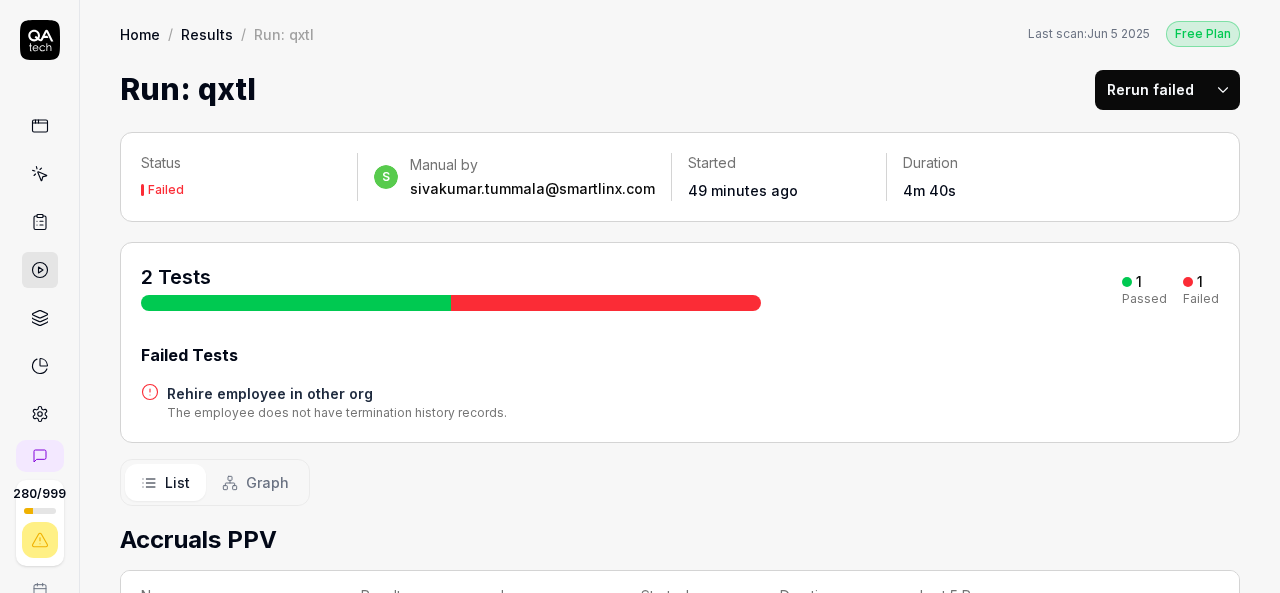 scroll, scrollTop: 0, scrollLeft: 0, axis: both 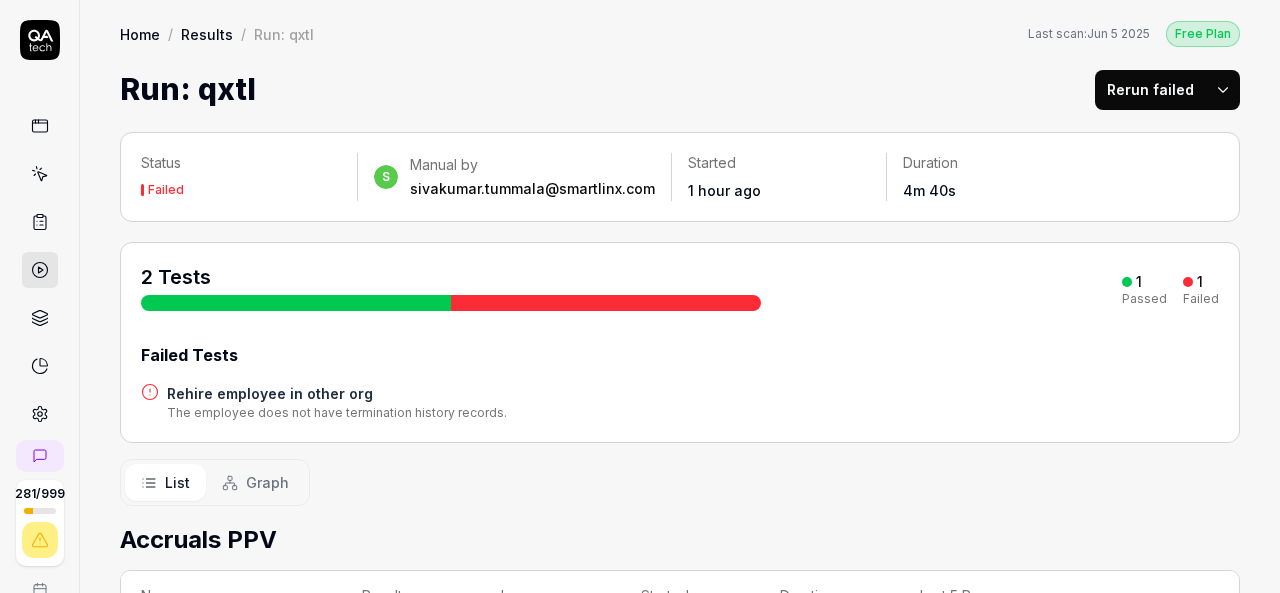 click on "Rehire employee in other org" at bounding box center (337, 393) 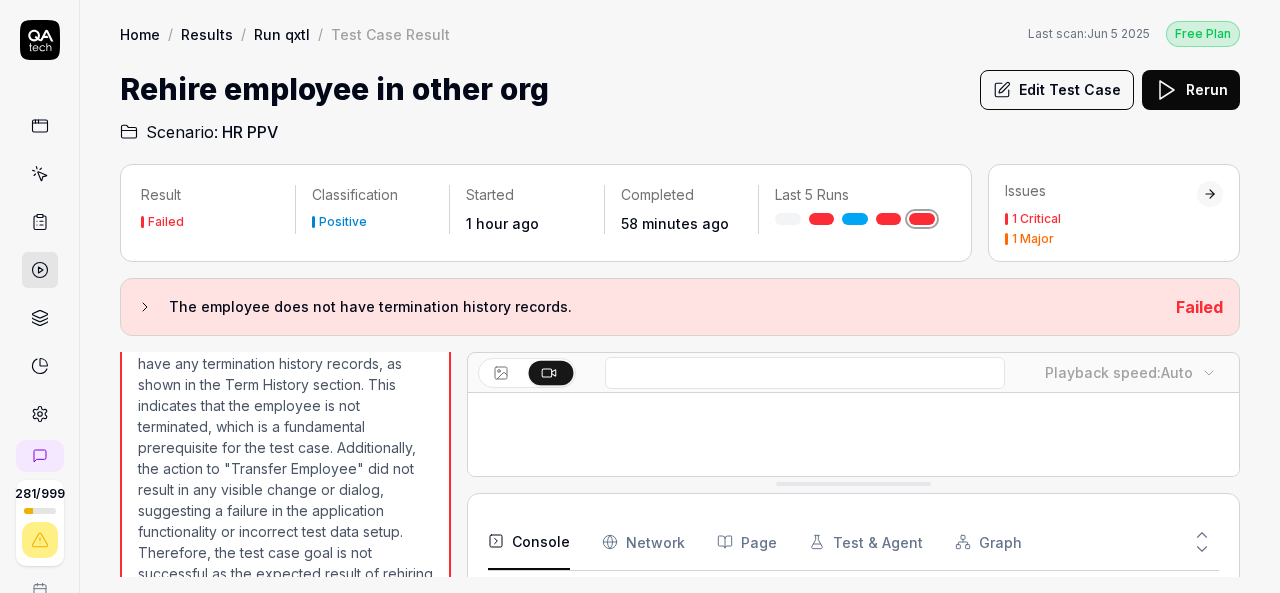 scroll, scrollTop: 1396, scrollLeft: 0, axis: vertical 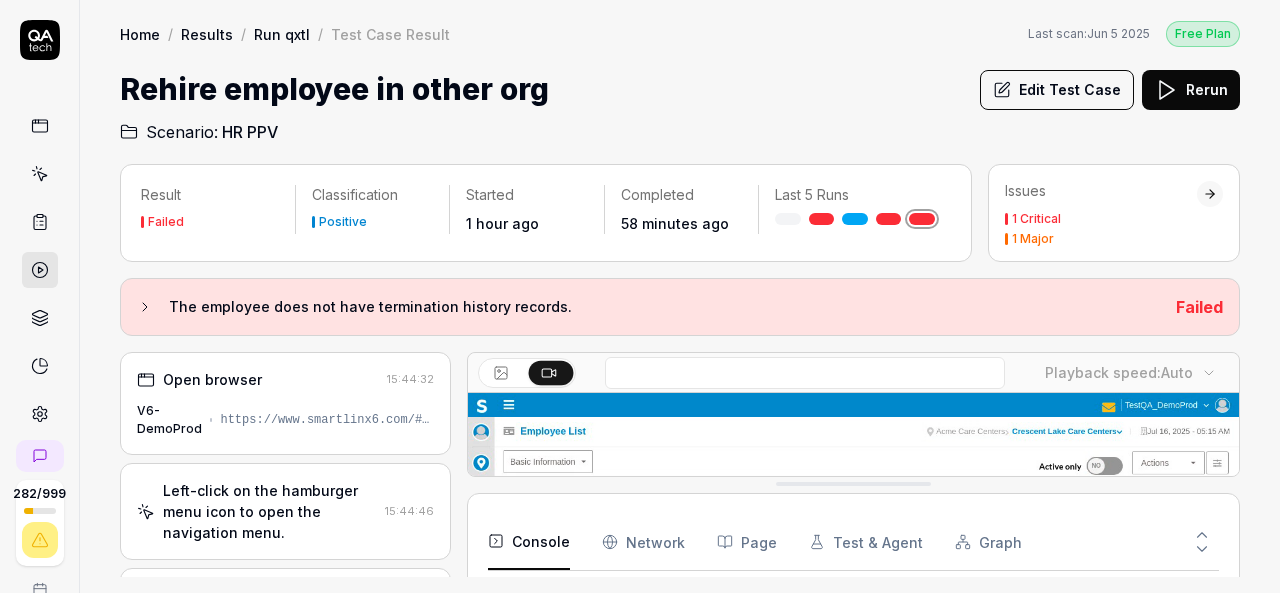 click on "Edit Test Case" at bounding box center [1057, 90] 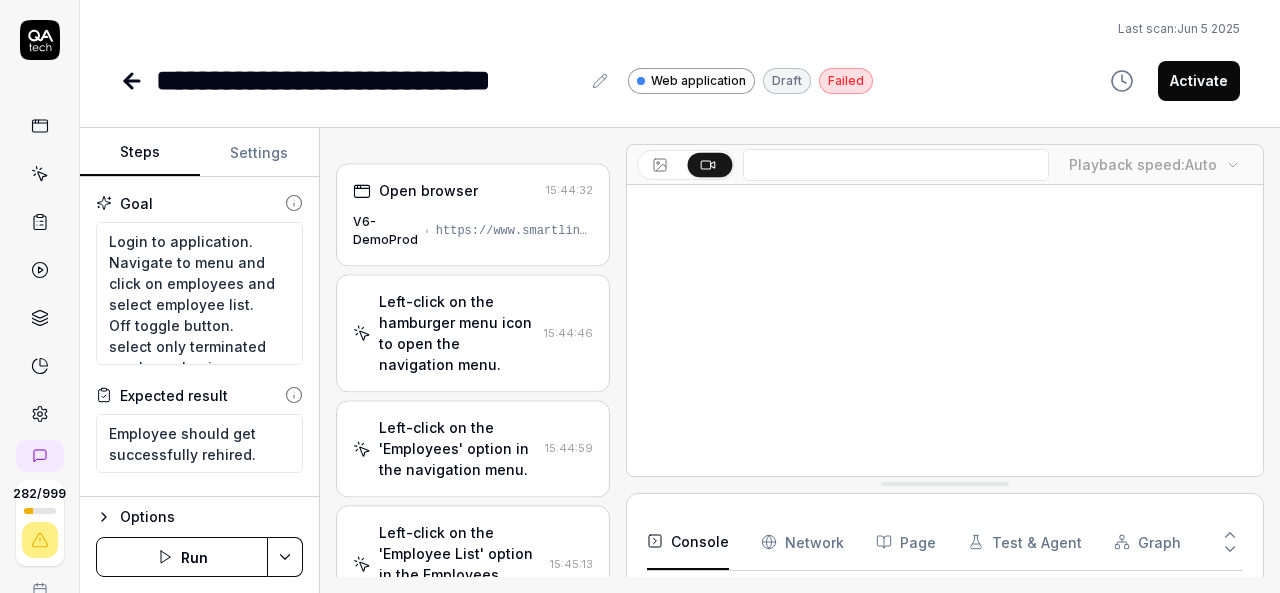 scroll, scrollTop: 389, scrollLeft: 0, axis: vertical 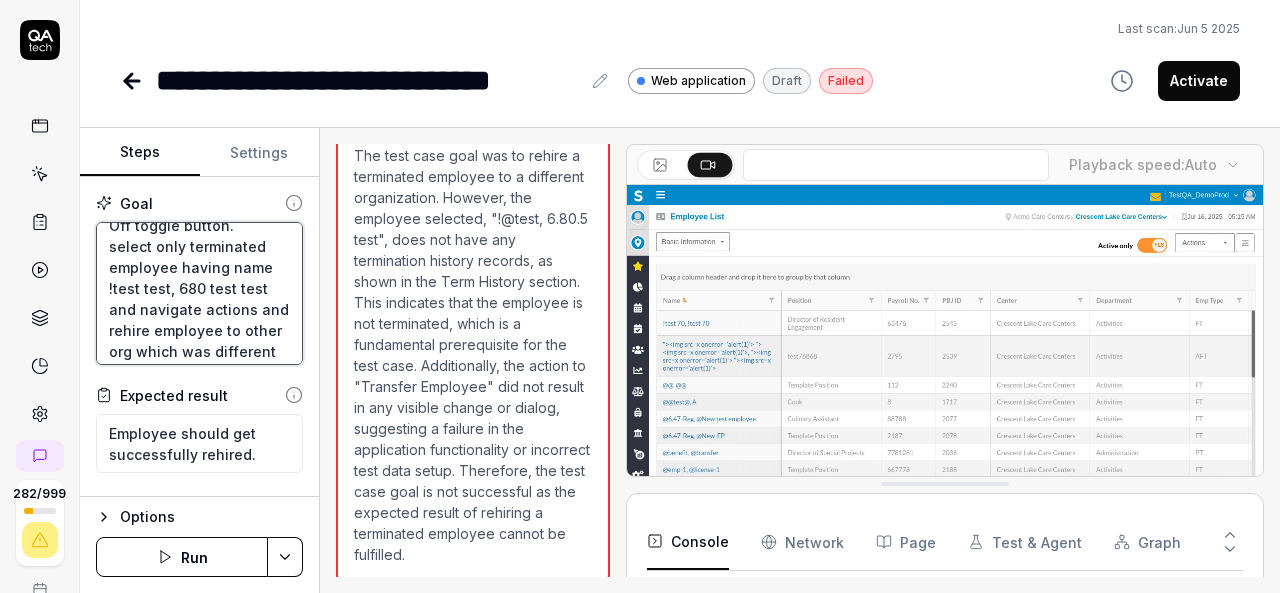 drag, startPoint x: 151, startPoint y: 307, endPoint x: 165, endPoint y: 322, distance: 20.518284 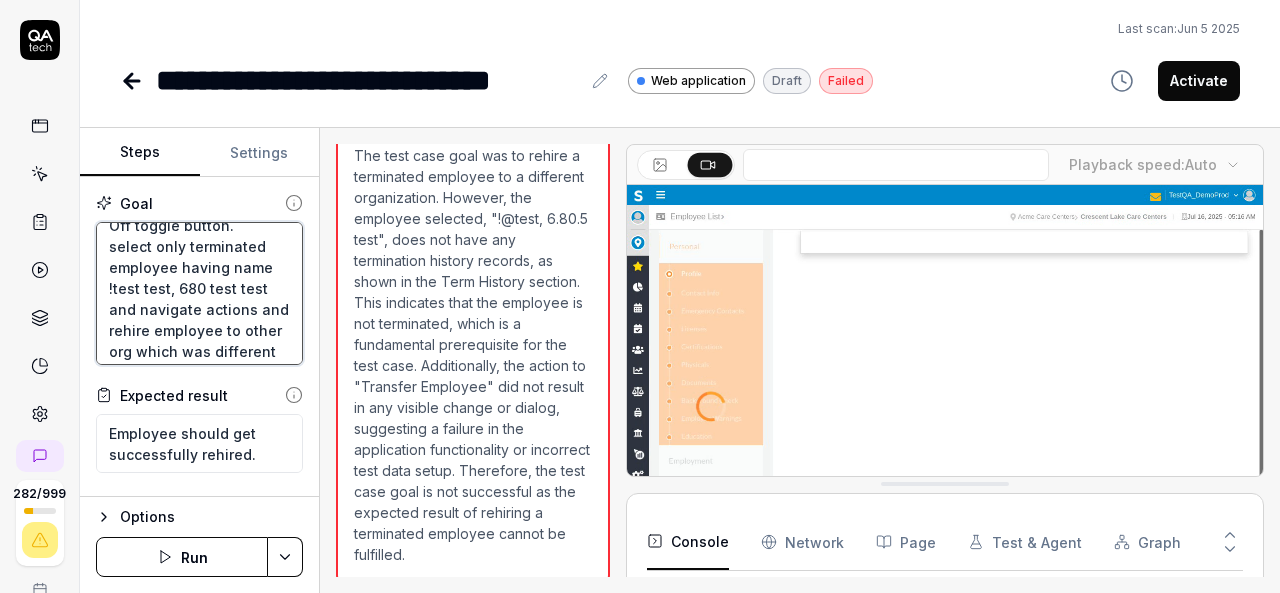click on "Login to application.
Navigate to menu and click on employees and select employee list.
Off toggle button.
select only terminated employee having name  !test test, 680 test test  and navigate actions and rehire employee to other org which was different from employee current org." at bounding box center (199, 293) 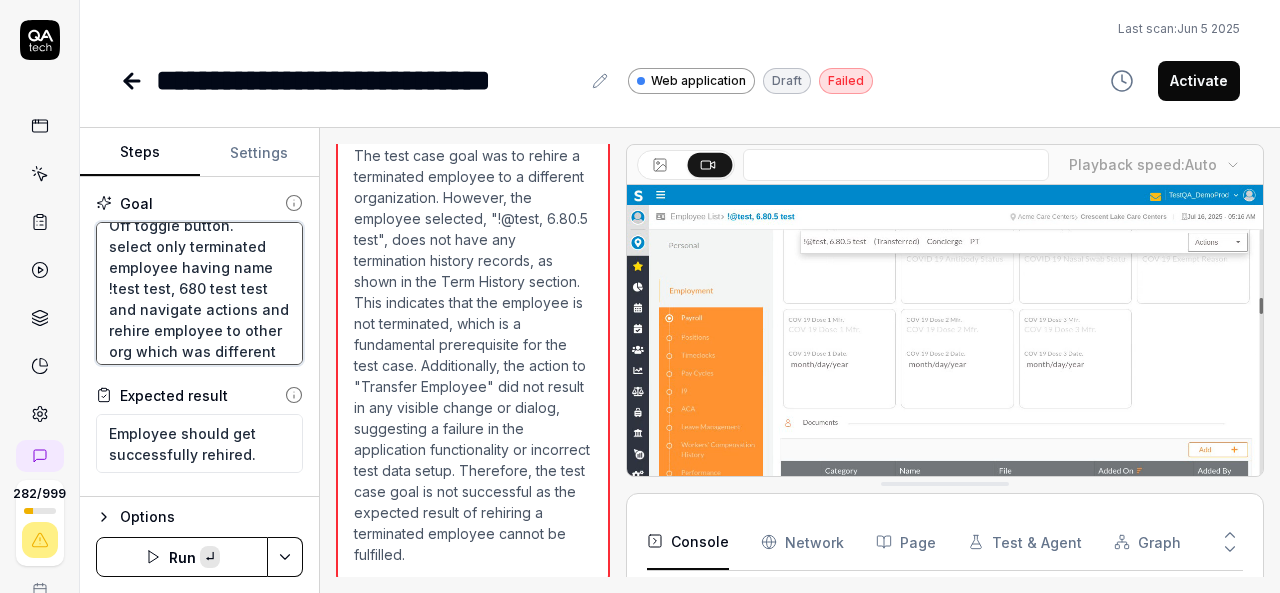 paste on "@@@ESS, ESS" 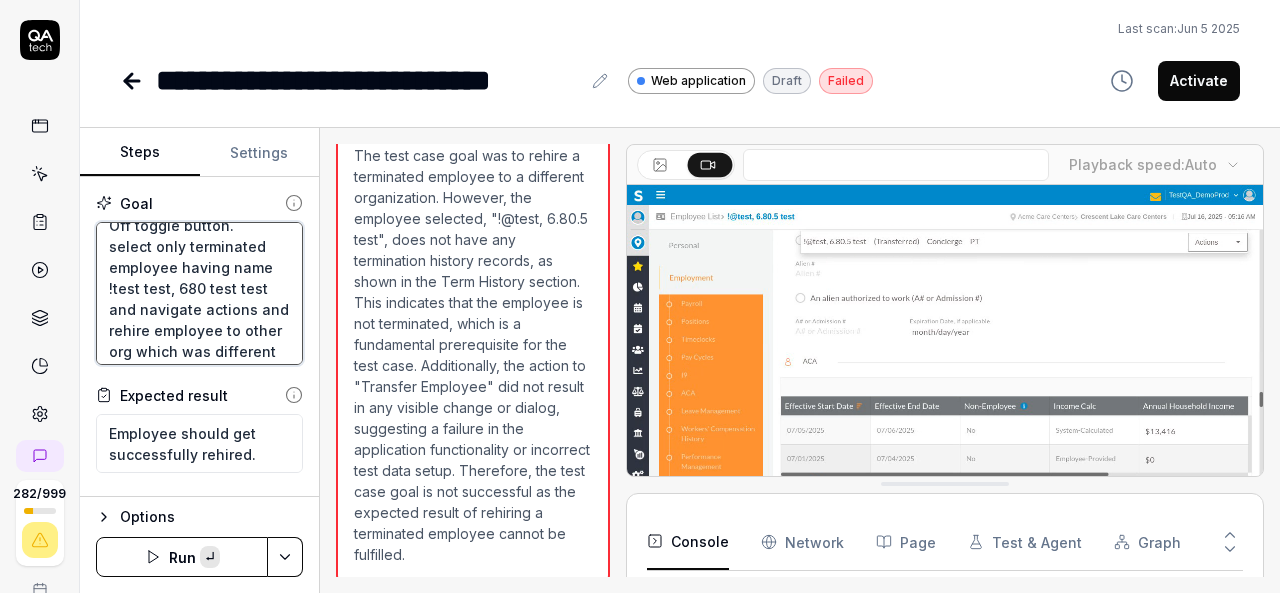 type on "*" 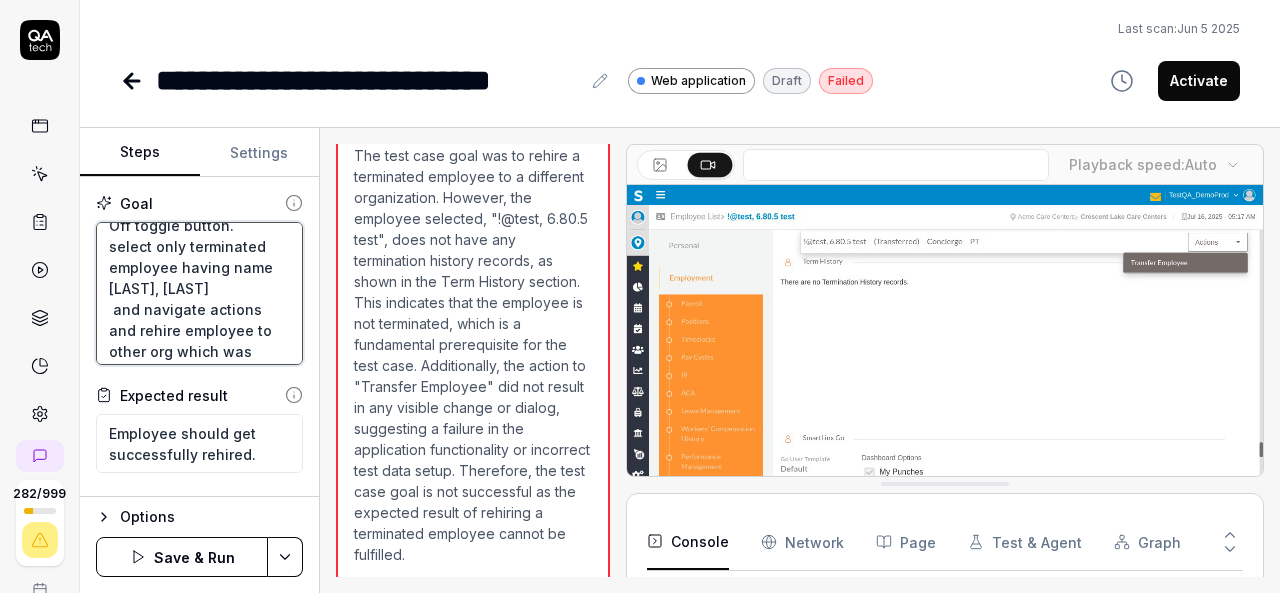 type on "Login to application.
Navigate to menu and click on employees and select employee list.
Off toggle button.
select only terminated employee having name  @@@ESS, ESS
and navigate actions and rehire employee to other org which was different from employee current org." 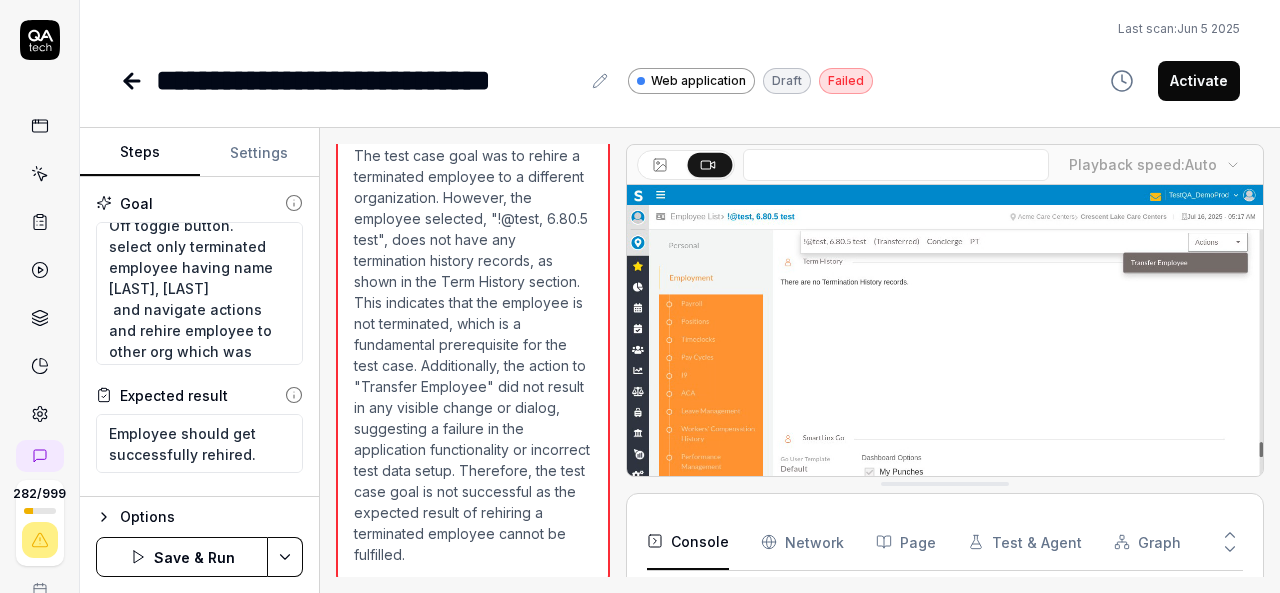 click on "**********" at bounding box center [640, 296] 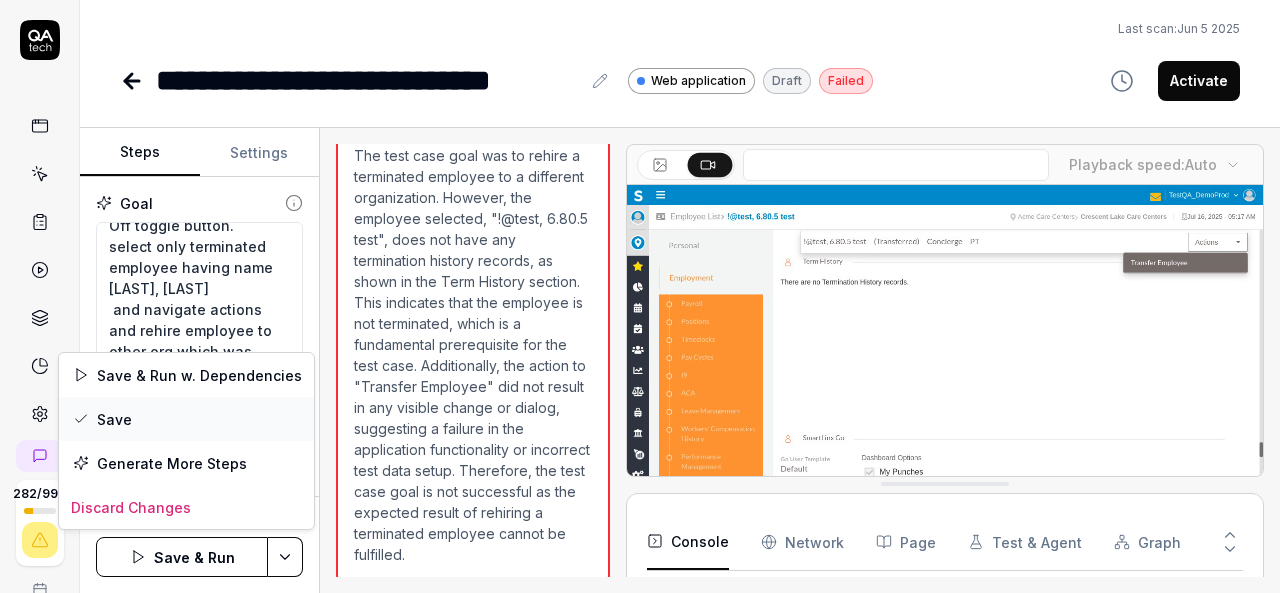 click on "Save" at bounding box center [186, 419] 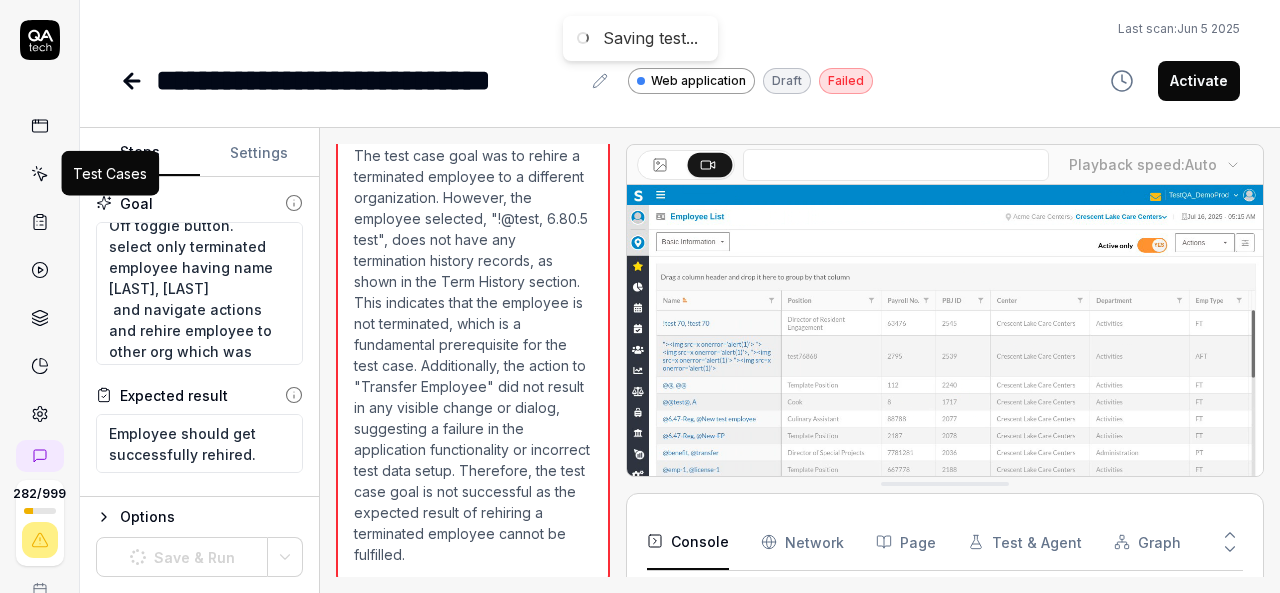 click 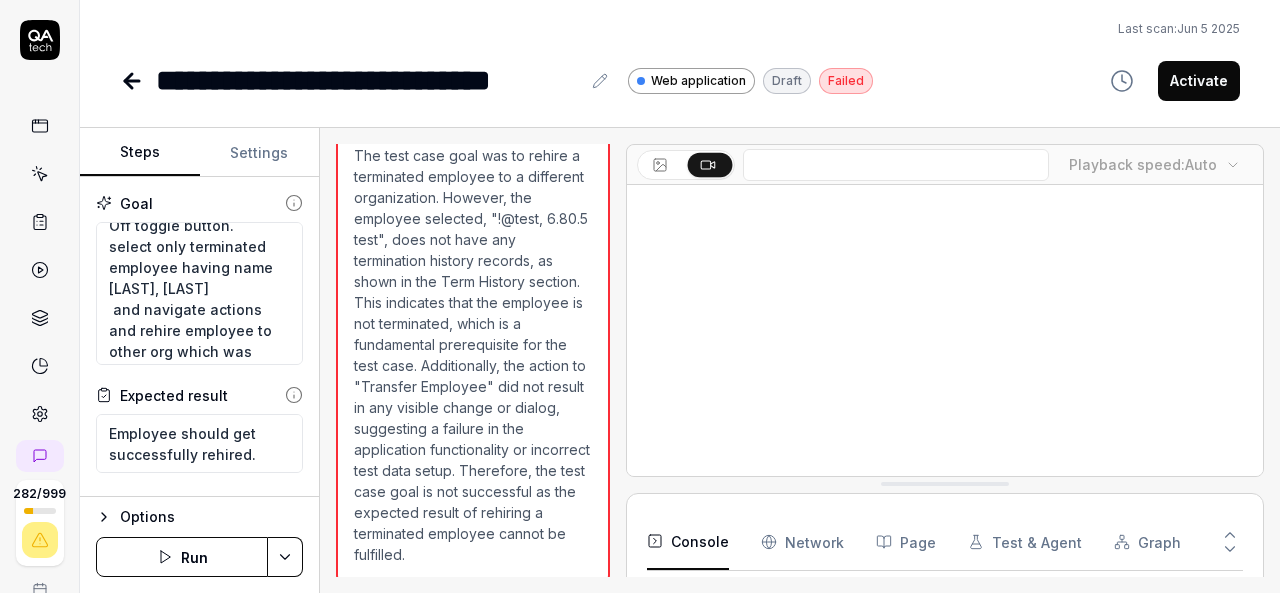 click at bounding box center [40, 174] 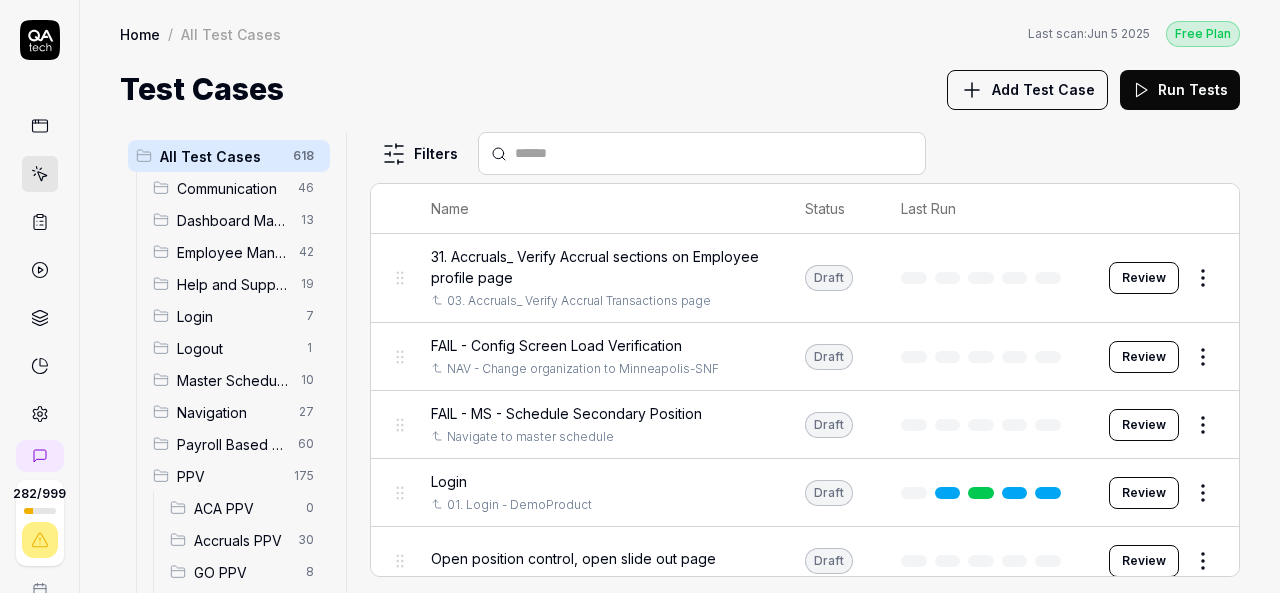 scroll, scrollTop: 200, scrollLeft: 0, axis: vertical 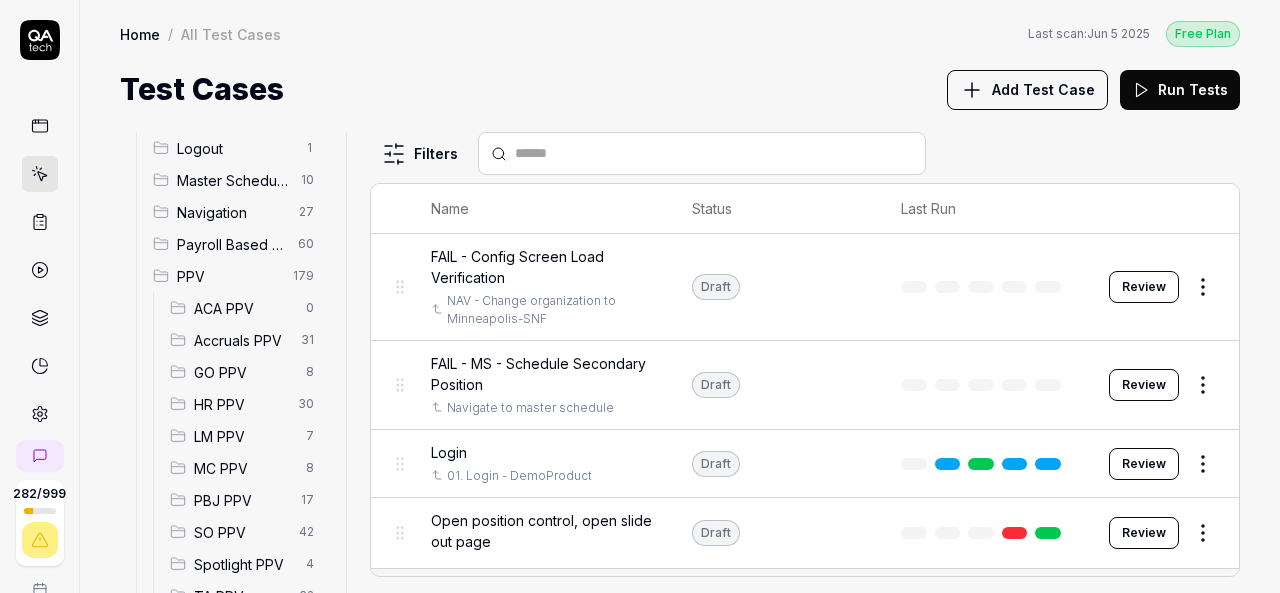 click on "HR PPV" at bounding box center [240, 404] 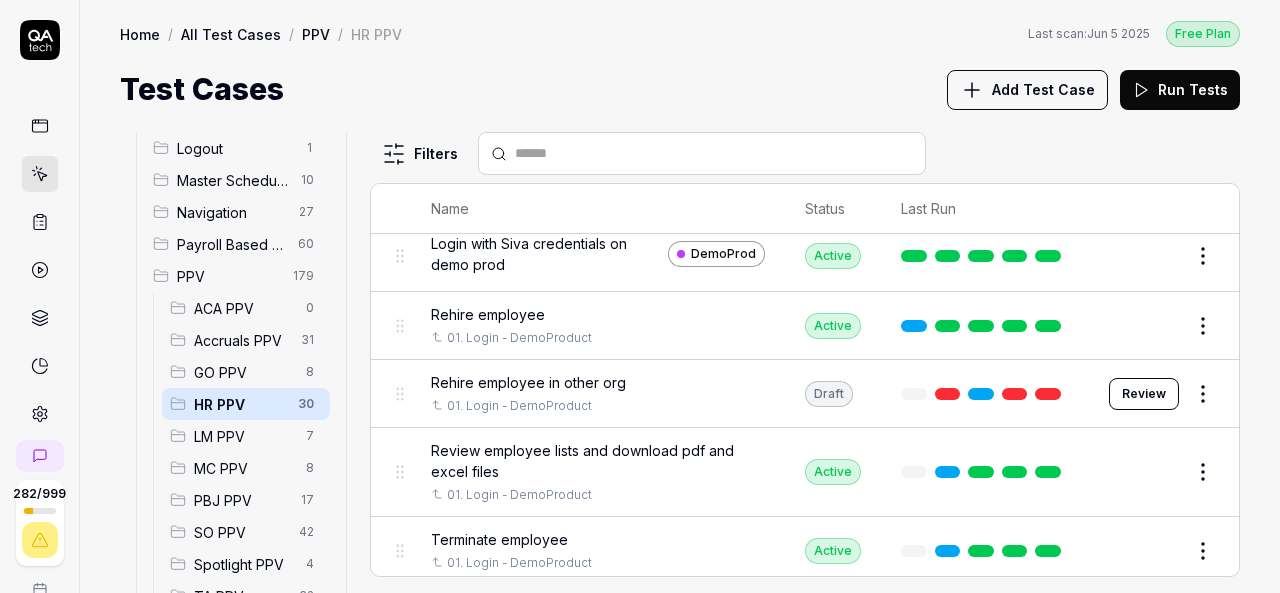 scroll, scrollTop: 1400, scrollLeft: 0, axis: vertical 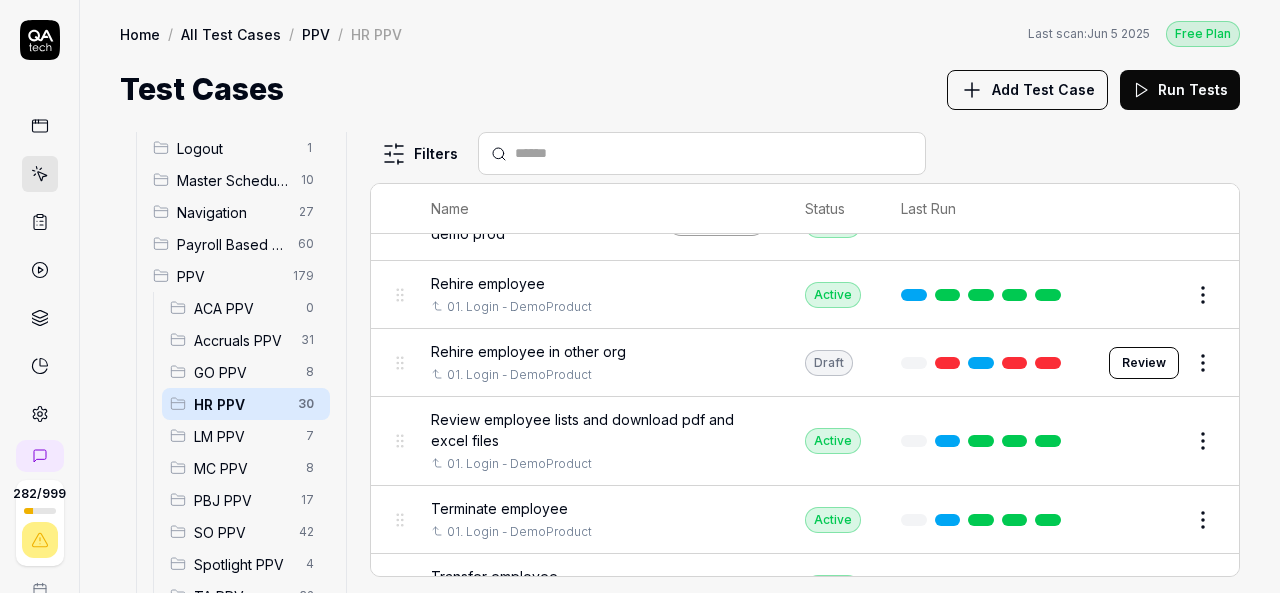 click on "Rehire employee in other org" at bounding box center (528, 351) 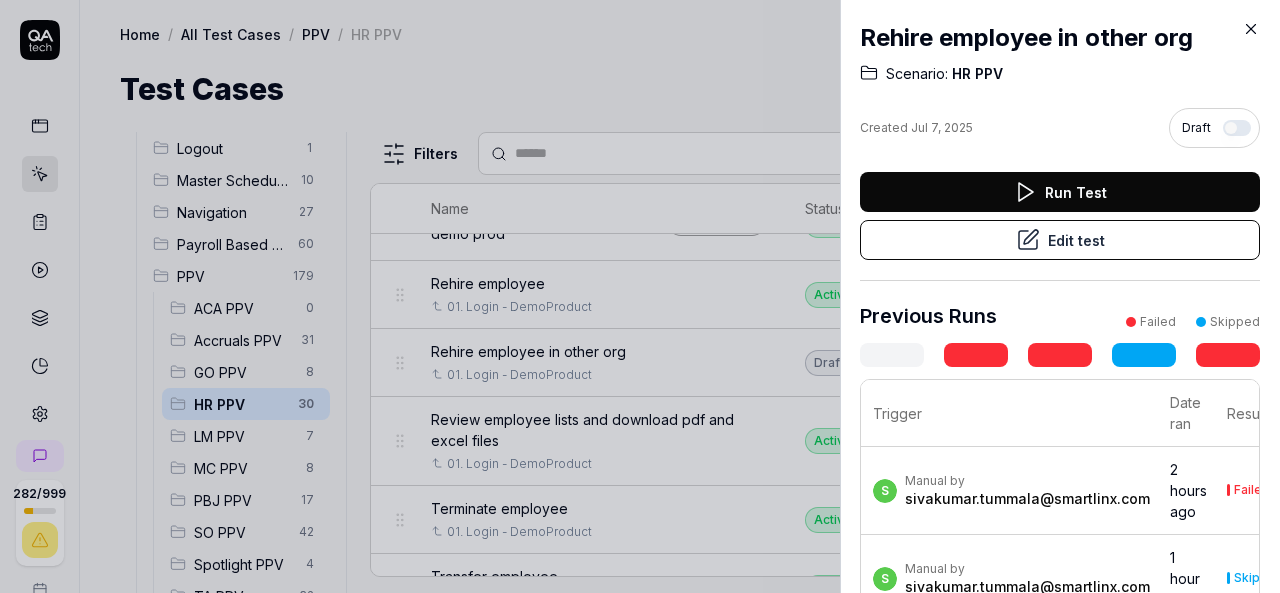 click on "Run Test" at bounding box center [1060, 192] 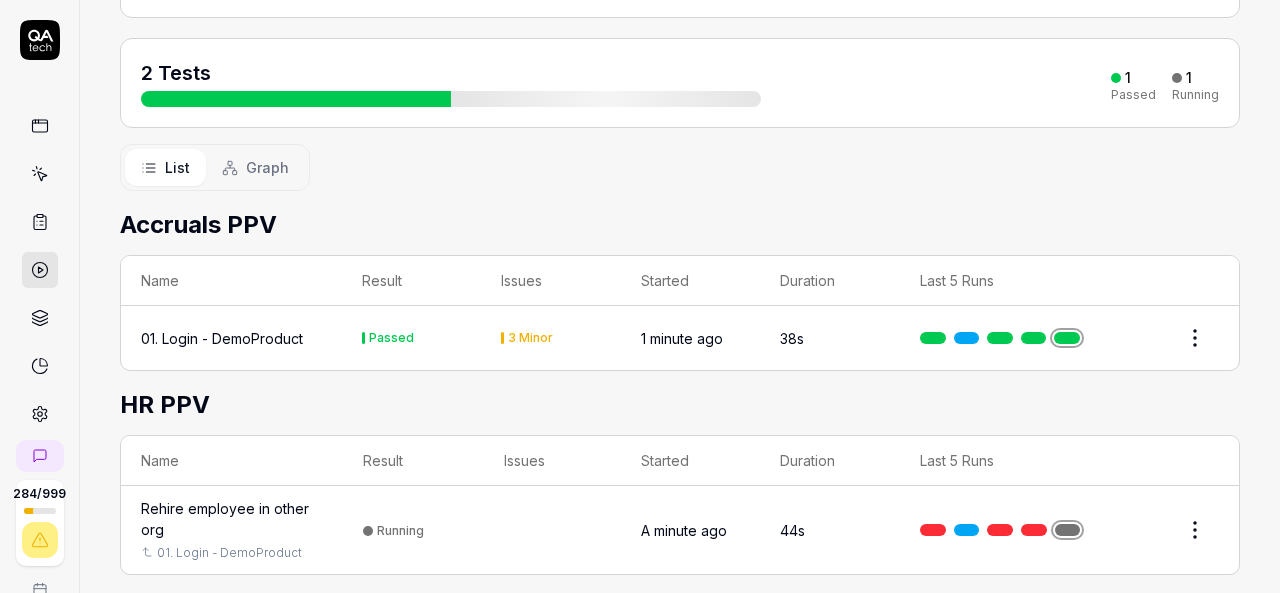 scroll, scrollTop: 220, scrollLeft: 0, axis: vertical 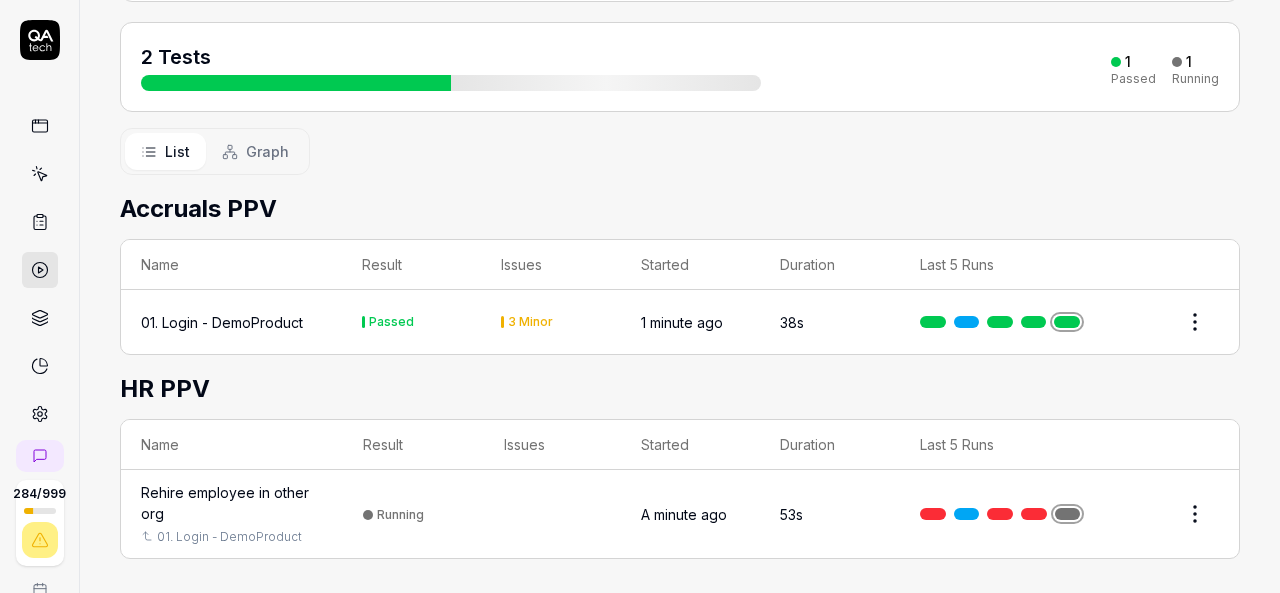 click on "Rehire employee in other org" at bounding box center [232, 503] 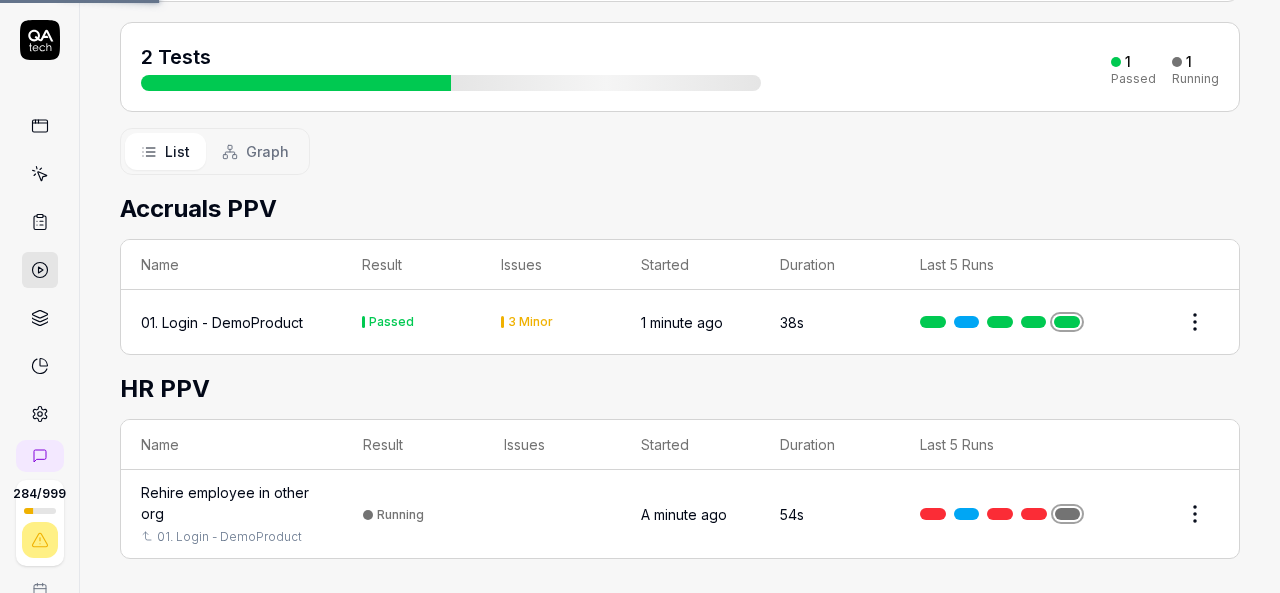 scroll, scrollTop: 0, scrollLeft: 0, axis: both 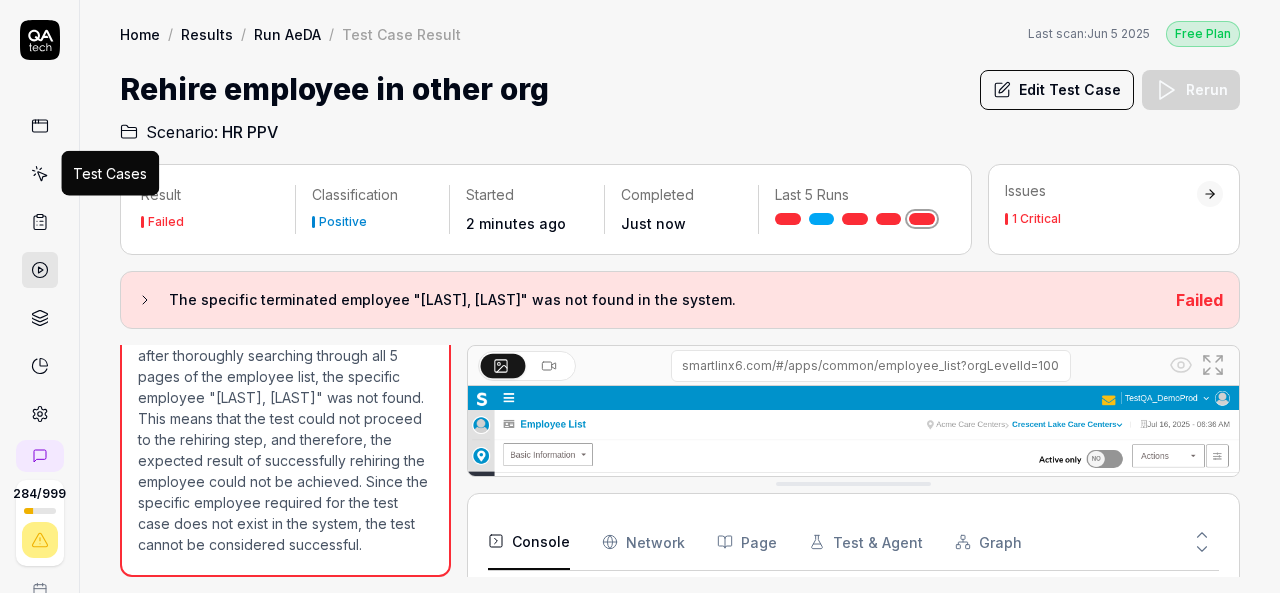 click 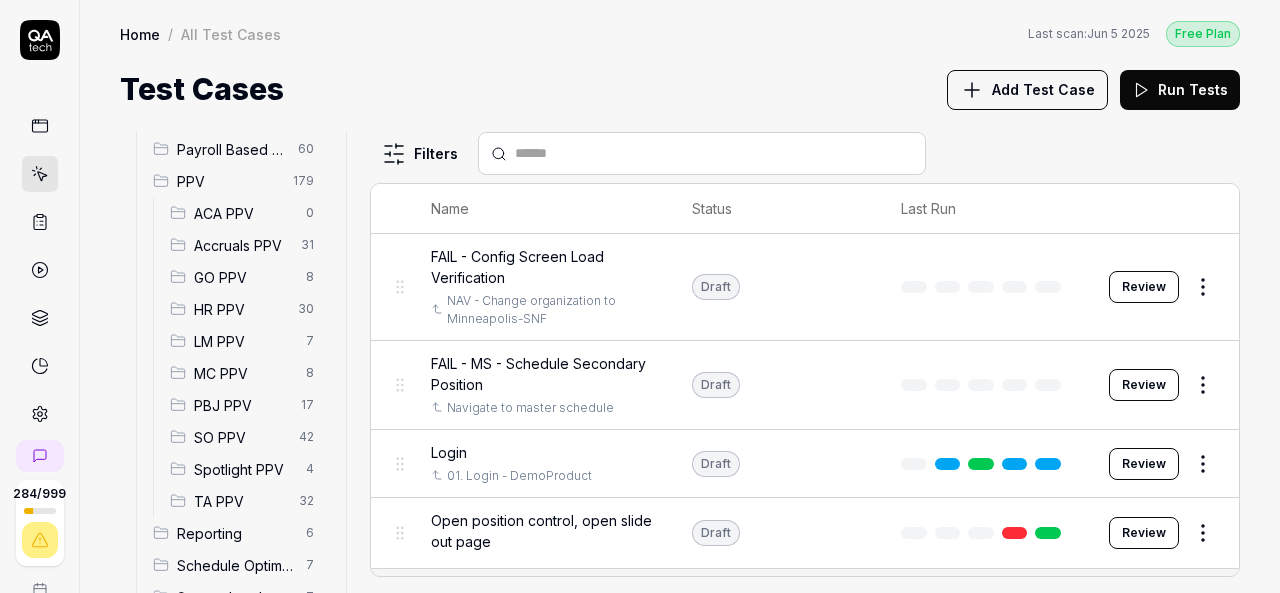 scroll, scrollTop: 400, scrollLeft: 0, axis: vertical 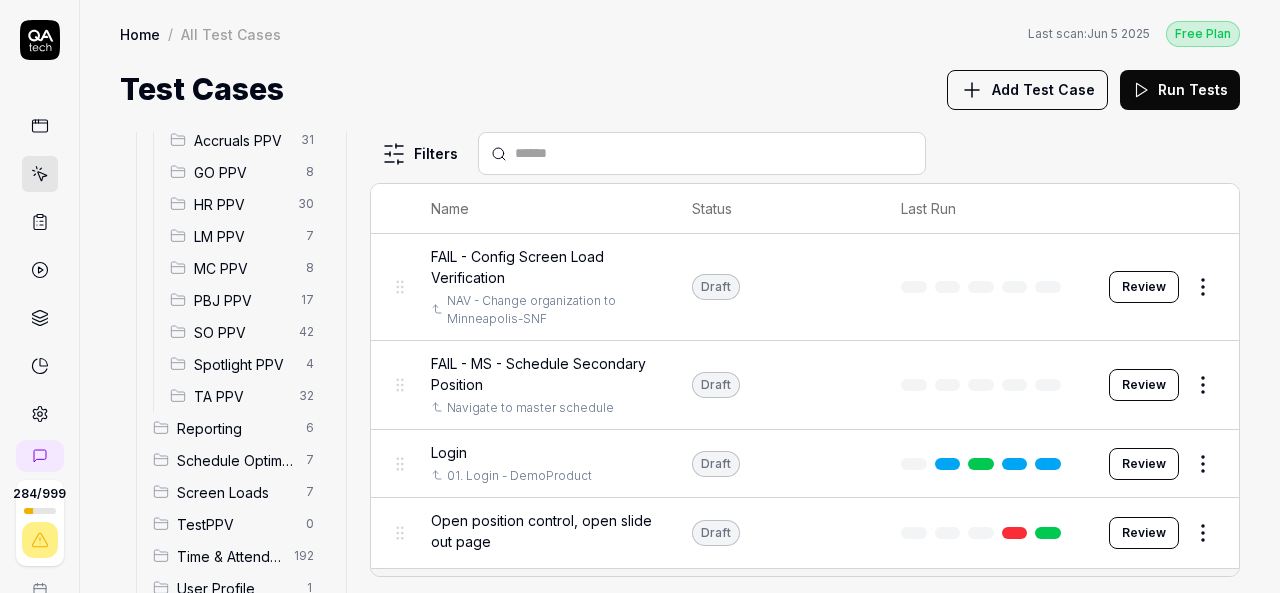click on "HR PPV" at bounding box center [240, 204] 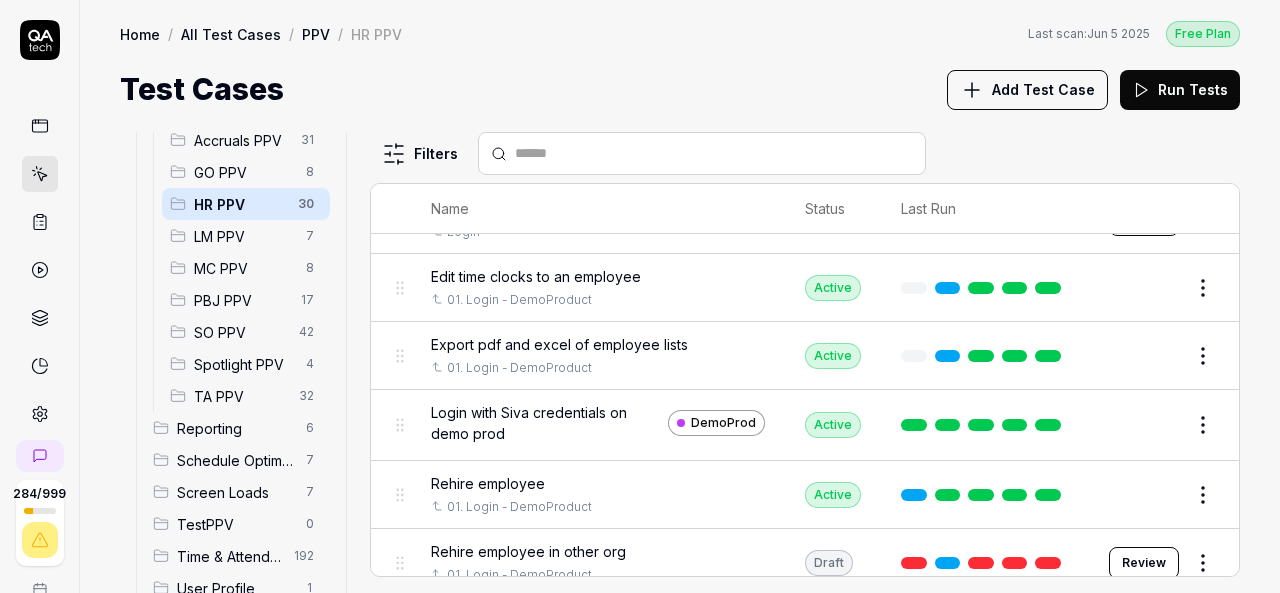 scroll, scrollTop: 1400, scrollLeft: 0, axis: vertical 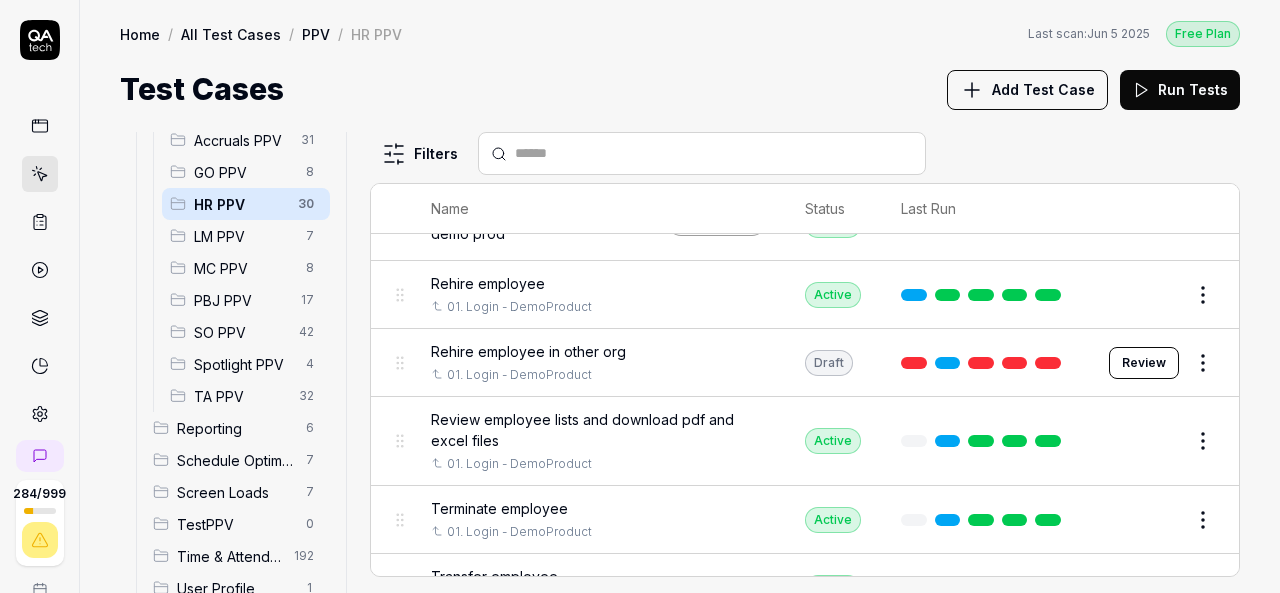 click on "Rehire employee in other org" at bounding box center (528, 351) 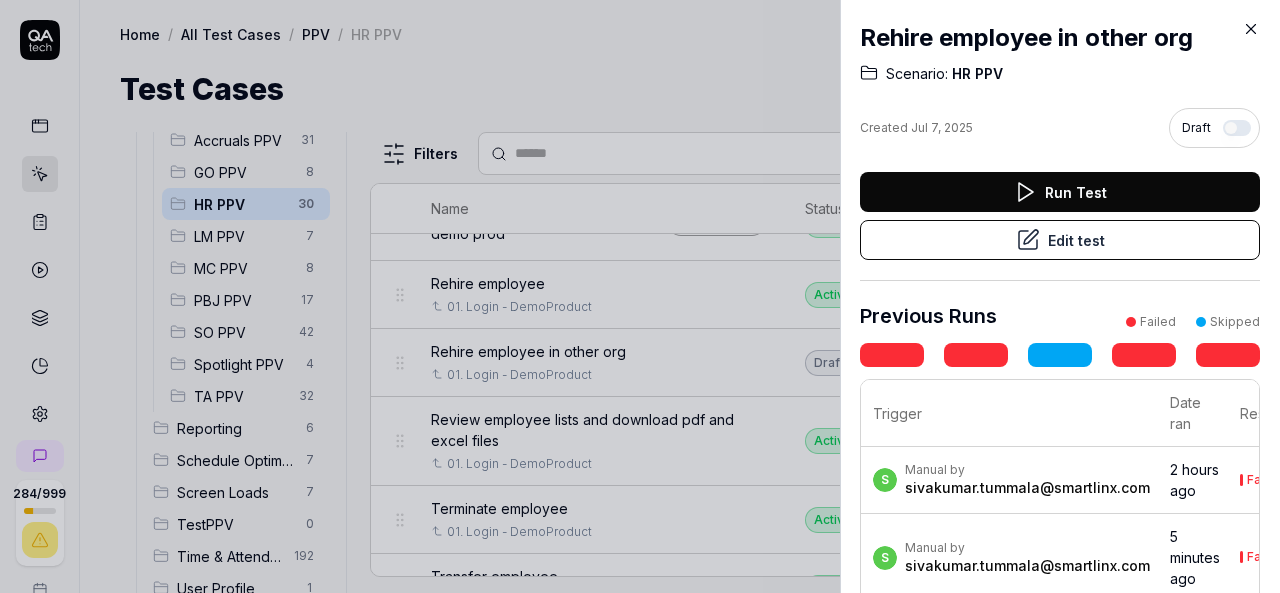 click on "Run Test" at bounding box center (1060, 192) 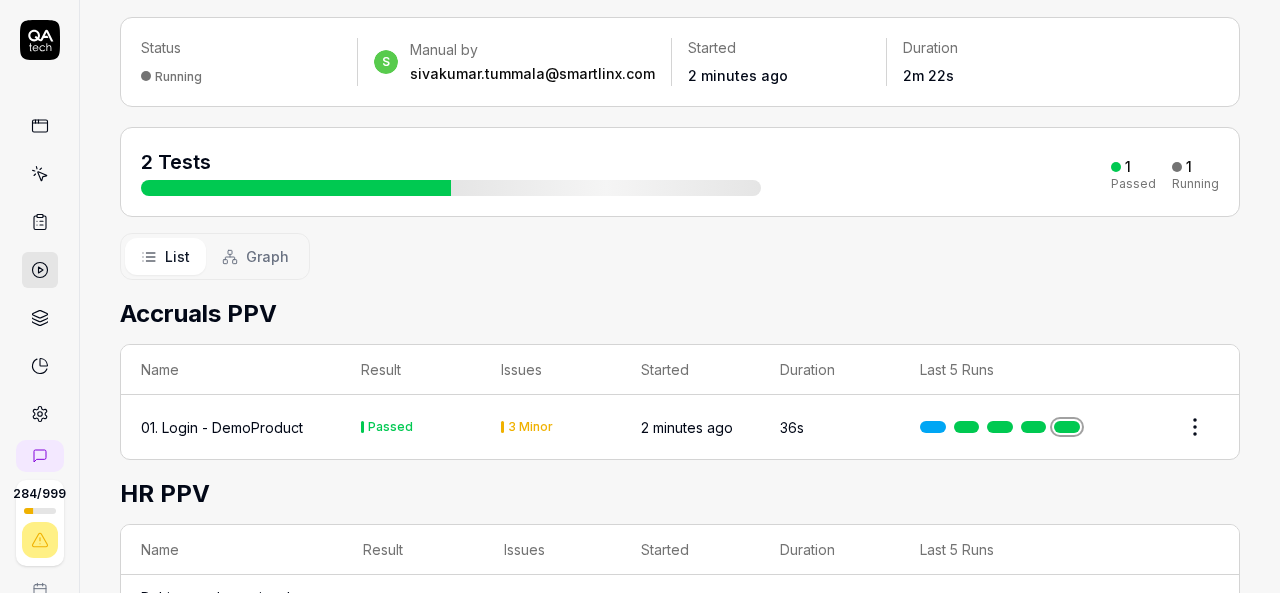 scroll, scrollTop: 220, scrollLeft: 0, axis: vertical 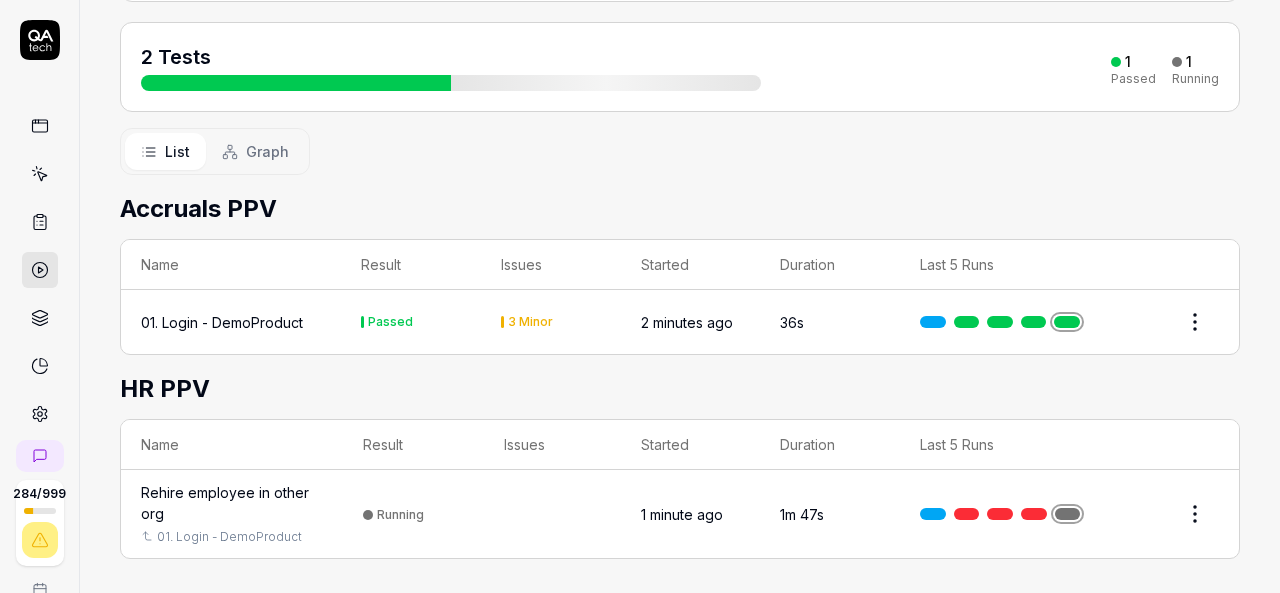 click on "Rehire employee in other org" at bounding box center [232, 503] 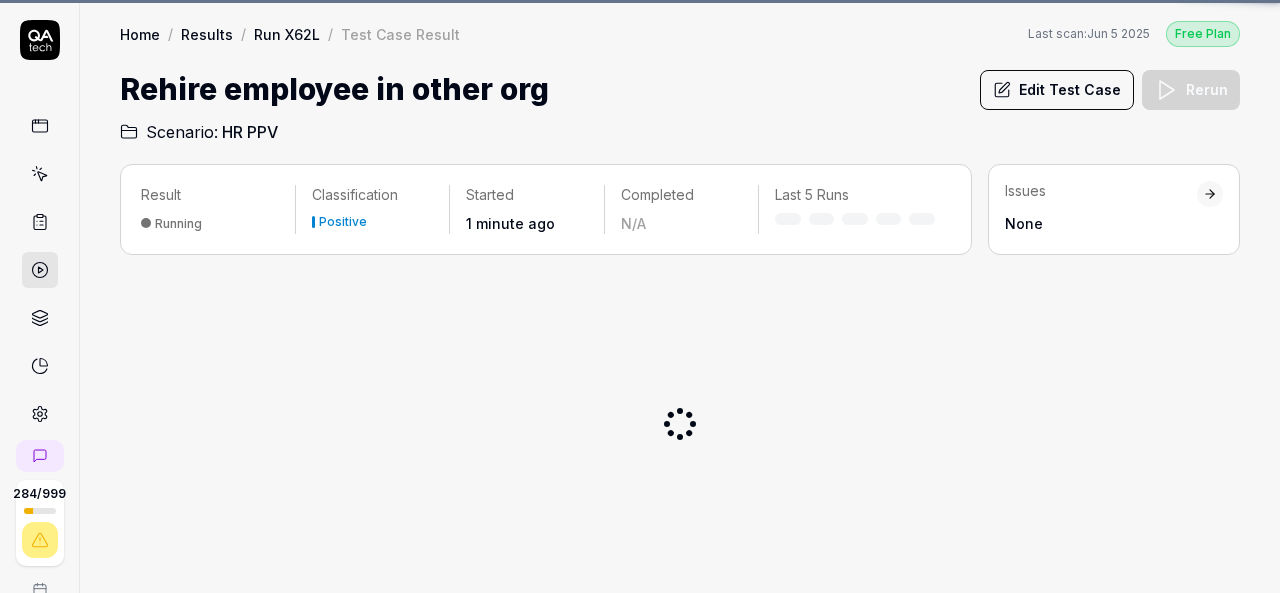 scroll, scrollTop: 0, scrollLeft: 0, axis: both 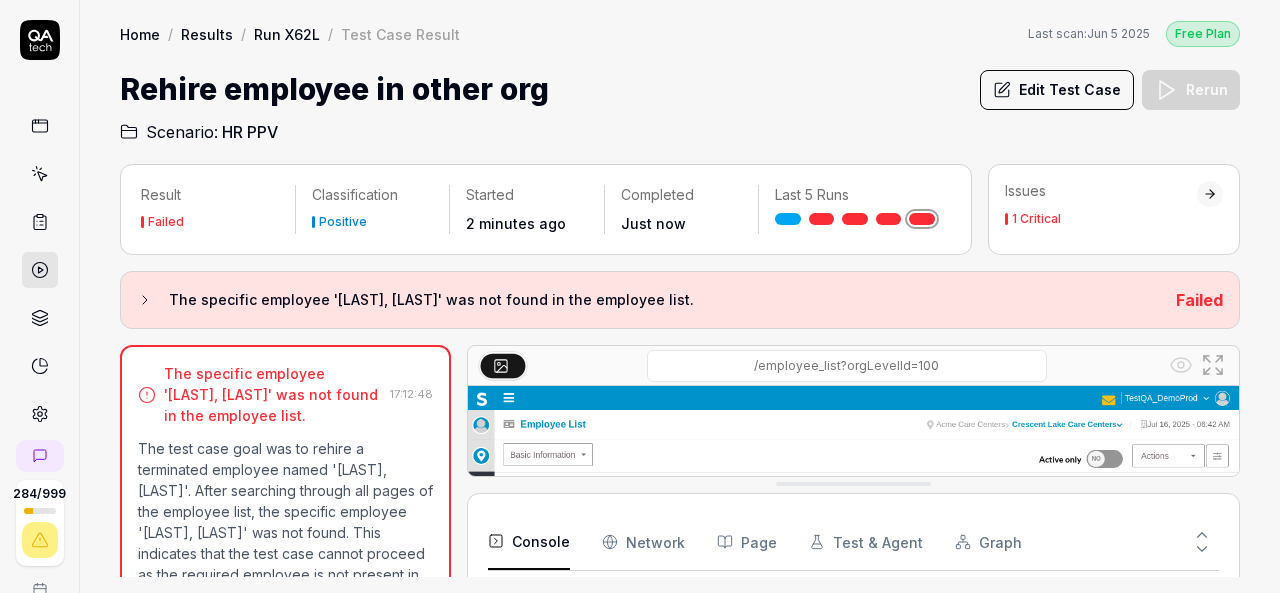 click on "Edit Test Case" at bounding box center (1057, 90) 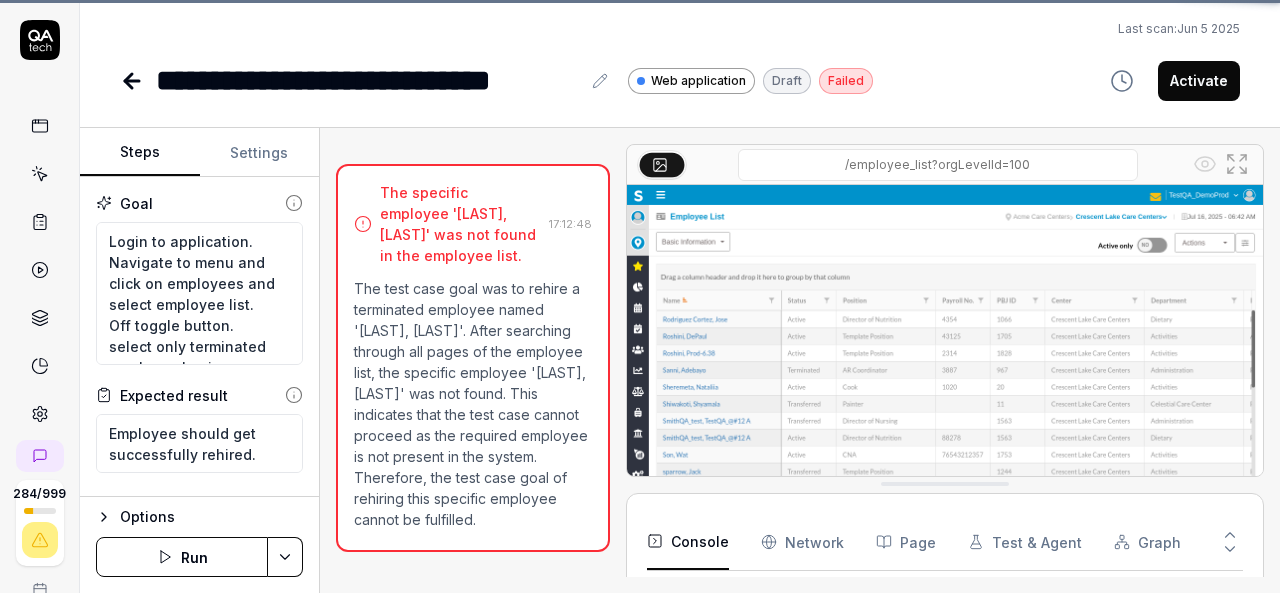 scroll, scrollTop: 32, scrollLeft: 0, axis: vertical 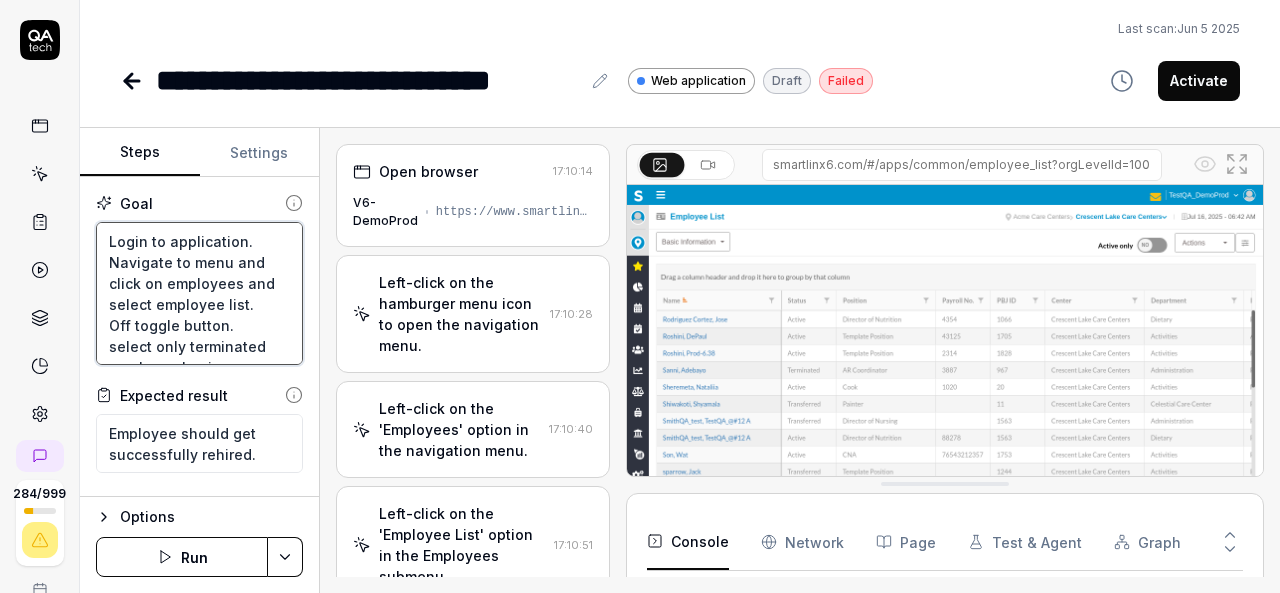 click on "Login to application.
Navigate to menu and click on employees and select employee list.
Off toggle button.
select only terminated employee having name  @@@ESS, ESS
and navigate actions and rehire employee to other org which was different from employee current org." at bounding box center (199, 293) 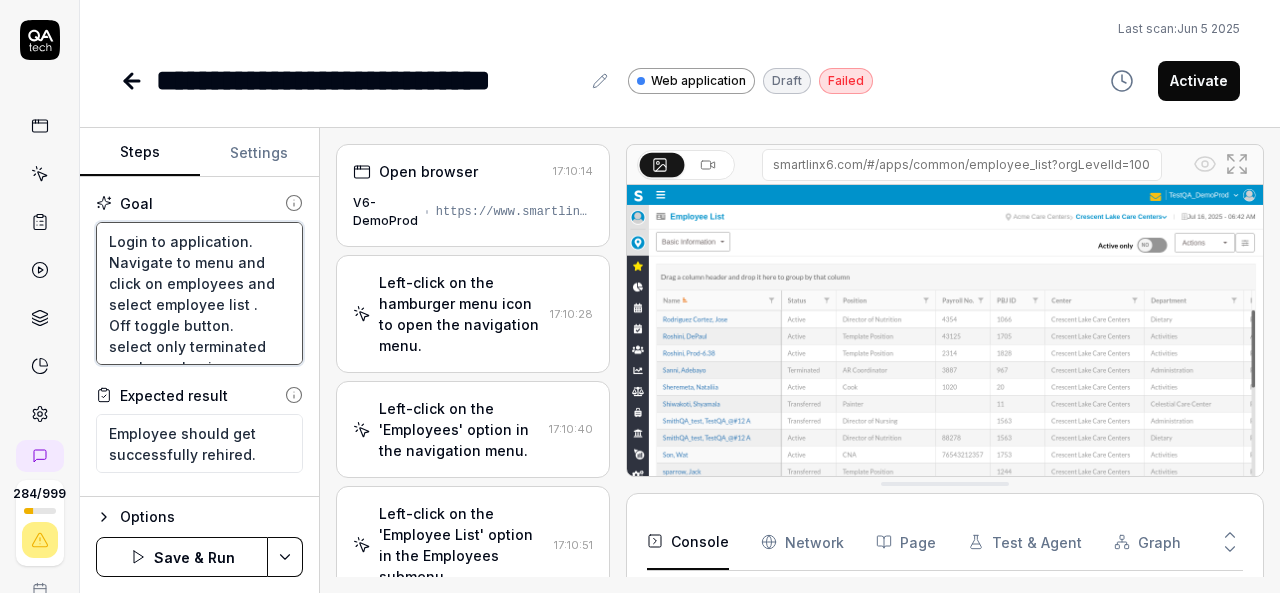 type on "*" 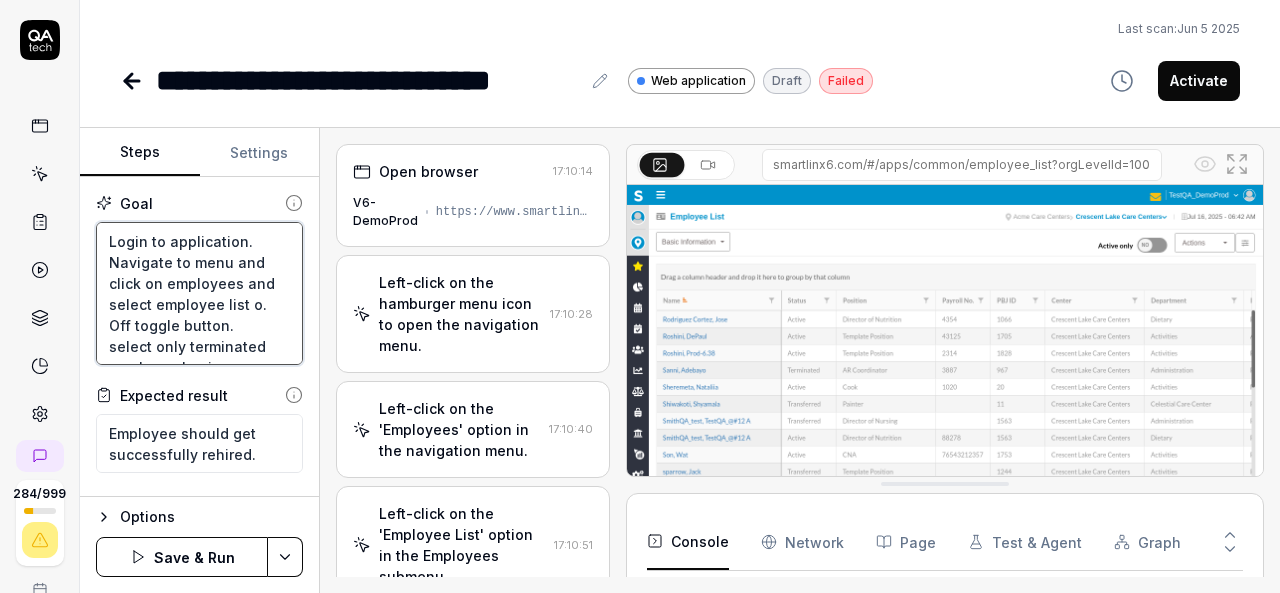 type on "*" 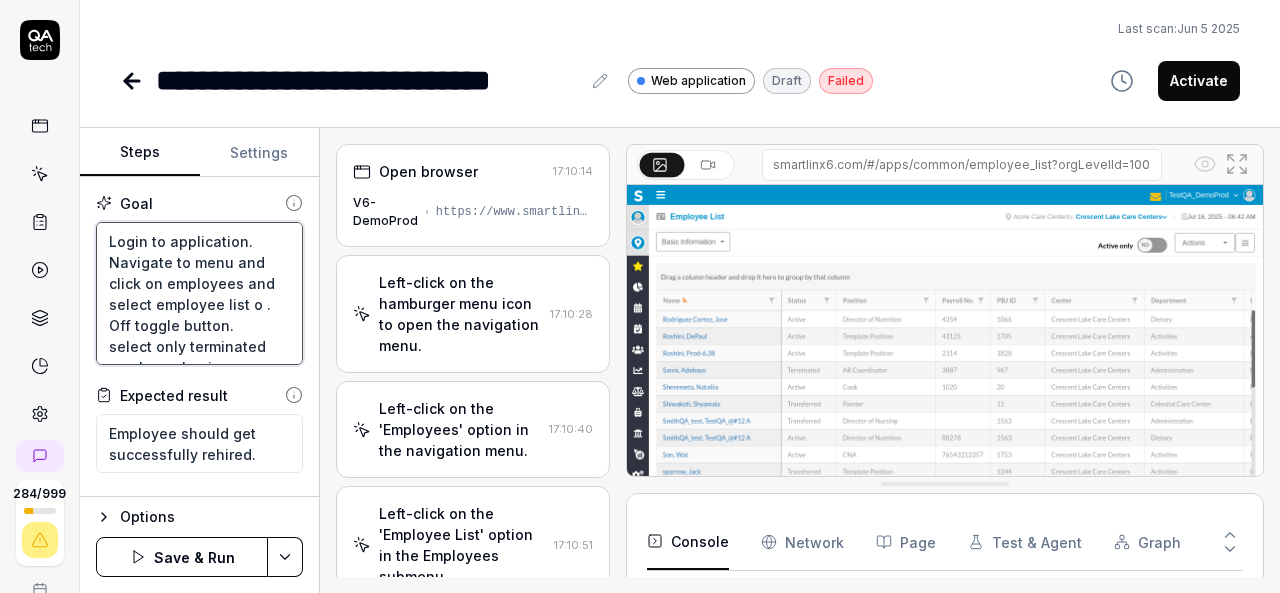 type on "*" 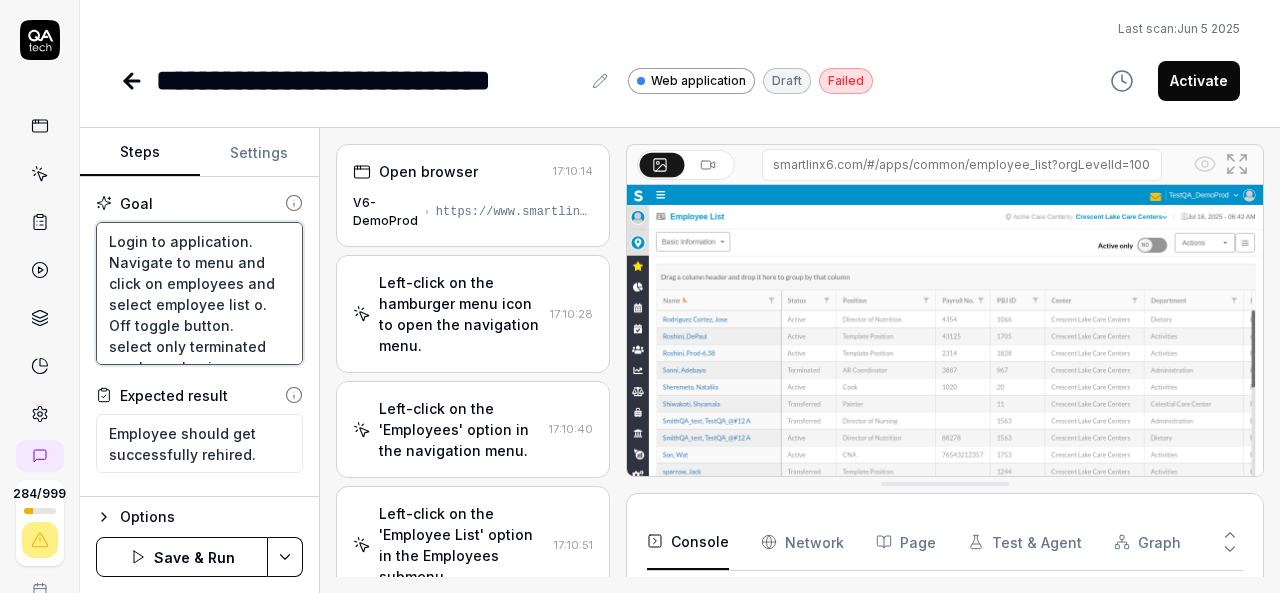 type on "*" 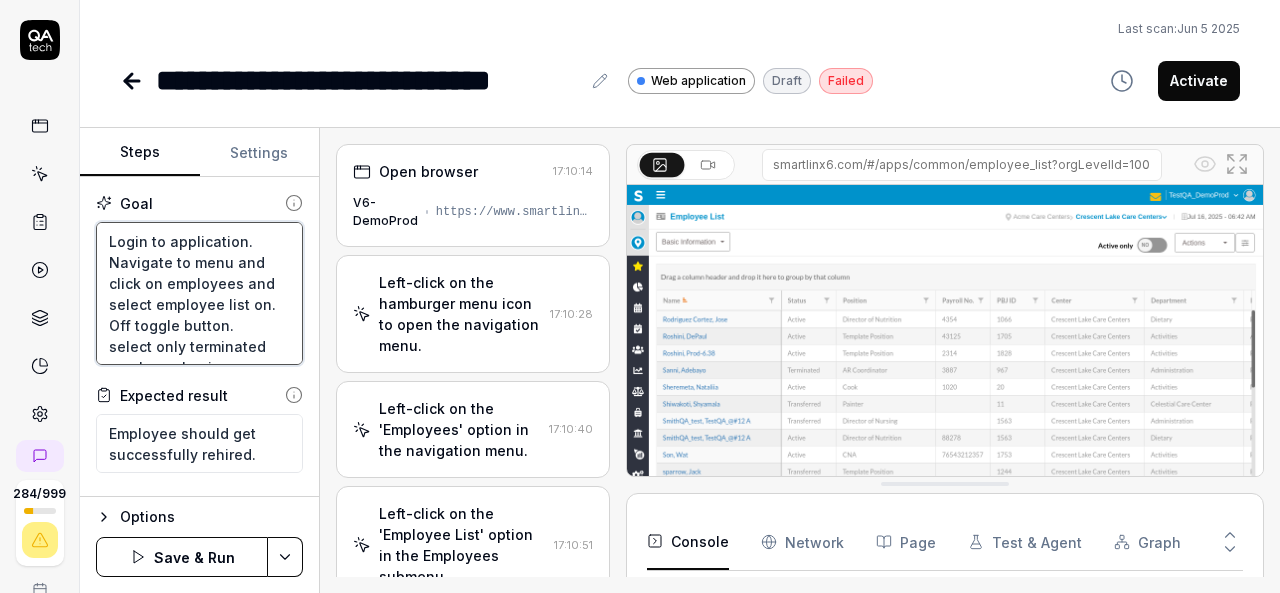 type on "*" 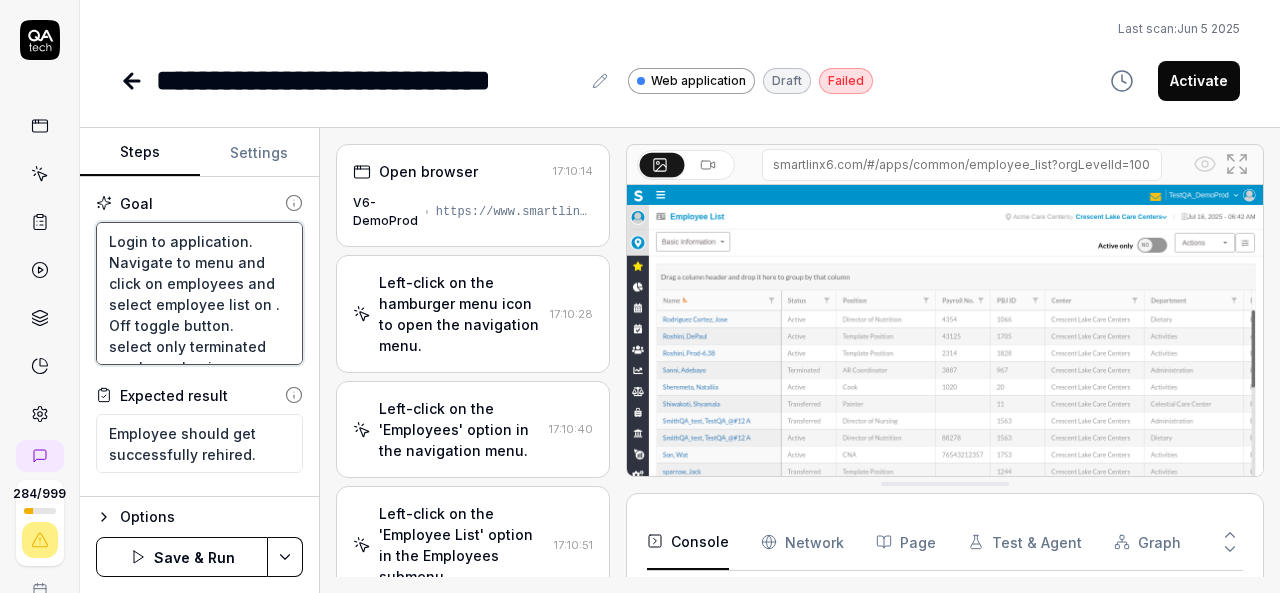 type on "*" 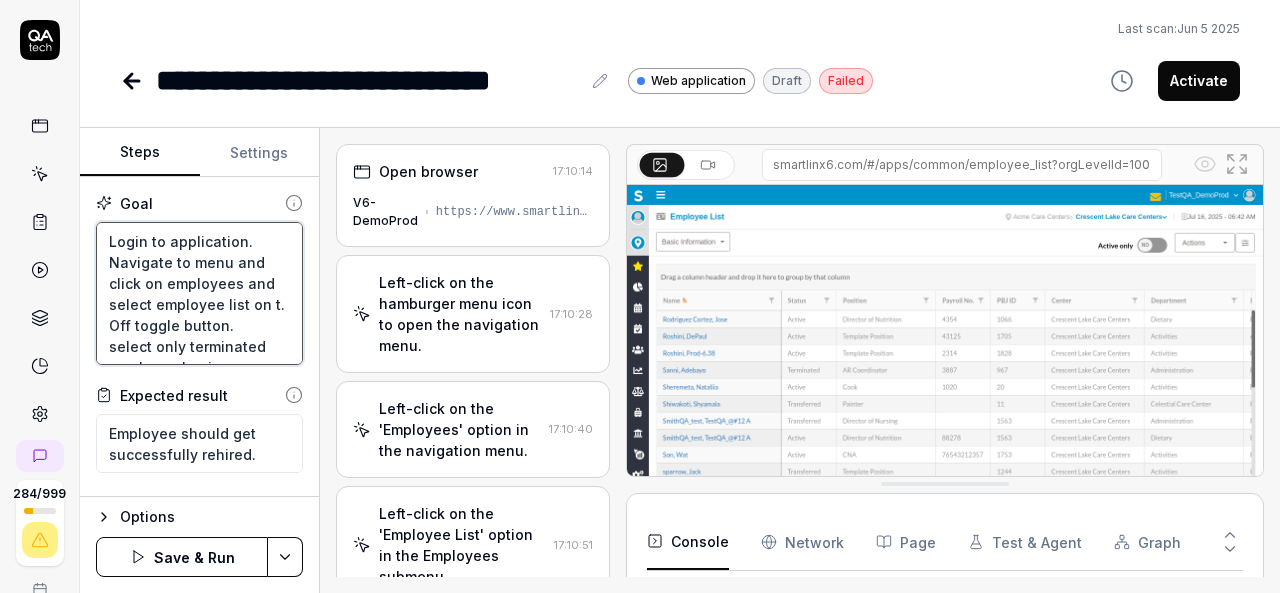 type on "*" 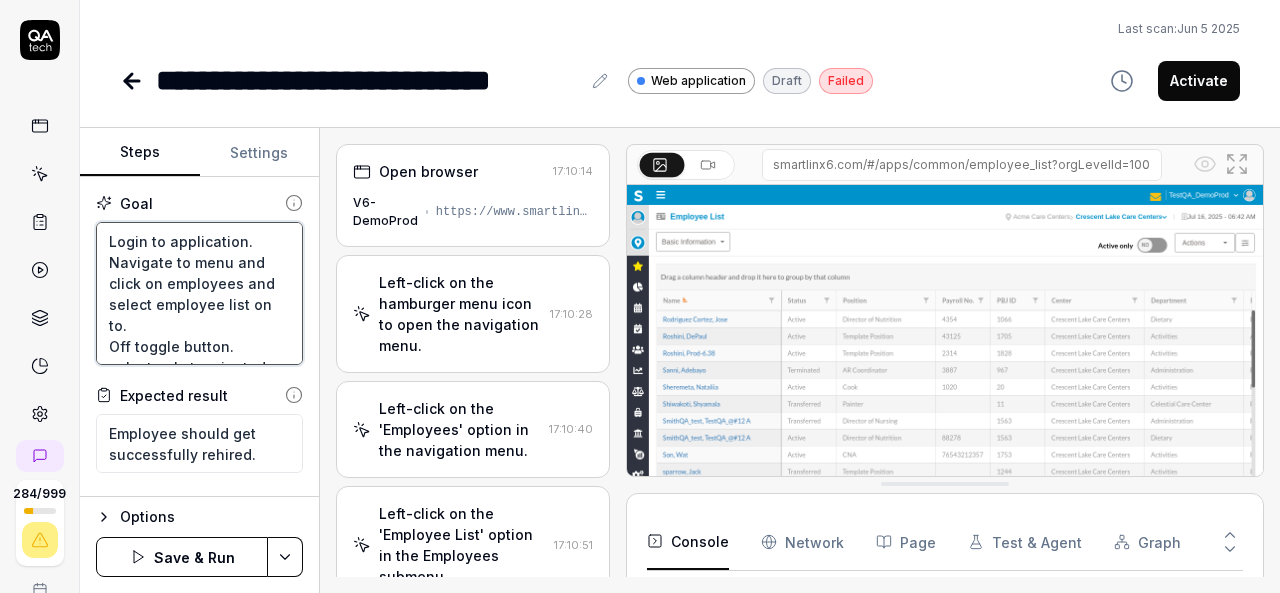 type on "*" 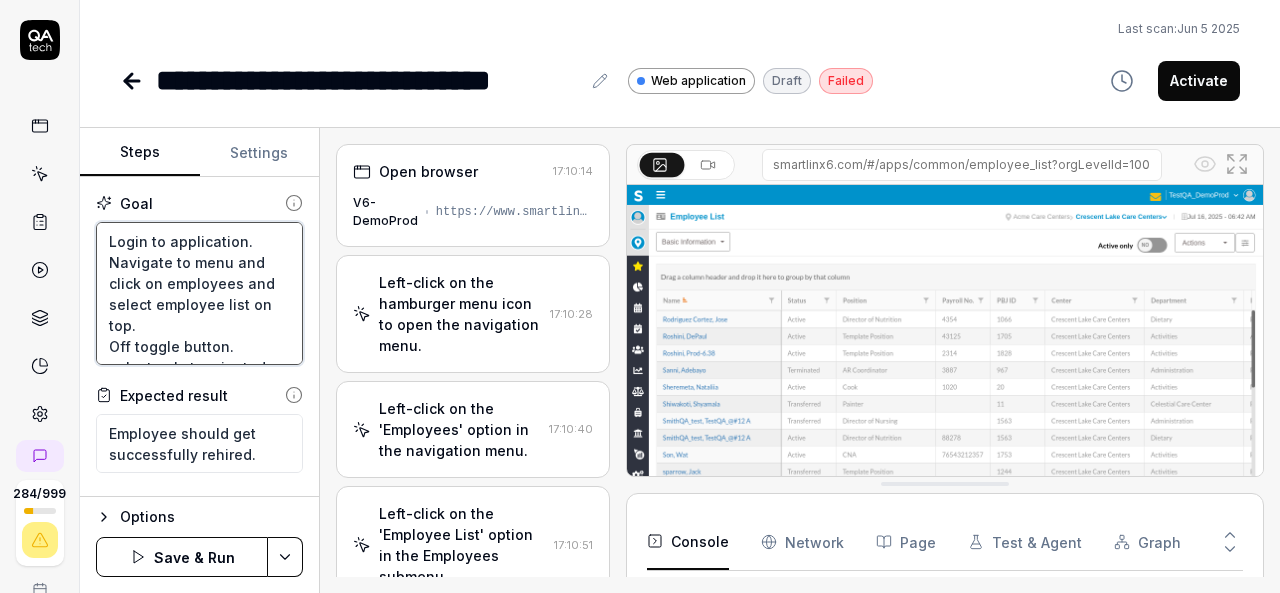 type on "*" 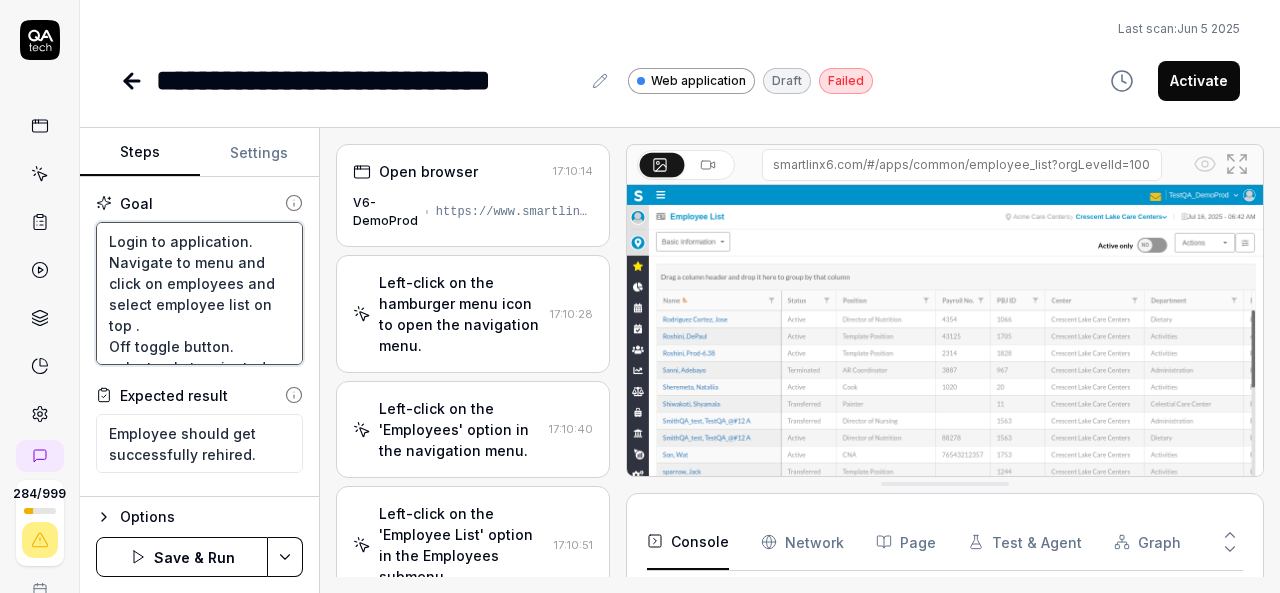 type on "*" 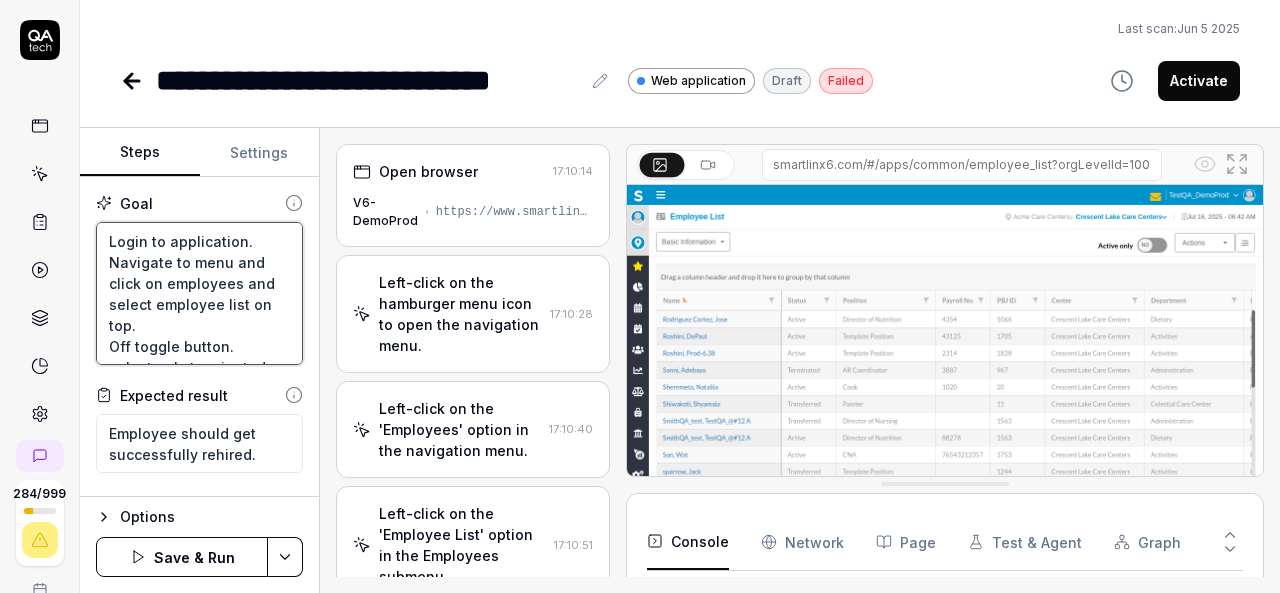 type on "*" 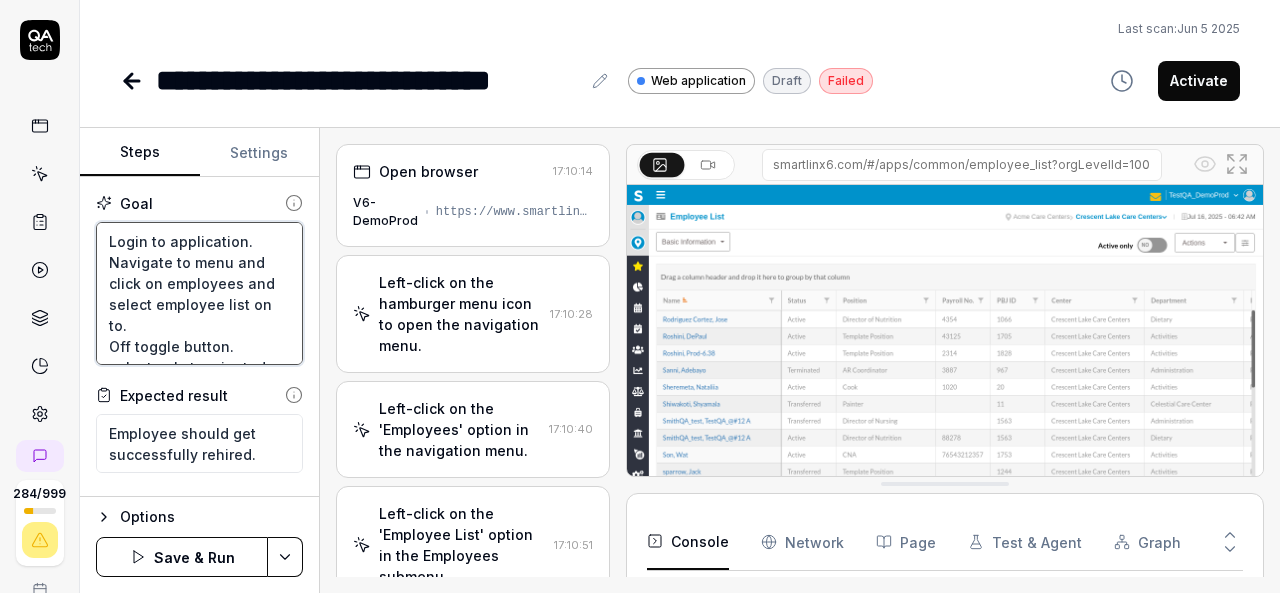 type on "*" 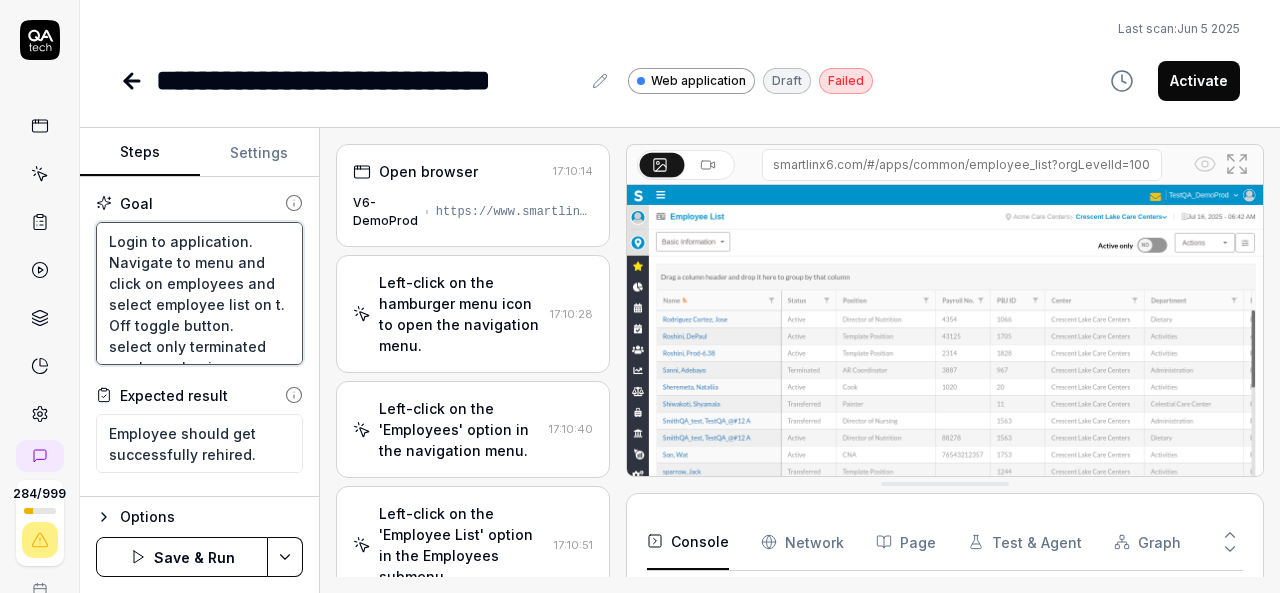 type on "*" 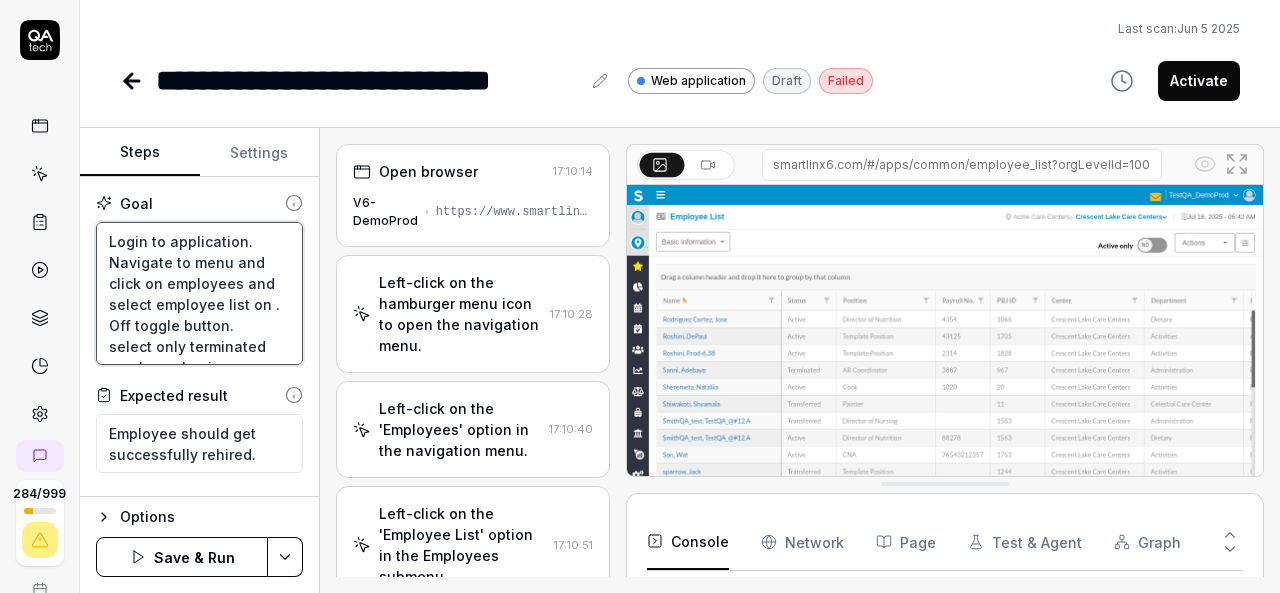 type on "*" 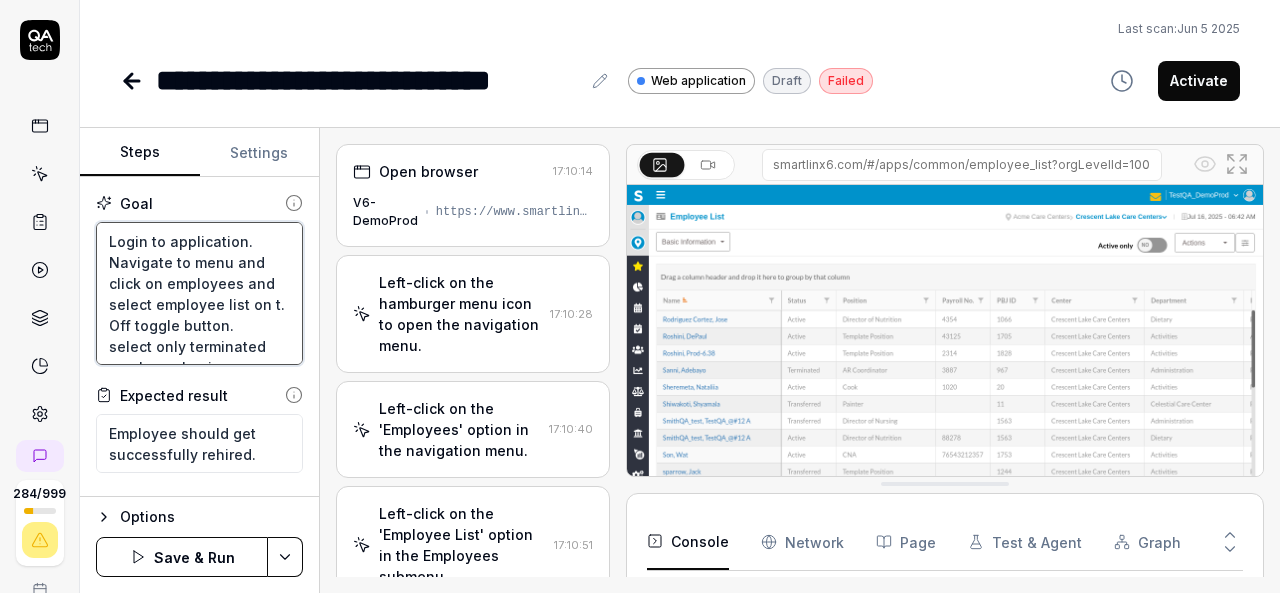 type on "*" 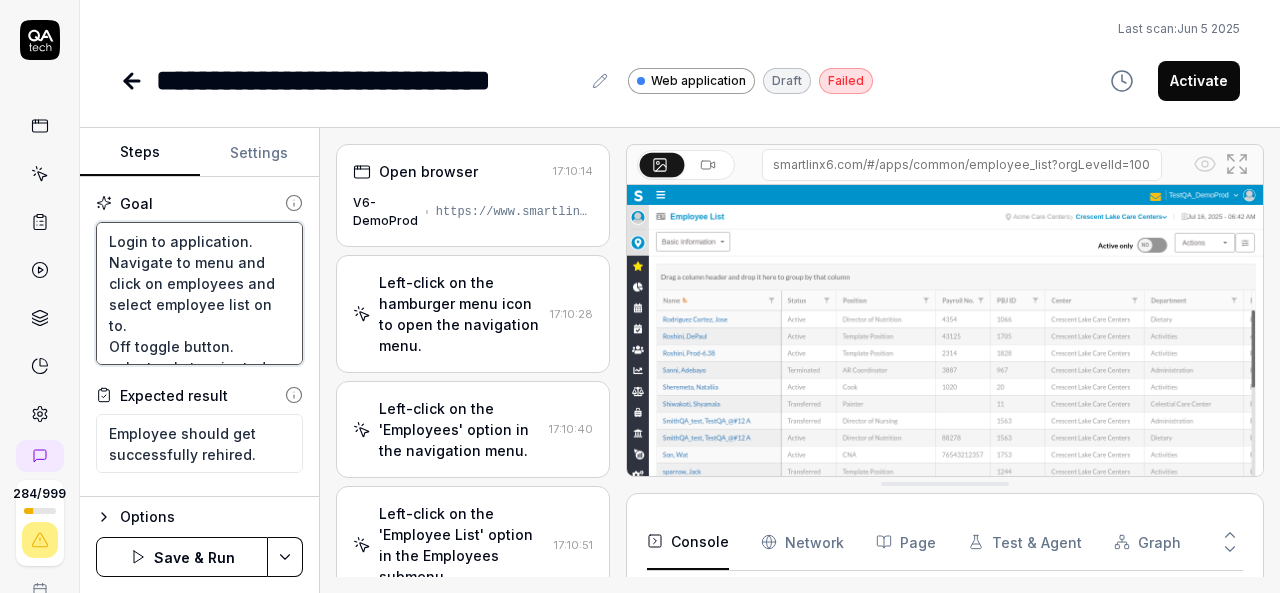 type on "*" 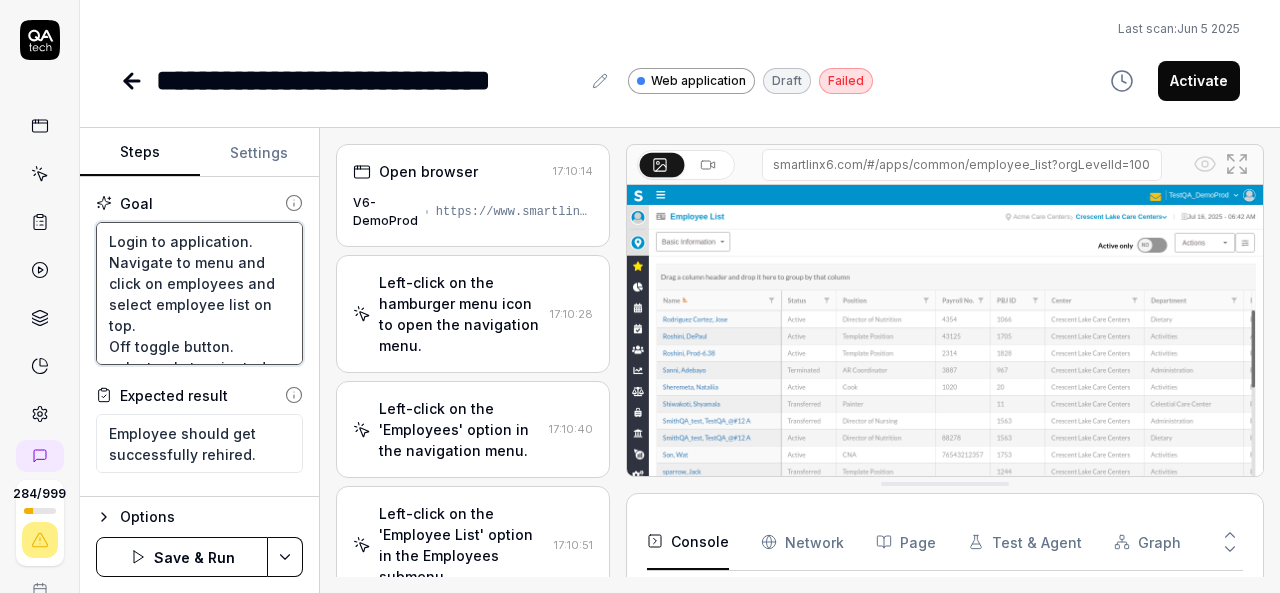 type on "*" 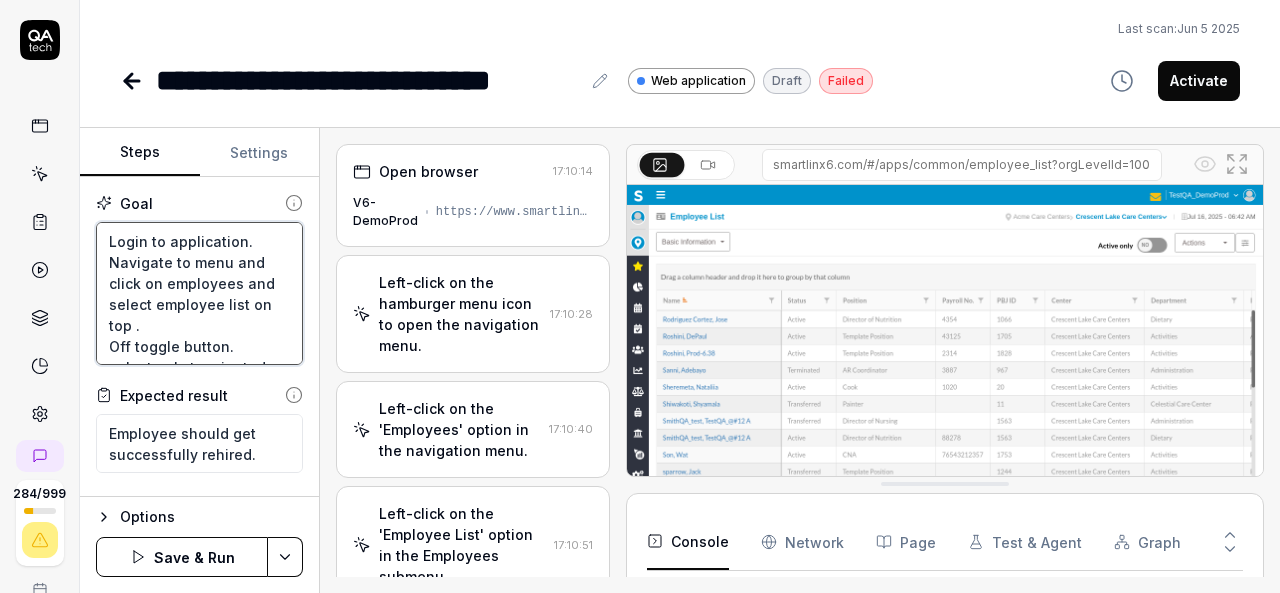 type on "*" 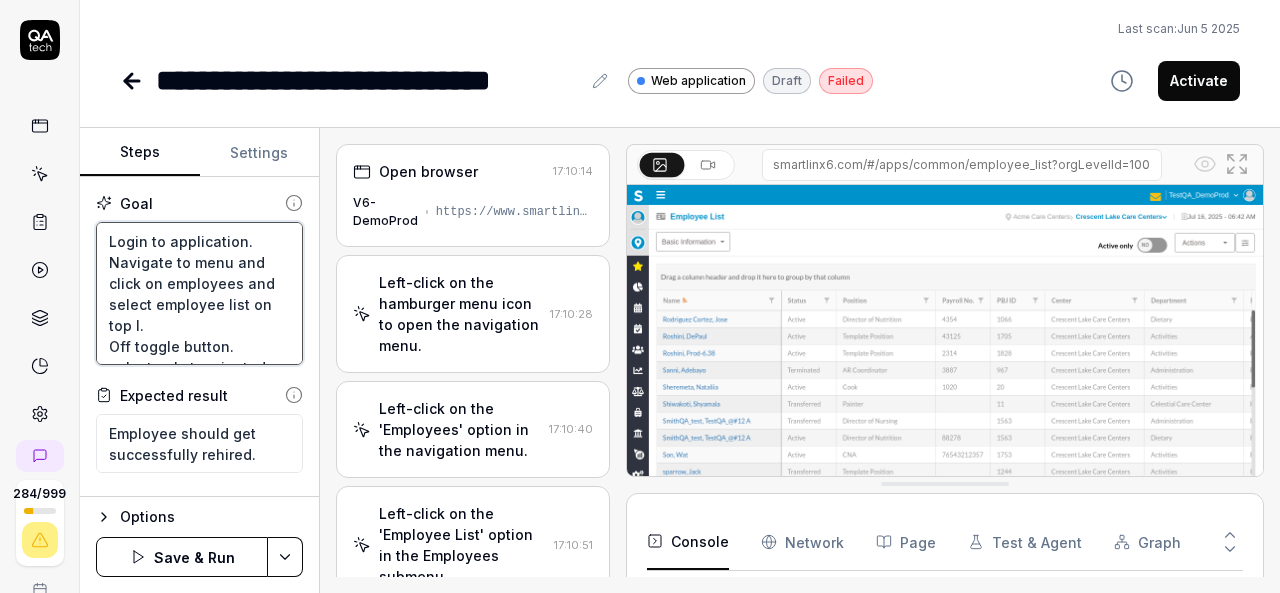 type on "*" 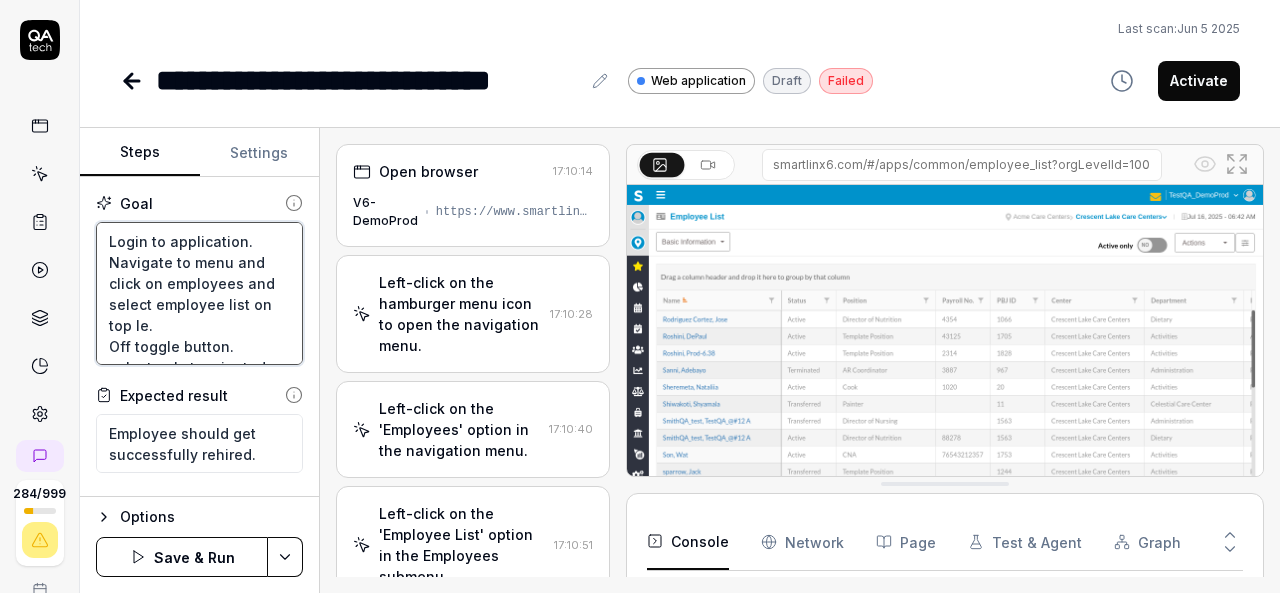 type on "*" 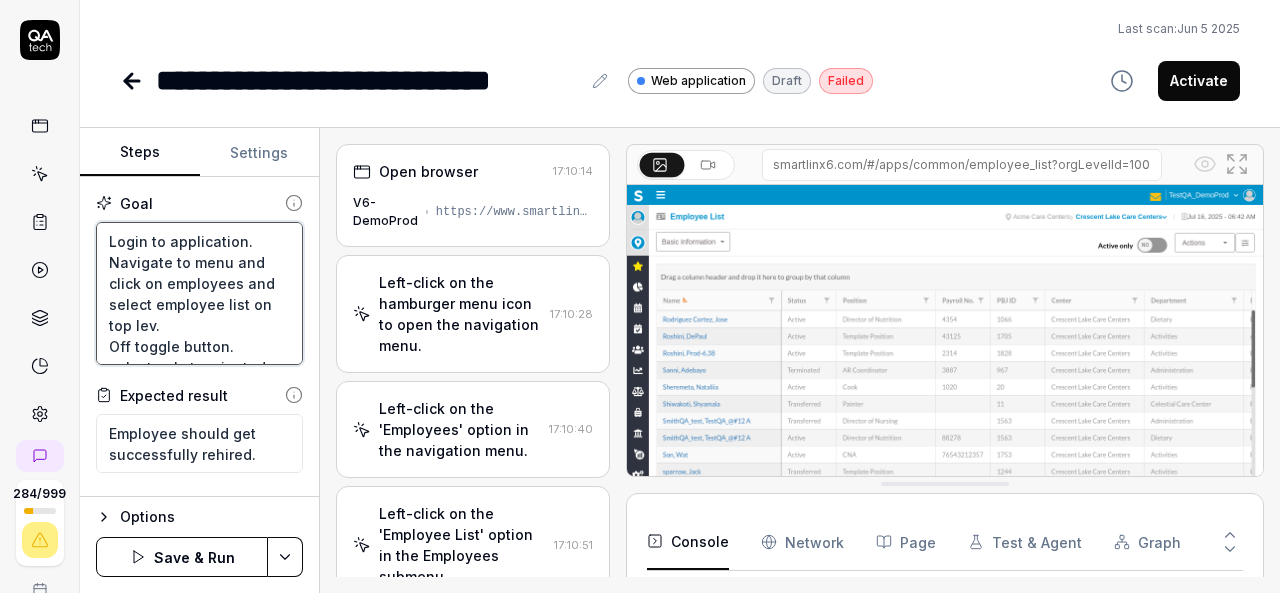 type on "*" 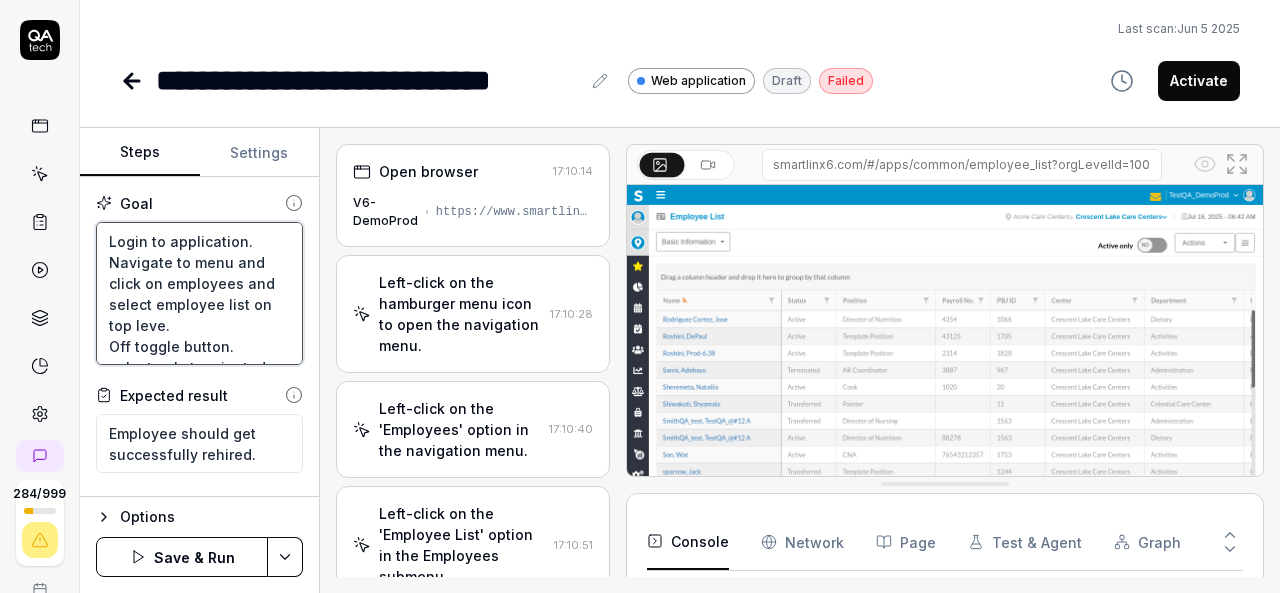 type on "*" 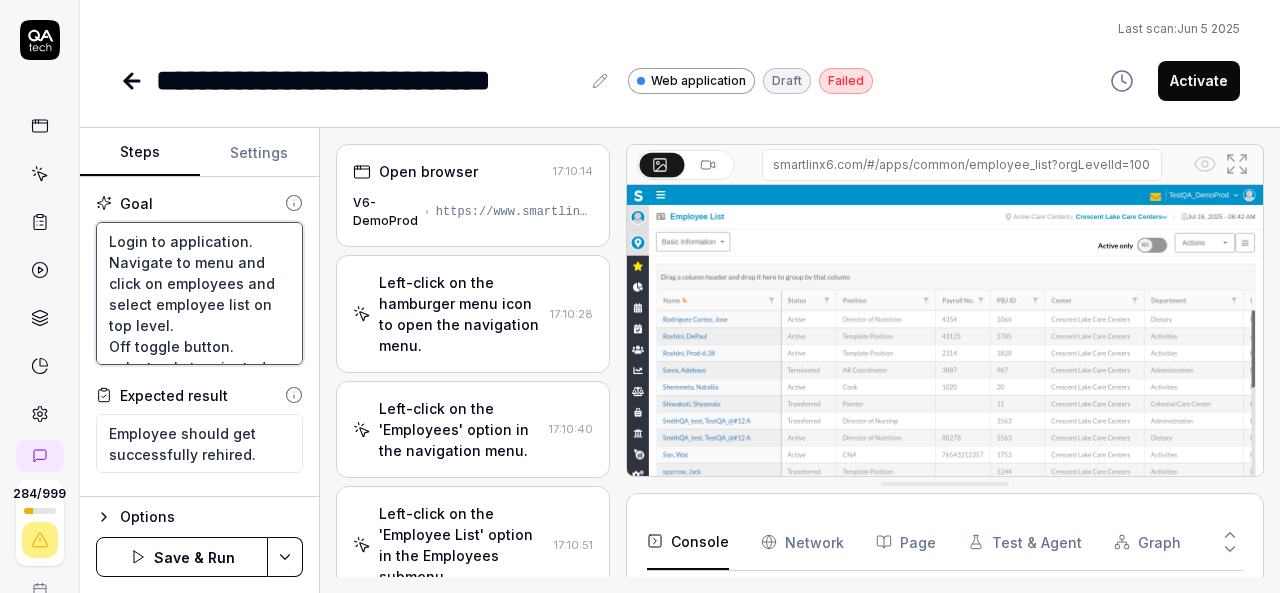 type on "Login to application.
Navigate to menu and click on employees and select employee list on top level.
Off toggle button.
select only terminated employee having name  @@@ESS, ESS
and navigate actions and rehire employee to other org which was different from employee current org." 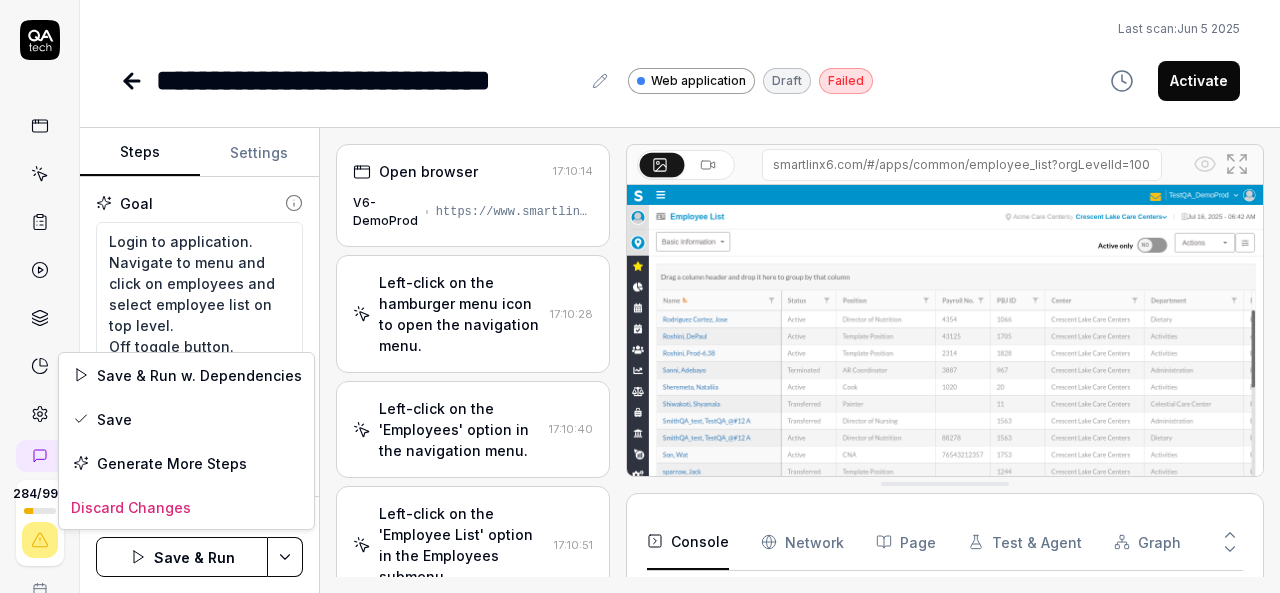 click on "**********" at bounding box center (640, 296) 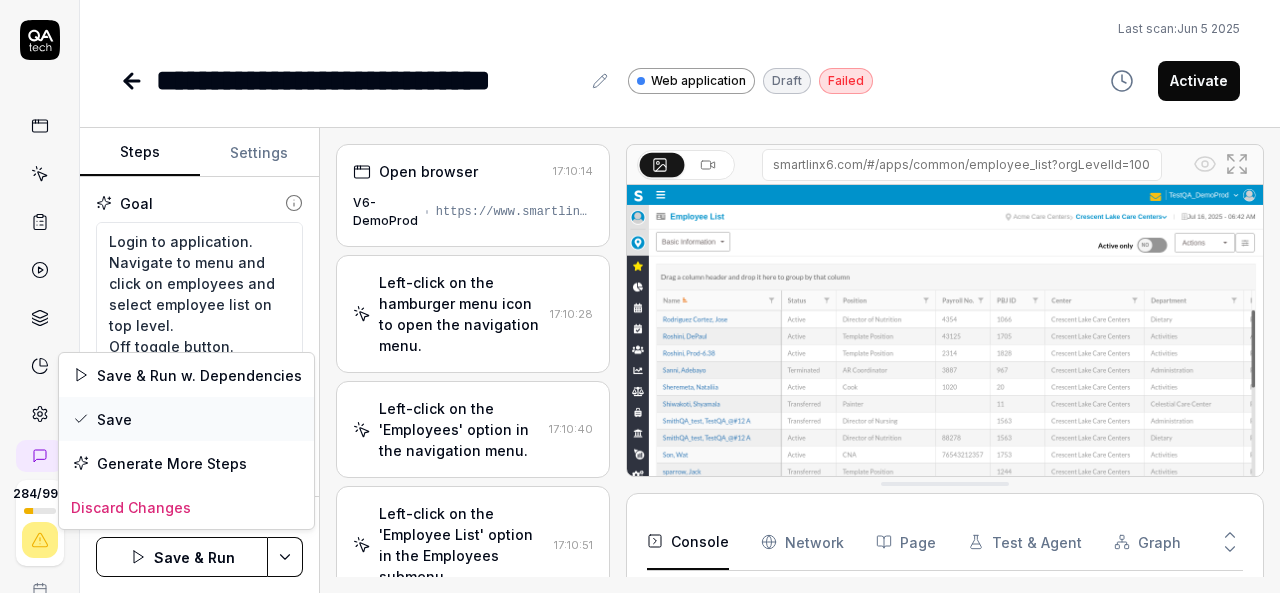 click on "Save" at bounding box center (186, 419) 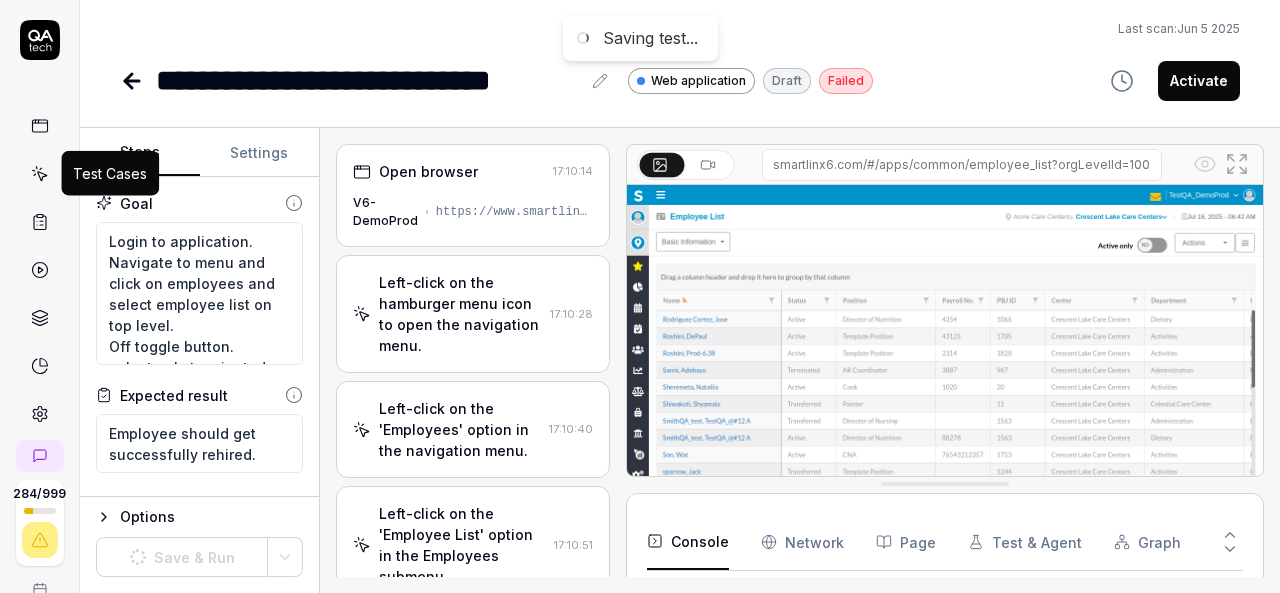 click 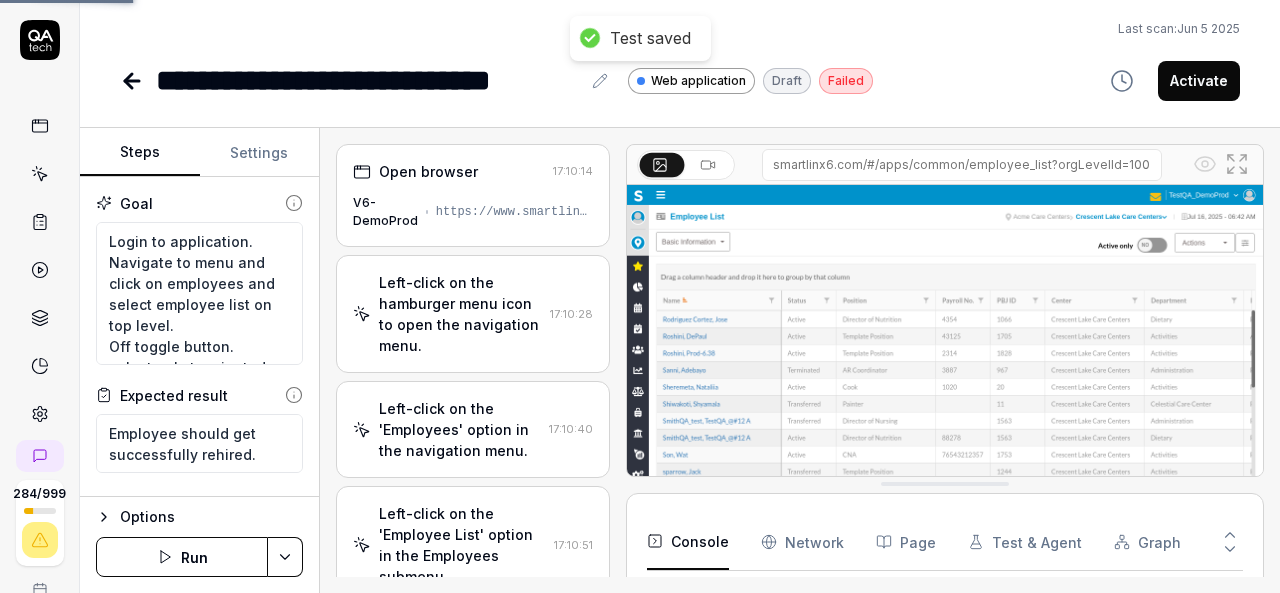 type on "*" 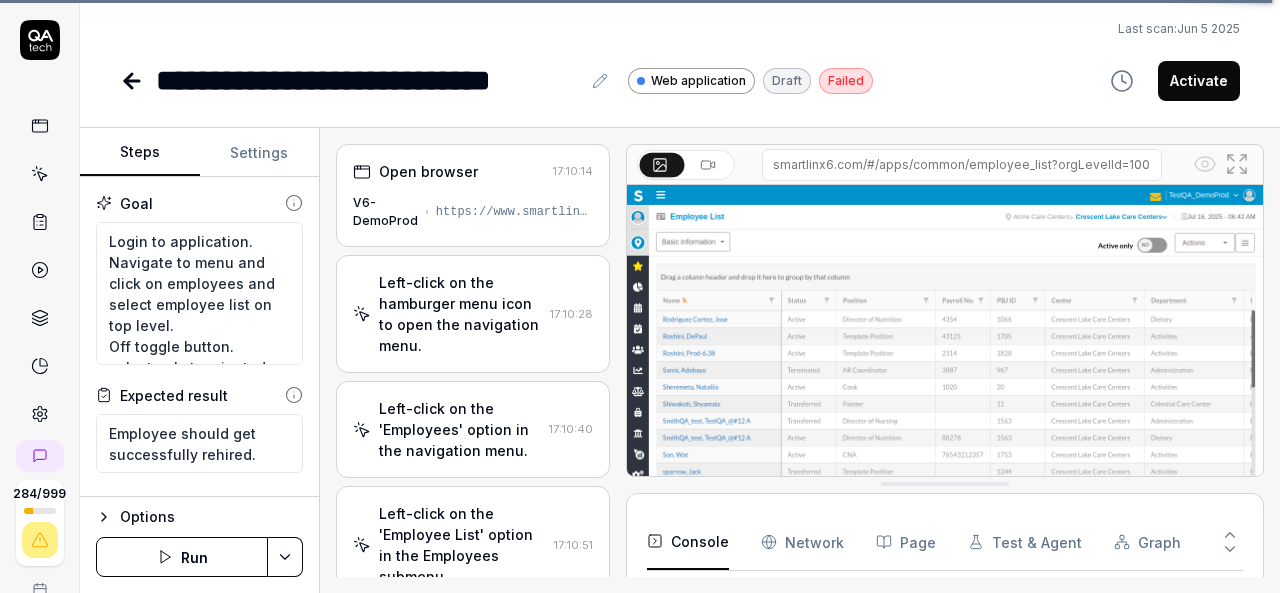click 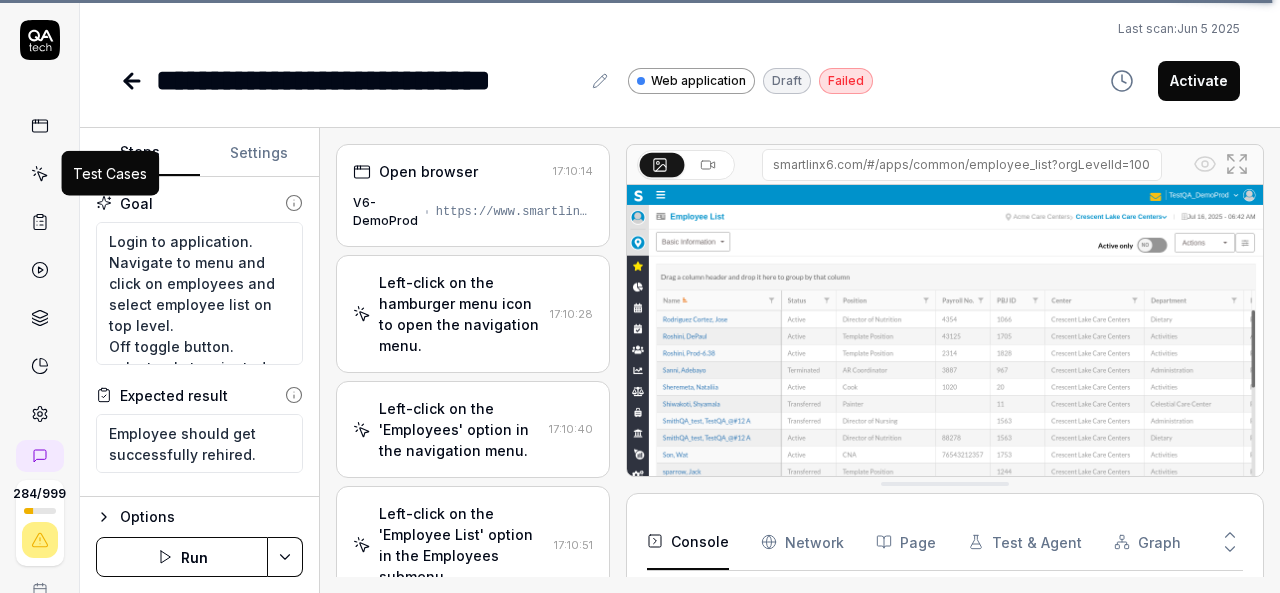 click at bounding box center [40, 174] 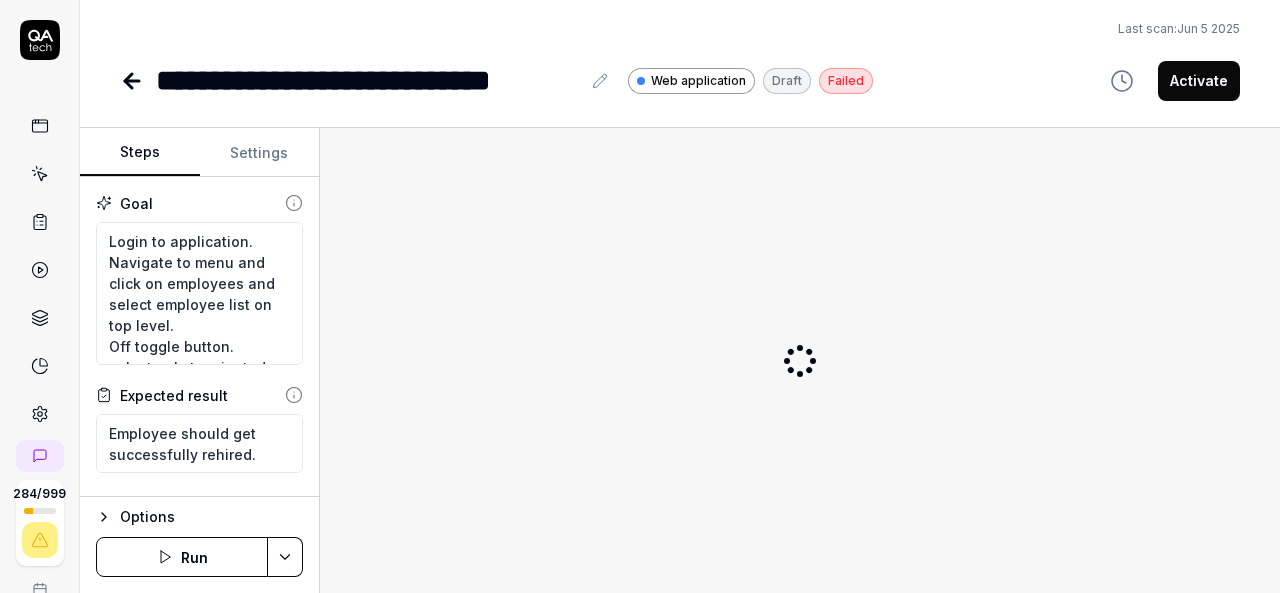 scroll, scrollTop: 0, scrollLeft: 0, axis: both 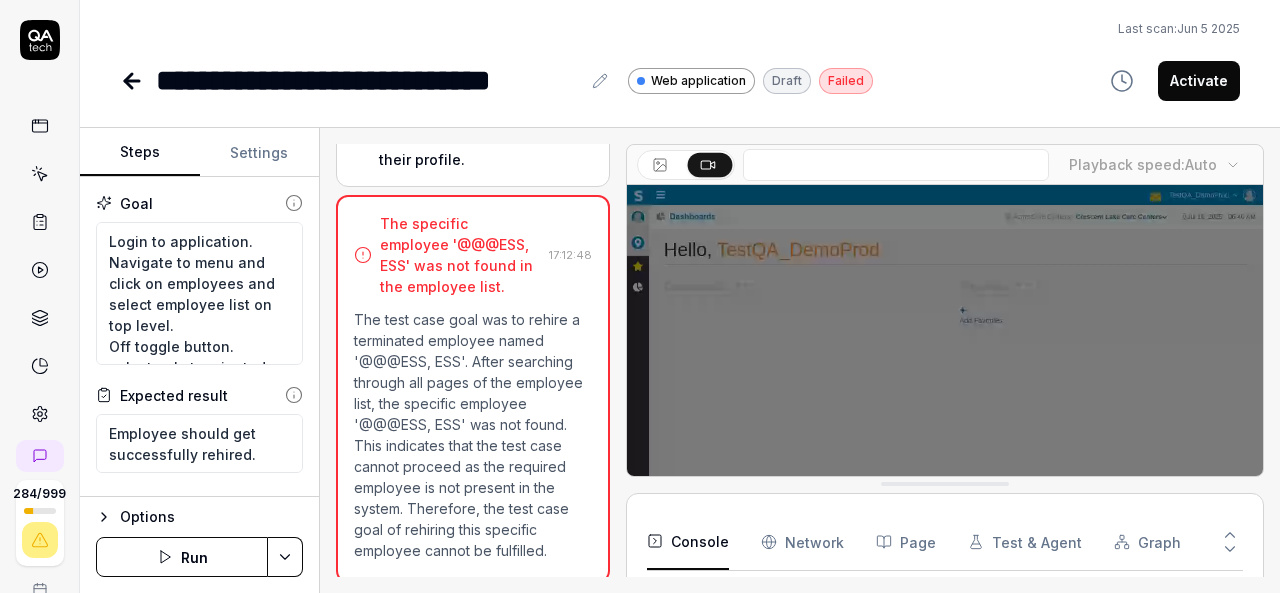 click 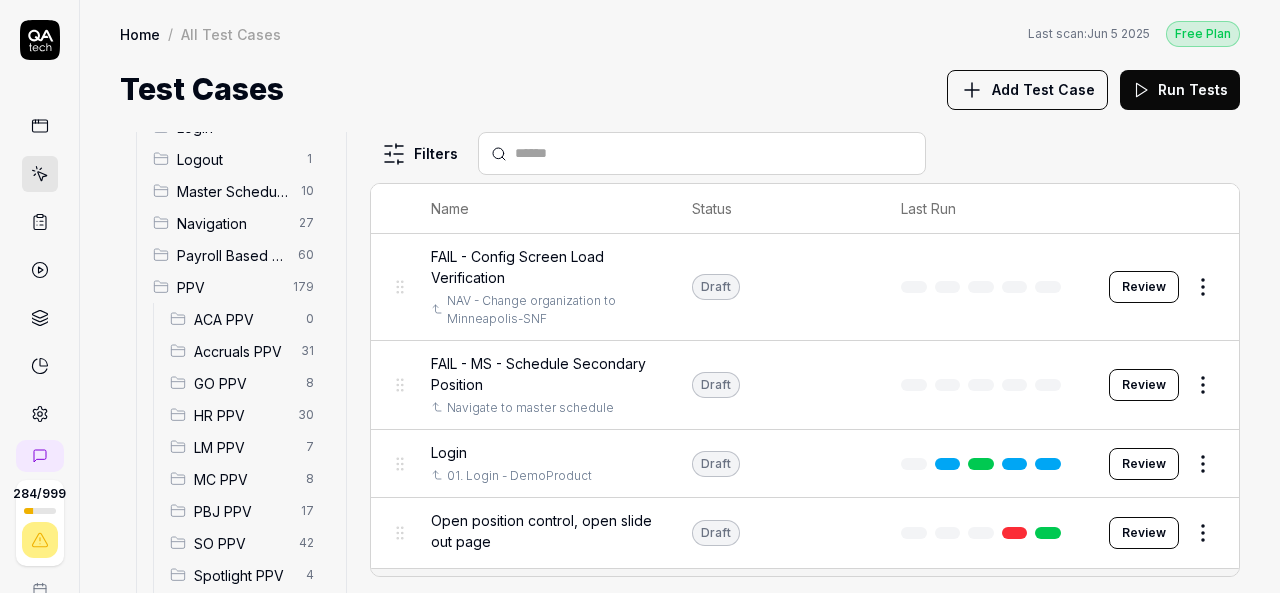 scroll, scrollTop: 200, scrollLeft: 0, axis: vertical 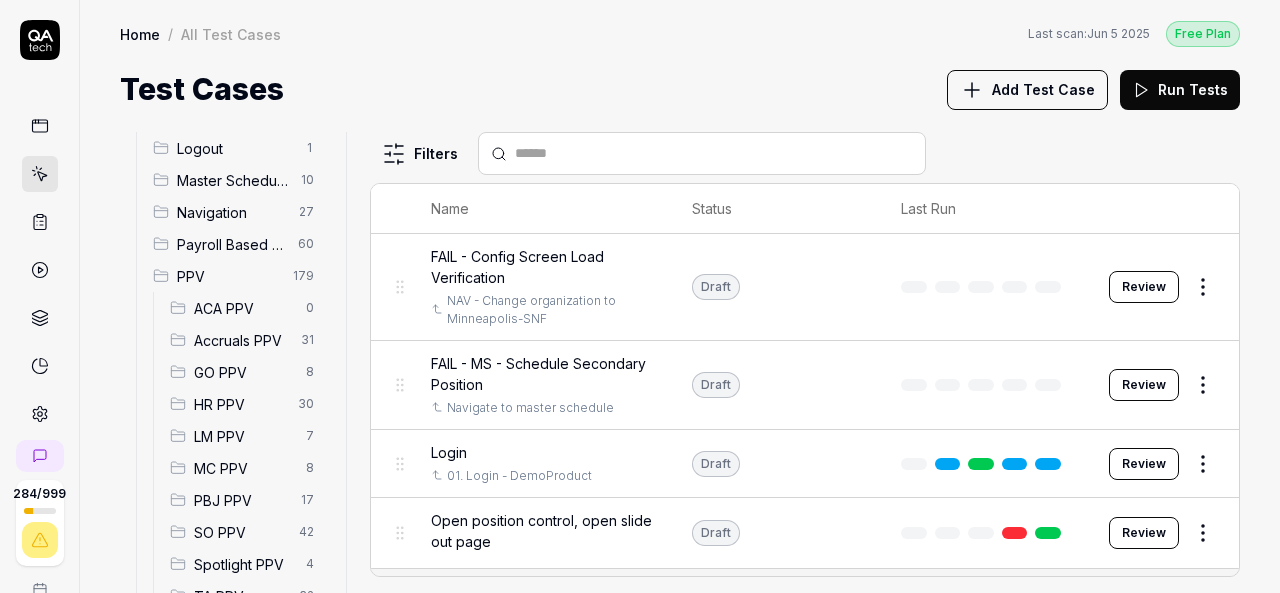 click on "HR PPV" at bounding box center [240, 404] 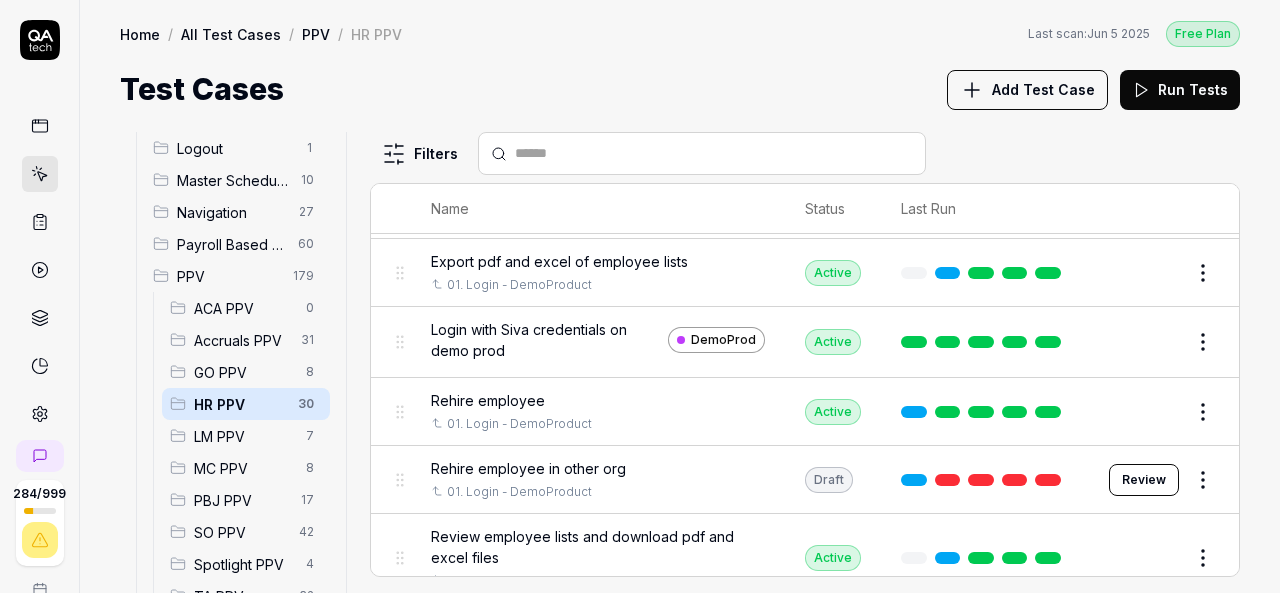 scroll, scrollTop: 1400, scrollLeft: 0, axis: vertical 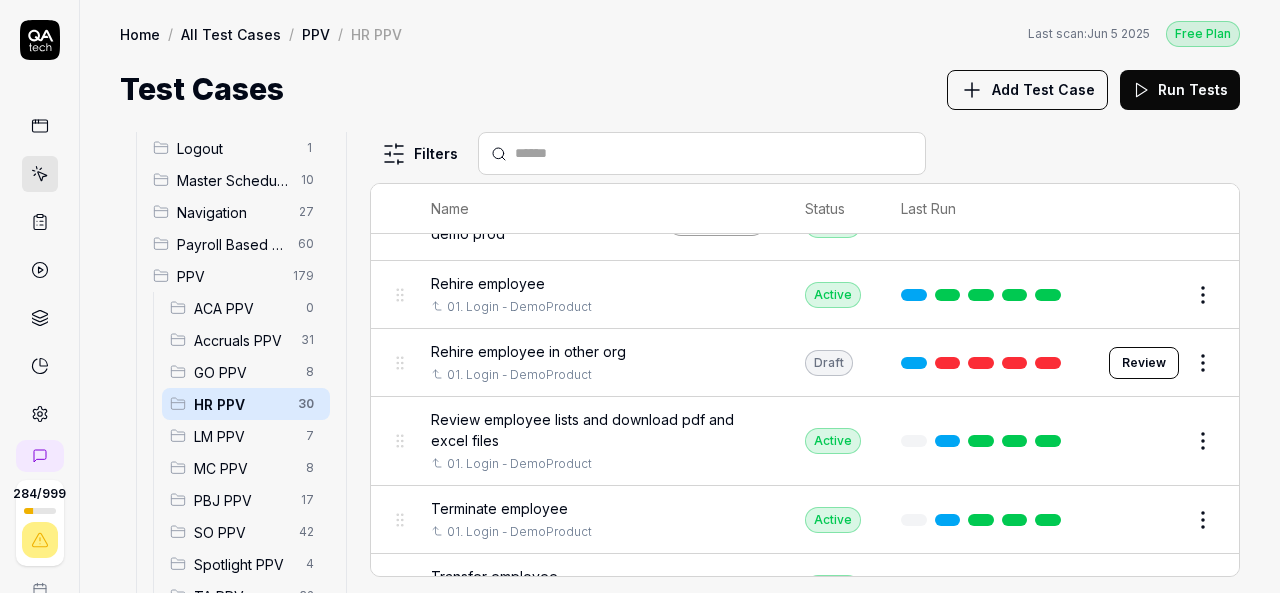 click on "Rehire employee in other org" at bounding box center [528, 351] 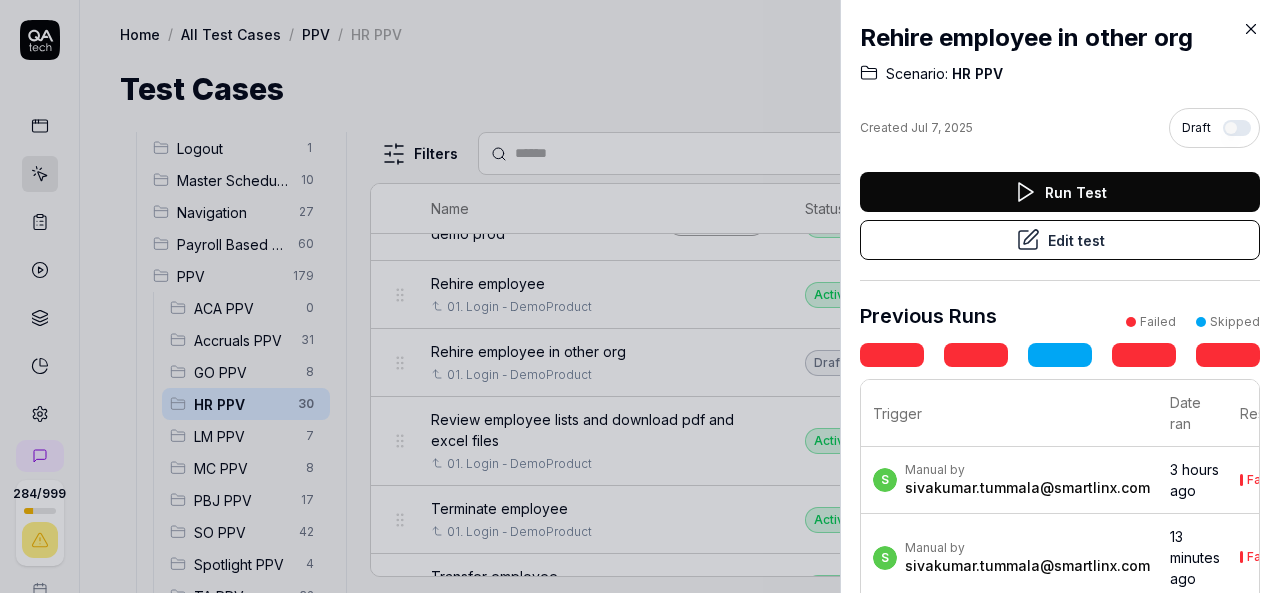 click on "Run Test" at bounding box center [1060, 192] 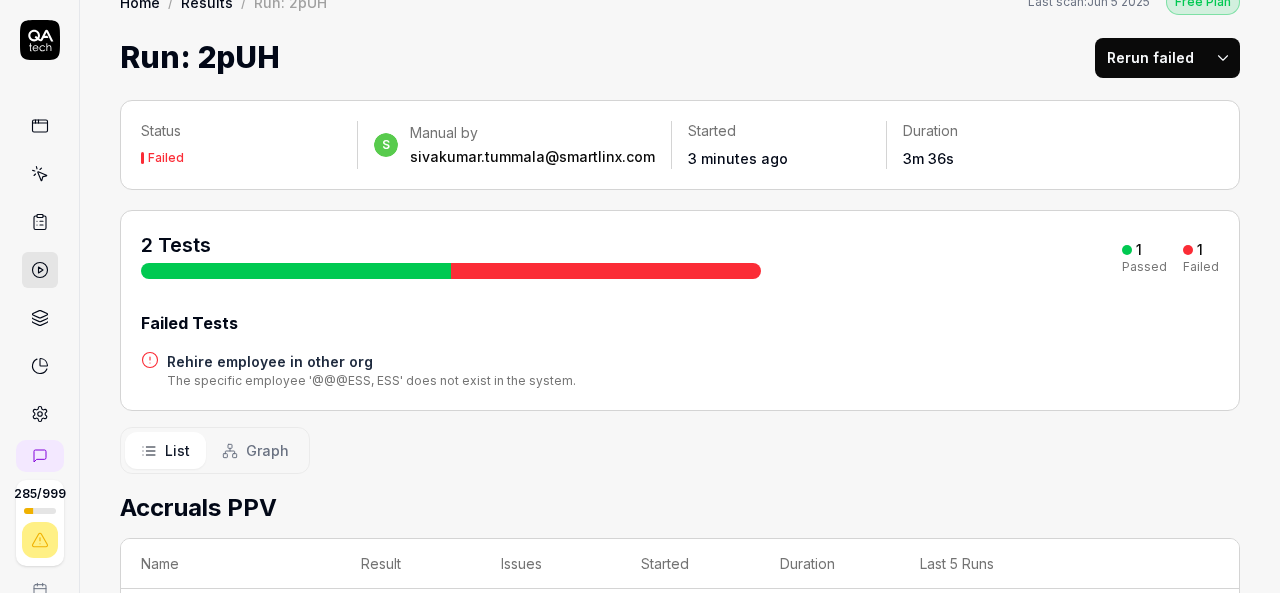 scroll, scrollTop: 31, scrollLeft: 0, axis: vertical 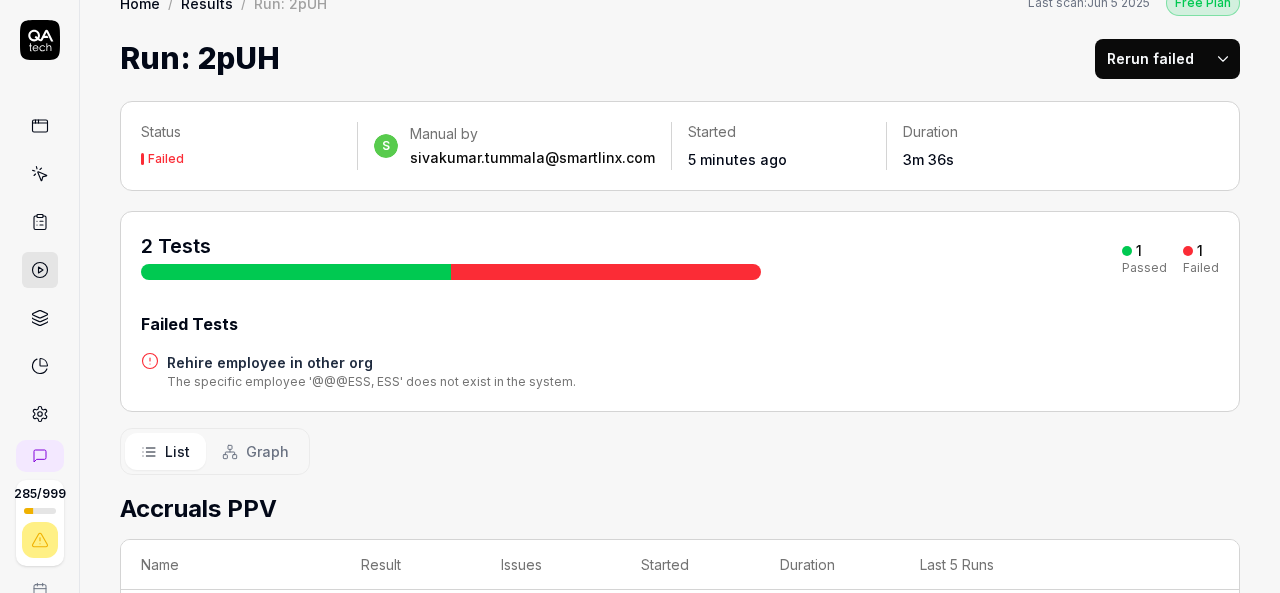 click on "Rehire employee in other org" at bounding box center [371, 362] 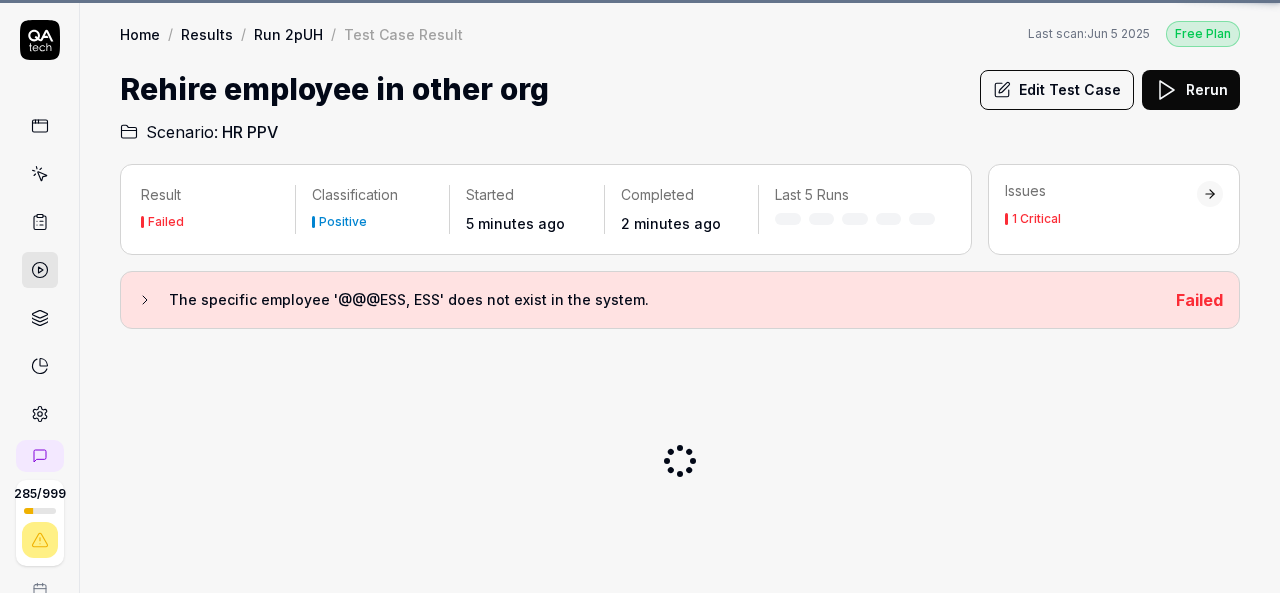 scroll, scrollTop: 0, scrollLeft: 0, axis: both 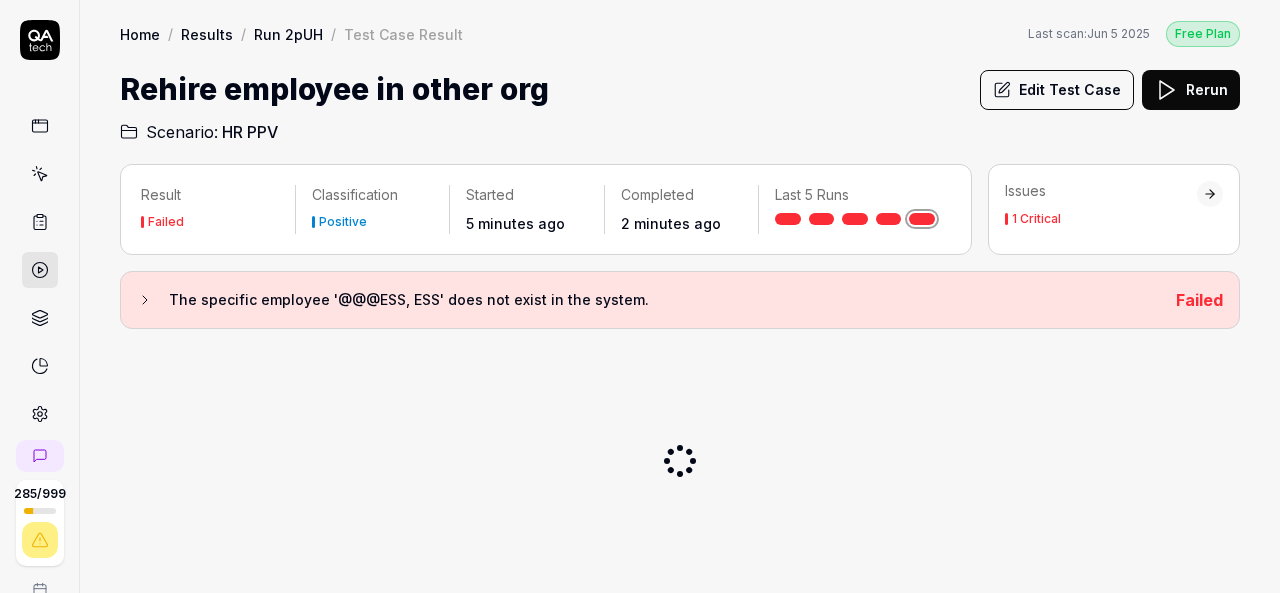 click on "Edit Test Case" at bounding box center (1057, 90) 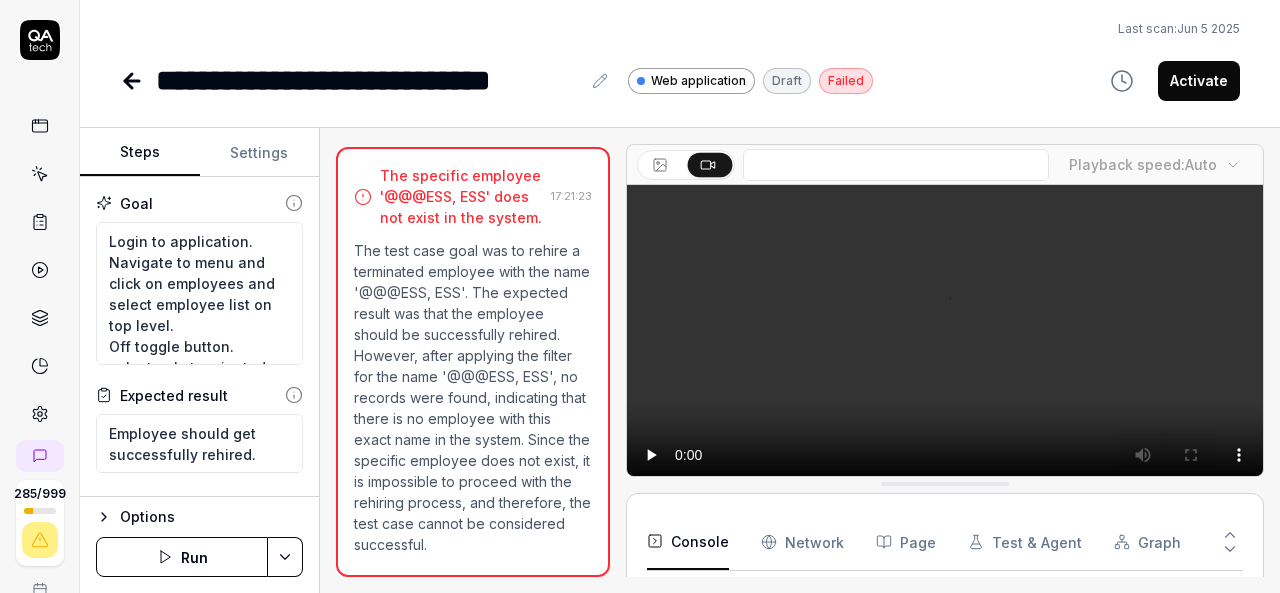 scroll, scrollTop: 1128, scrollLeft: 0, axis: vertical 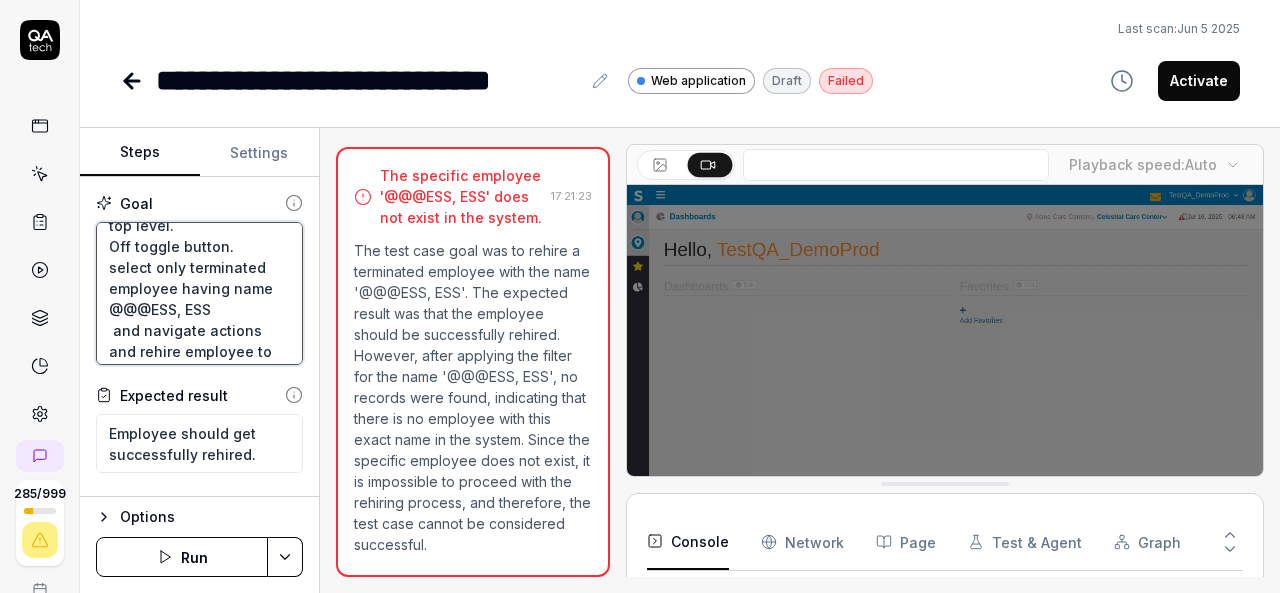 drag, startPoint x: 153, startPoint y: 305, endPoint x: 254, endPoint y: 309, distance: 101.07918 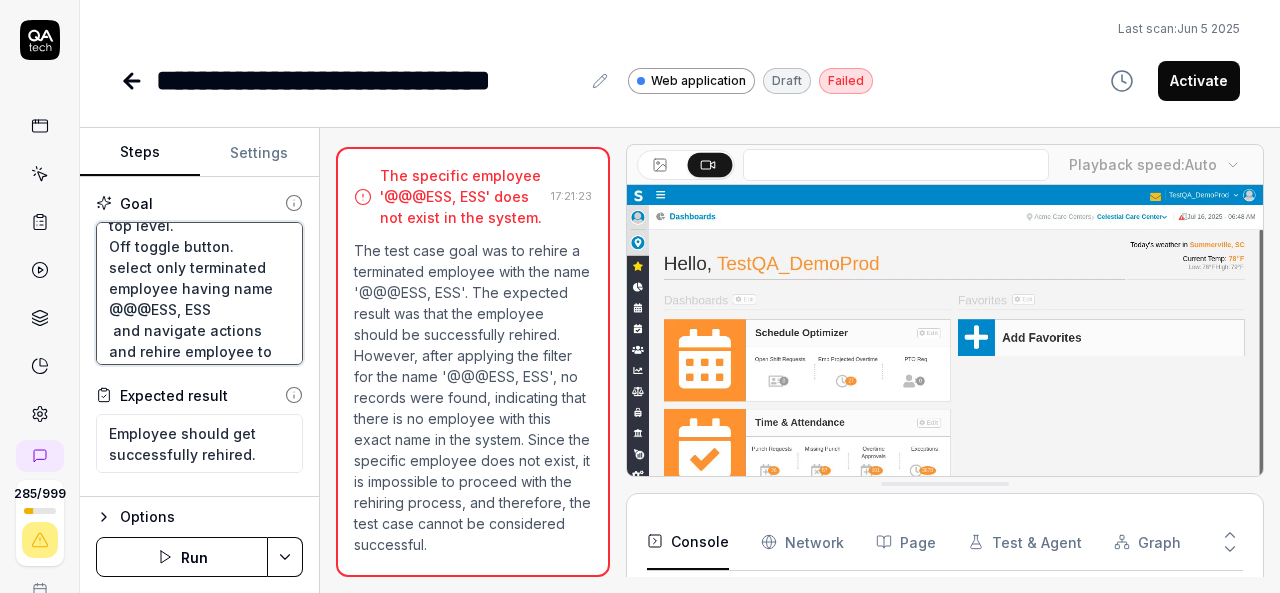 click on "Login to application.
Navigate to menu and click on employees and select employee list on top level.
Off toggle button.
select only terminated employee having name  @@@ESS, ESS
and navigate actions and rehire employee to other org which was different from employee current org." at bounding box center [199, 293] 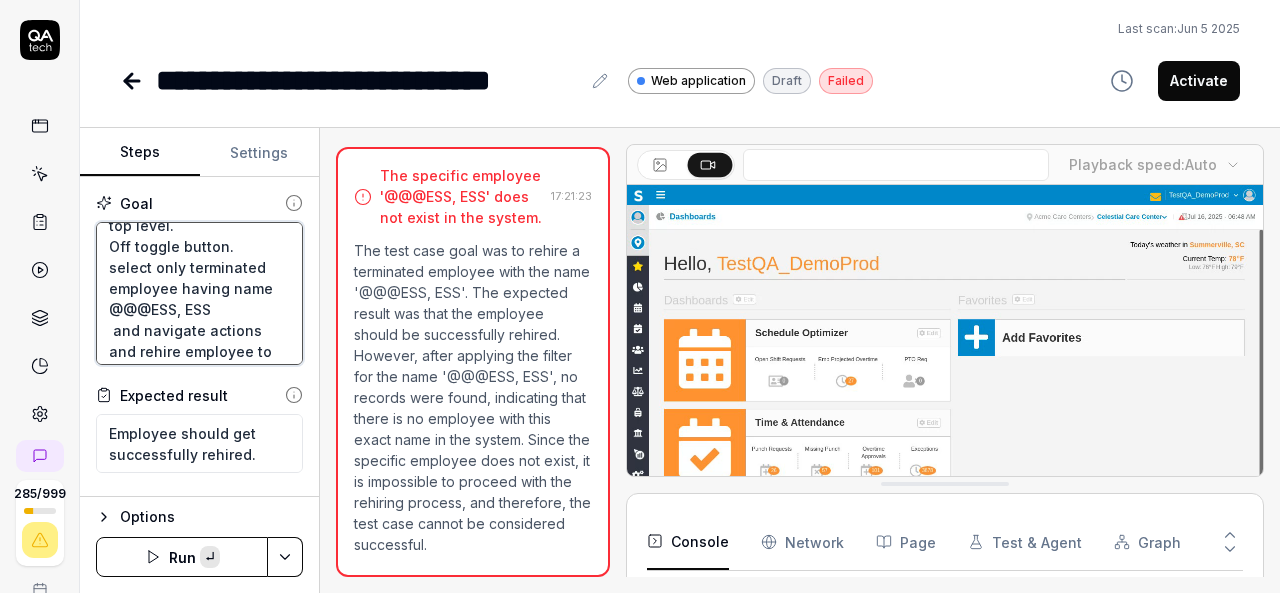 type on "*" 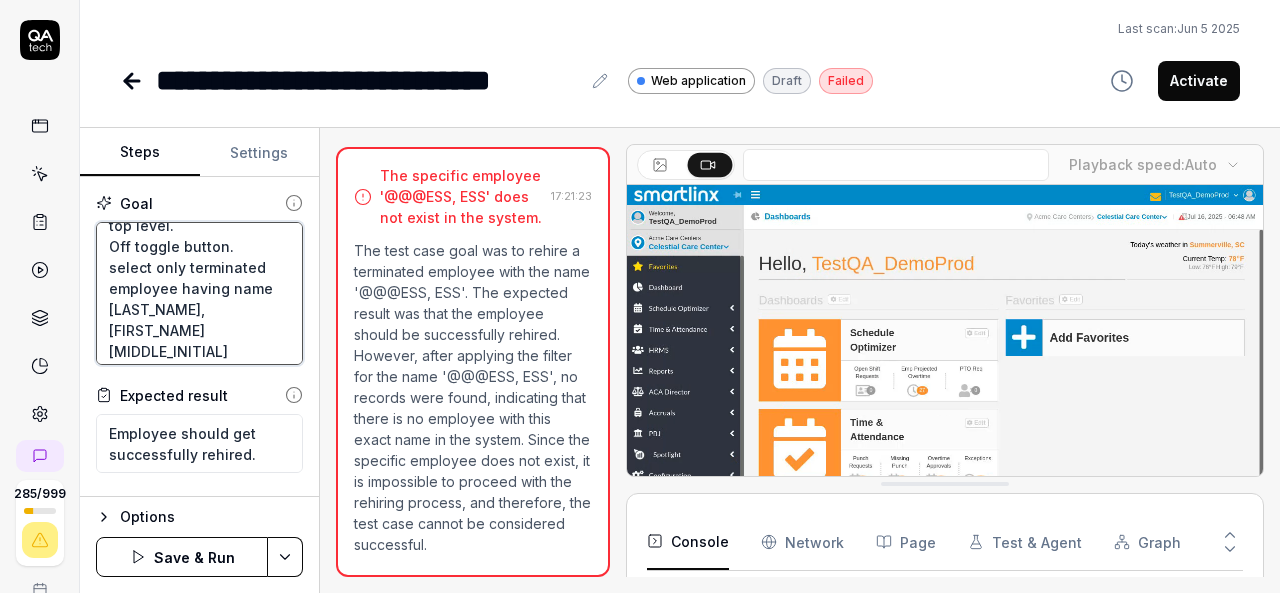 type on "*" 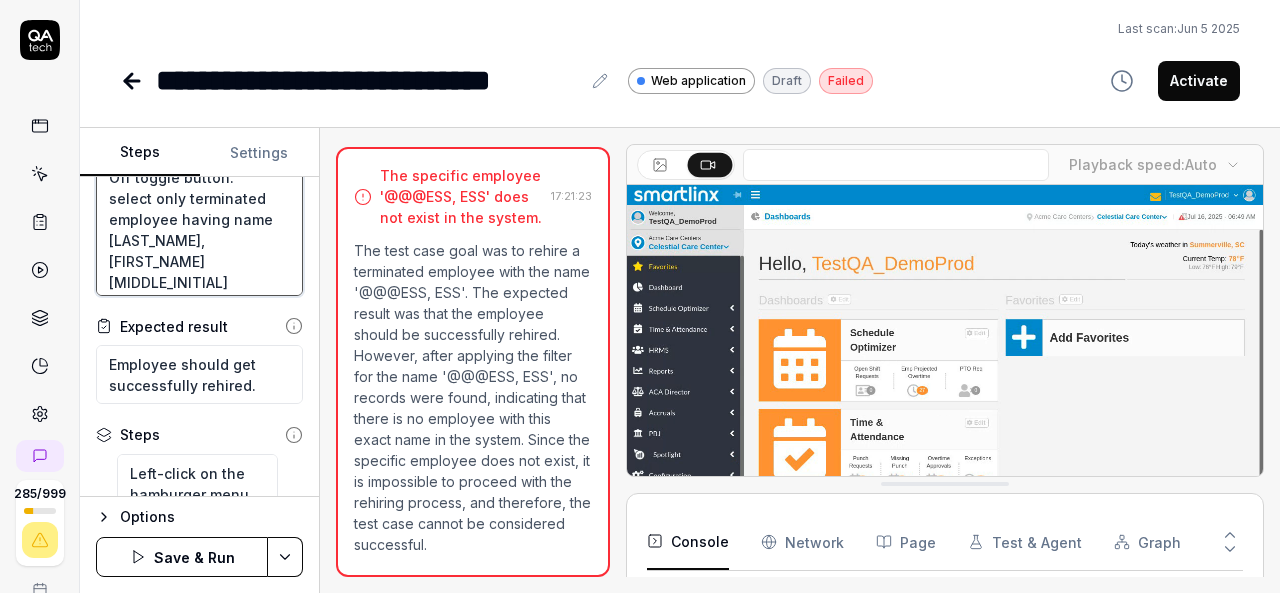 scroll, scrollTop: 100, scrollLeft: 0, axis: vertical 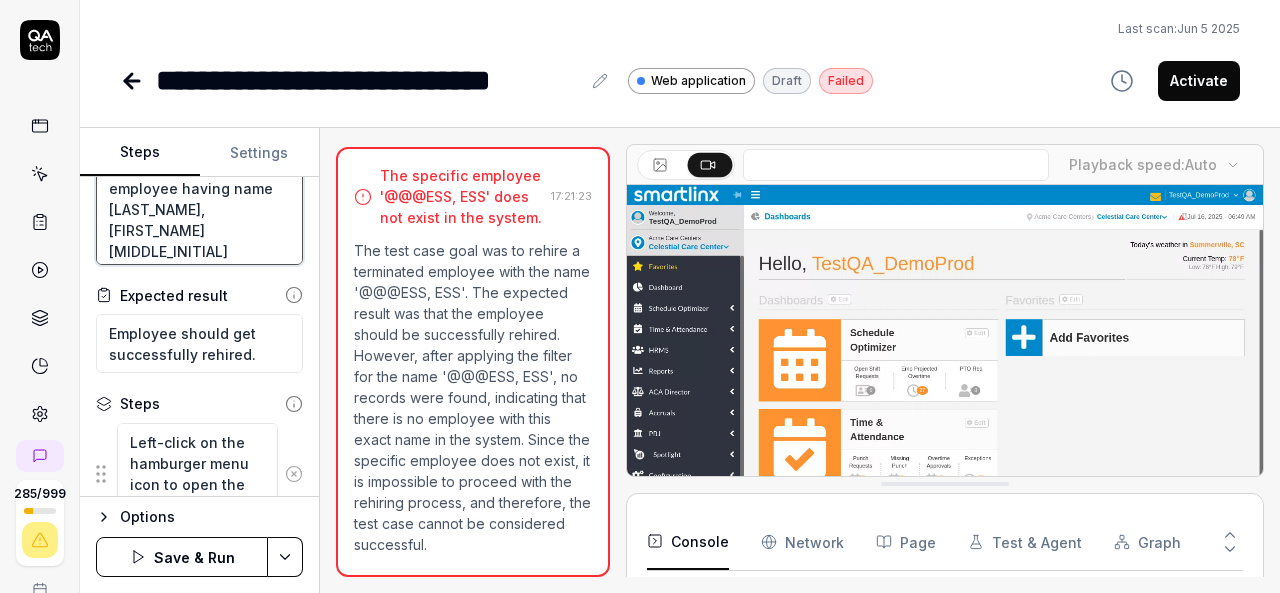 type on "Login to application.
Navigate to menu and click on employees and select employee list on top level.
Off toggle button.
select only terminated employee having name  [LAST_NAME], [FIRST_NAME] [MIDDLE_INITIAL]
and navigate actions and rehire employee to other org which was different from employee current org." 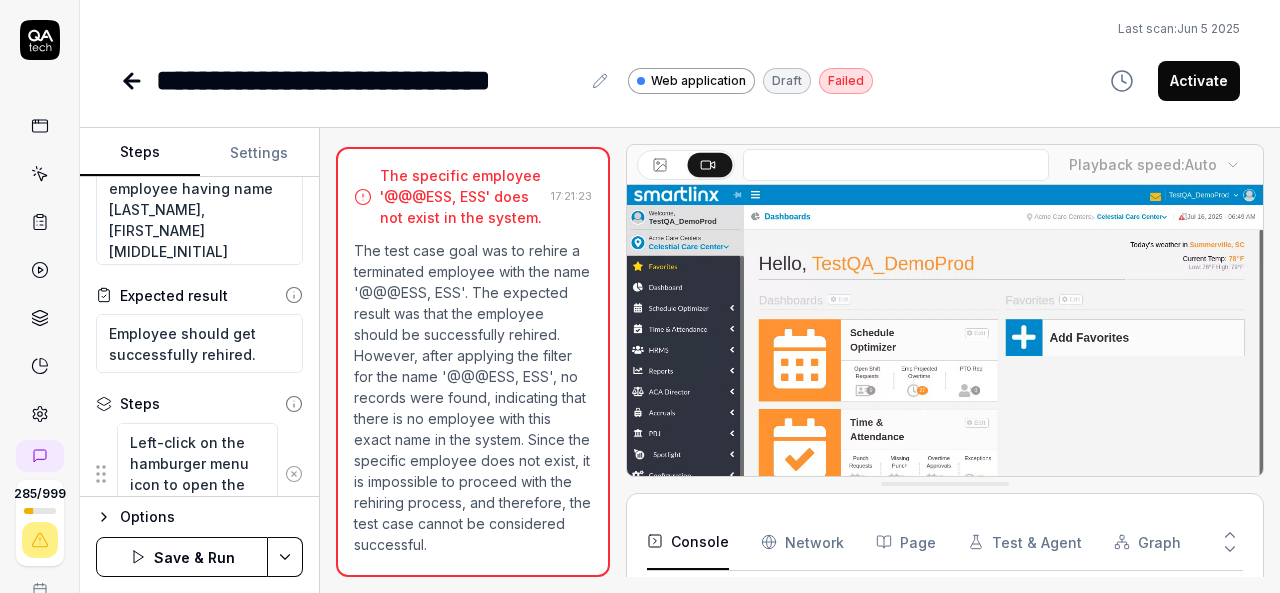 click on "**********" at bounding box center [640, 296] 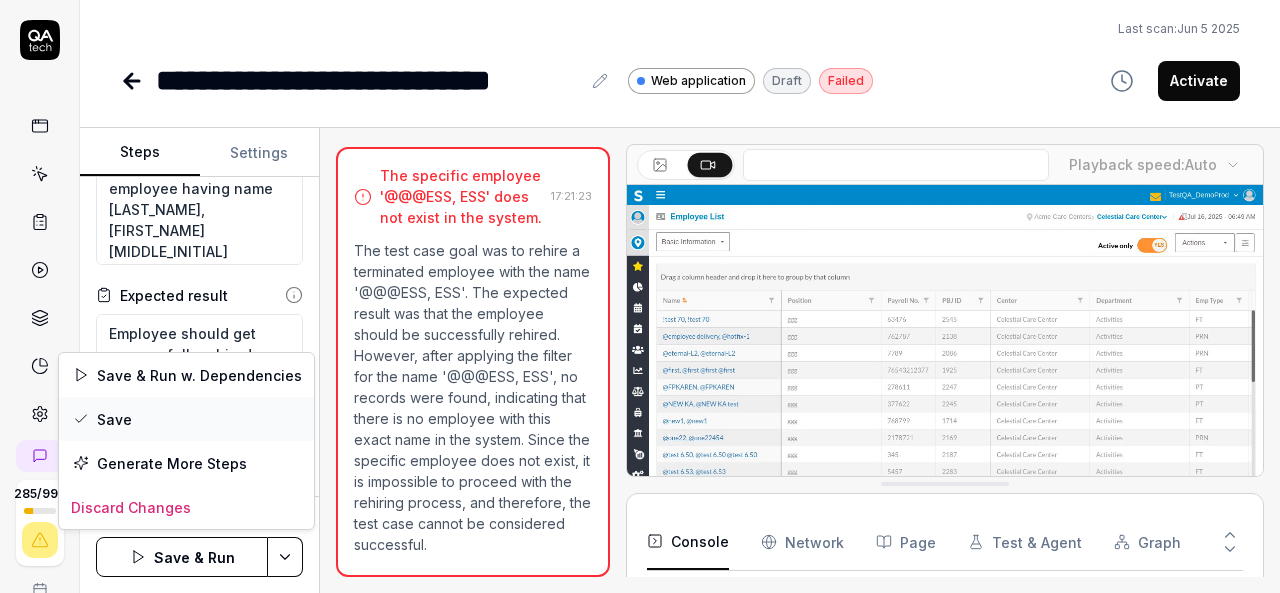 click on "Save" at bounding box center (186, 419) 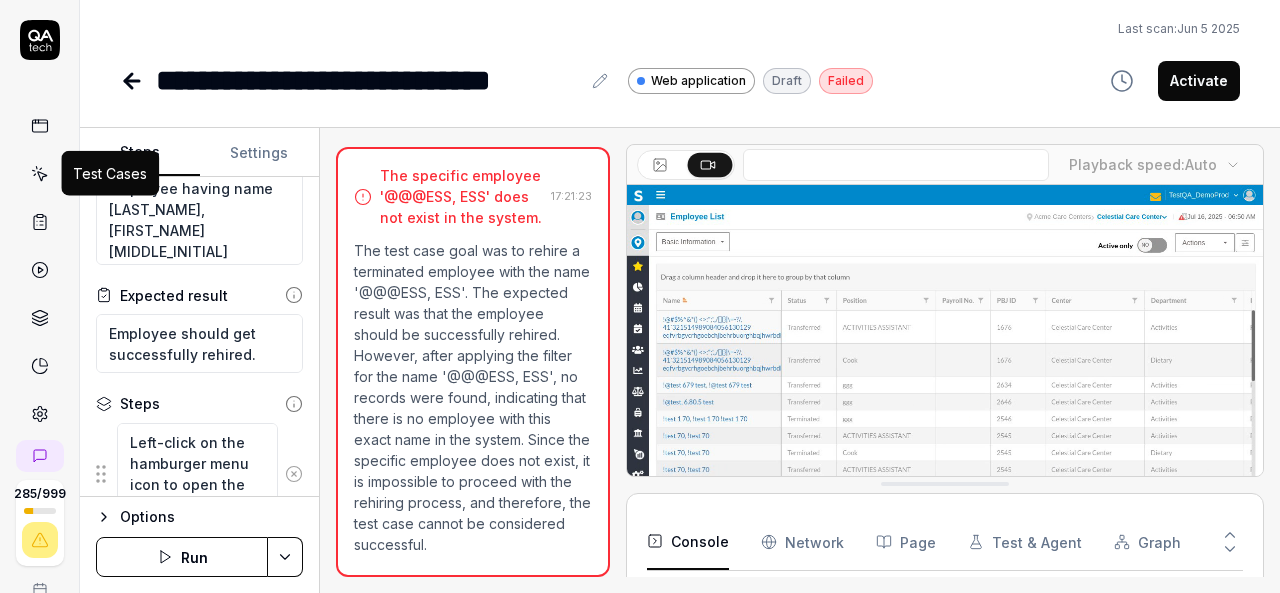 click 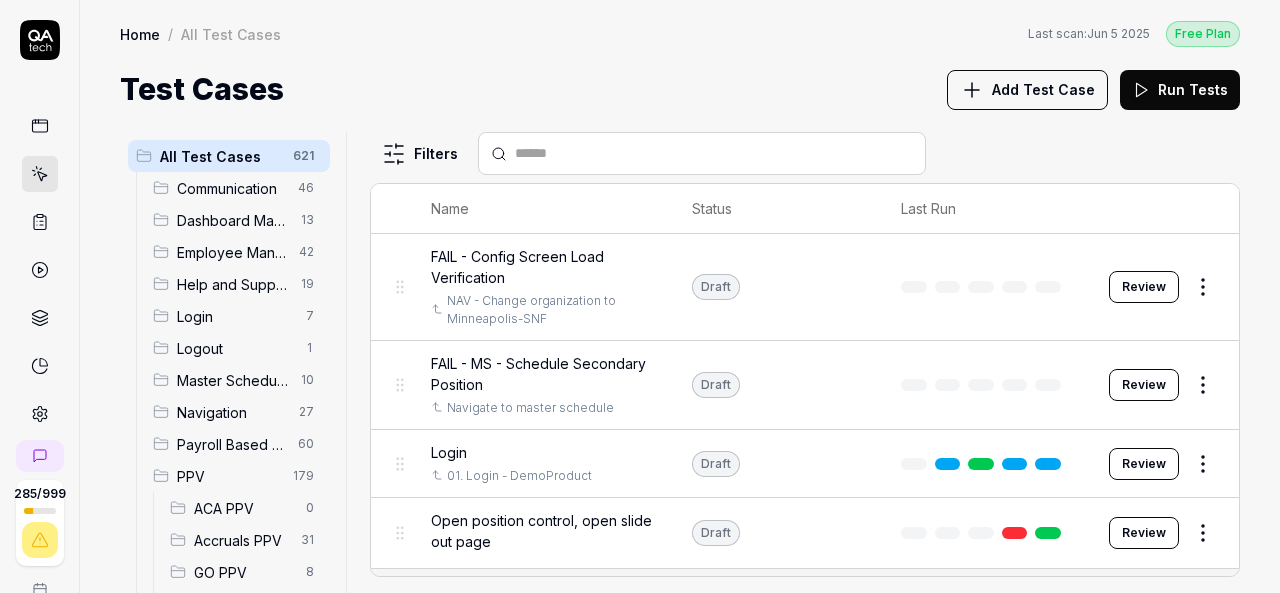 scroll, scrollTop: 300, scrollLeft: 0, axis: vertical 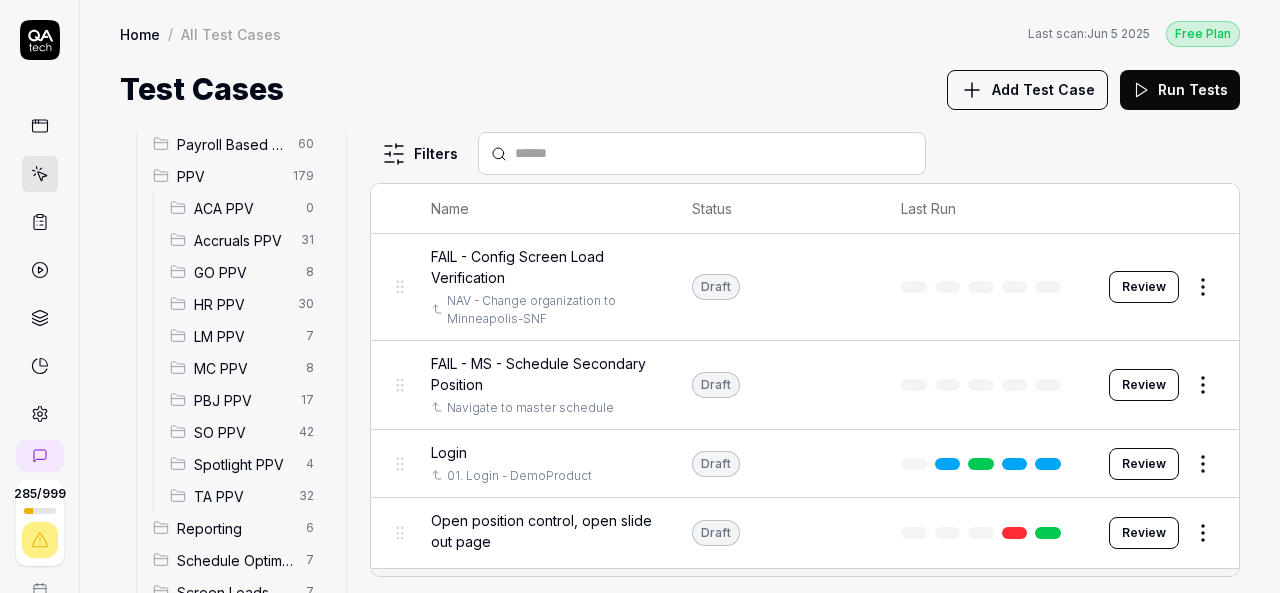 click on "HR PPV" at bounding box center (240, 304) 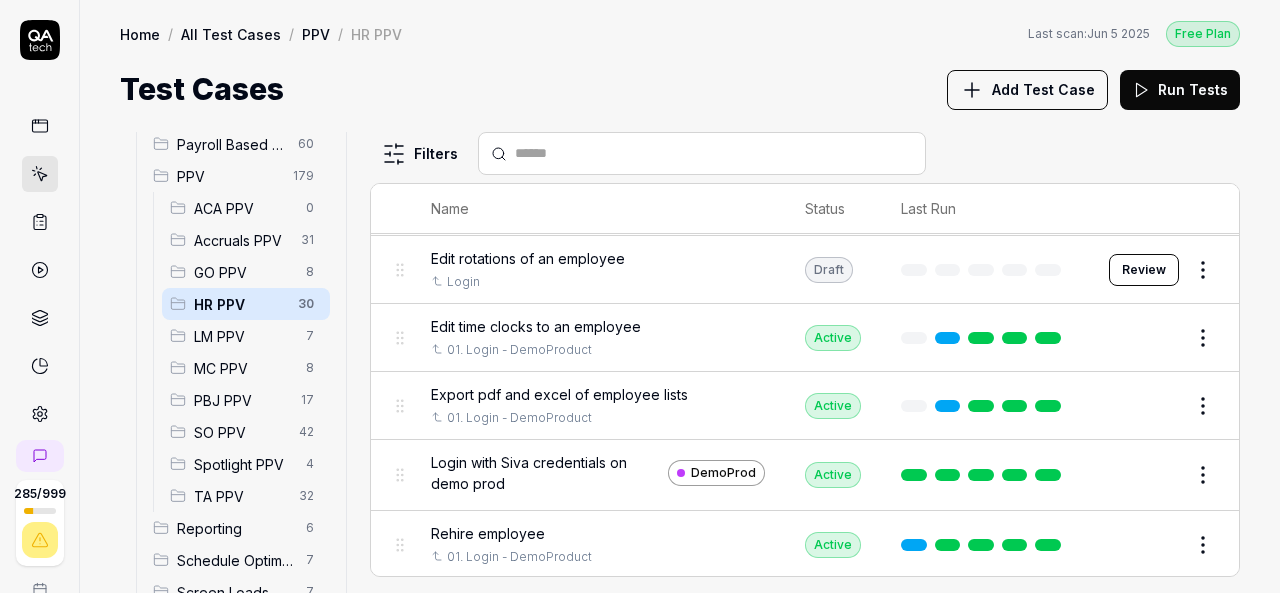 scroll, scrollTop: 1200, scrollLeft: 0, axis: vertical 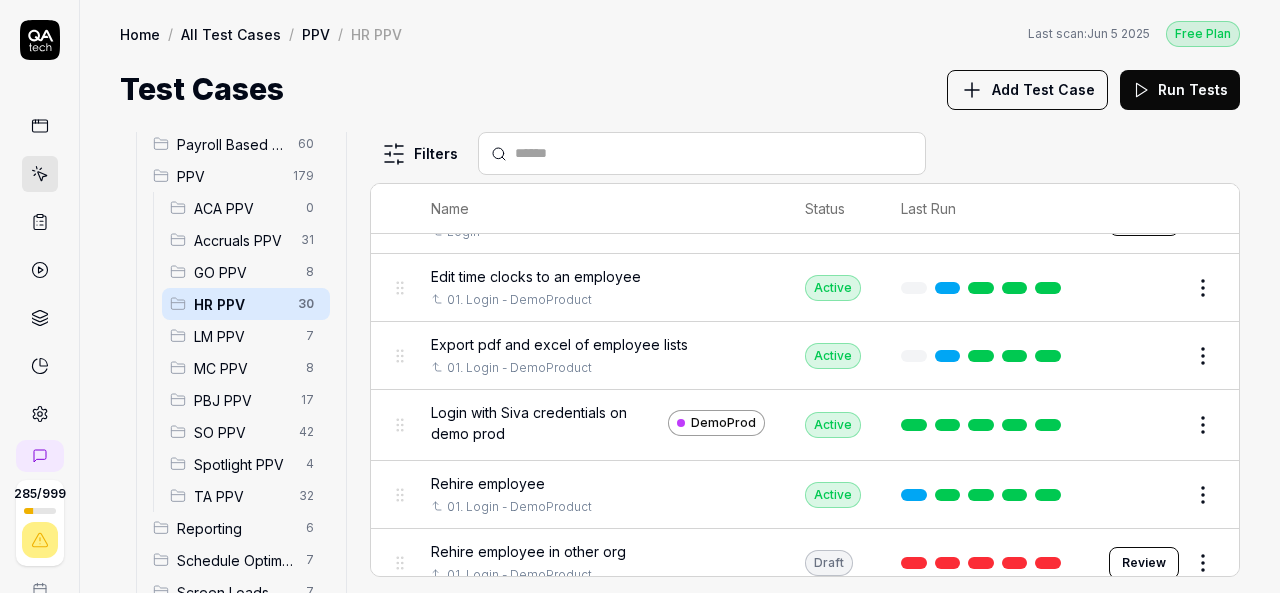 click on "Rehire employee in other org" at bounding box center [528, 551] 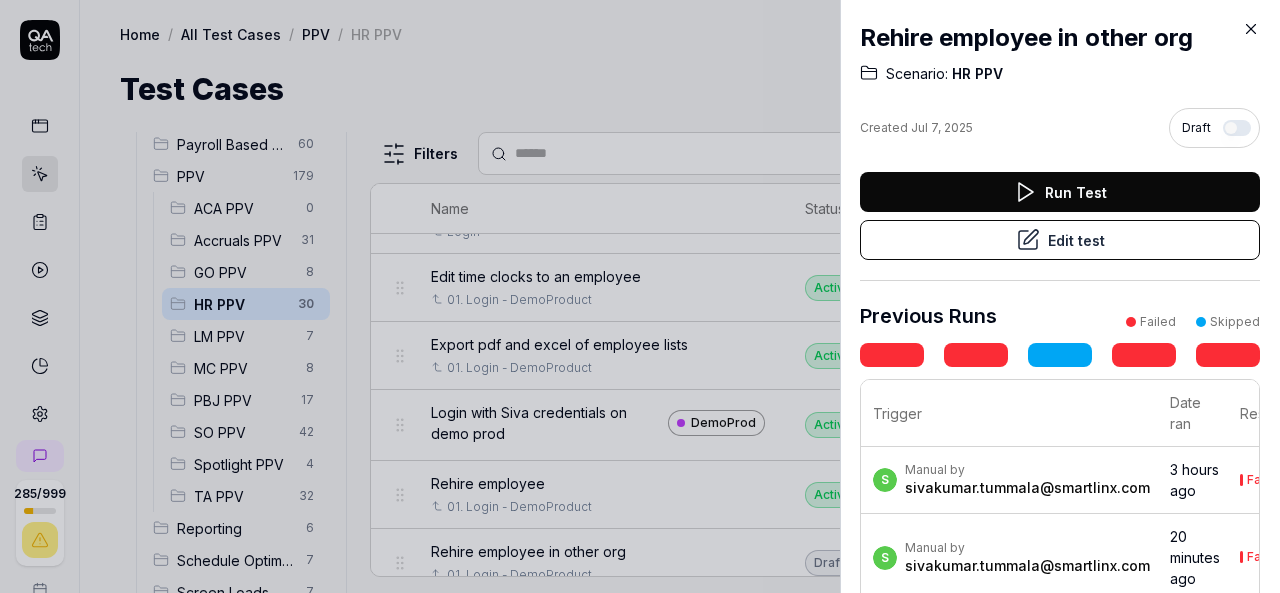 click on "Run Test" at bounding box center (1060, 192) 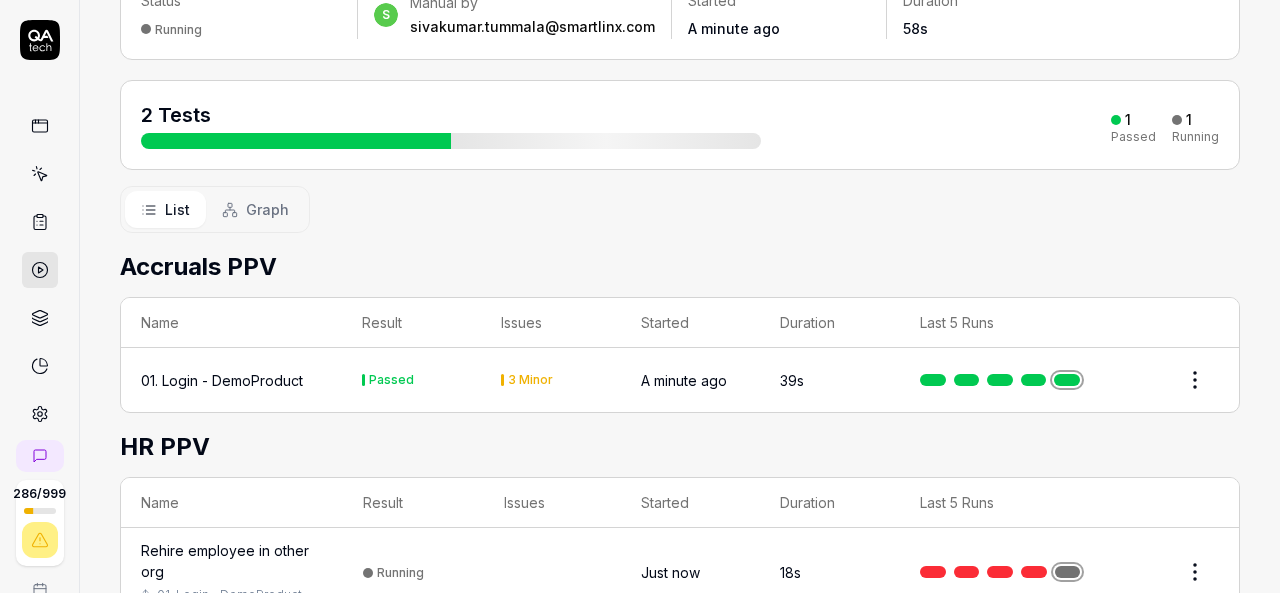 scroll, scrollTop: 220, scrollLeft: 0, axis: vertical 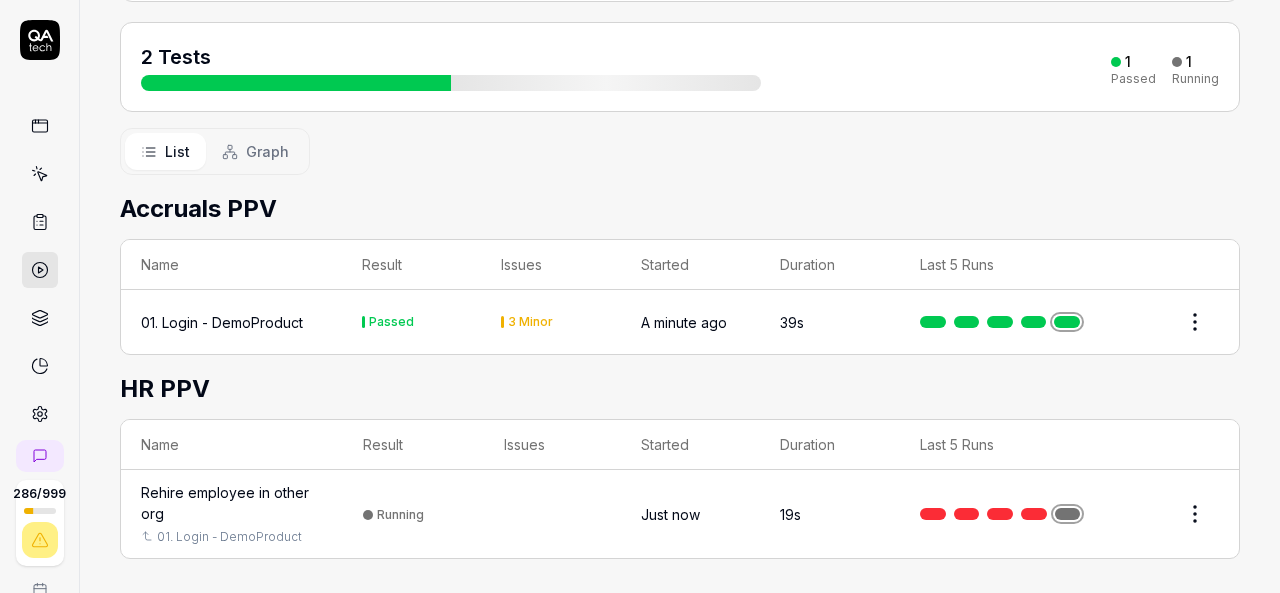 click on "Rehire employee in other org" at bounding box center (232, 503) 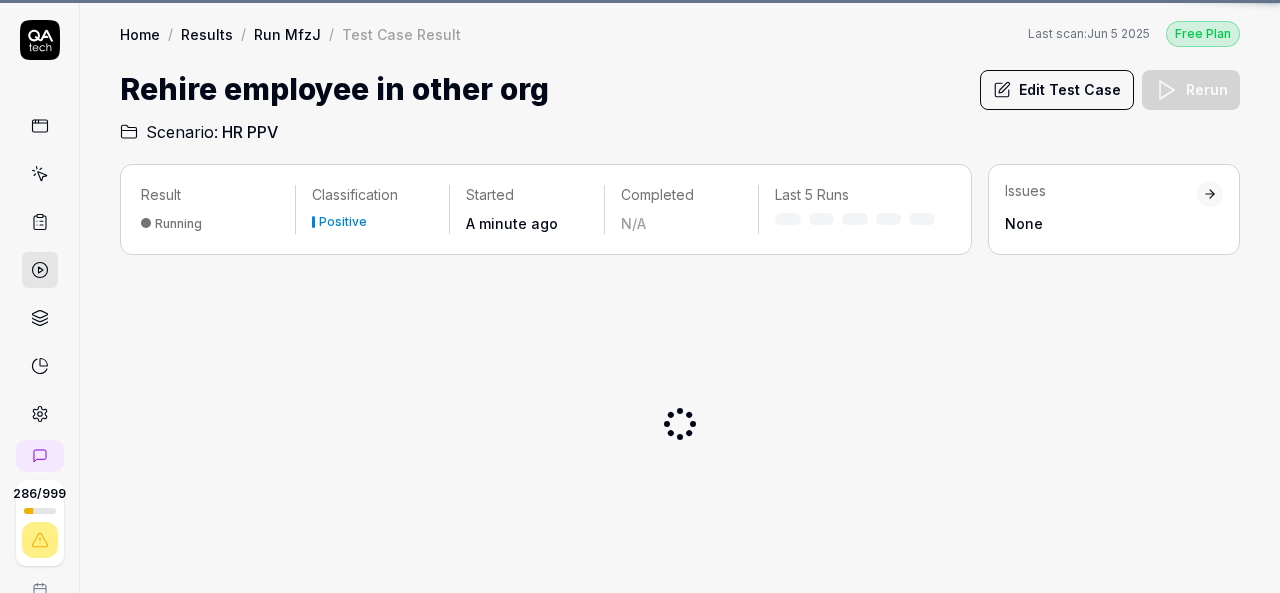 scroll, scrollTop: 0, scrollLeft: 0, axis: both 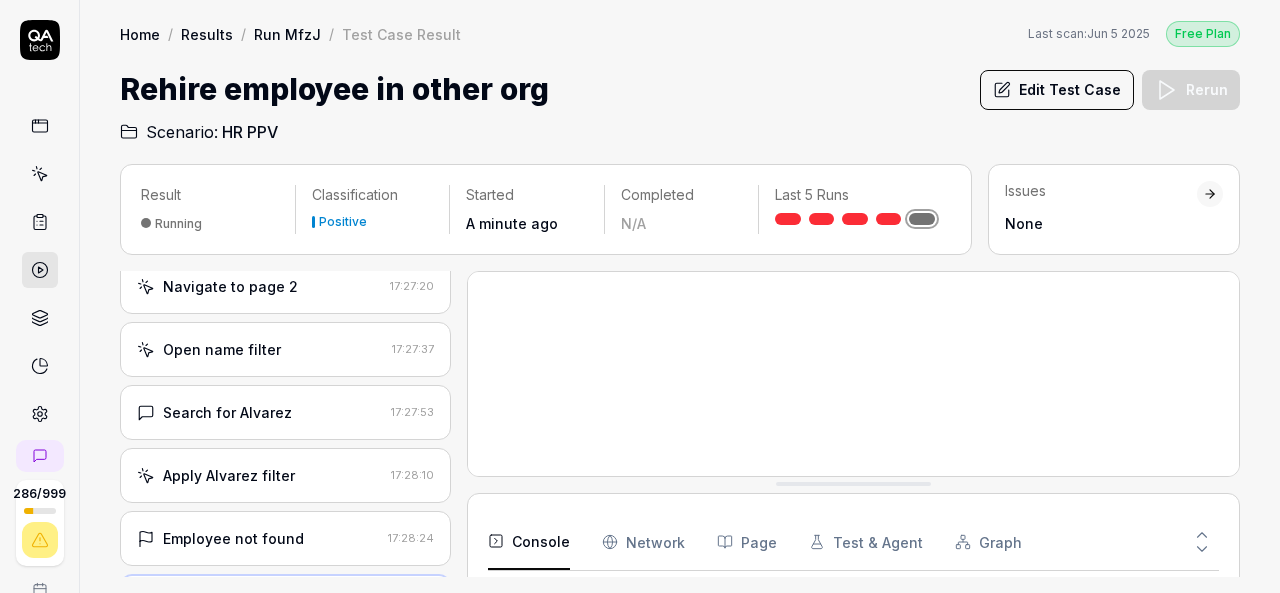 click on "Edit Test Case" at bounding box center (1057, 90) 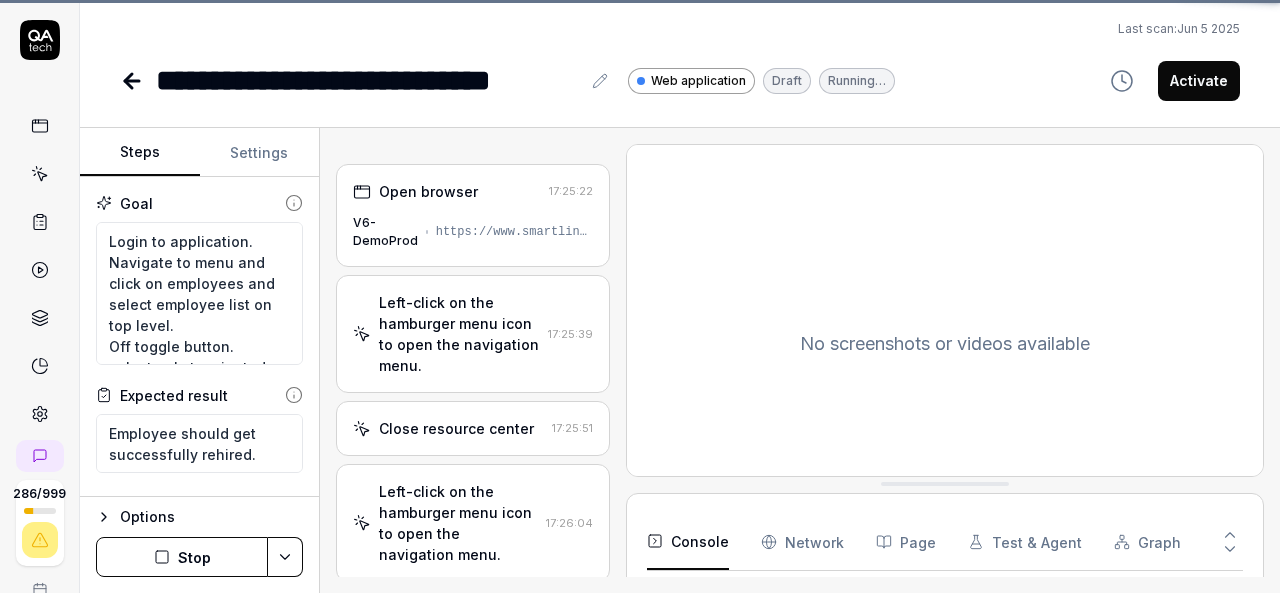 scroll, scrollTop: 32, scrollLeft: 0, axis: vertical 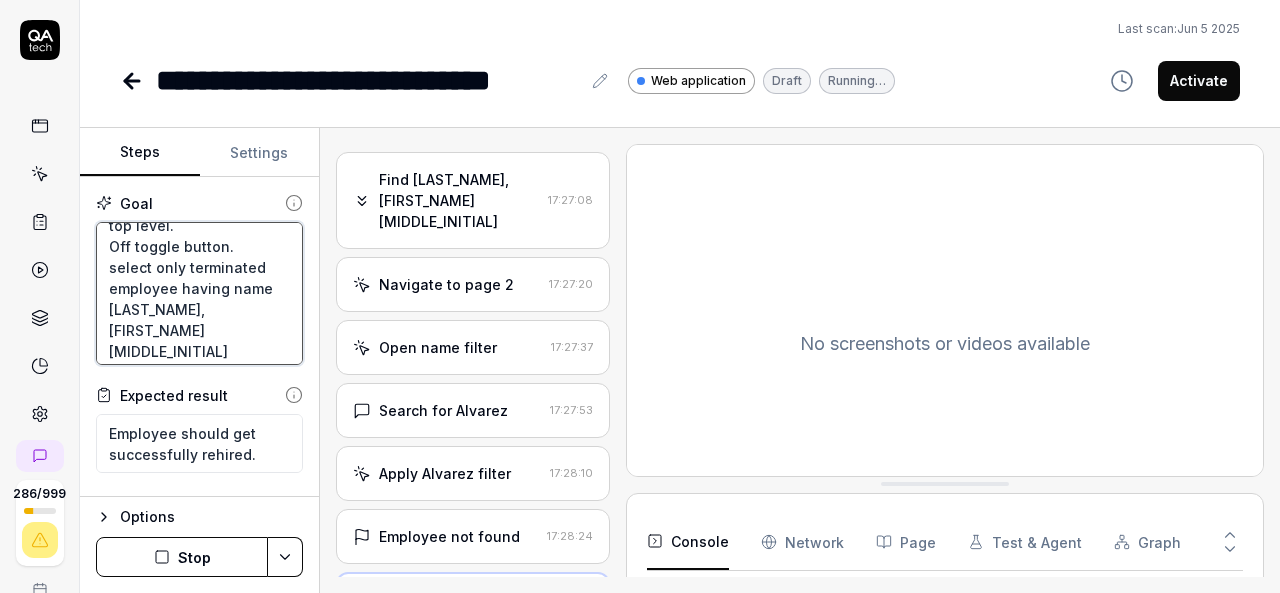 drag, startPoint x: 153, startPoint y: 309, endPoint x: 250, endPoint y: 307, distance: 97.020615 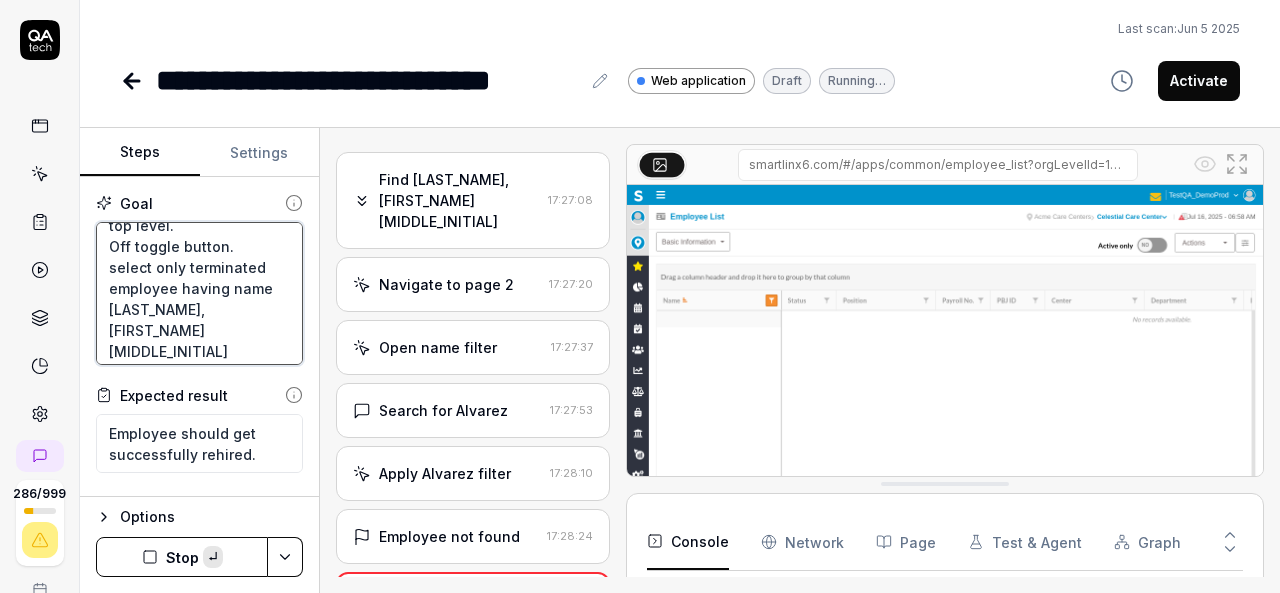 type on "*" 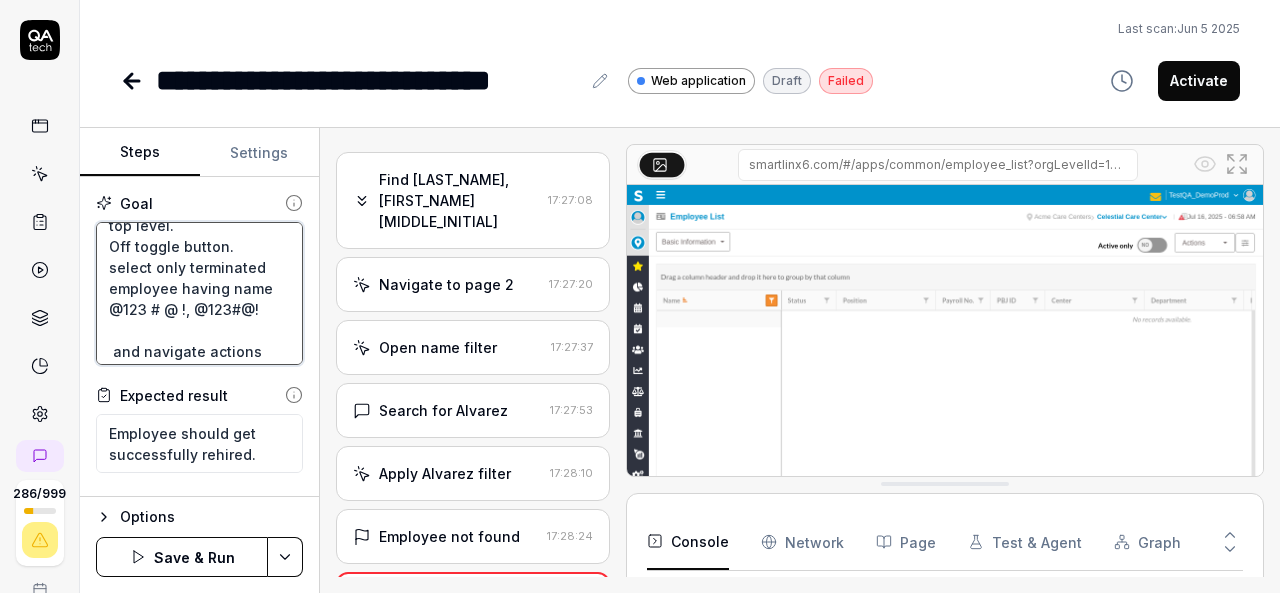 type on "*" 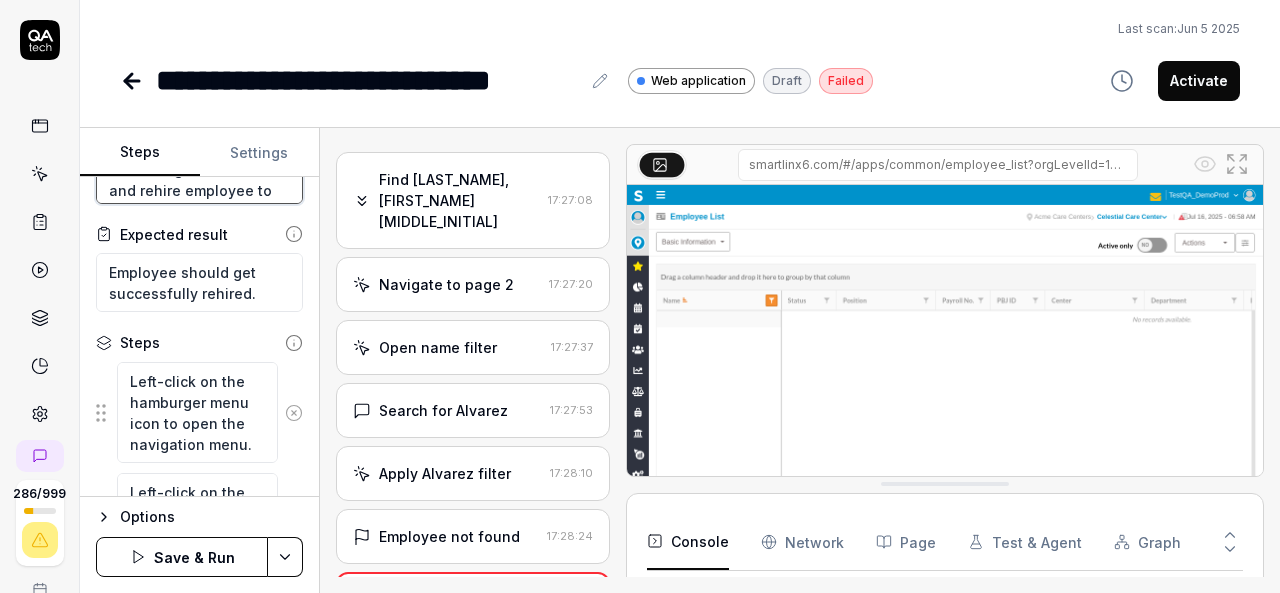 scroll, scrollTop: 300, scrollLeft: 0, axis: vertical 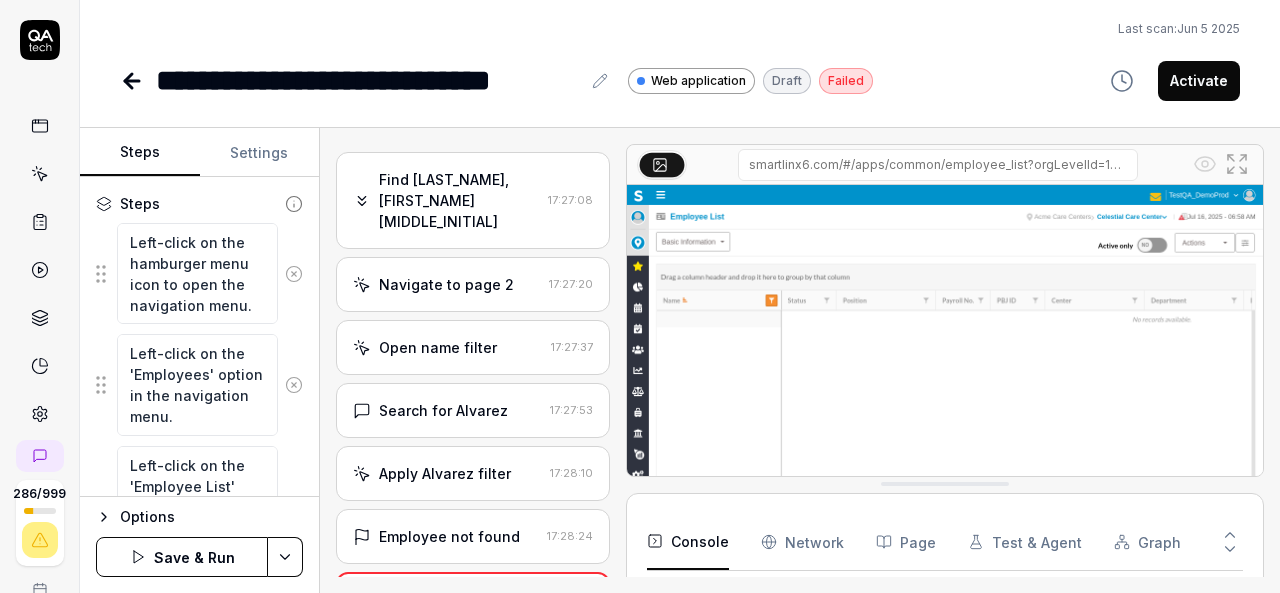 type on "Login to application.
Navigate to menu and click on employees and select employee list on top level.
Off toggle button.
select only terminated employee having name  @123 # @ !, @123#@!
and navigate actions and rehire employee to other org which was different from employee current org." 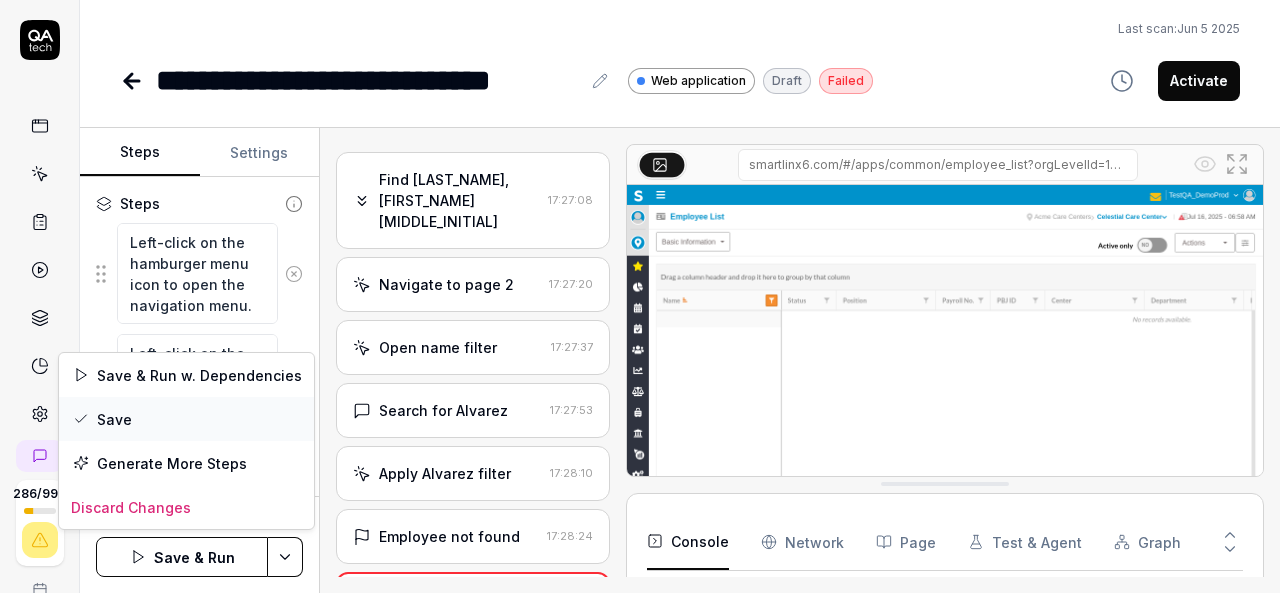 click on "Save" at bounding box center (186, 419) 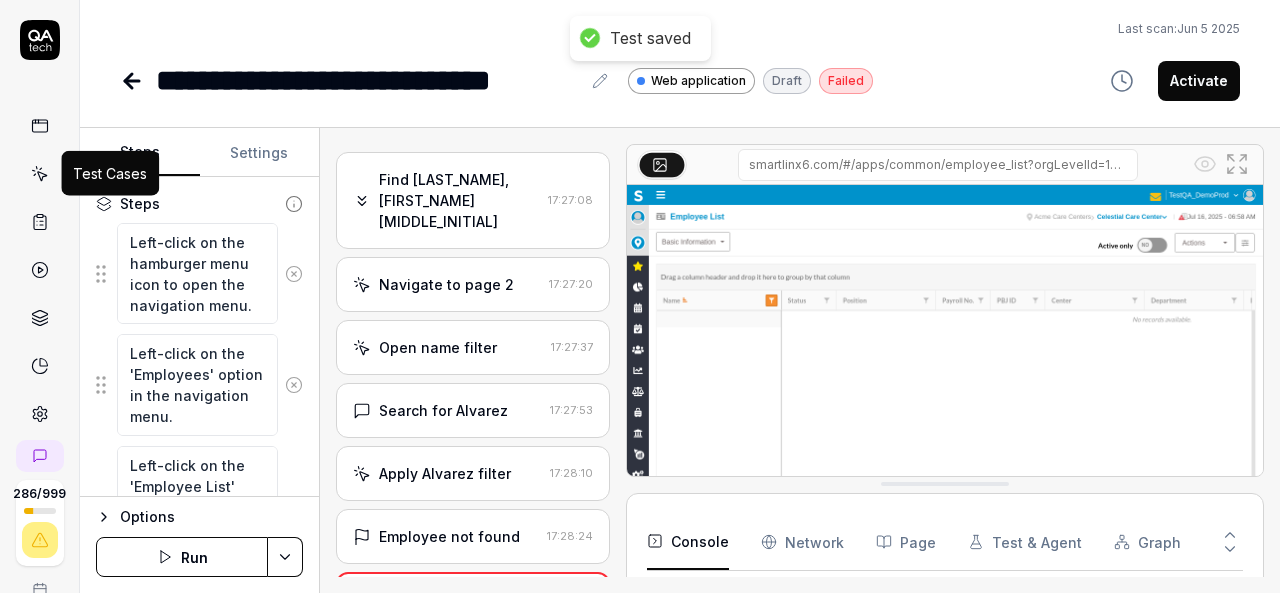 click 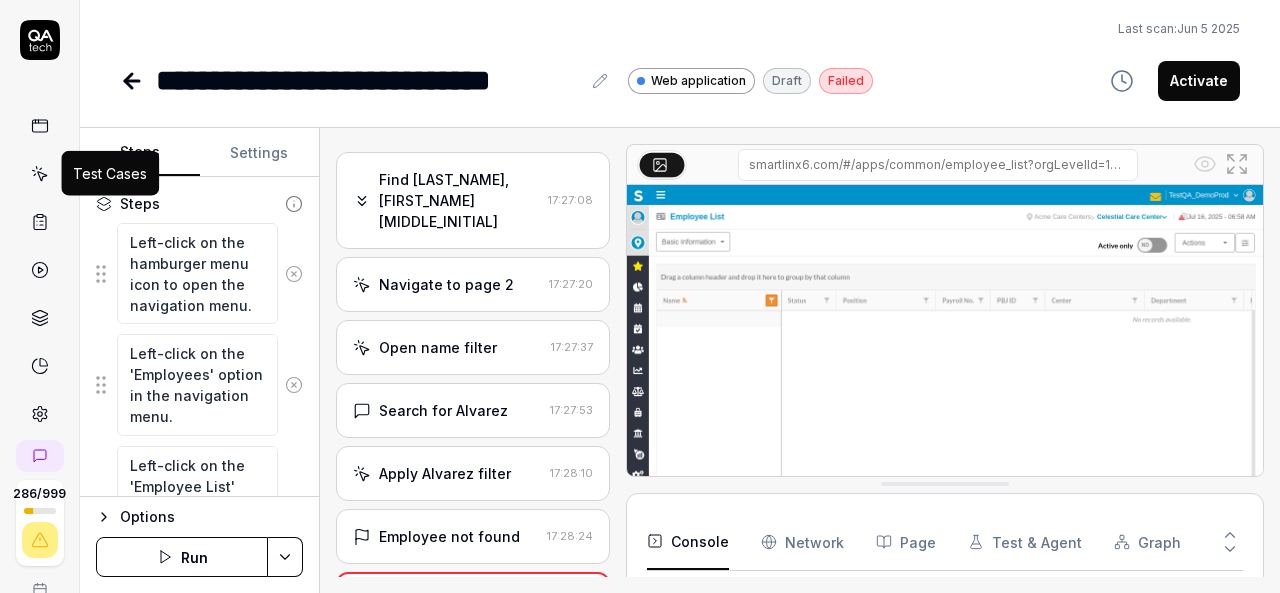 click 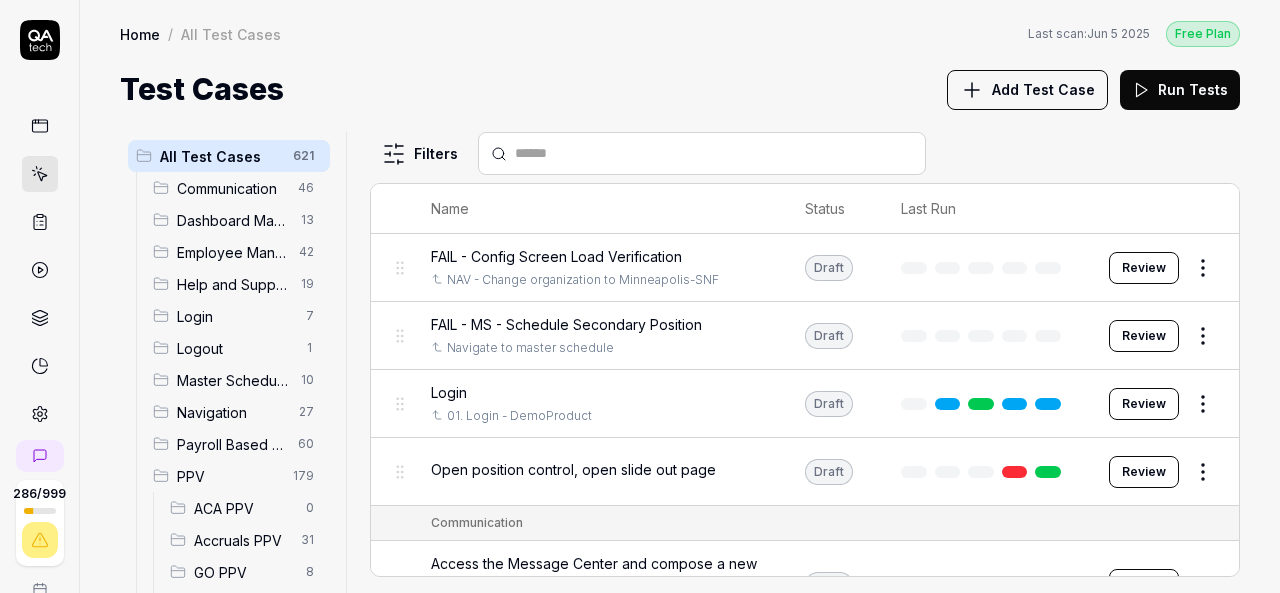 scroll, scrollTop: 200, scrollLeft: 0, axis: vertical 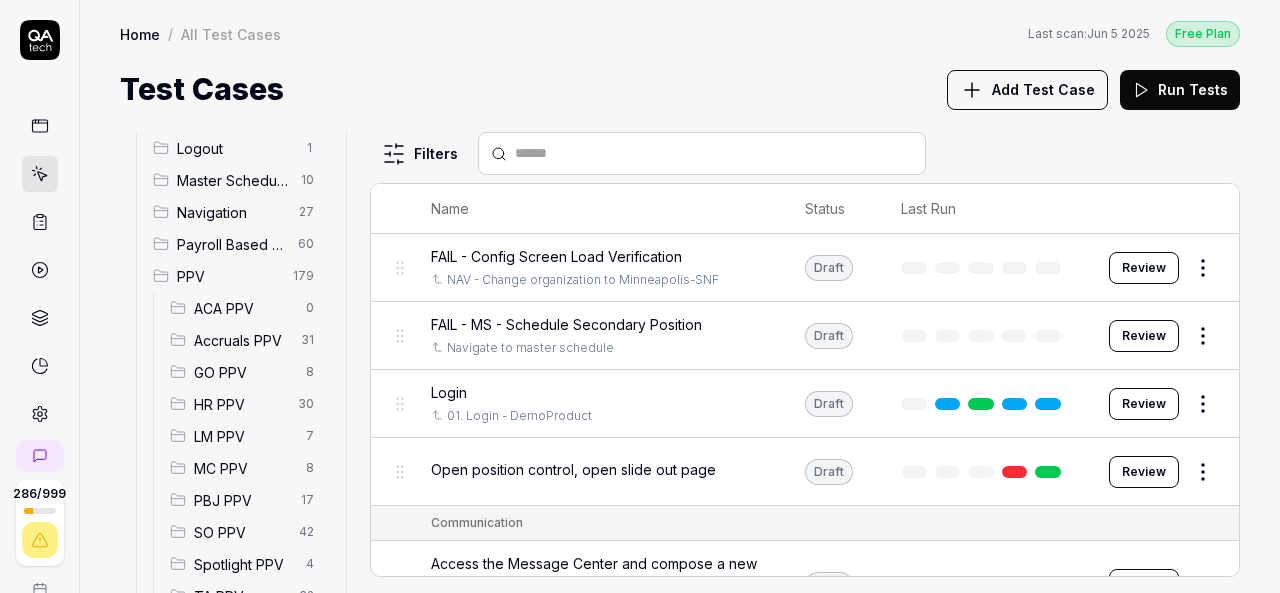 click on "HR PPV" at bounding box center [240, 404] 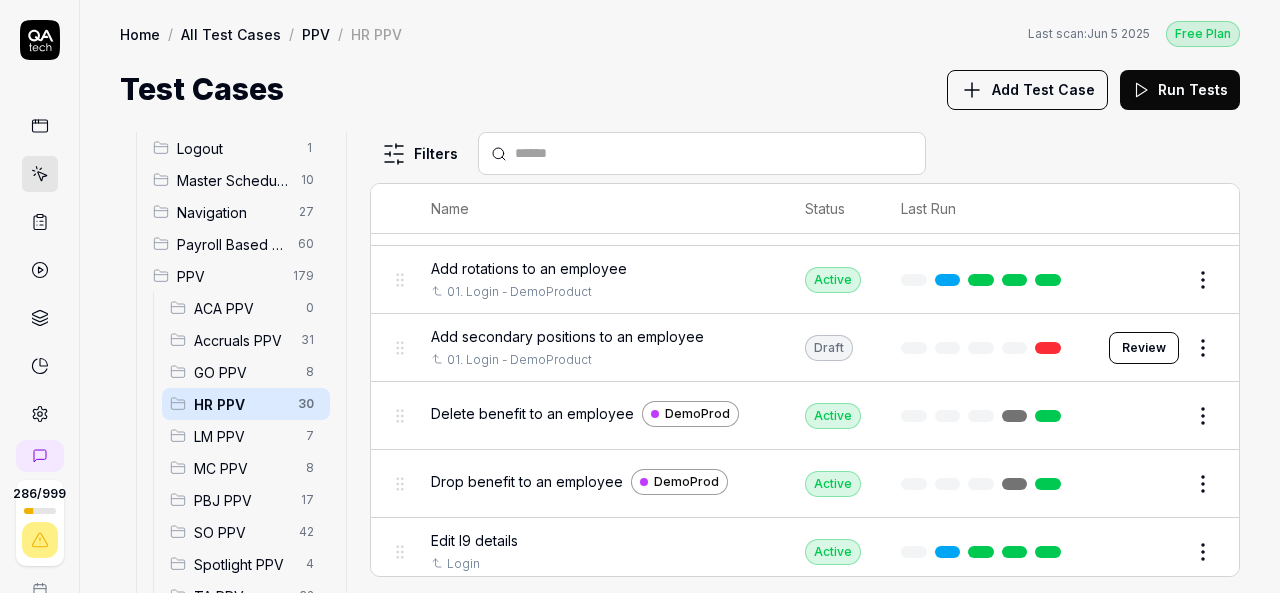 scroll, scrollTop: 1300, scrollLeft: 0, axis: vertical 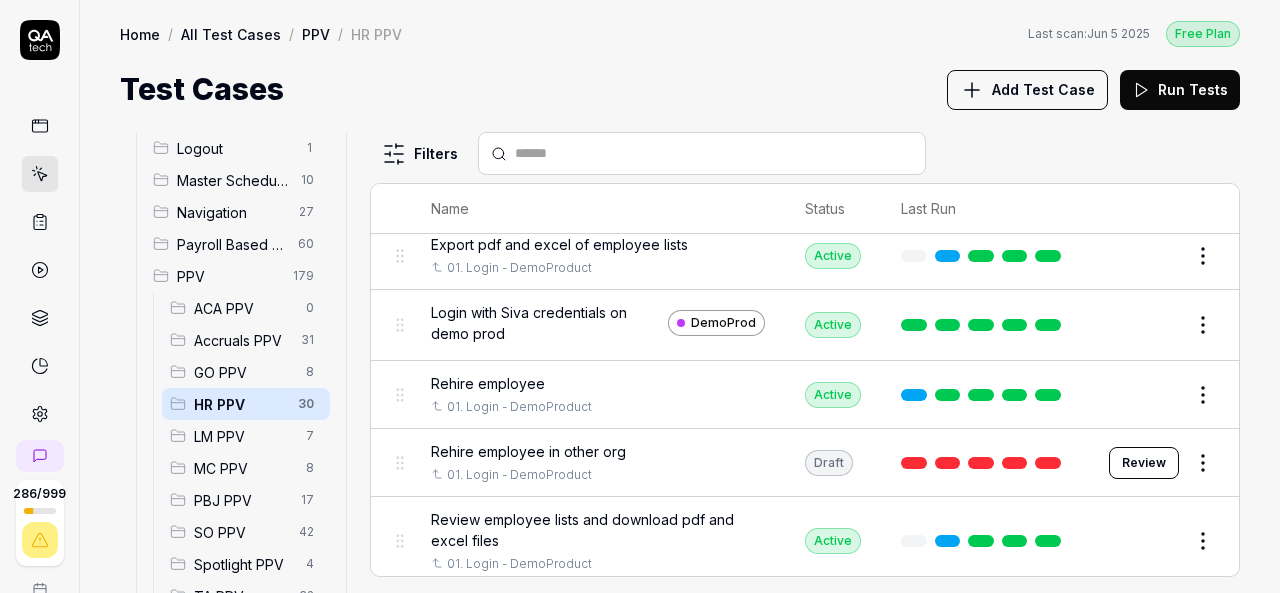 click on "Rehire employee in other org" at bounding box center (528, 451) 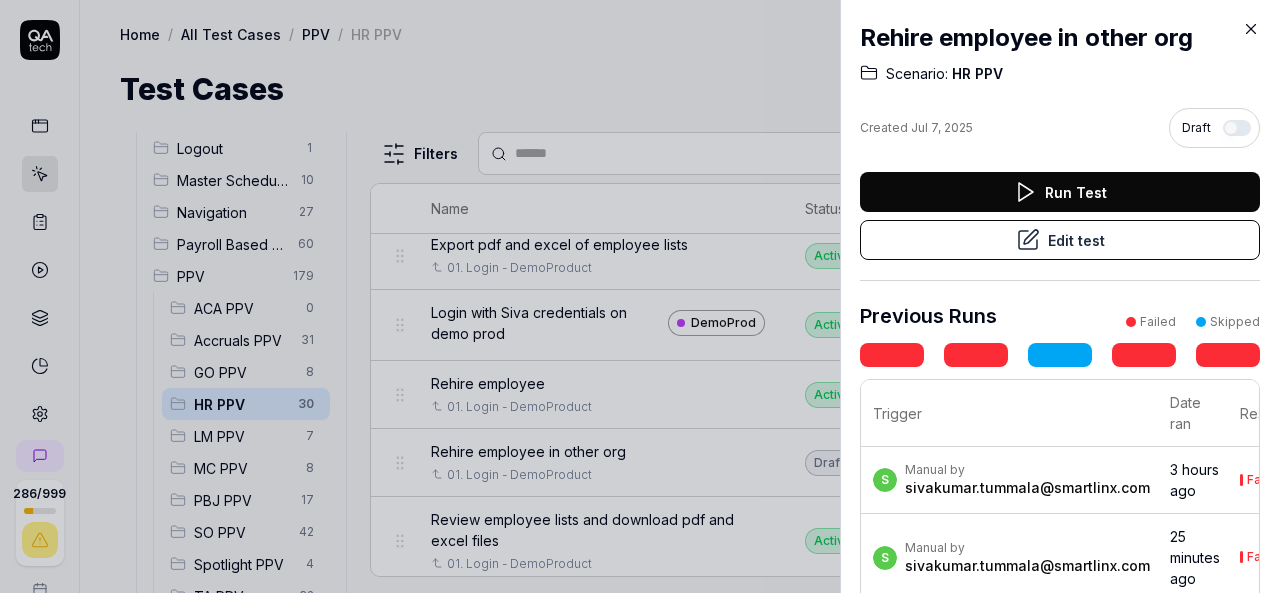 click on "Run Test" at bounding box center [1060, 192] 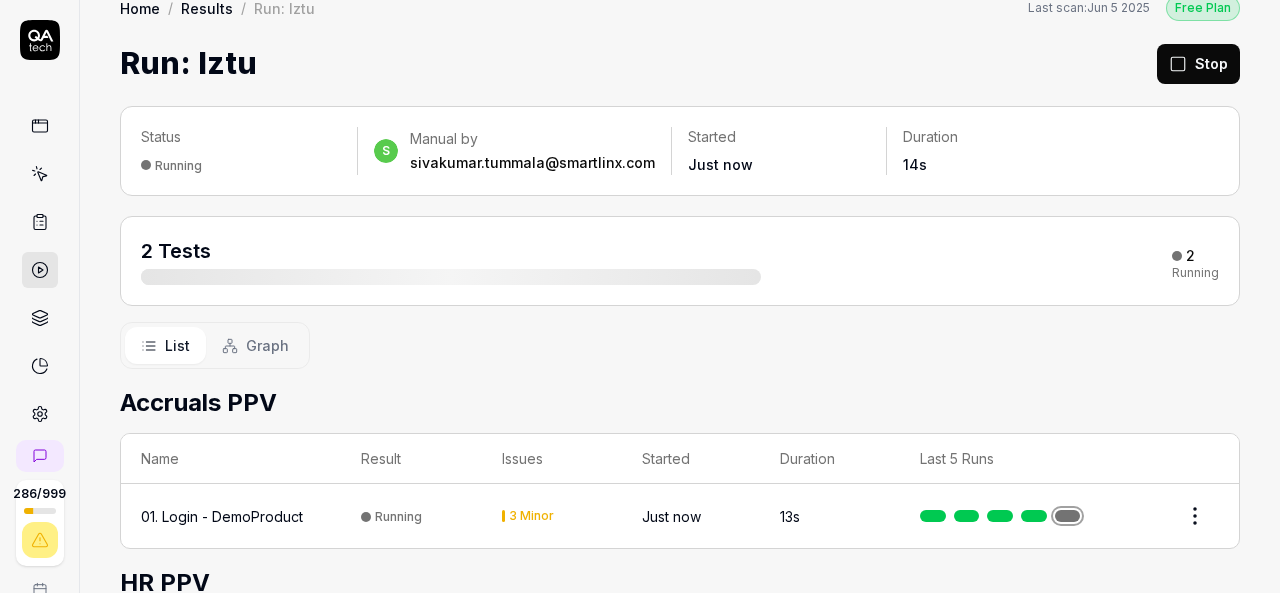 scroll, scrollTop: 0, scrollLeft: 0, axis: both 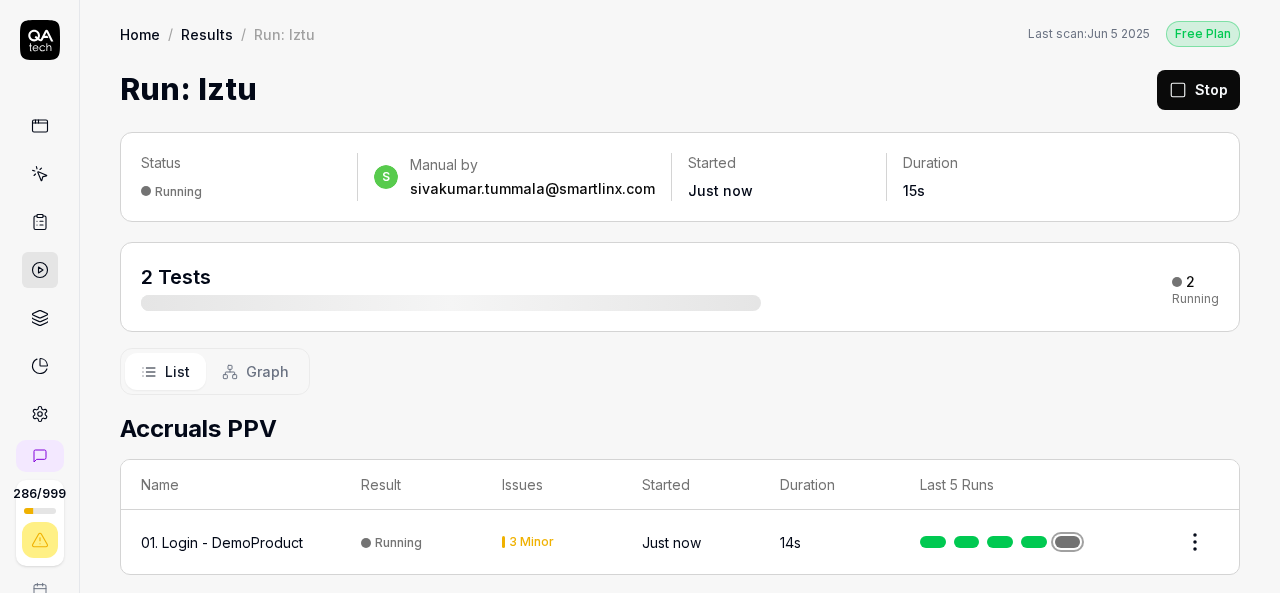 click on "Stop" at bounding box center (1198, 90) 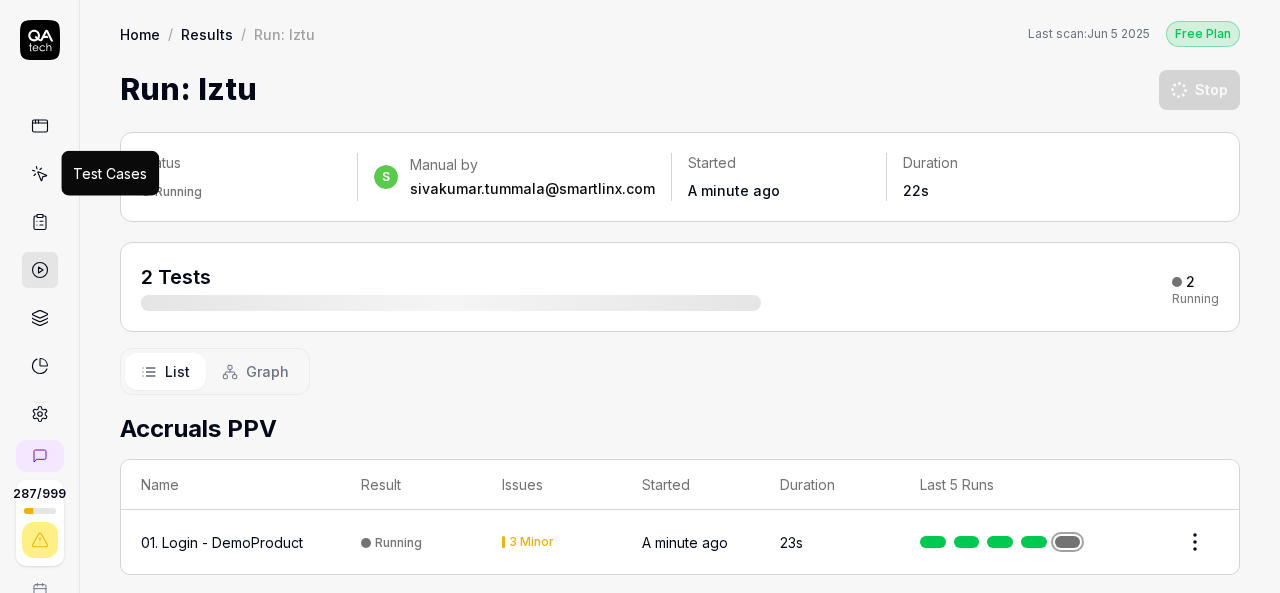 click 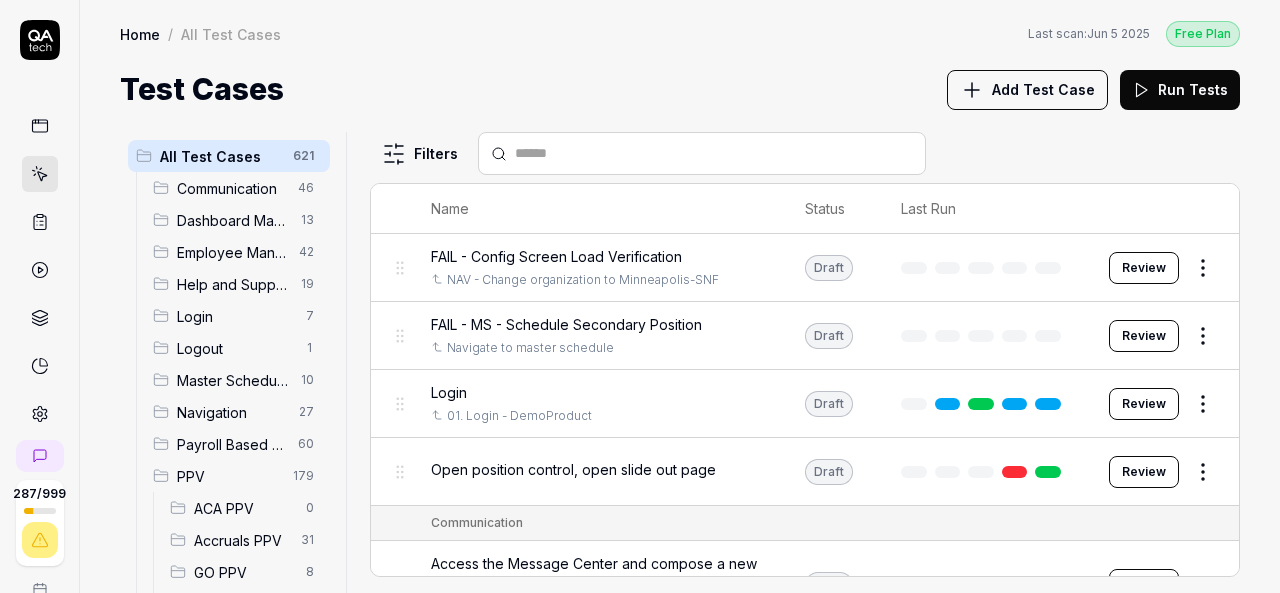 scroll, scrollTop: 100, scrollLeft: 0, axis: vertical 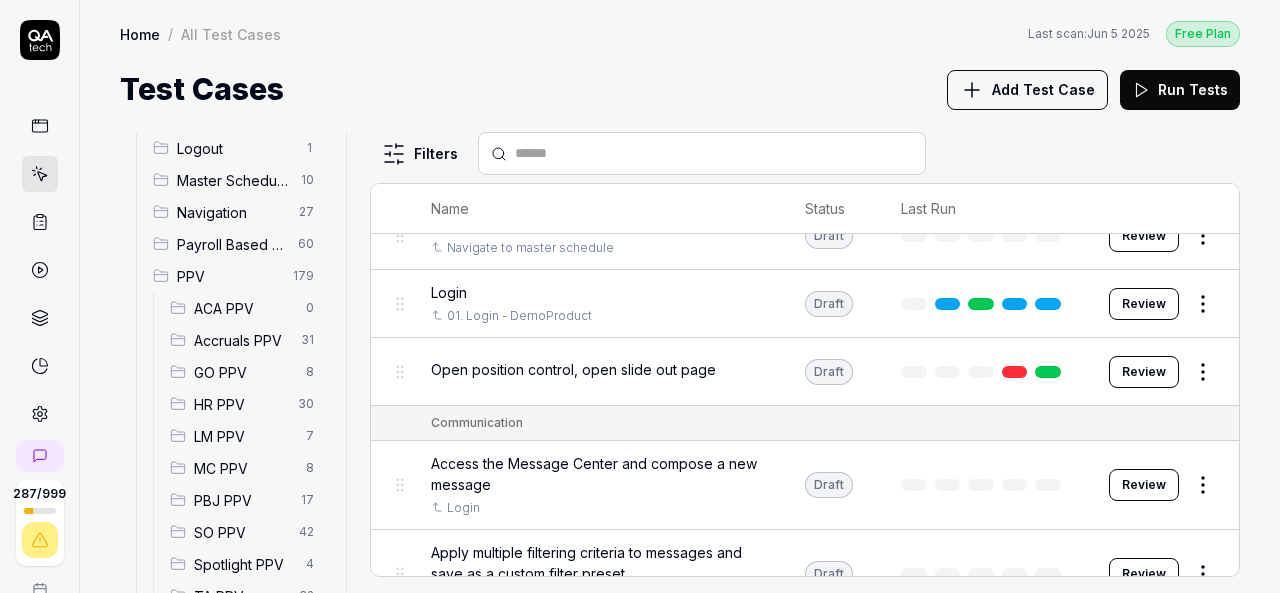 click on "HR PPV" at bounding box center (240, 404) 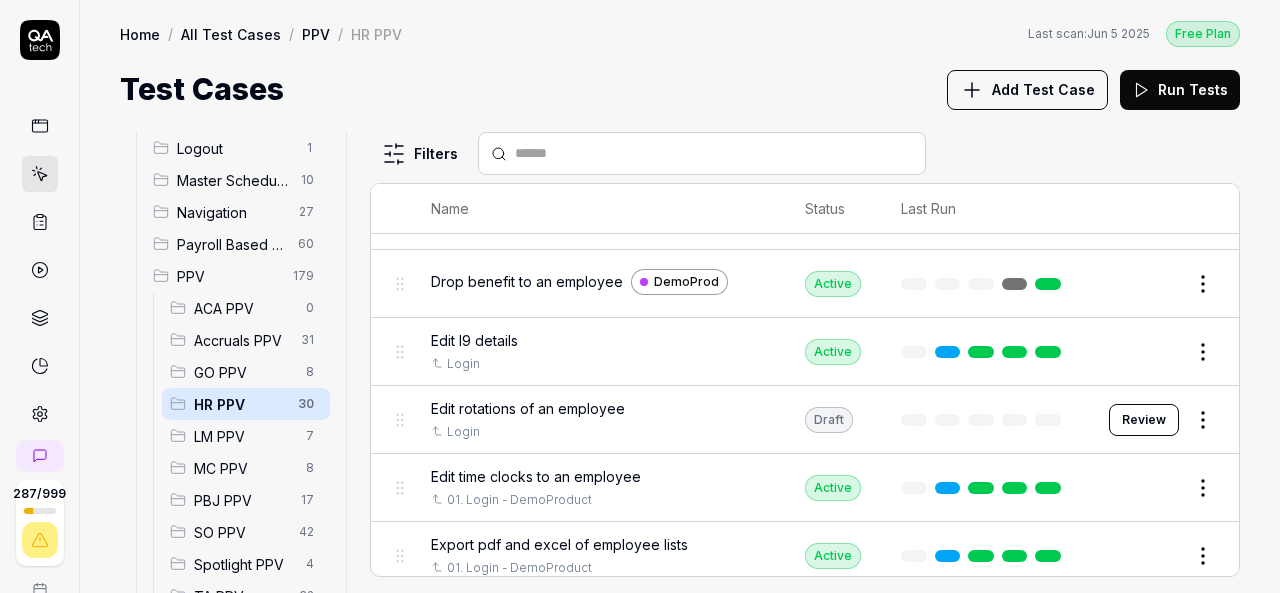 scroll, scrollTop: 1300, scrollLeft: 0, axis: vertical 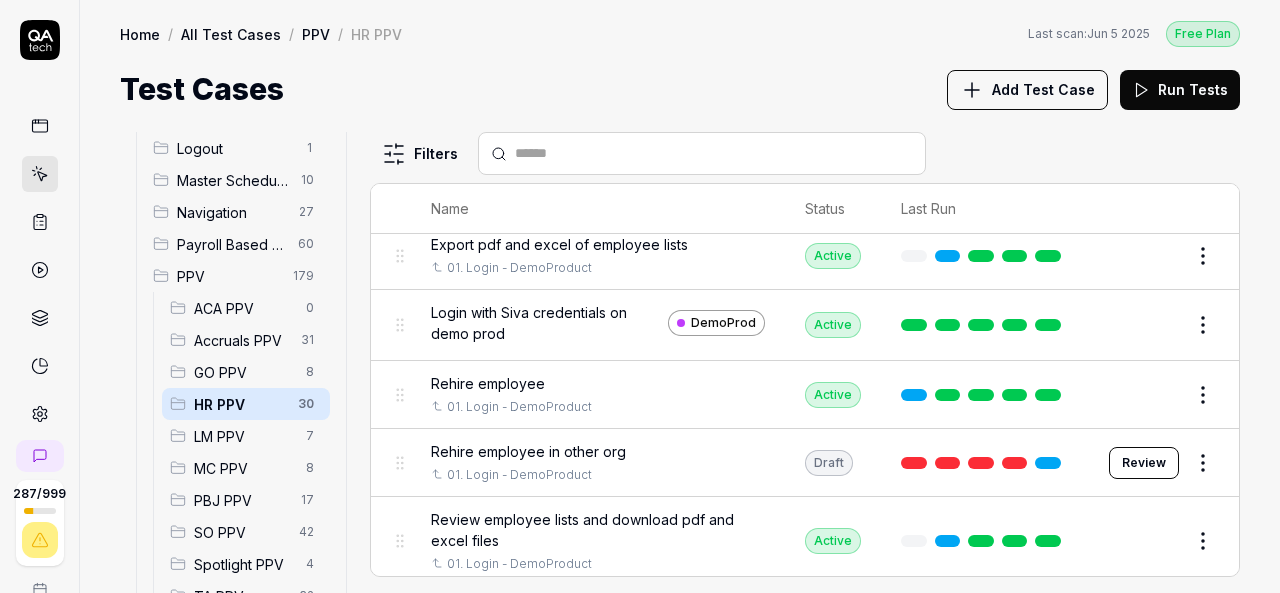 click on "Rehire employee in other org" at bounding box center (528, 451) 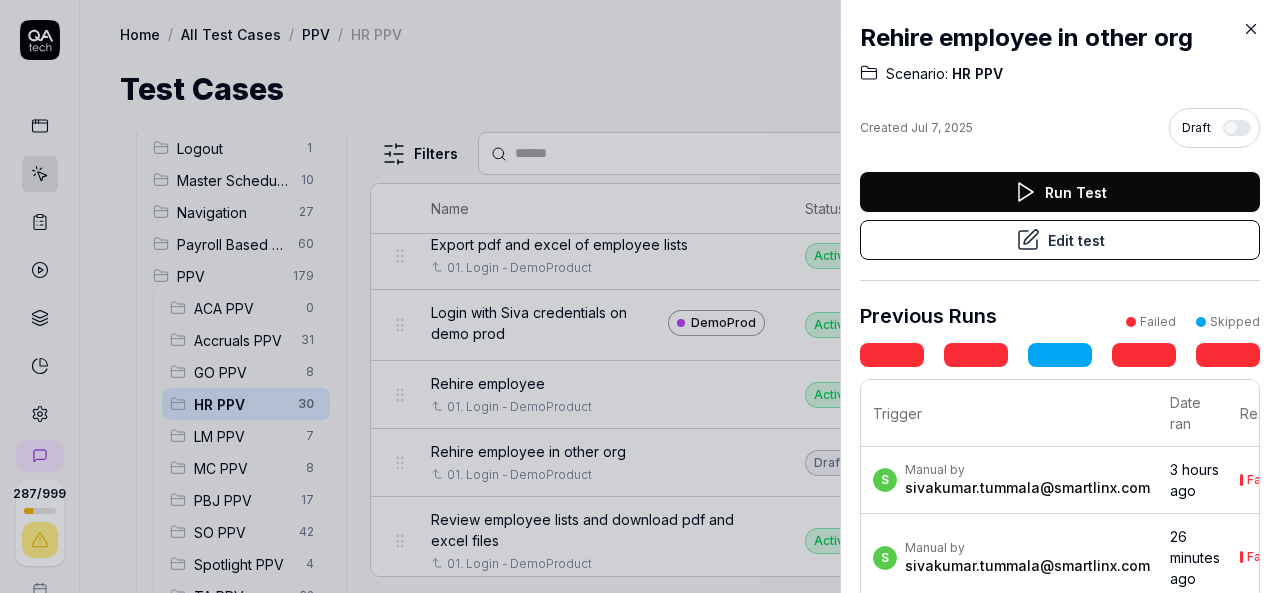 click on "Edit test" at bounding box center (1060, 240) 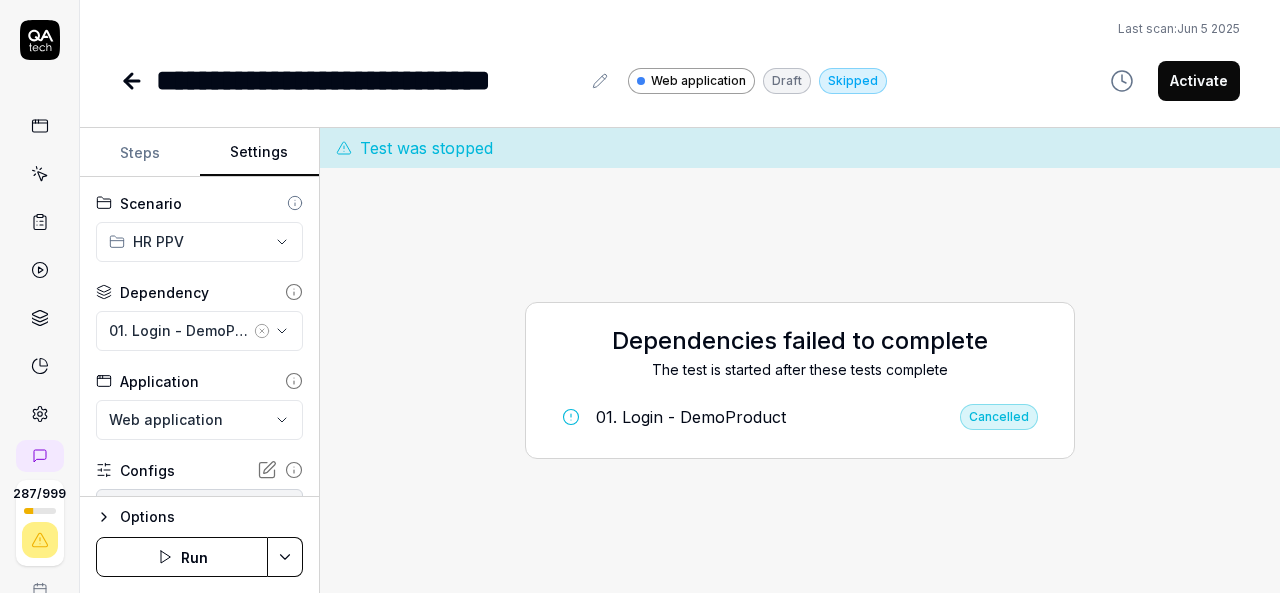 click on "Settings" at bounding box center [260, 153] 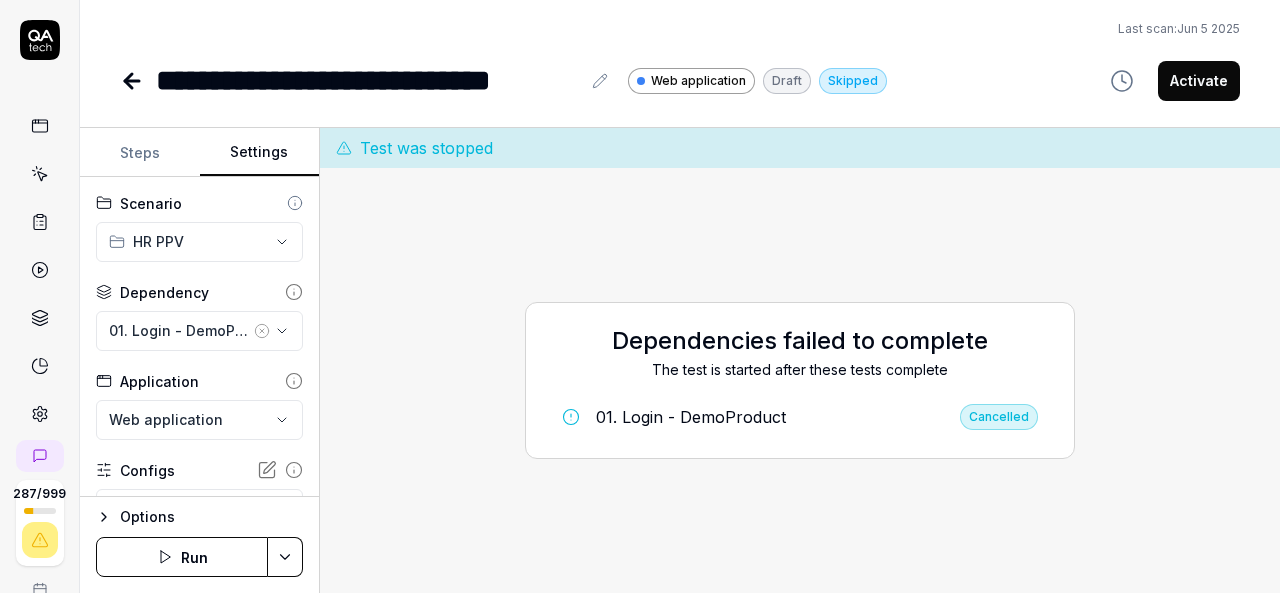 click 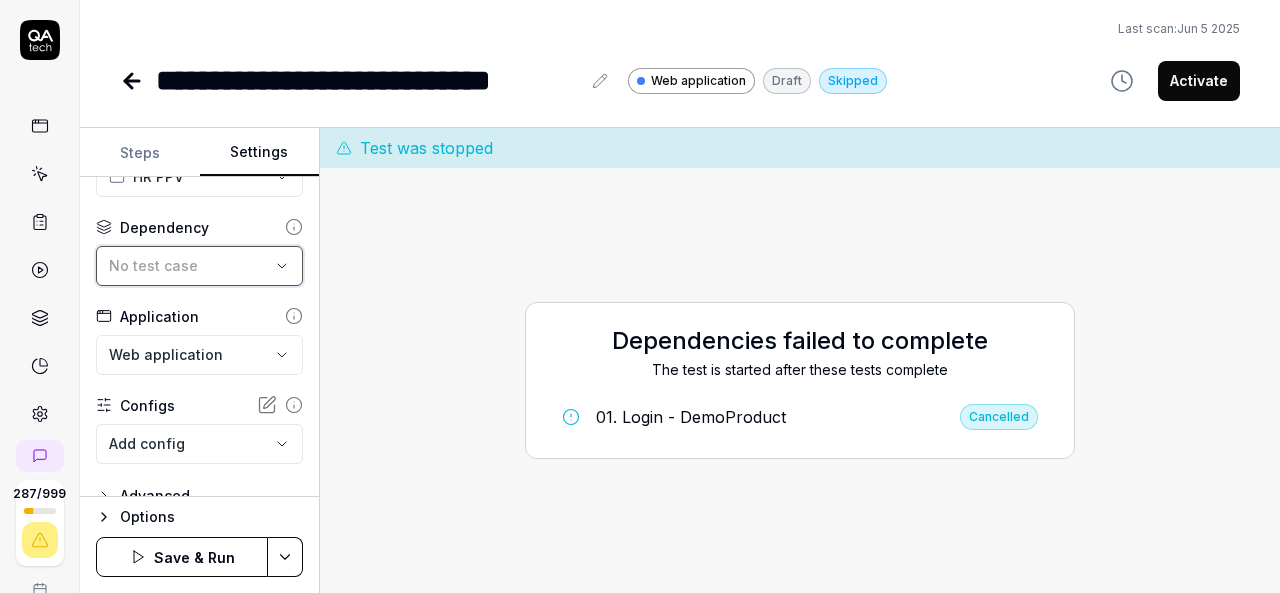 scroll, scrollTop: 91, scrollLeft: 0, axis: vertical 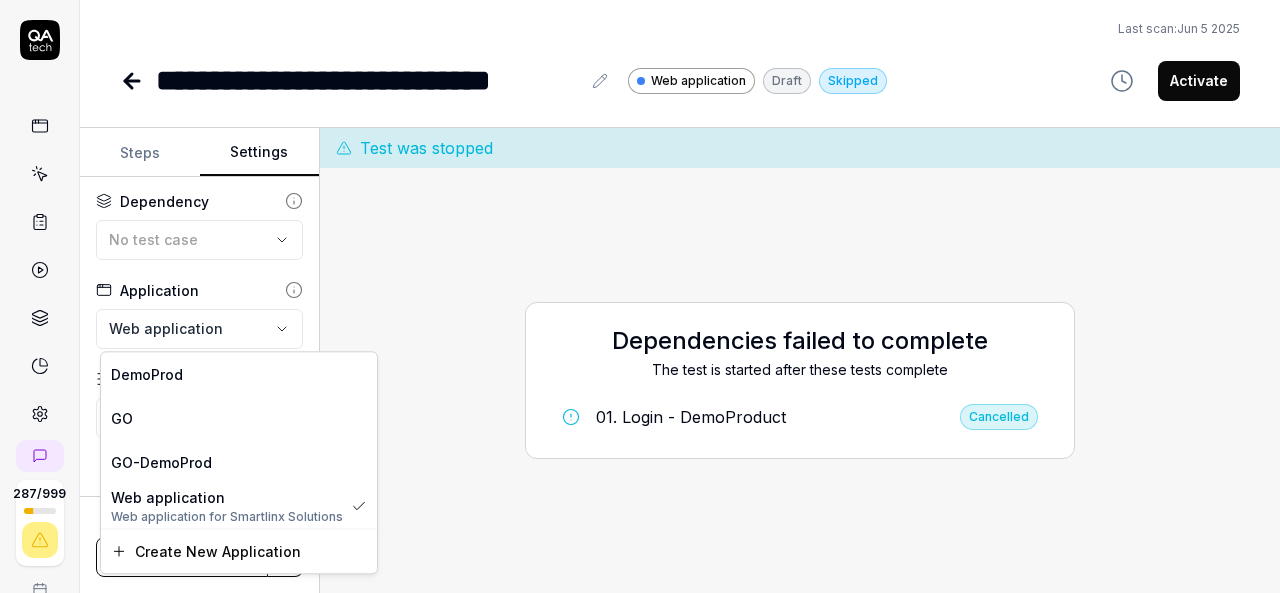 click on "**********" at bounding box center [640, 296] 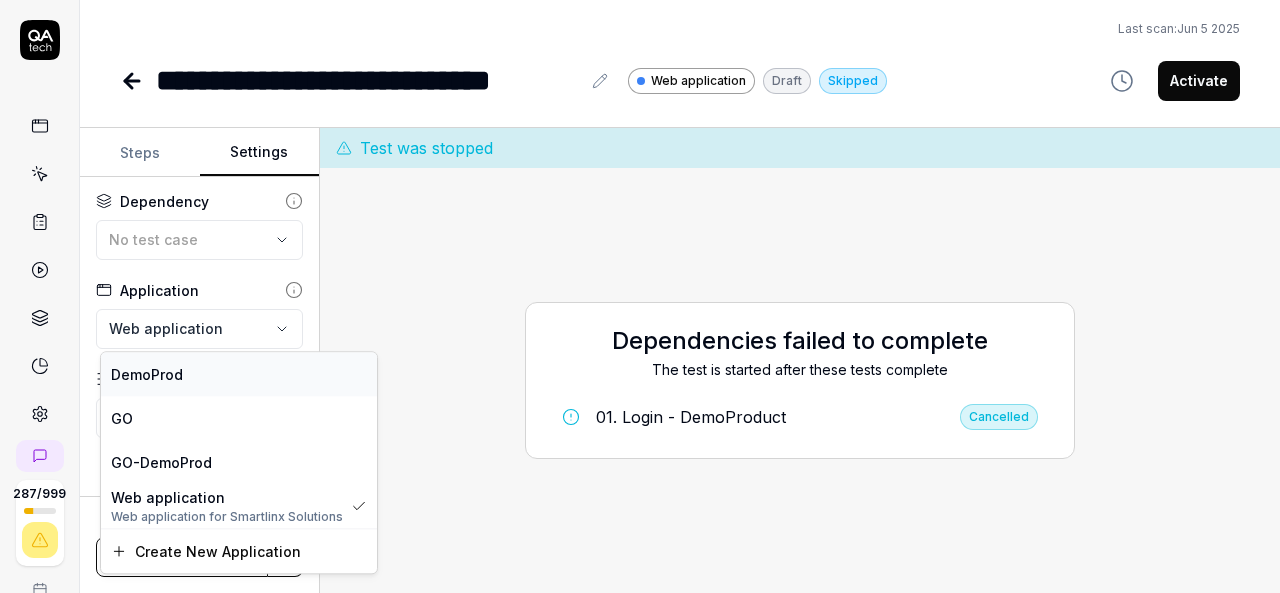 click on "DemoProd" at bounding box center [239, 374] 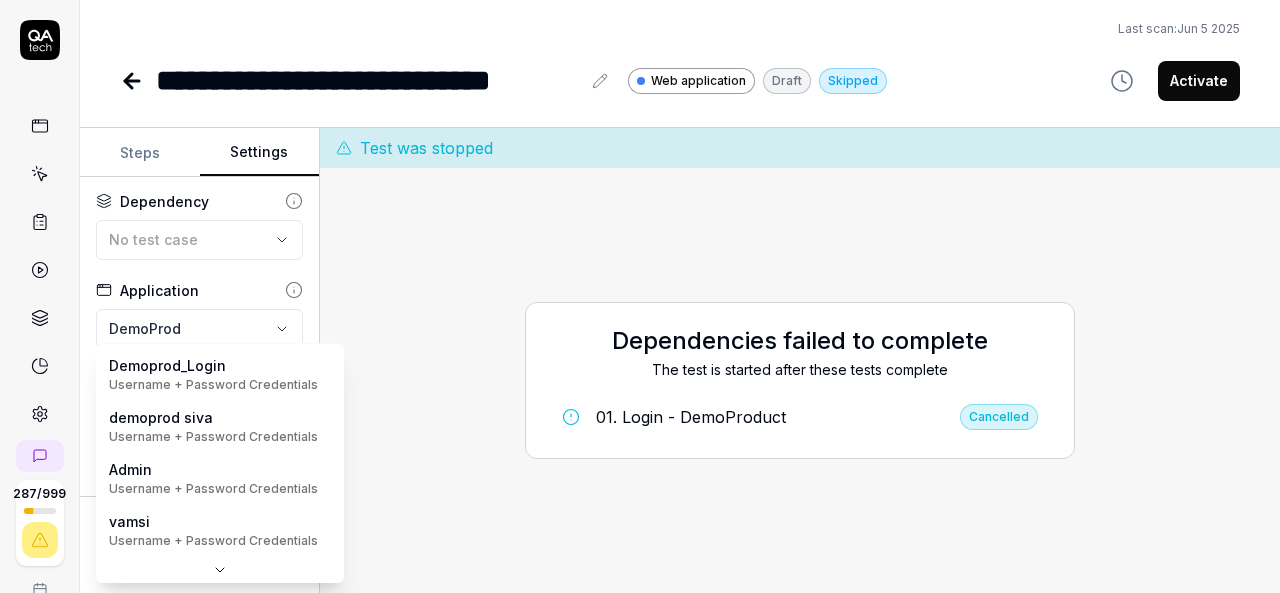 click on "**********" at bounding box center [640, 296] 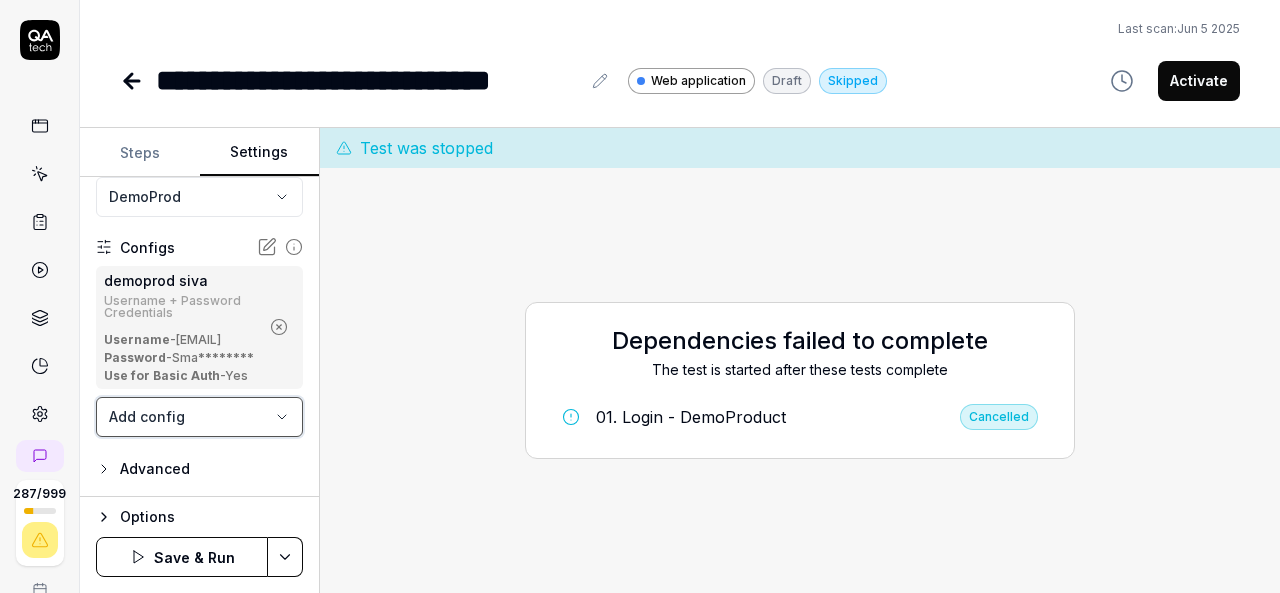 scroll, scrollTop: 276, scrollLeft: 0, axis: vertical 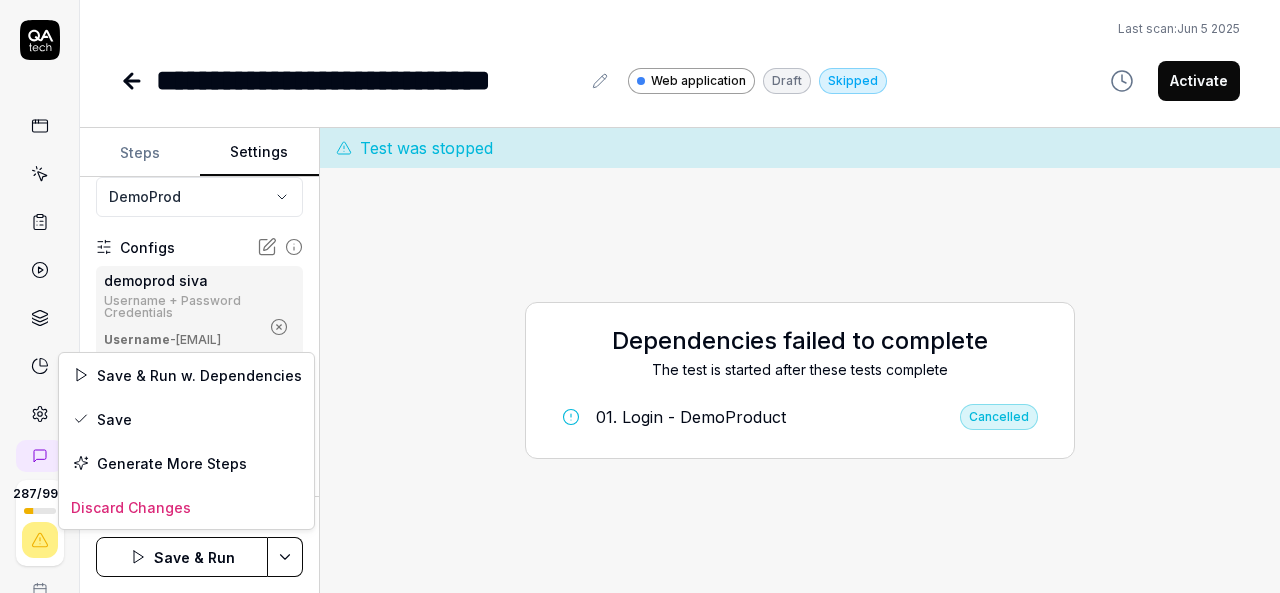 click on "**********" at bounding box center (640, 296) 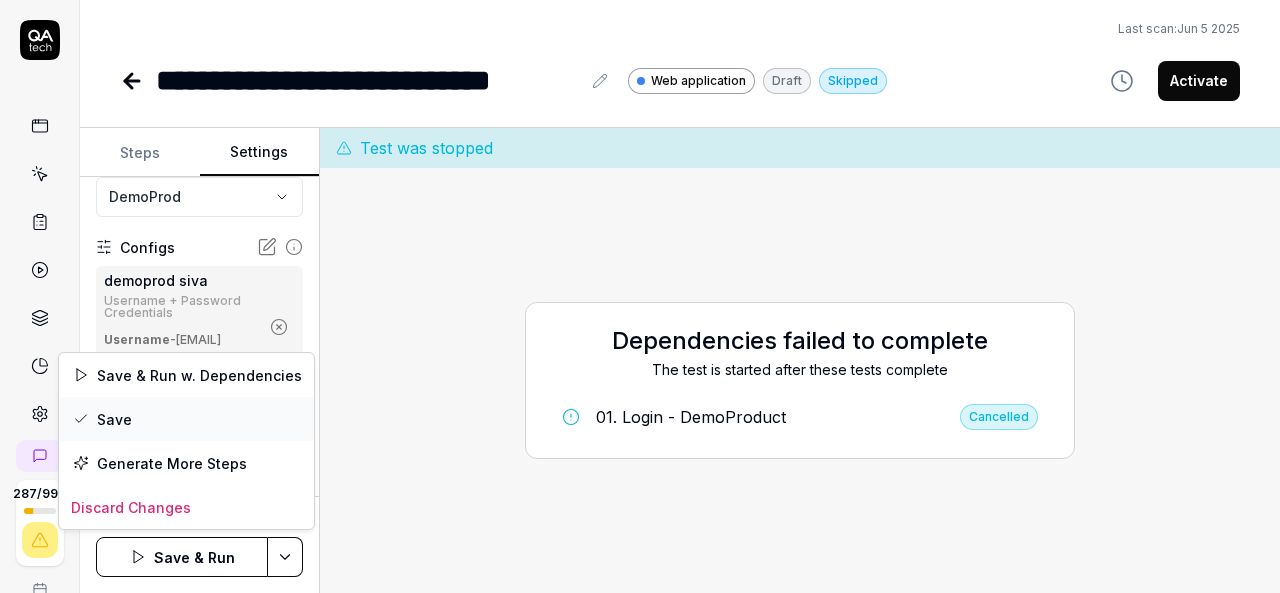 click on "Save" at bounding box center [186, 419] 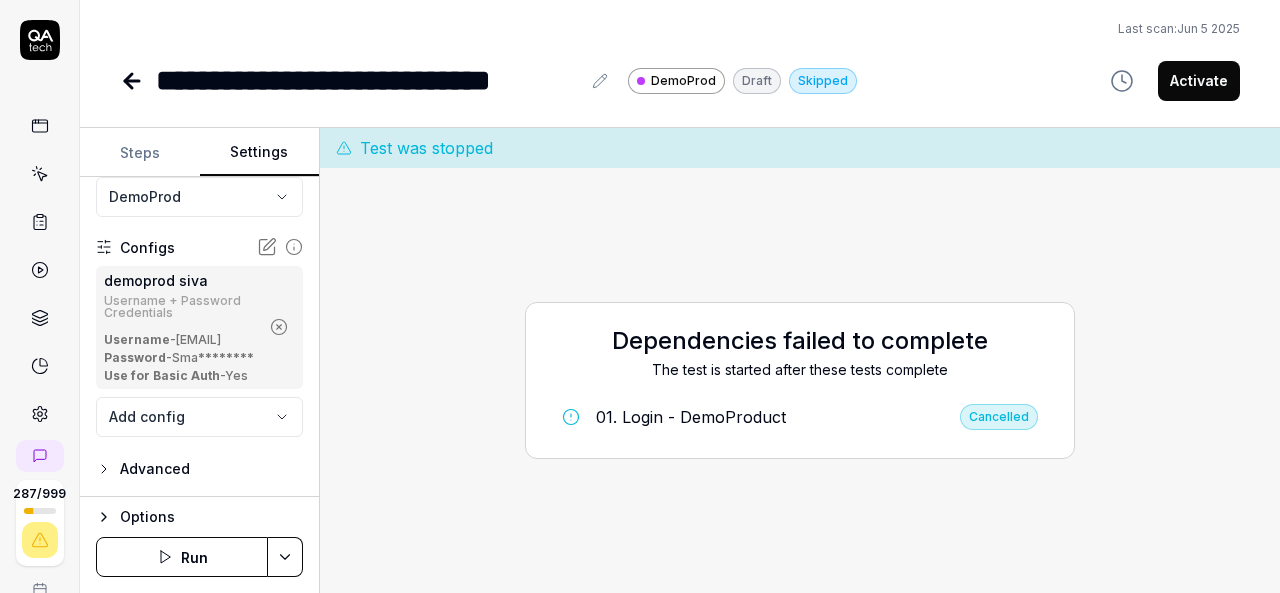 click 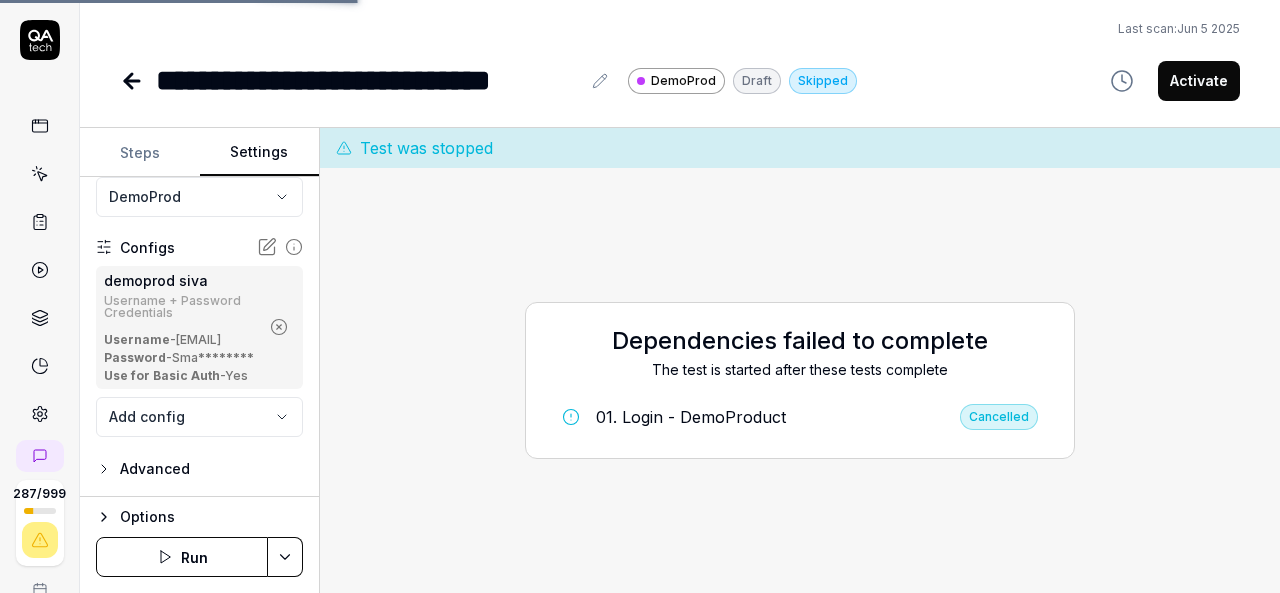 click 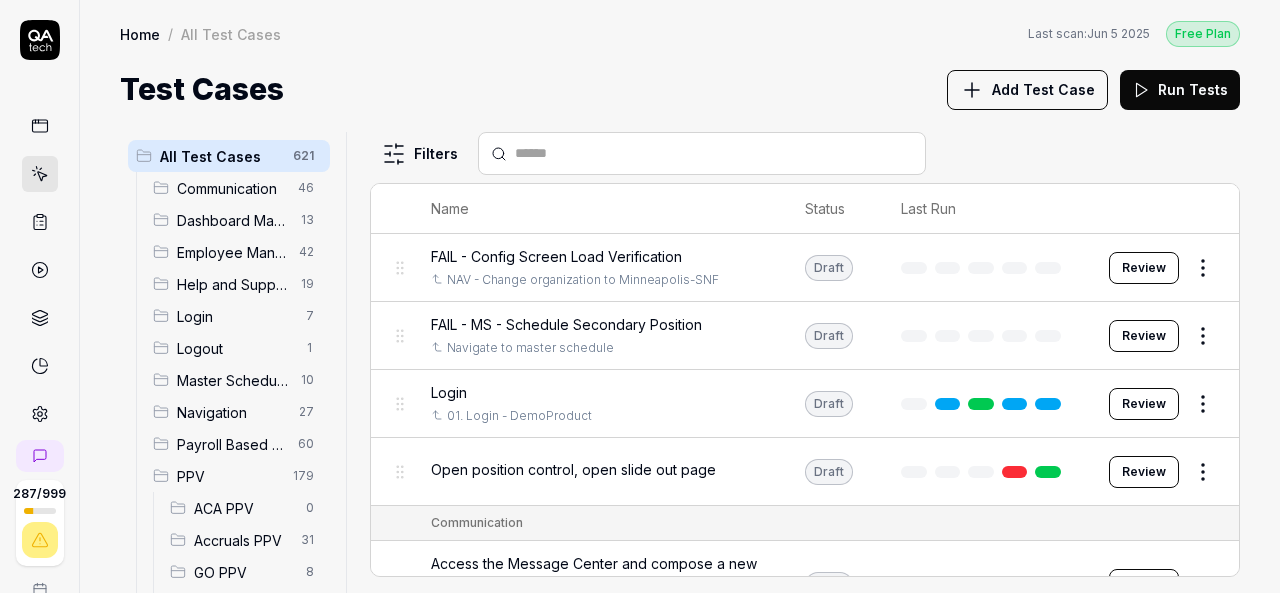 scroll, scrollTop: 200, scrollLeft: 0, axis: vertical 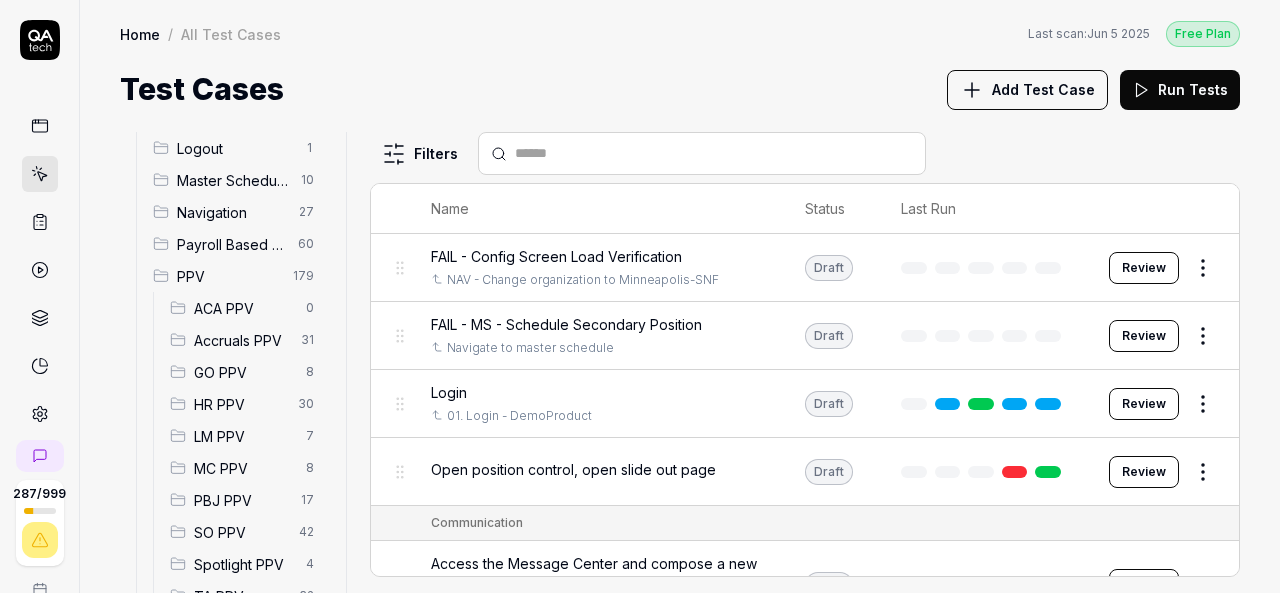 click on "HR PPV 30" at bounding box center (246, 404) 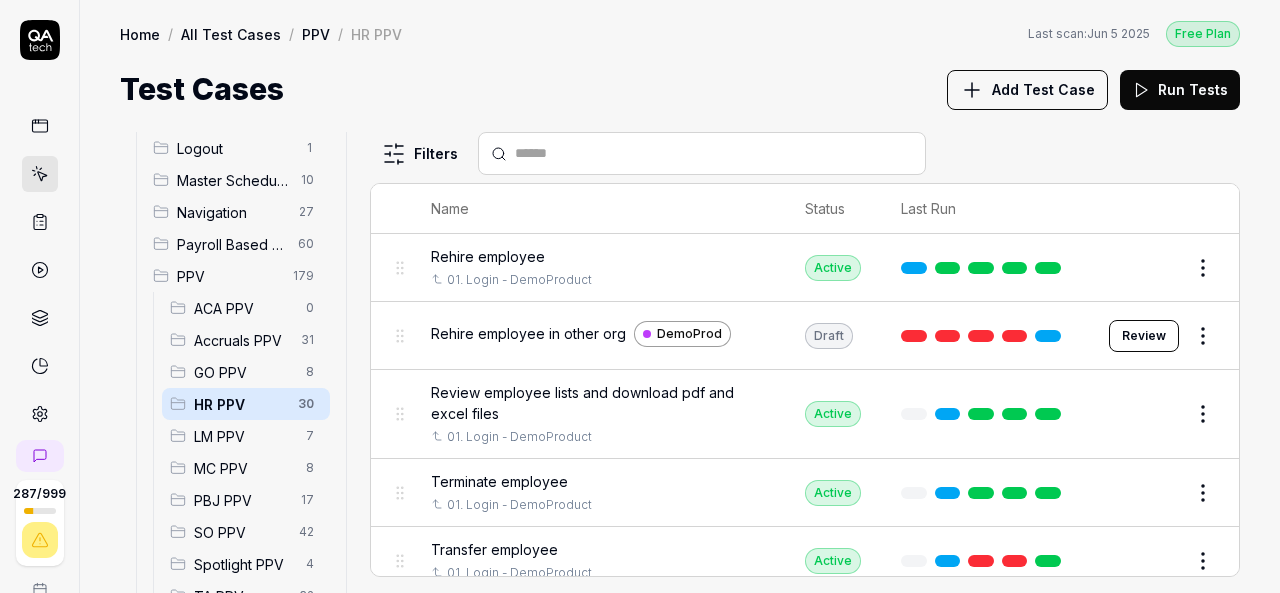 scroll, scrollTop: 1400, scrollLeft: 0, axis: vertical 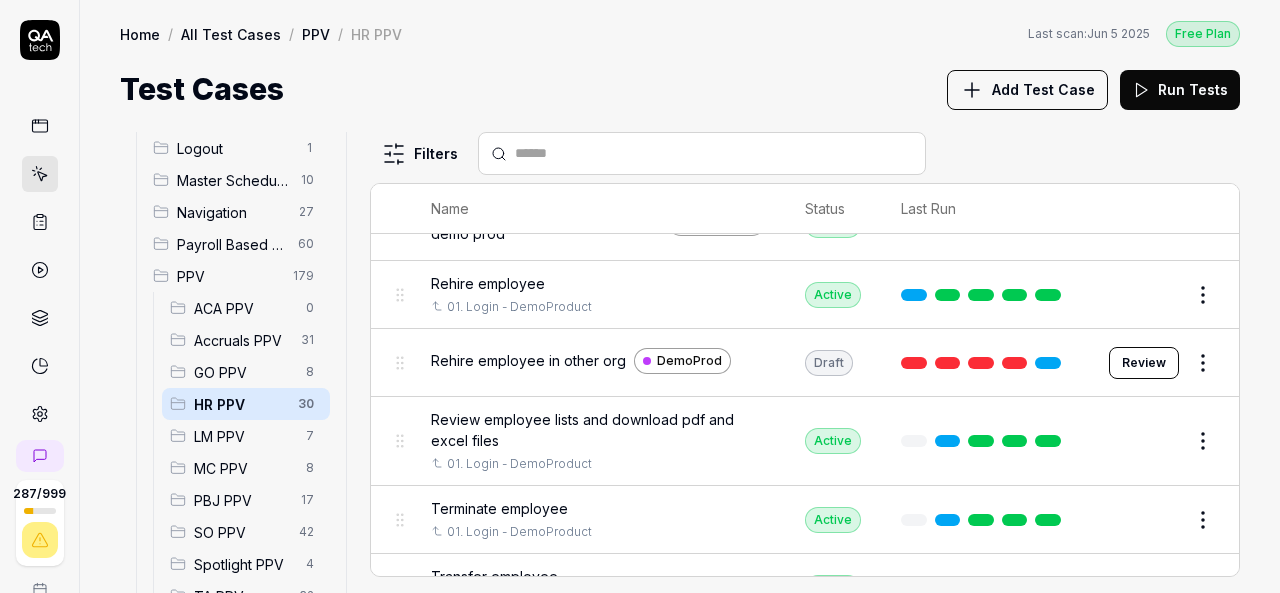 click on "Rehire employee in other org" at bounding box center (528, 360) 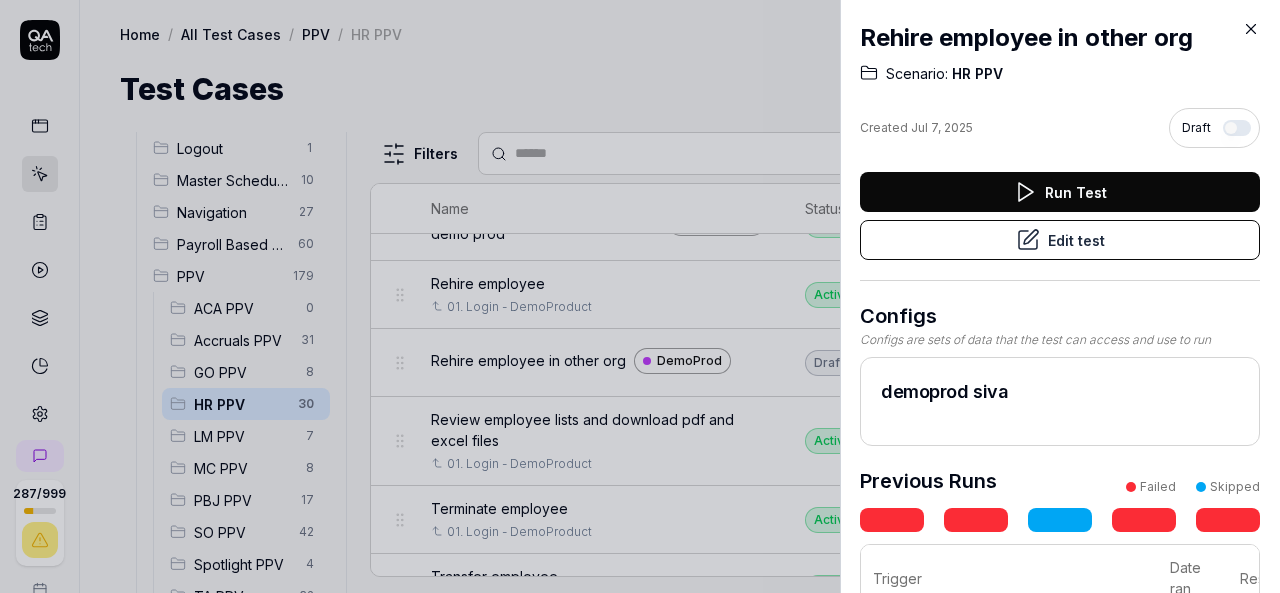 click on "Run Test" at bounding box center [1060, 192] 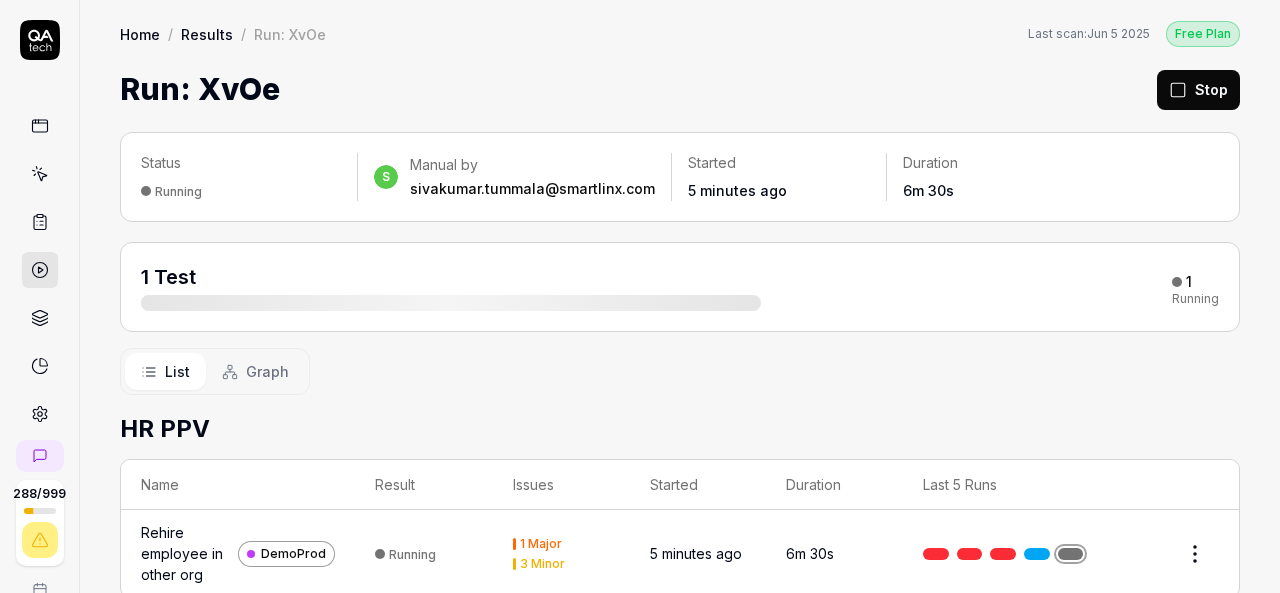 click at bounding box center (40, 174) 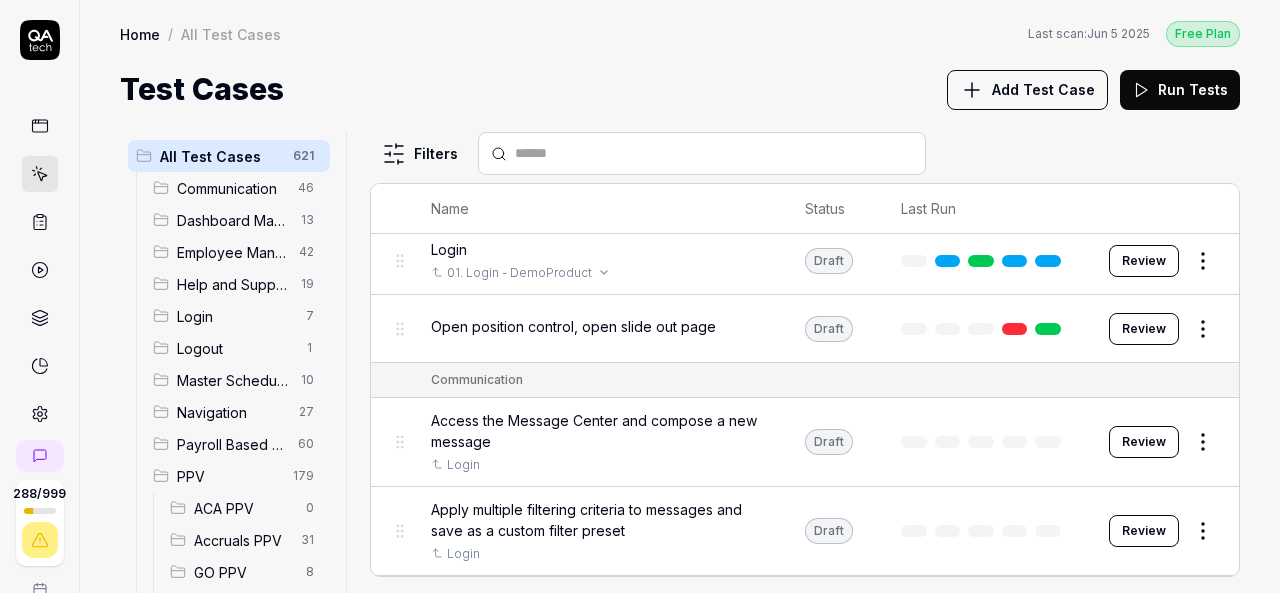 scroll, scrollTop: 200, scrollLeft: 0, axis: vertical 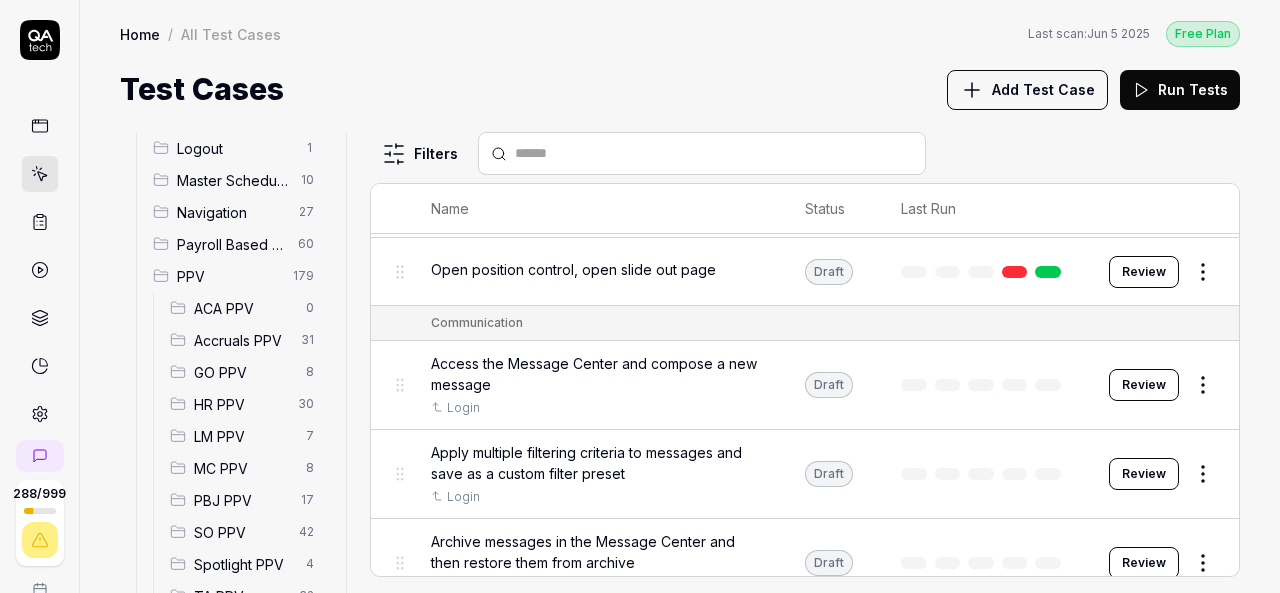 click on "HR PPV" at bounding box center (240, 404) 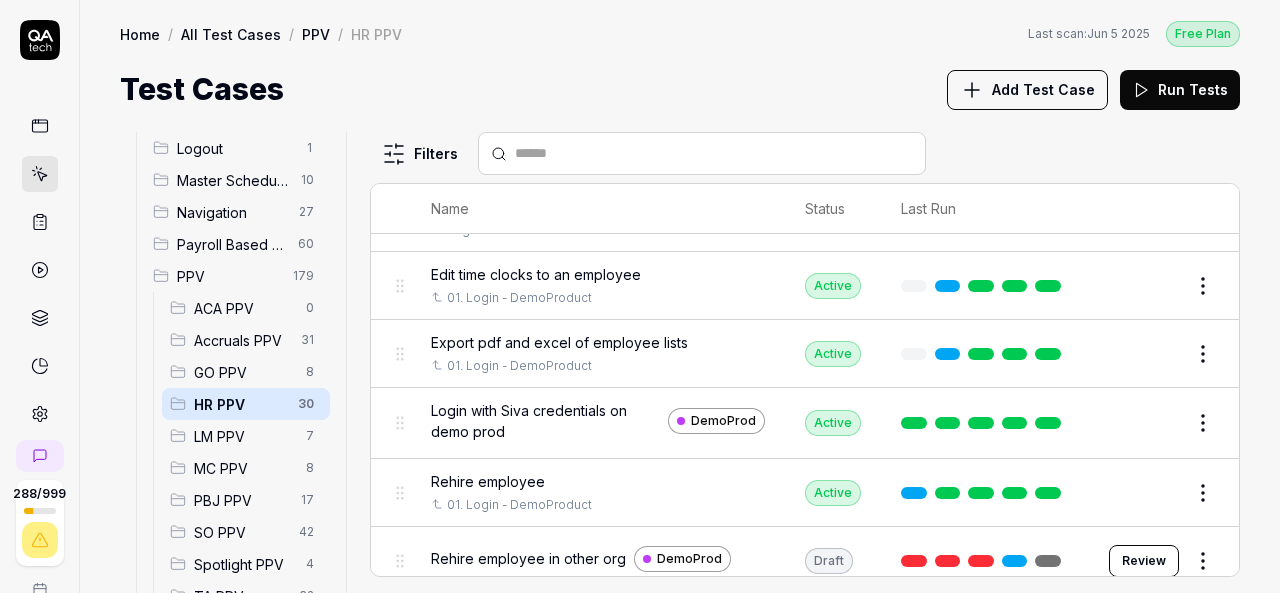 scroll, scrollTop: 1300, scrollLeft: 0, axis: vertical 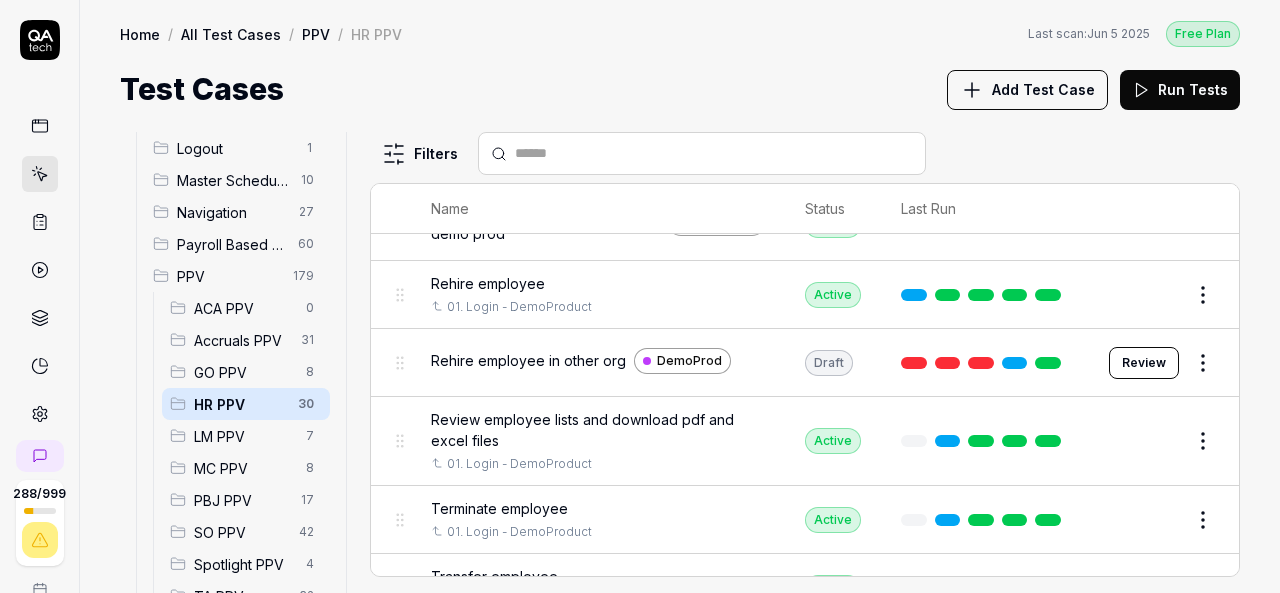 click on "Rehire employee in other org" at bounding box center (528, 360) 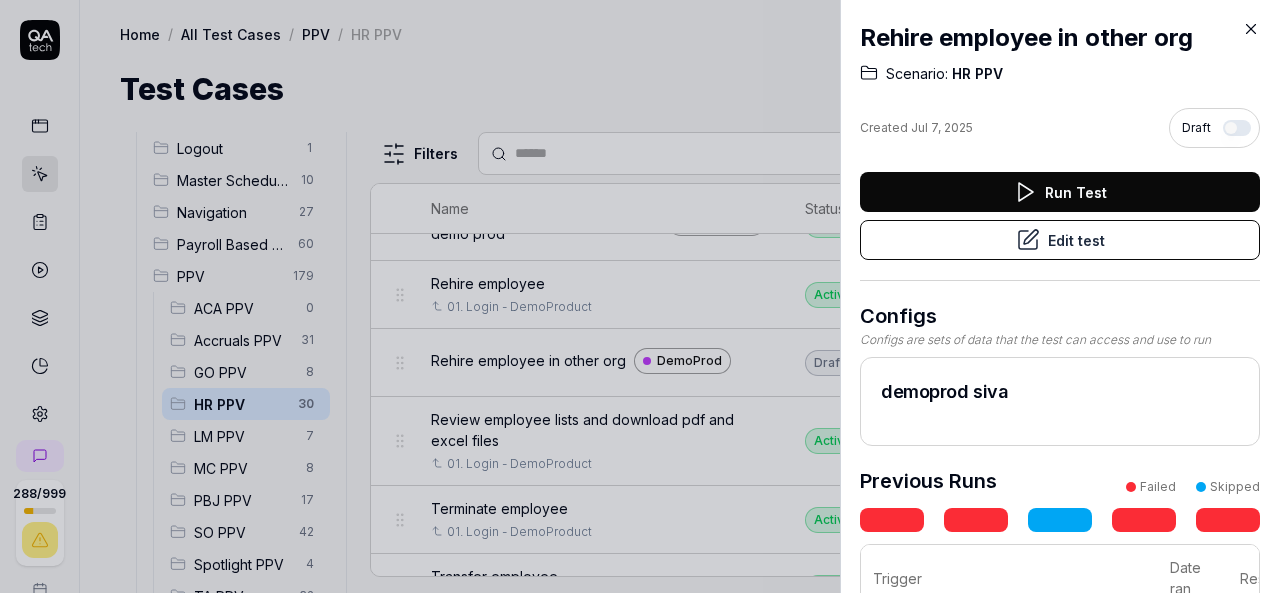 click at bounding box center [640, 296] 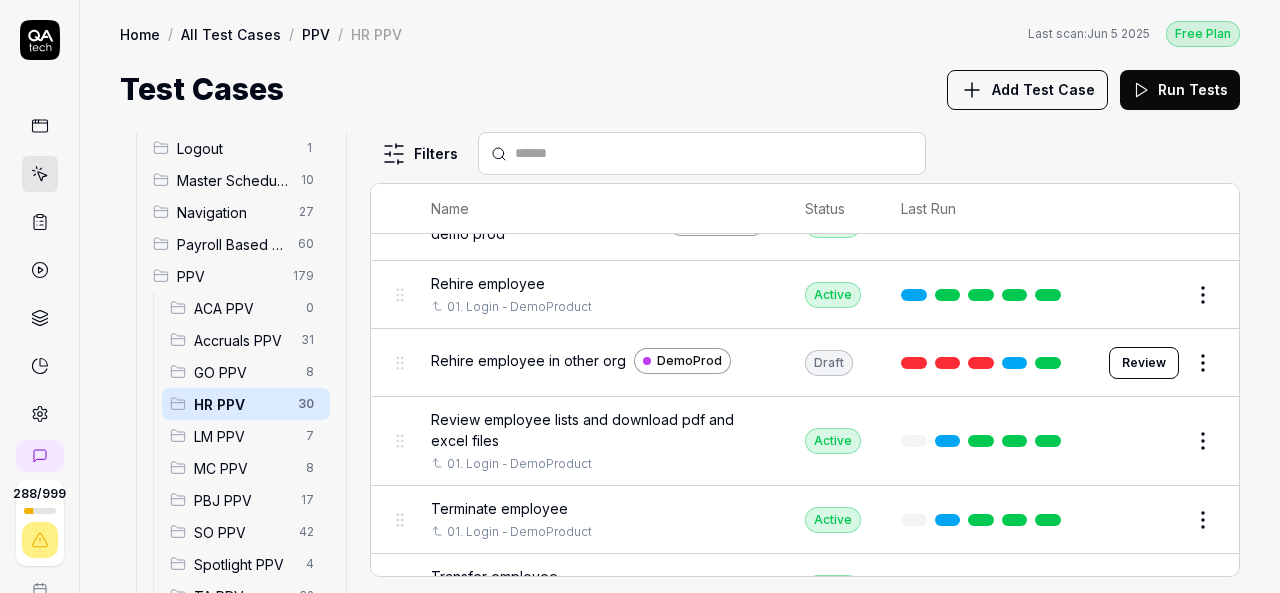 click on "Review" at bounding box center [1144, 363] 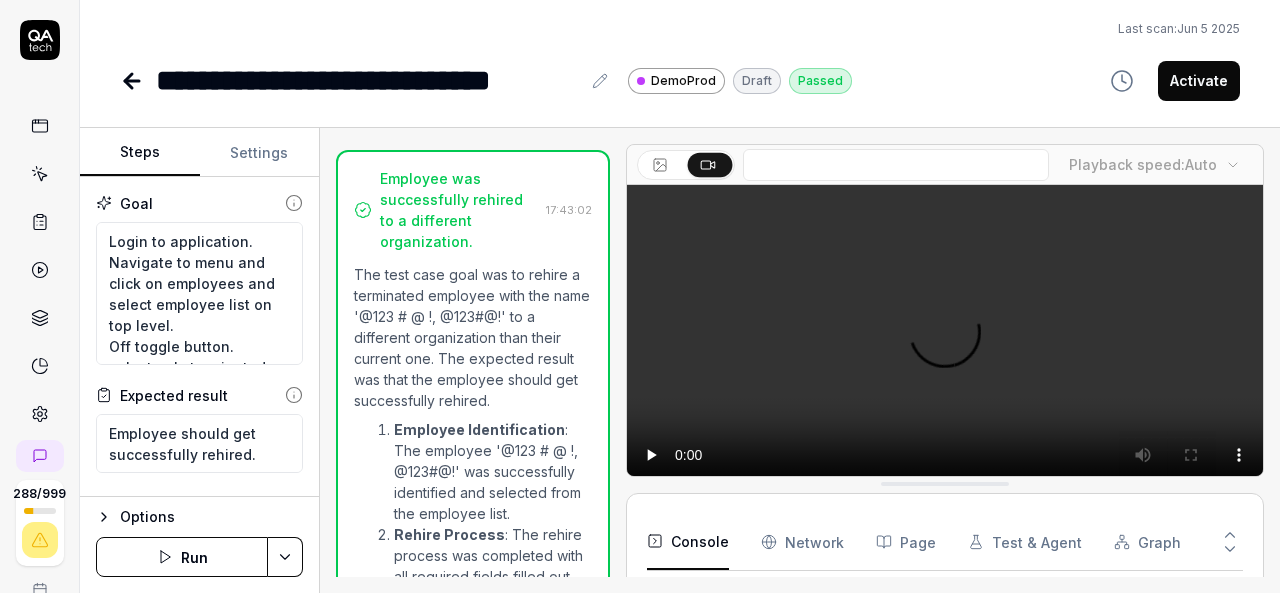 scroll, scrollTop: 4504, scrollLeft: 0, axis: vertical 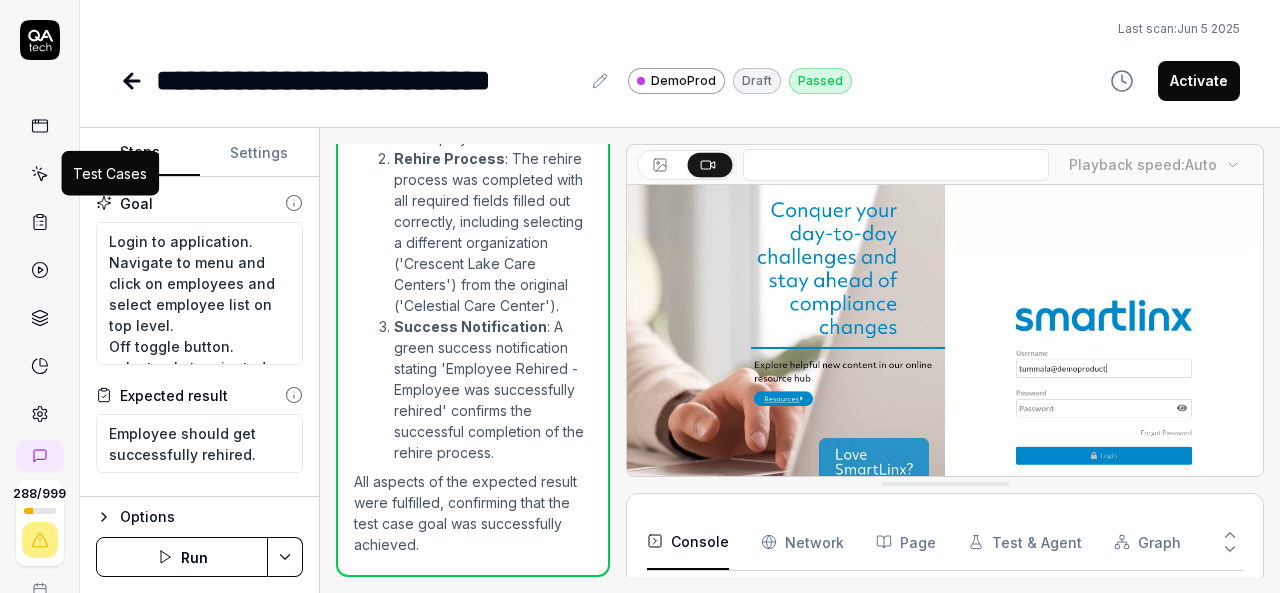click 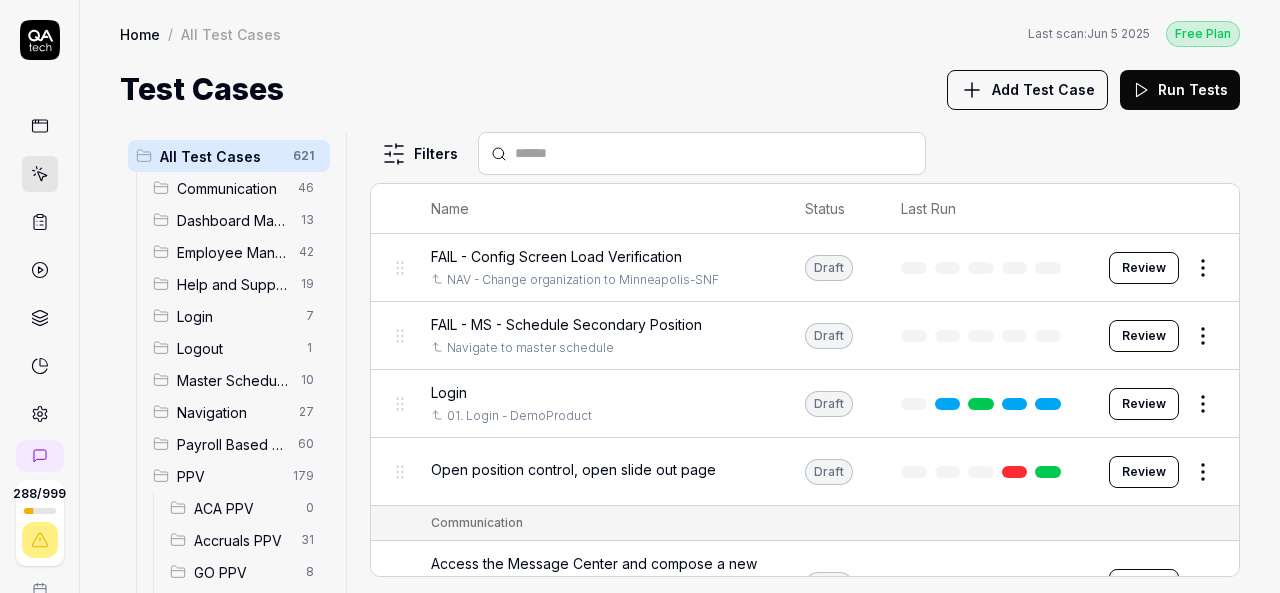 scroll, scrollTop: 300, scrollLeft: 0, axis: vertical 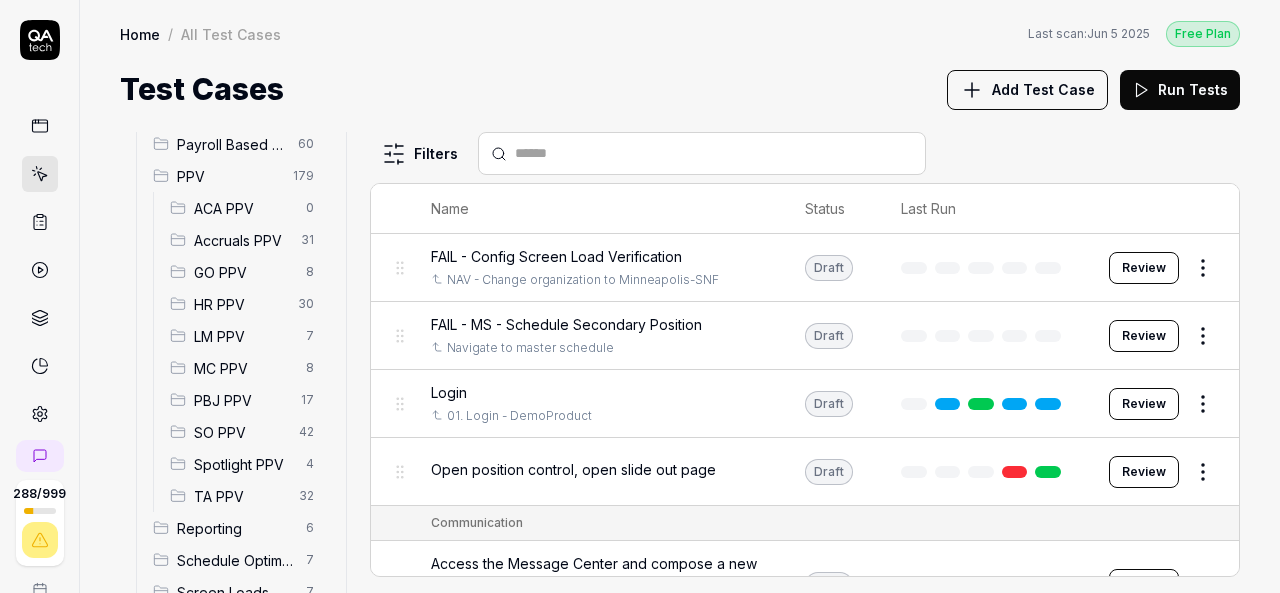 click on "HR PPV" at bounding box center (240, 304) 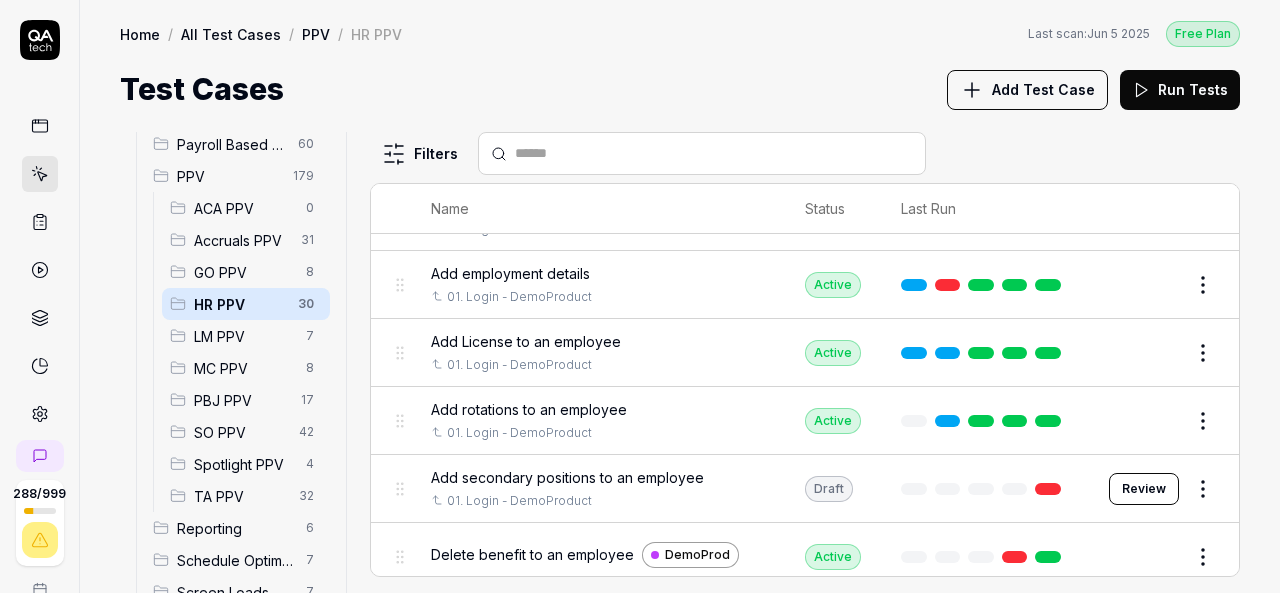 scroll, scrollTop: 700, scrollLeft: 0, axis: vertical 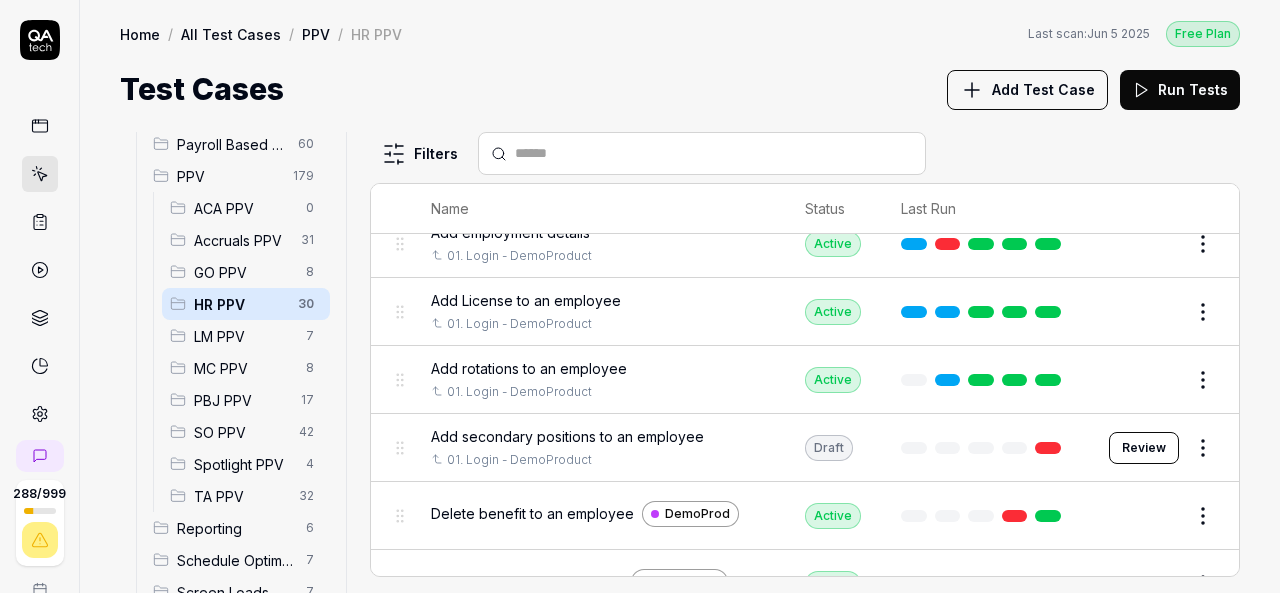 click on "Review" at bounding box center [1144, 448] 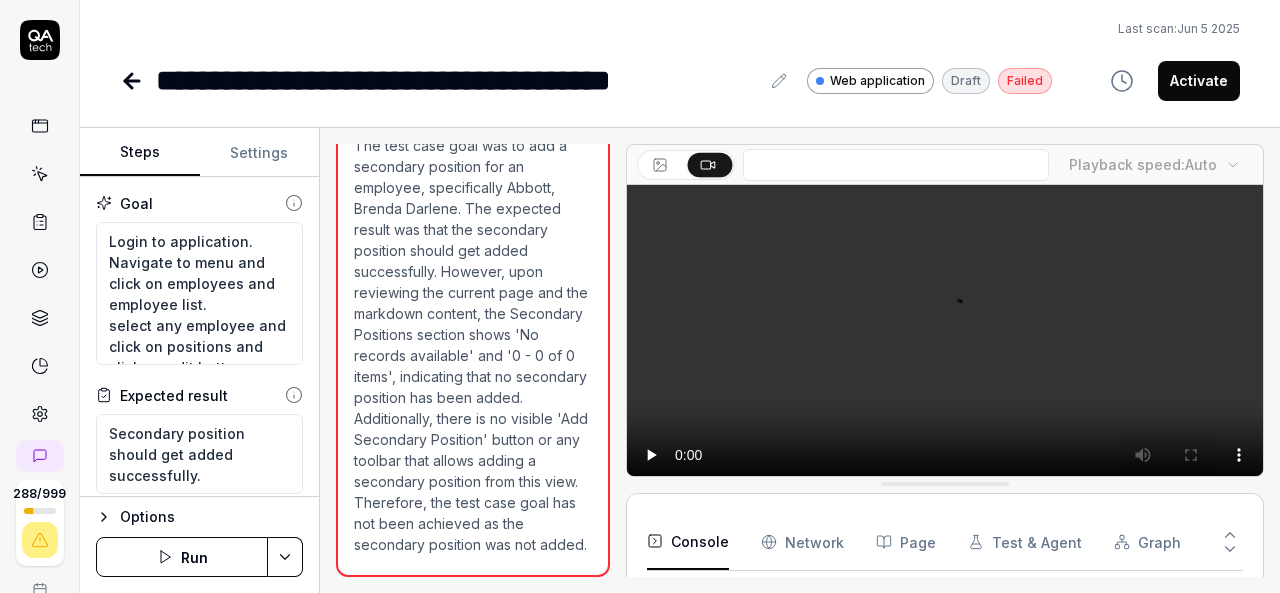 scroll, scrollTop: 2110, scrollLeft: 0, axis: vertical 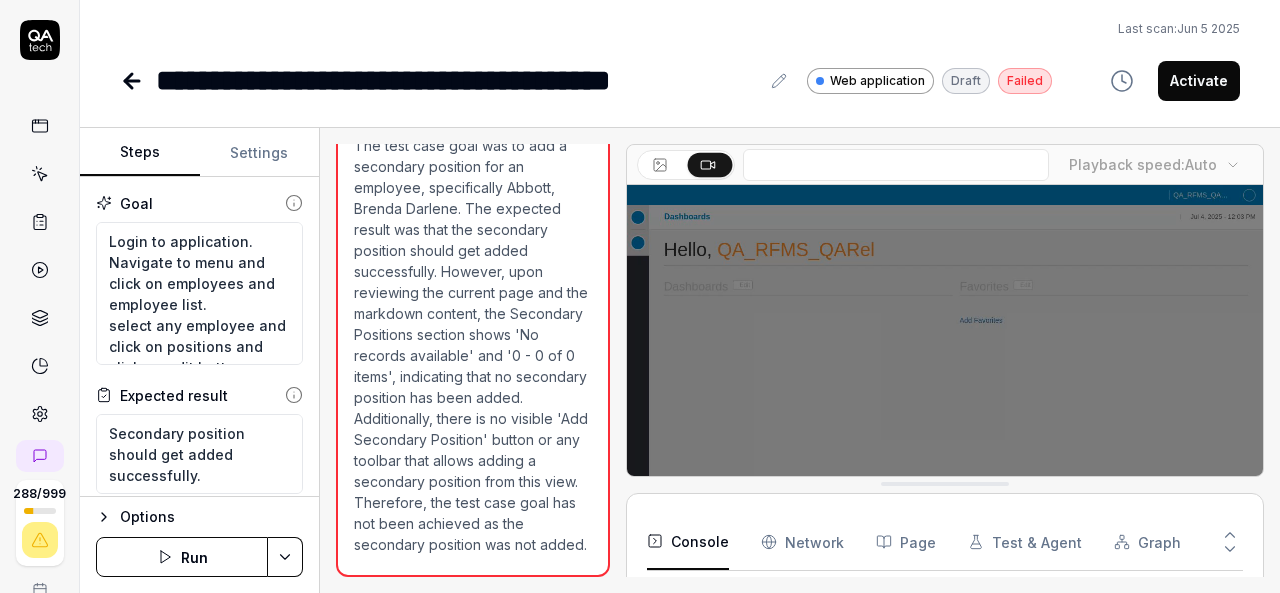 type on "*" 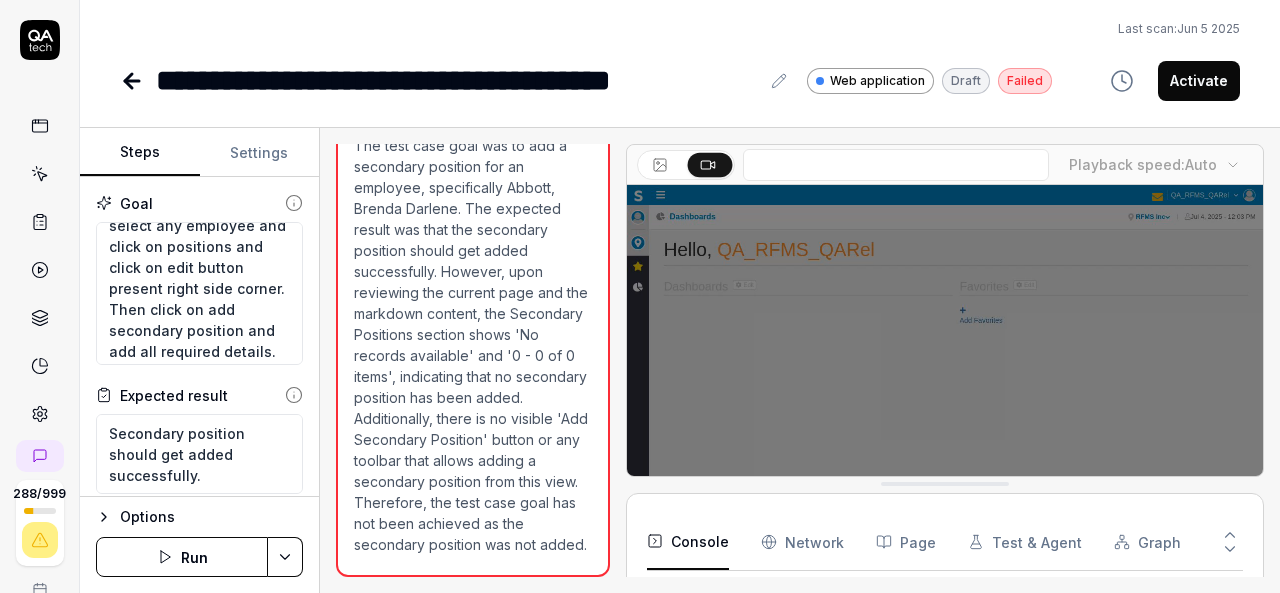 scroll, scrollTop: 210, scrollLeft: 0, axis: vertical 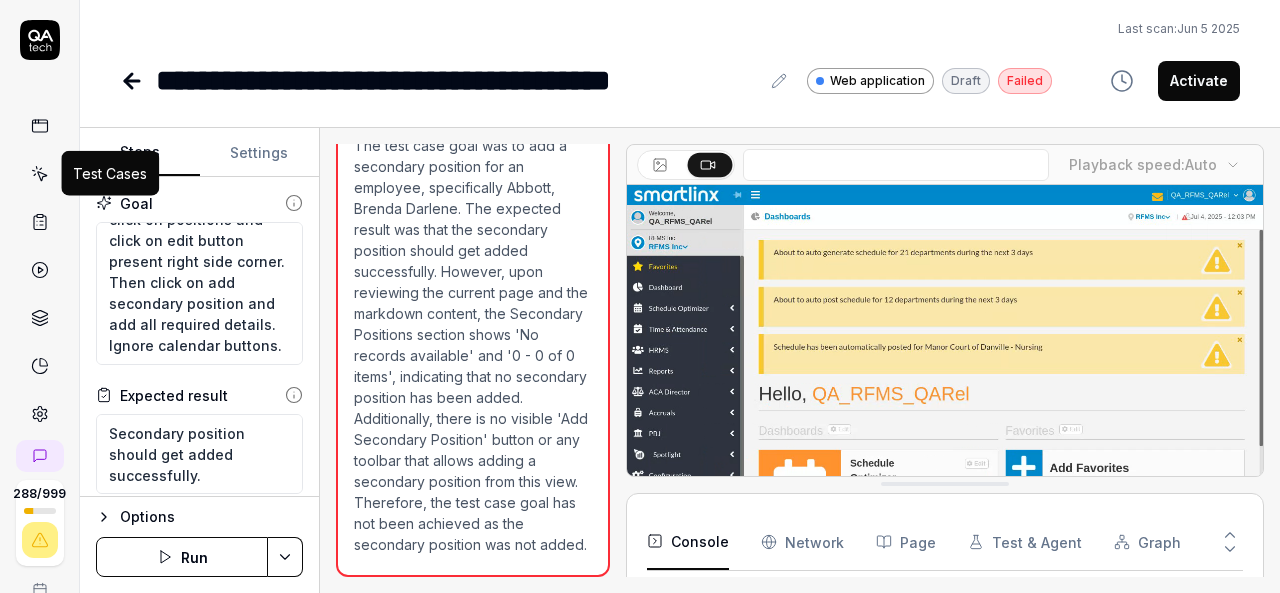 click 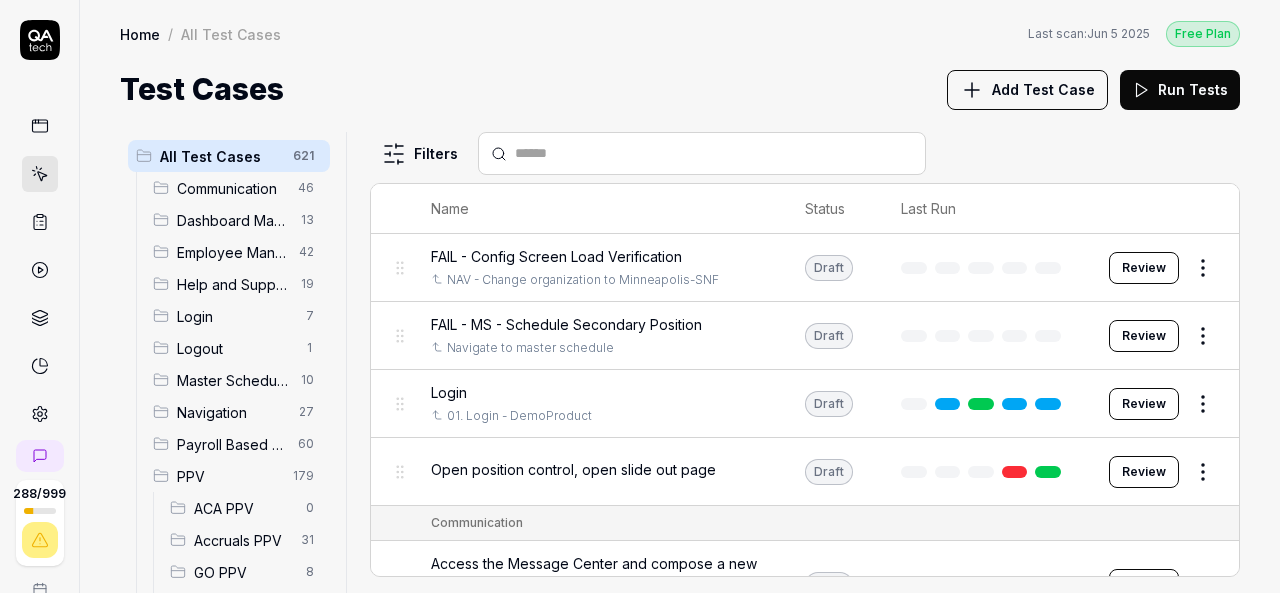 scroll, scrollTop: 100, scrollLeft: 0, axis: vertical 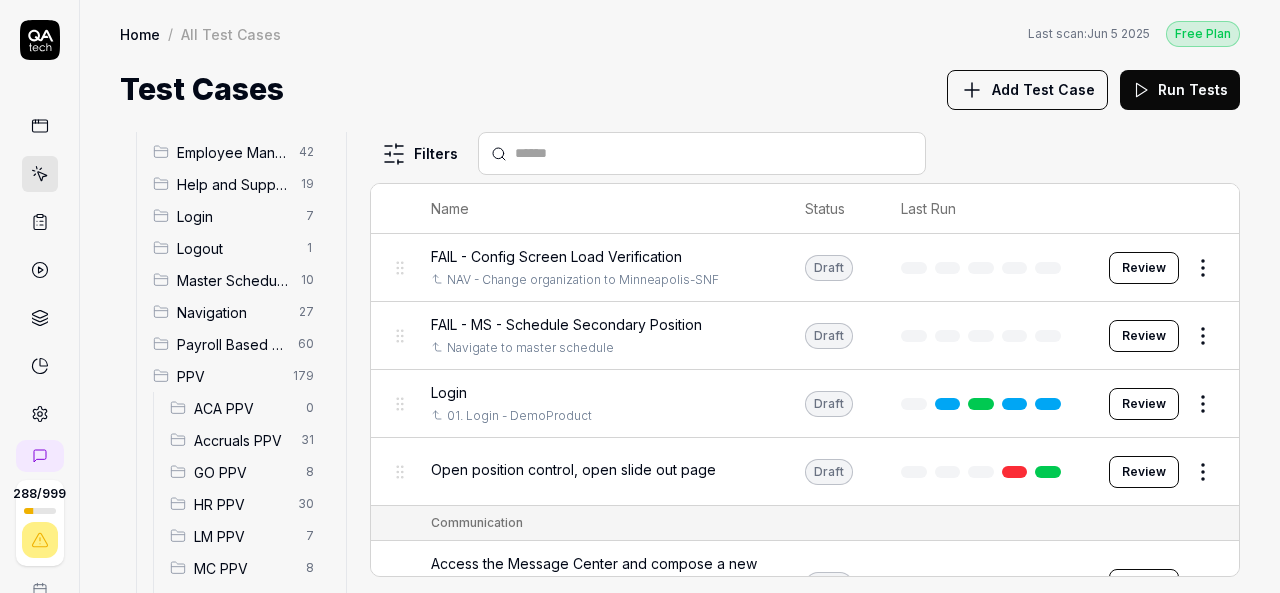 click on "HR PPV" at bounding box center [240, 504] 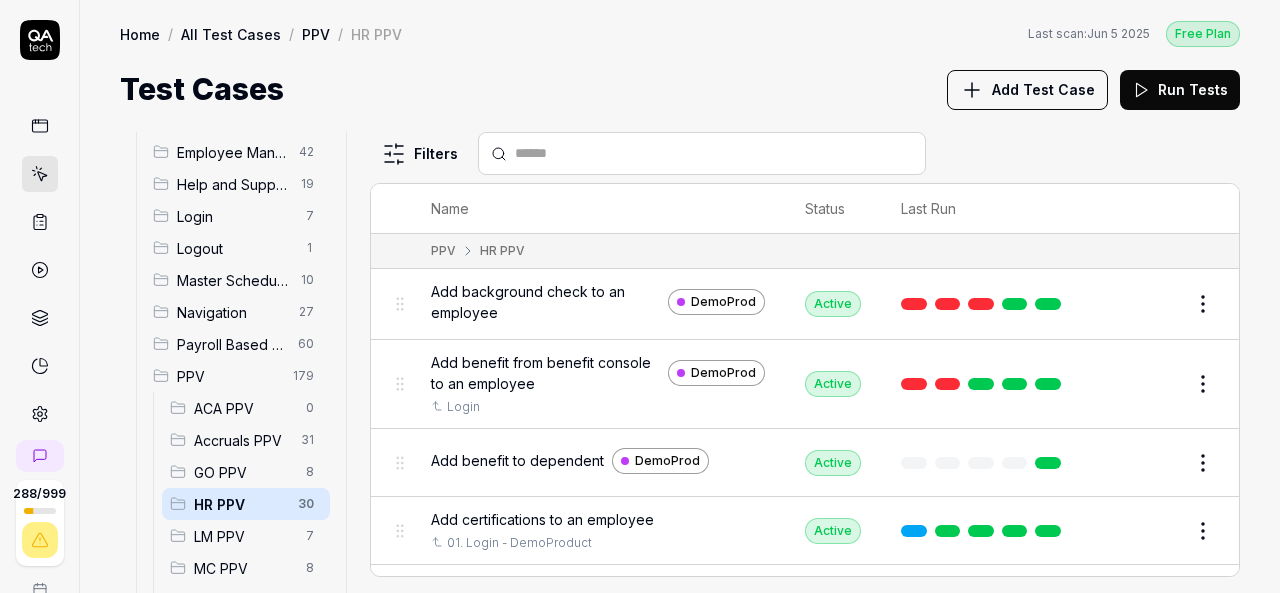 scroll, scrollTop: 200, scrollLeft: 0, axis: vertical 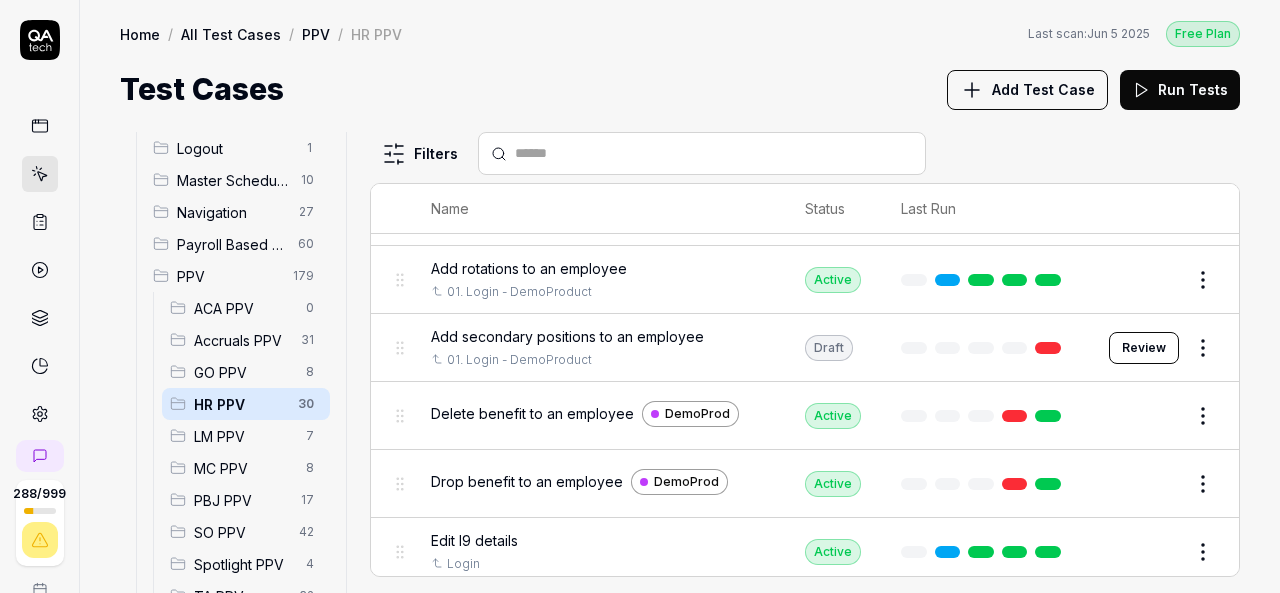 click on "Add secondary positions to an employee" at bounding box center [567, 336] 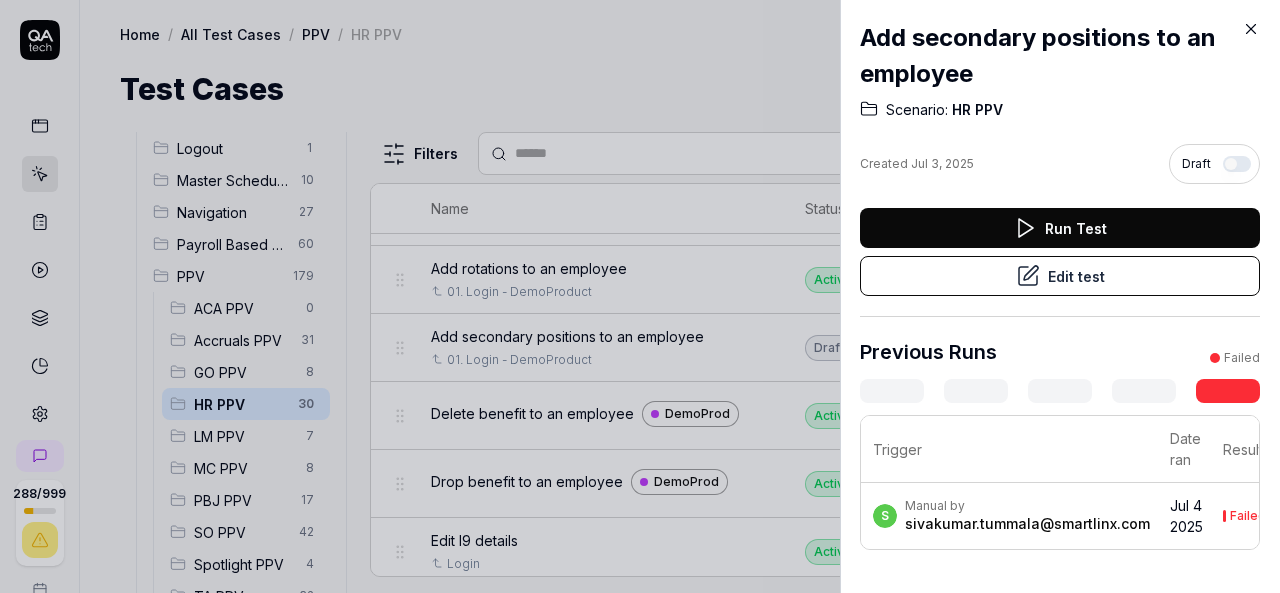 click on "Run Test" at bounding box center (1060, 228) 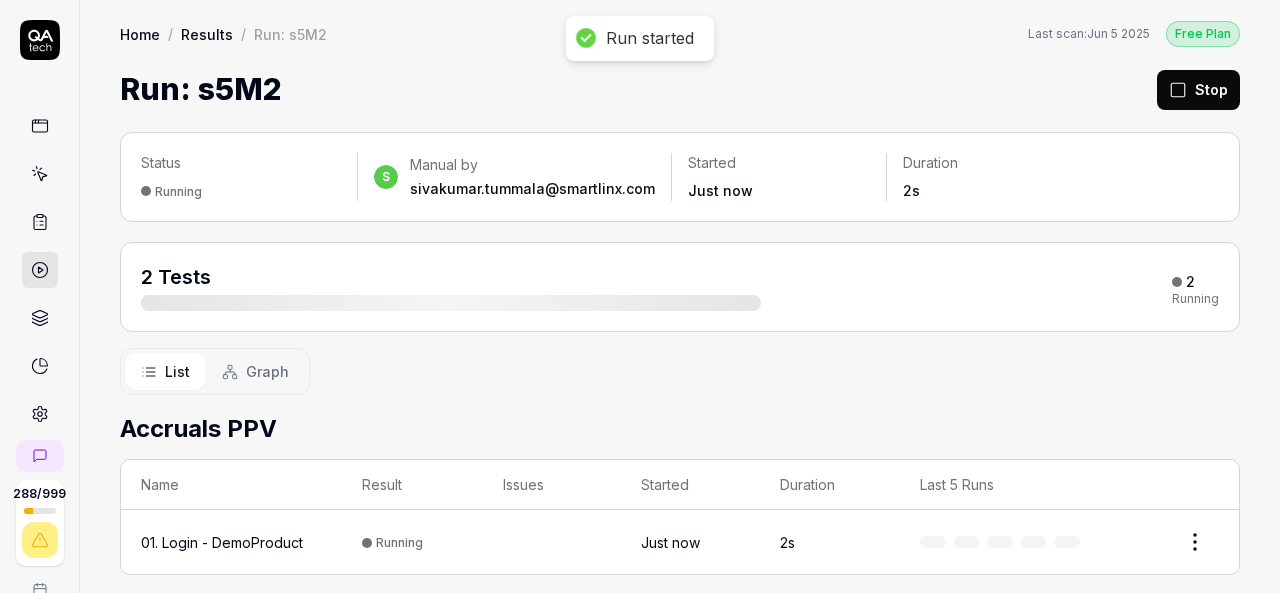 click on "Run: s5M2 Stop" at bounding box center (680, 89) 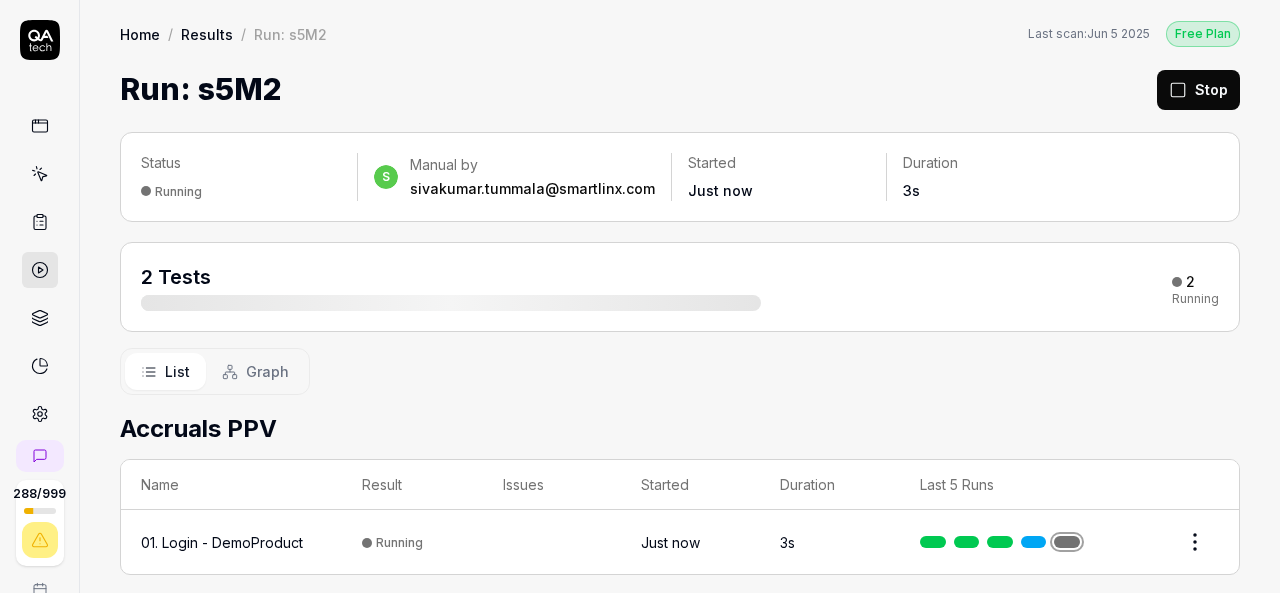 click 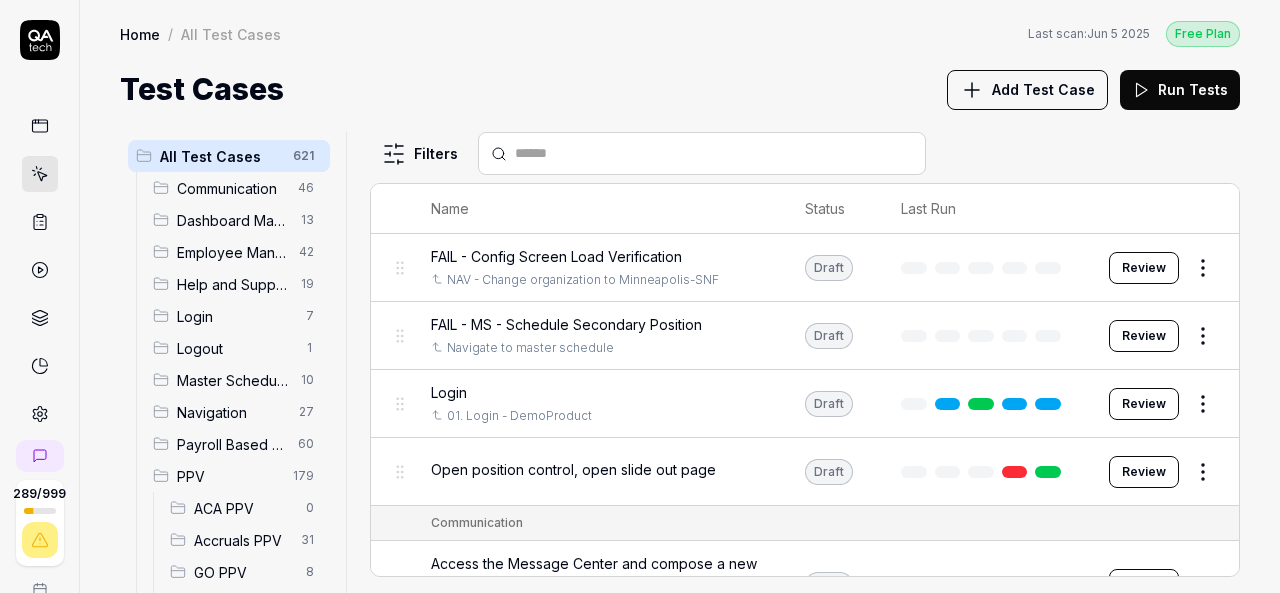 scroll, scrollTop: 200, scrollLeft: 0, axis: vertical 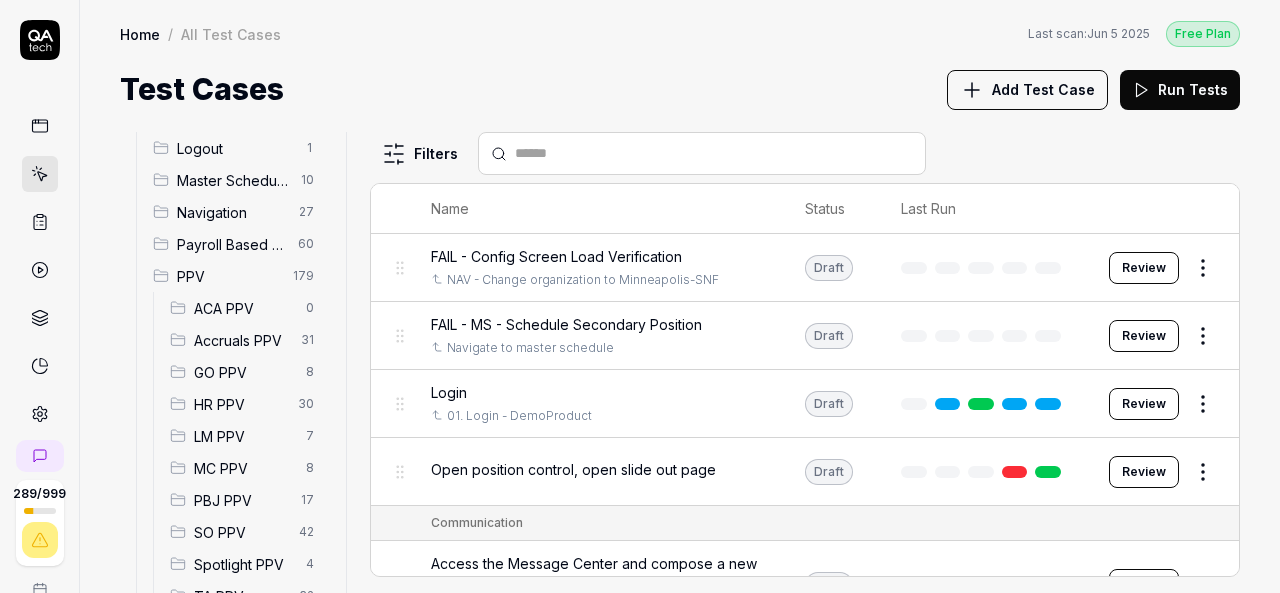 click on "HR PPV" at bounding box center [240, 404] 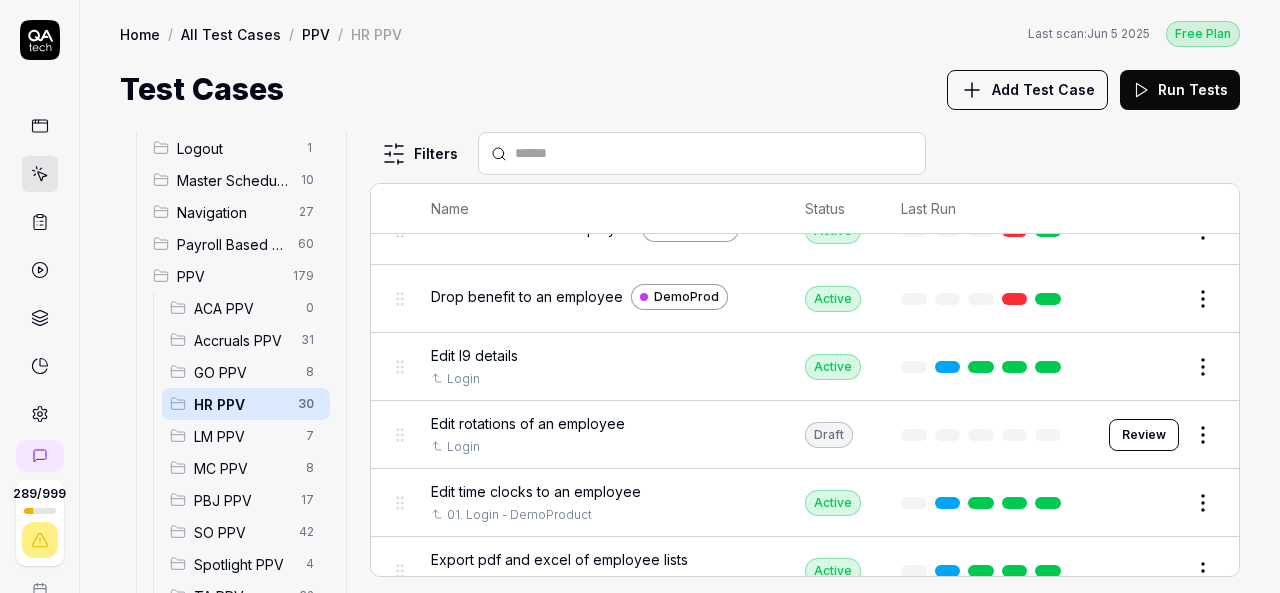 scroll, scrollTop: 1100, scrollLeft: 0, axis: vertical 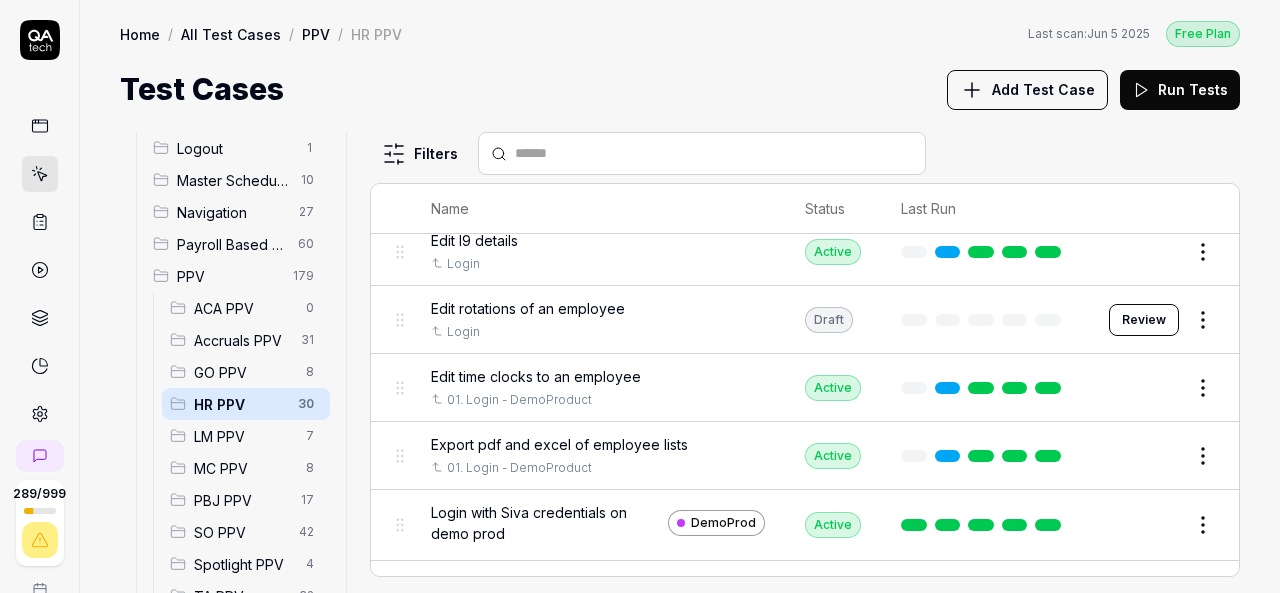 click on "Edit rotations of an employee" at bounding box center (528, 308) 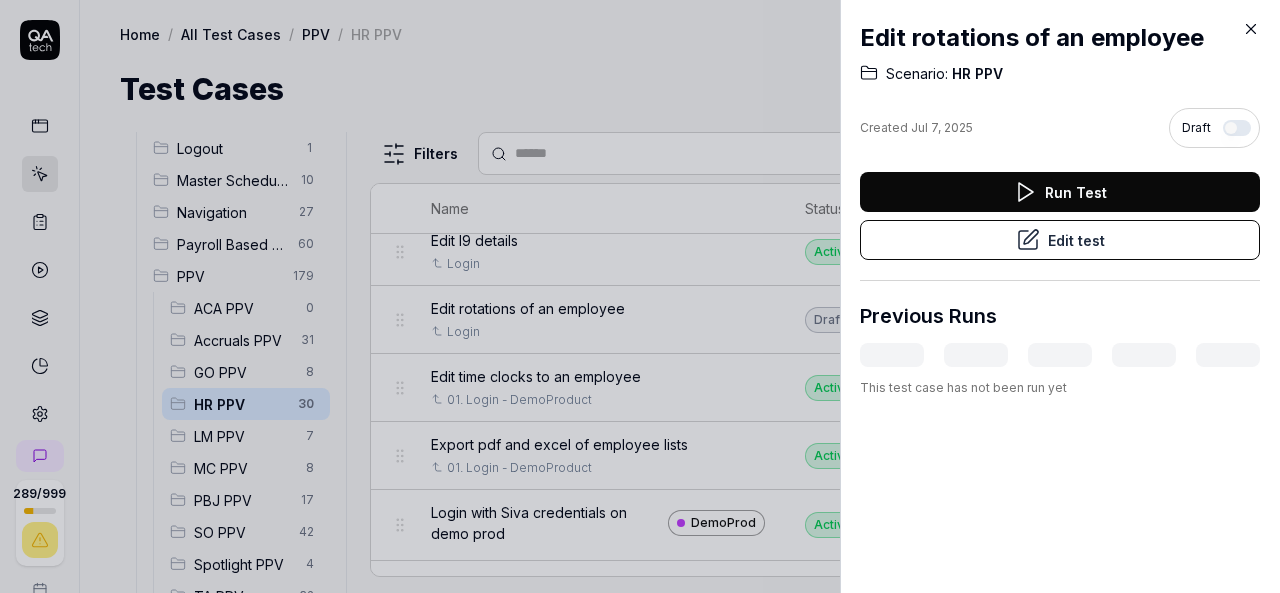click on "Run Test" at bounding box center (1060, 192) 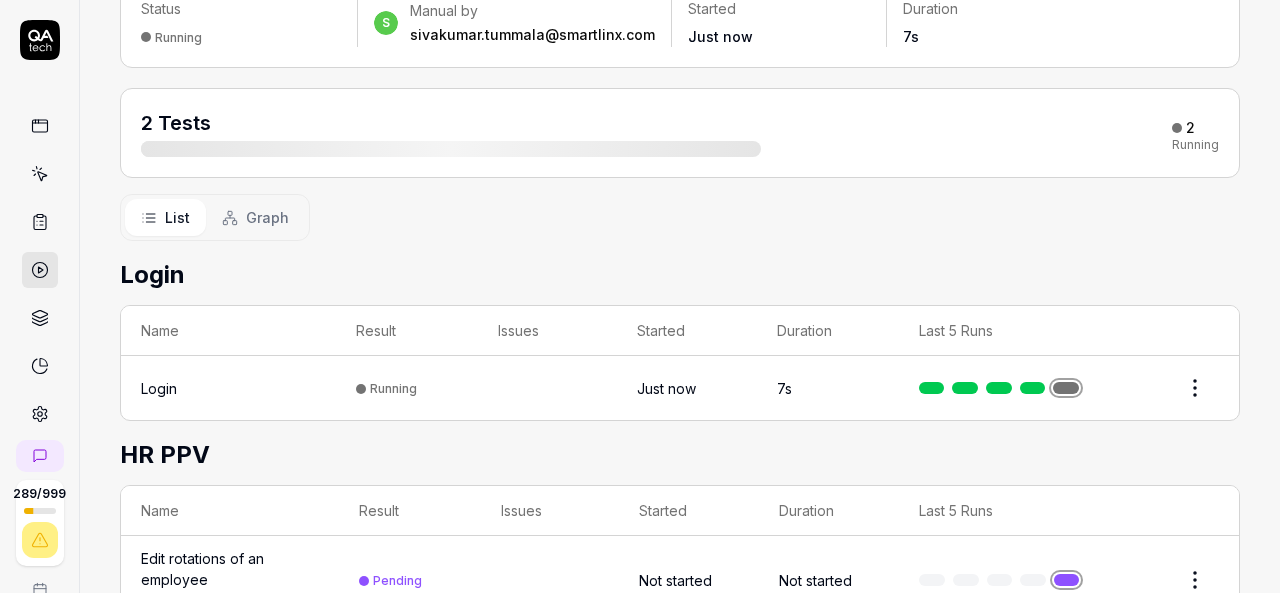 scroll, scrollTop: 220, scrollLeft: 0, axis: vertical 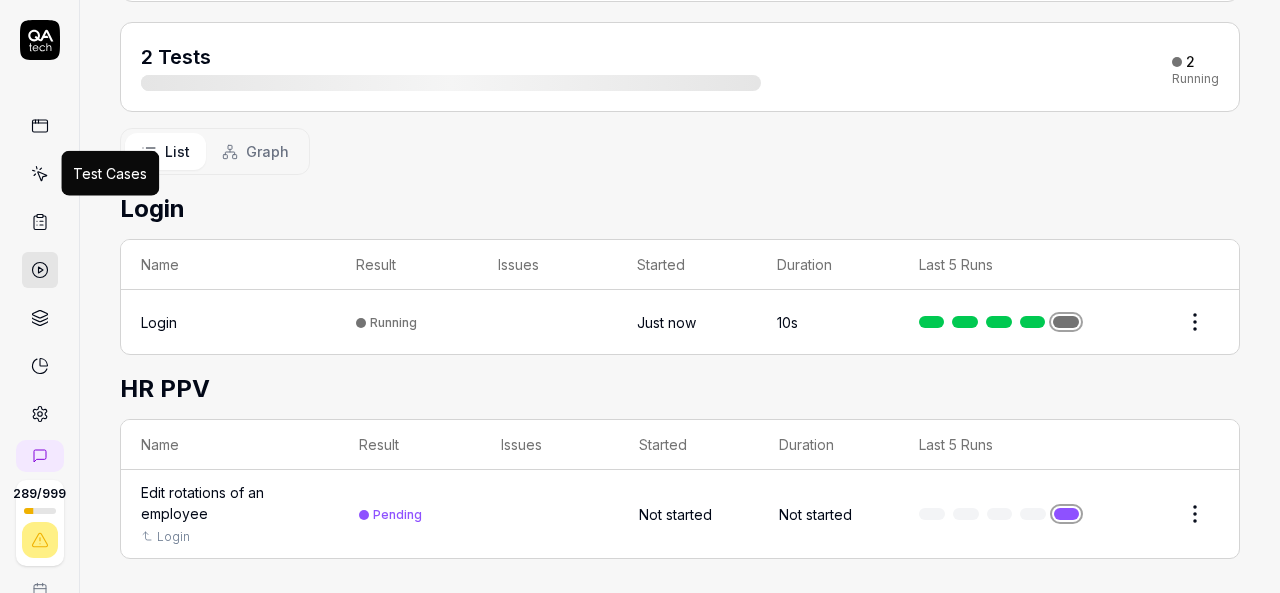 click 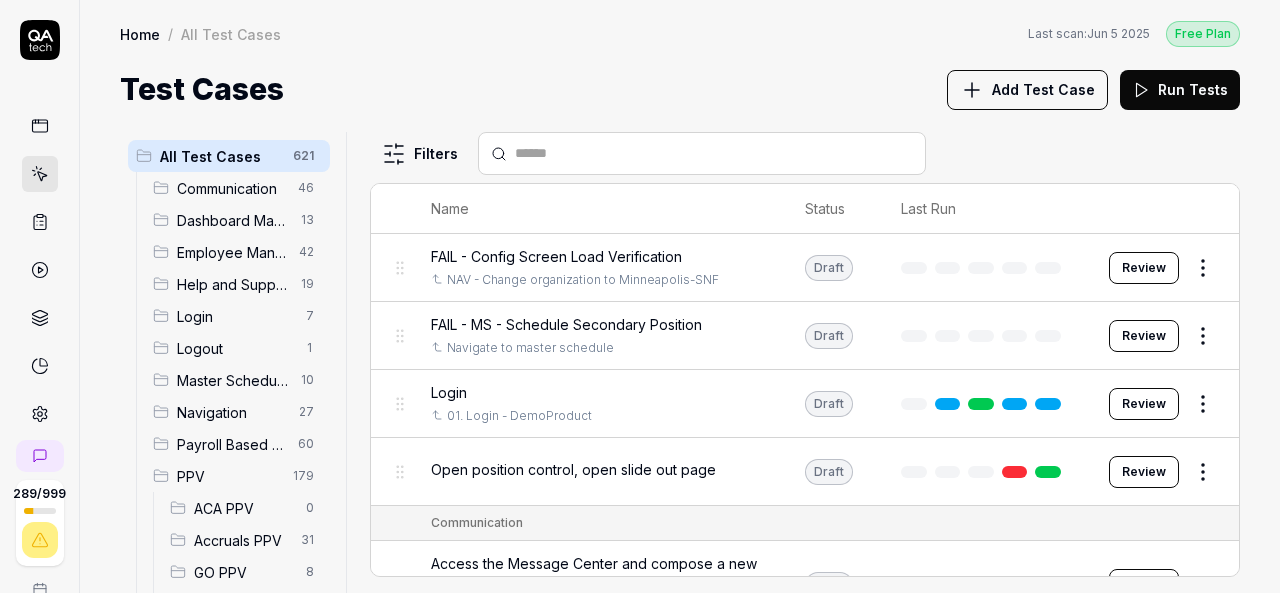 scroll, scrollTop: 0, scrollLeft: 0, axis: both 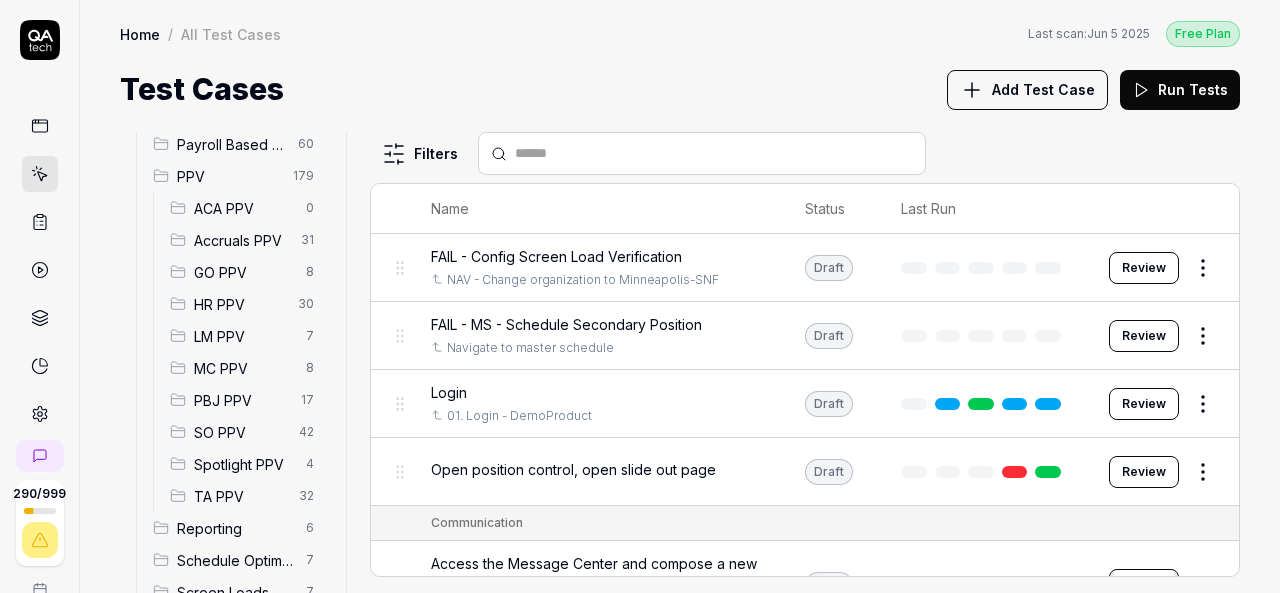 click on "HR PPV" at bounding box center (240, 304) 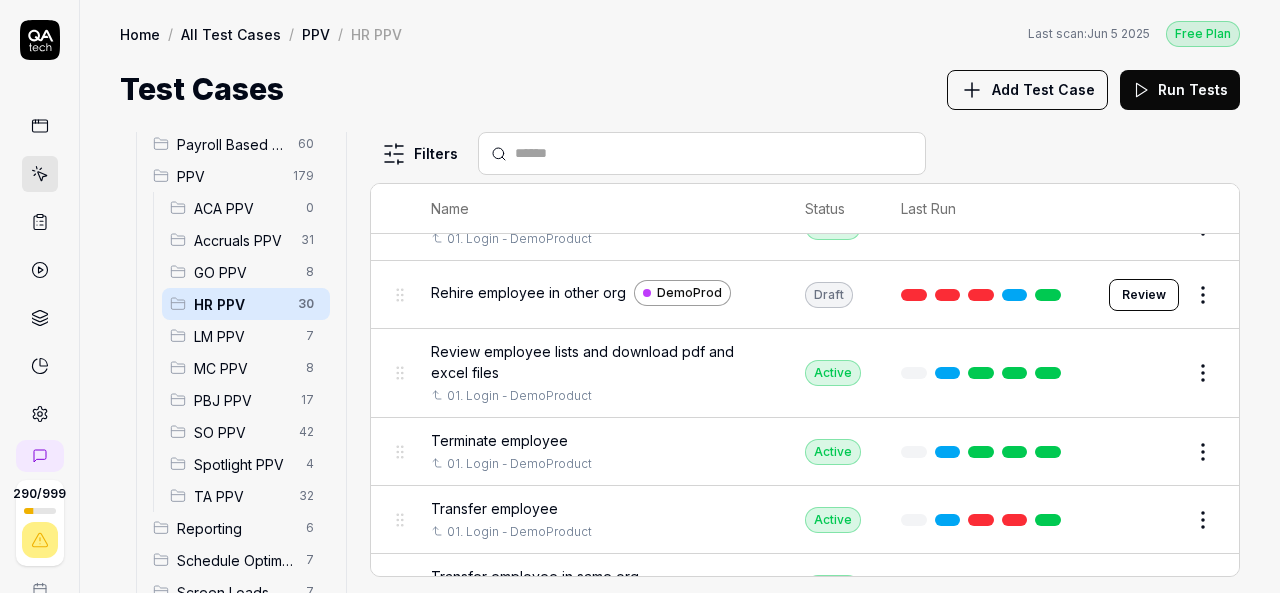 scroll, scrollTop: 1370, scrollLeft: 0, axis: vertical 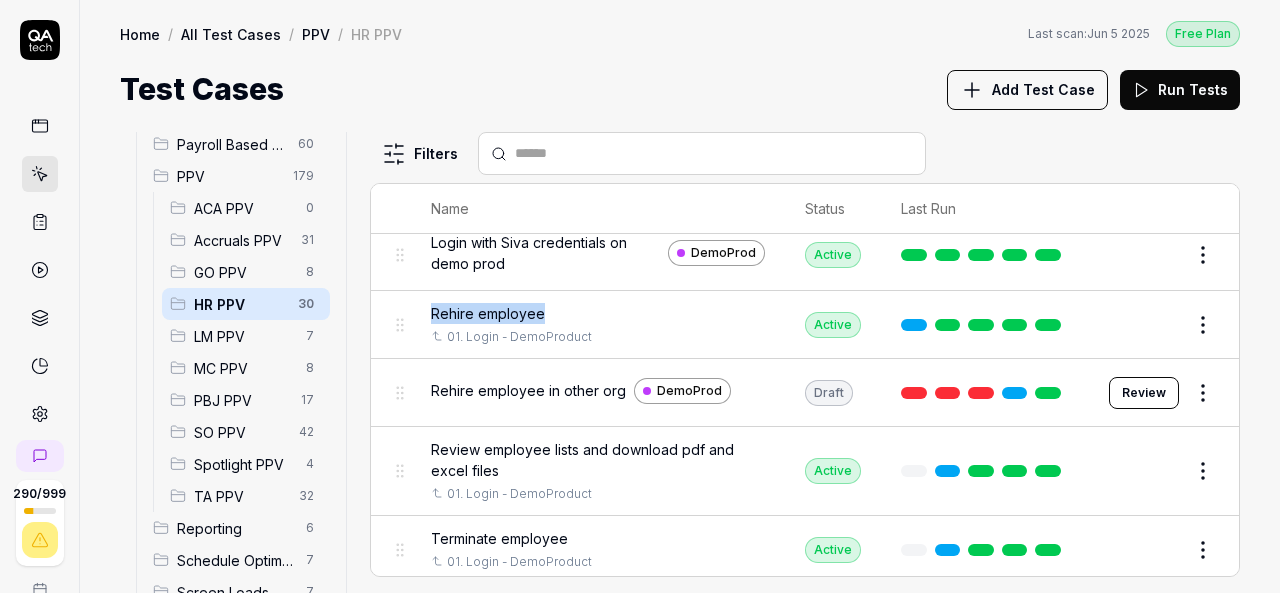 drag, startPoint x: 420, startPoint y: 295, endPoint x: 540, endPoint y: 304, distance: 120.33703 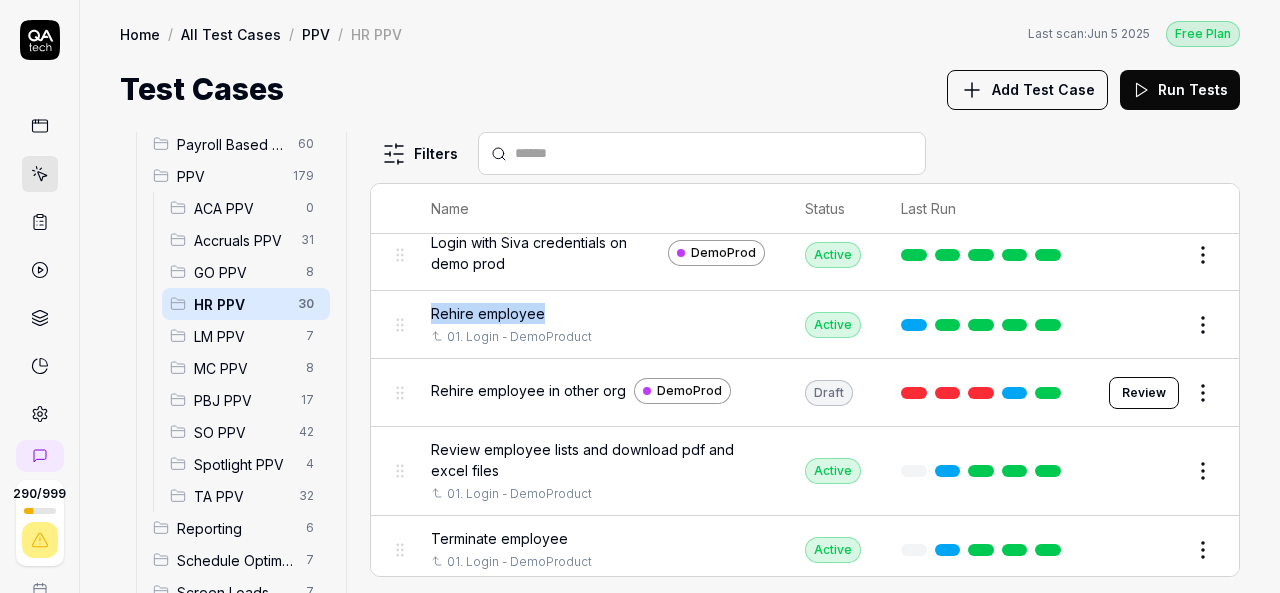 click on "Rehire employee 01. Login - DemoProduct" at bounding box center (598, 325) 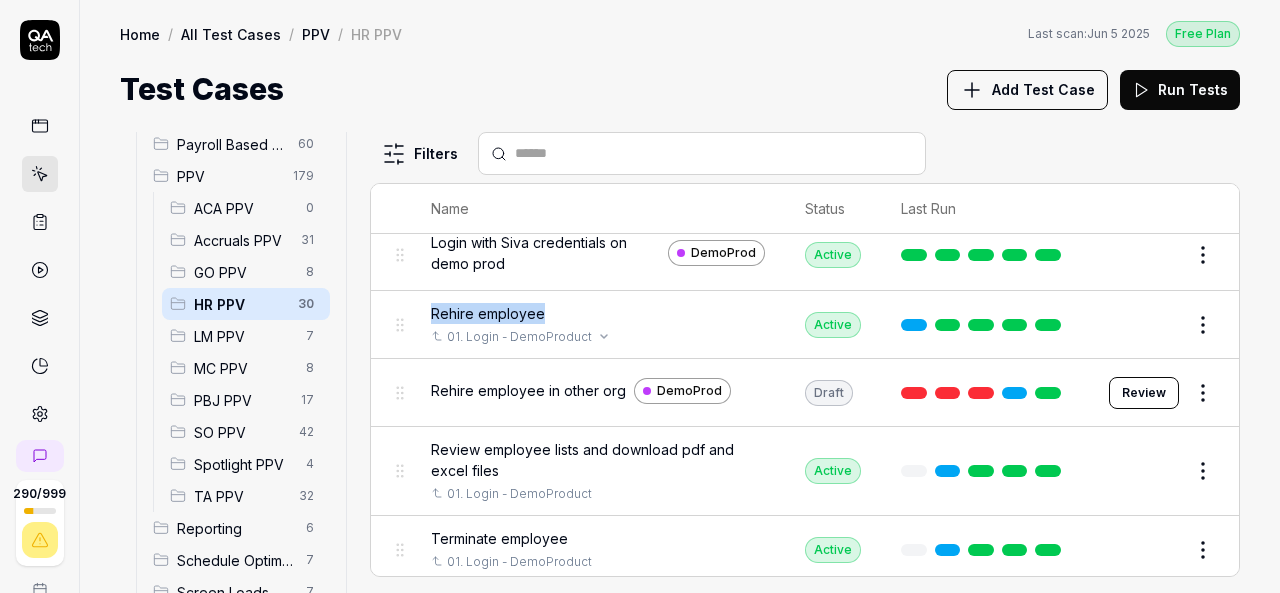 copy on "Rehire employee" 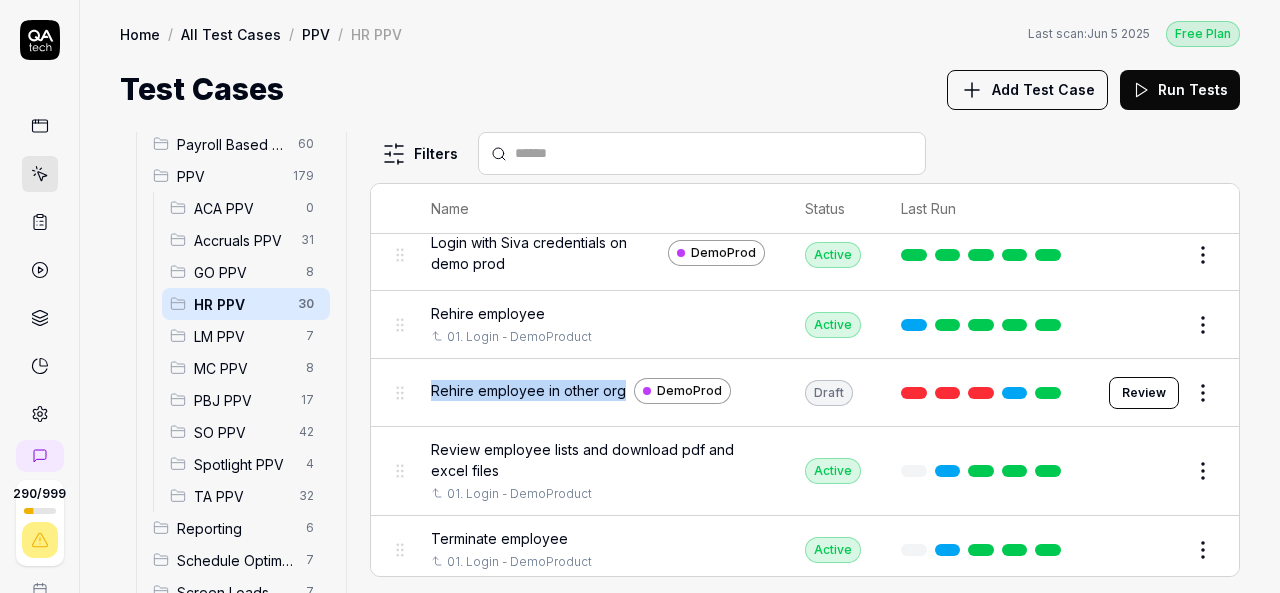 drag, startPoint x: 428, startPoint y: 375, endPoint x: 619, endPoint y: 391, distance: 191.66899 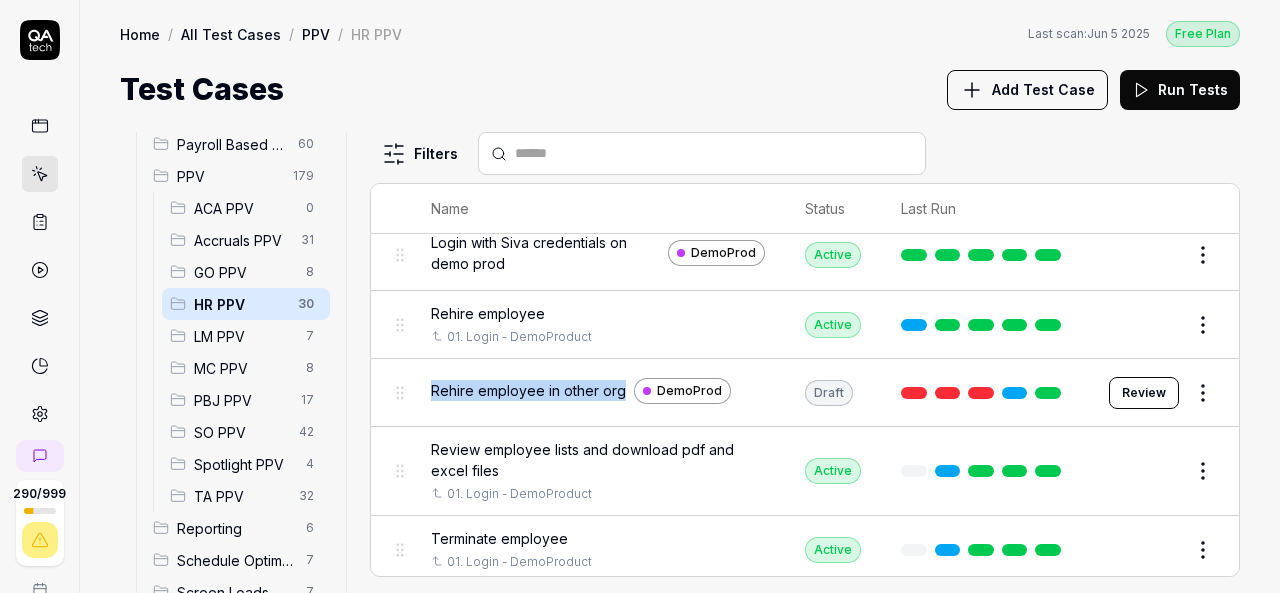 click on "Rehire employee in other org DemoProd" at bounding box center (598, 393) 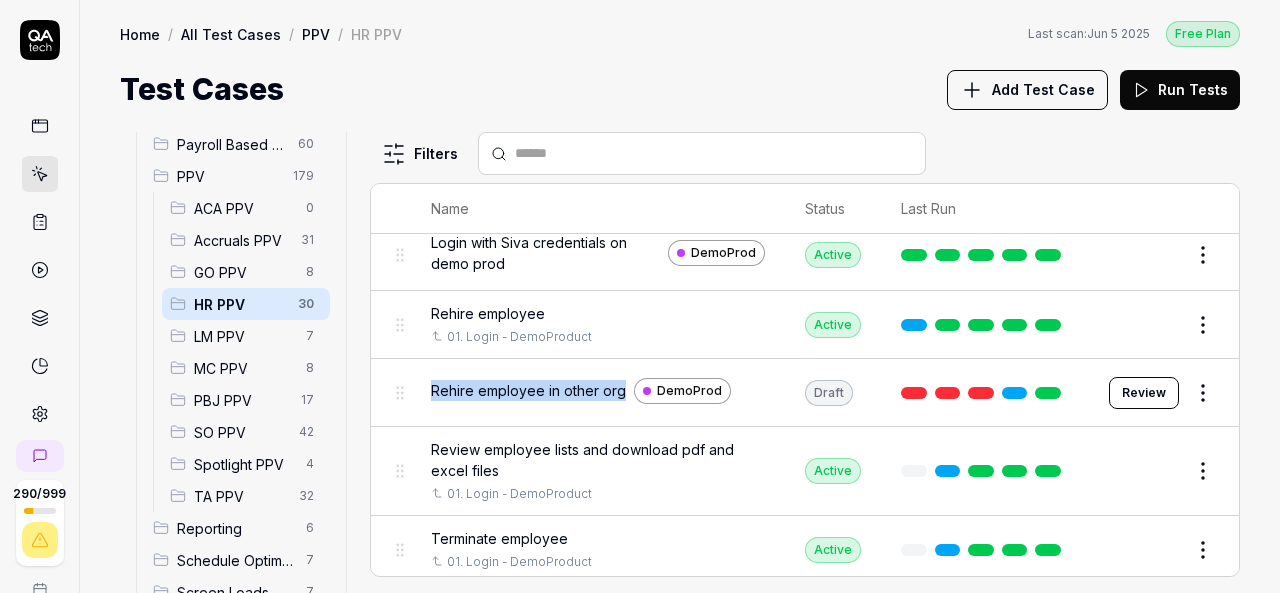 copy on "Rehire employee in other org" 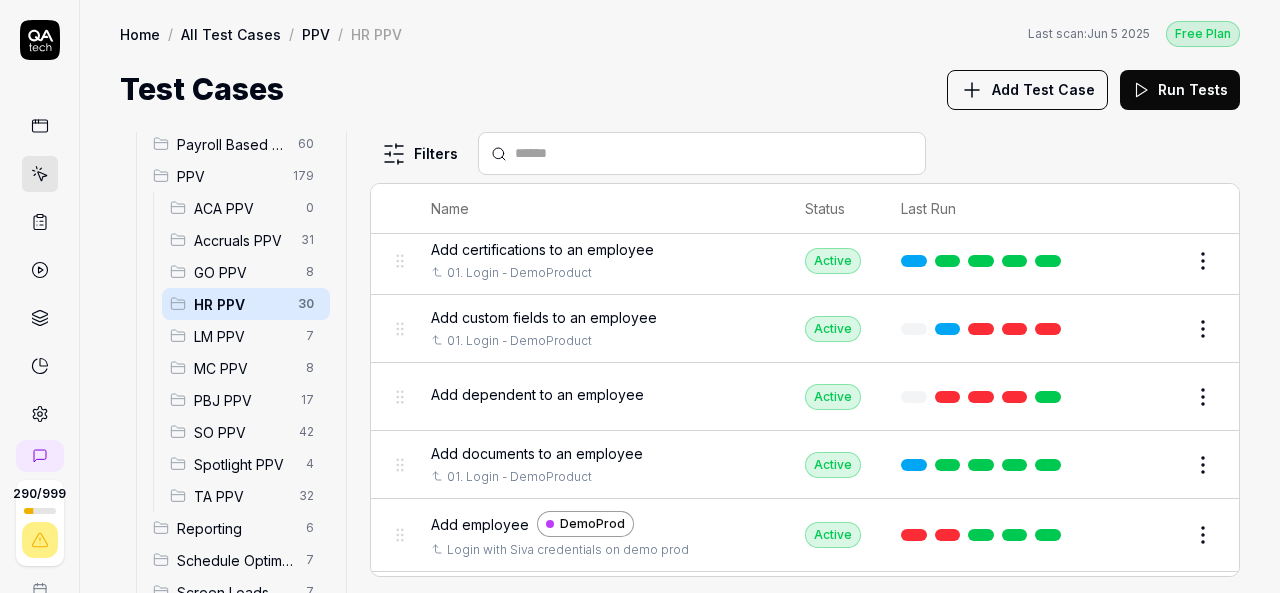 scroll, scrollTop: 0, scrollLeft: 0, axis: both 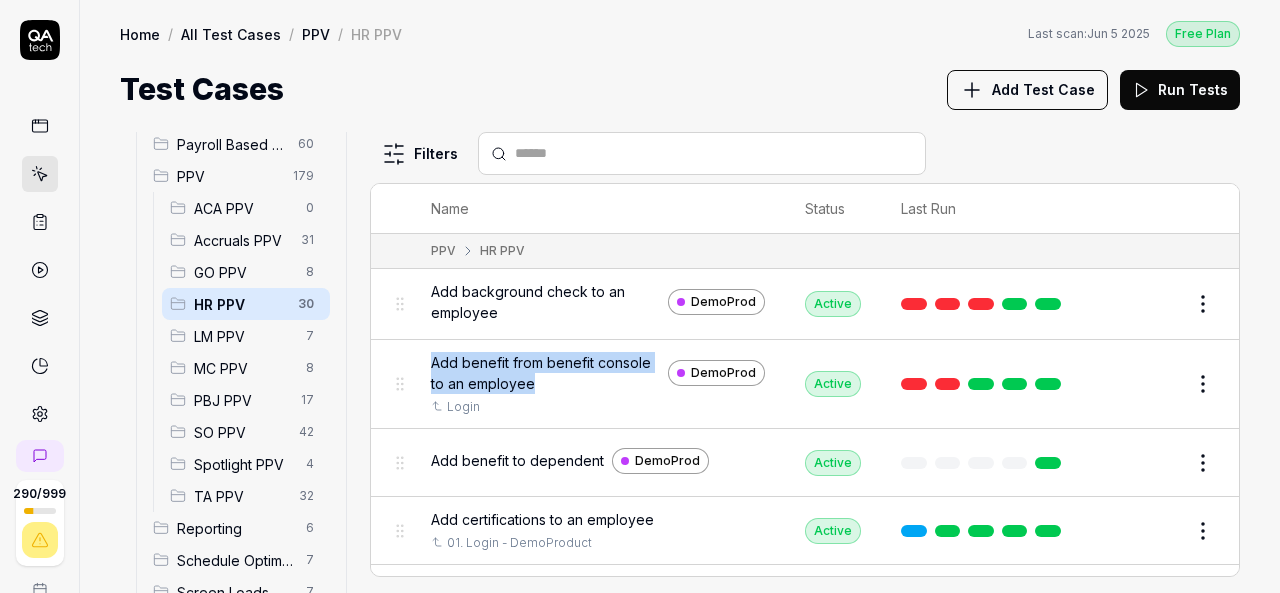 drag, startPoint x: 420, startPoint y: 354, endPoint x: 530, endPoint y: 372, distance: 111.463 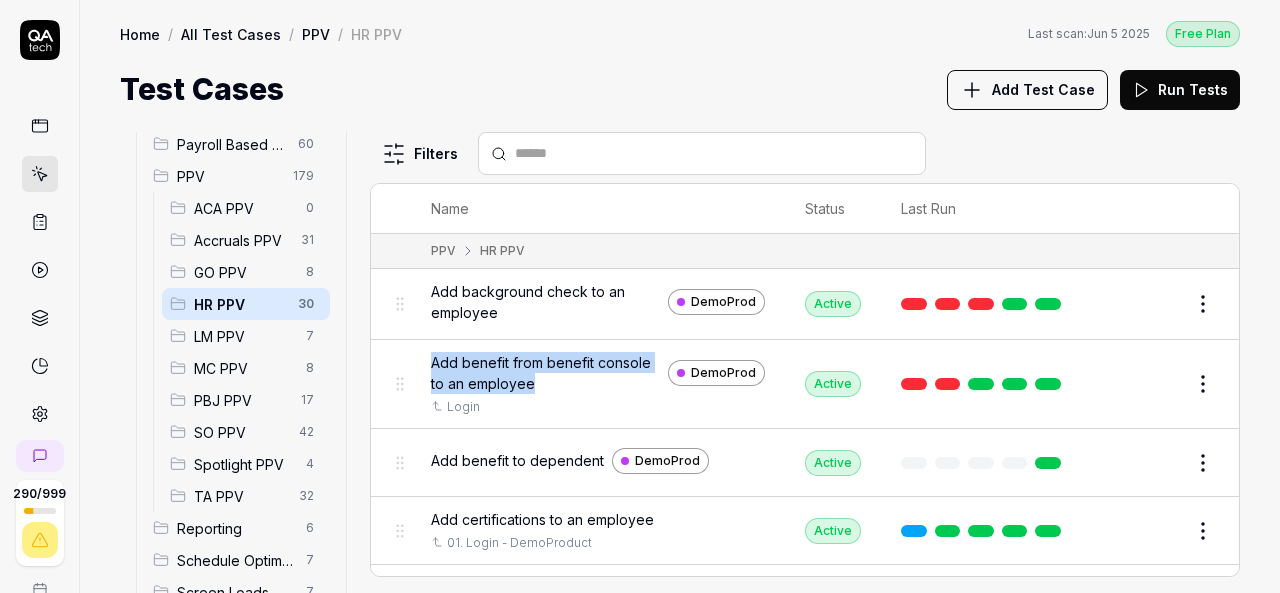 click on "Add benefit from benefit console to an employee DemoProd Login" at bounding box center [598, 384] 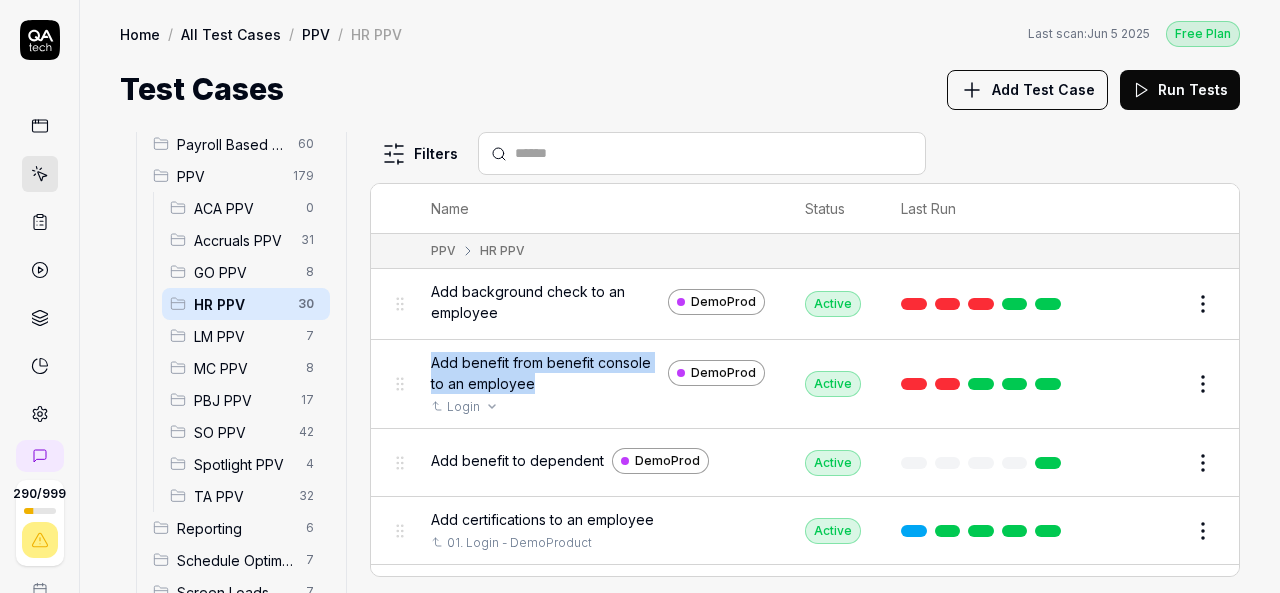 copy on "Add benefit from benefit console to an employee" 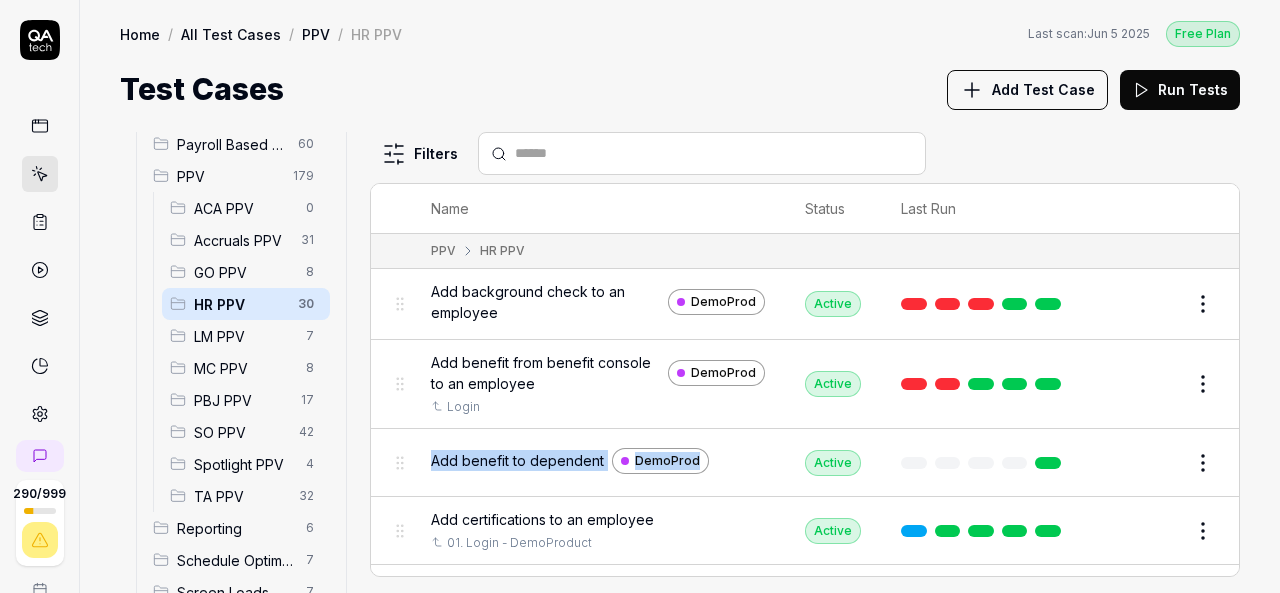drag, startPoint x: 428, startPoint y: 453, endPoint x: 608, endPoint y: 474, distance: 181.22086 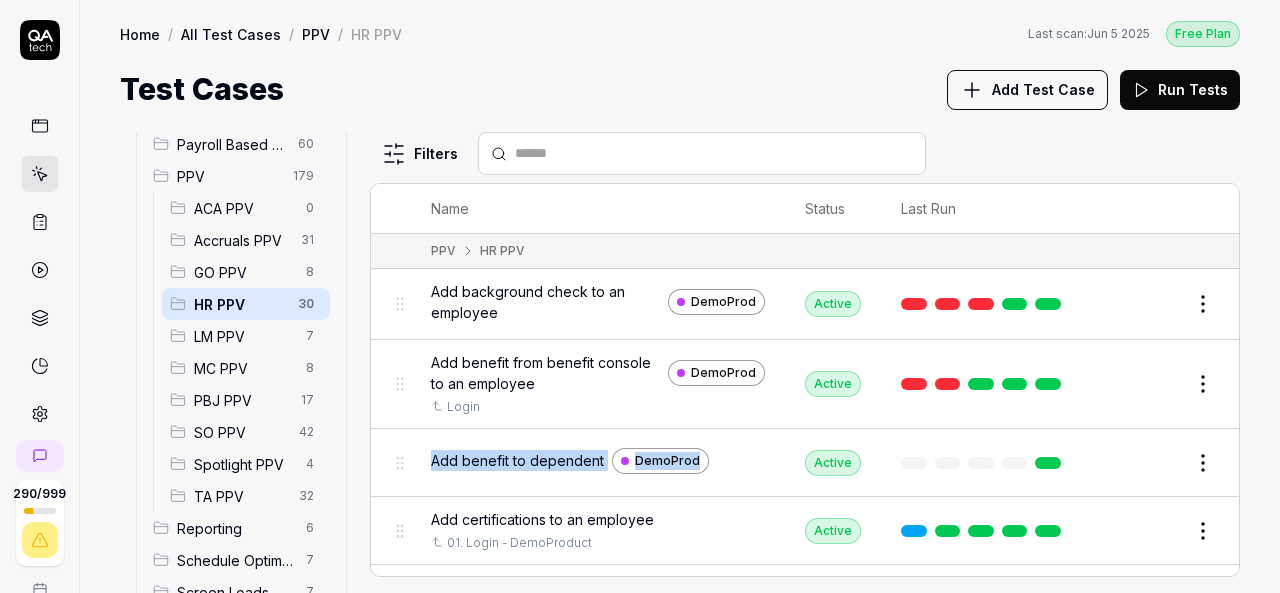 click on "Add benefit to dependent DemoProd" at bounding box center [598, 463] 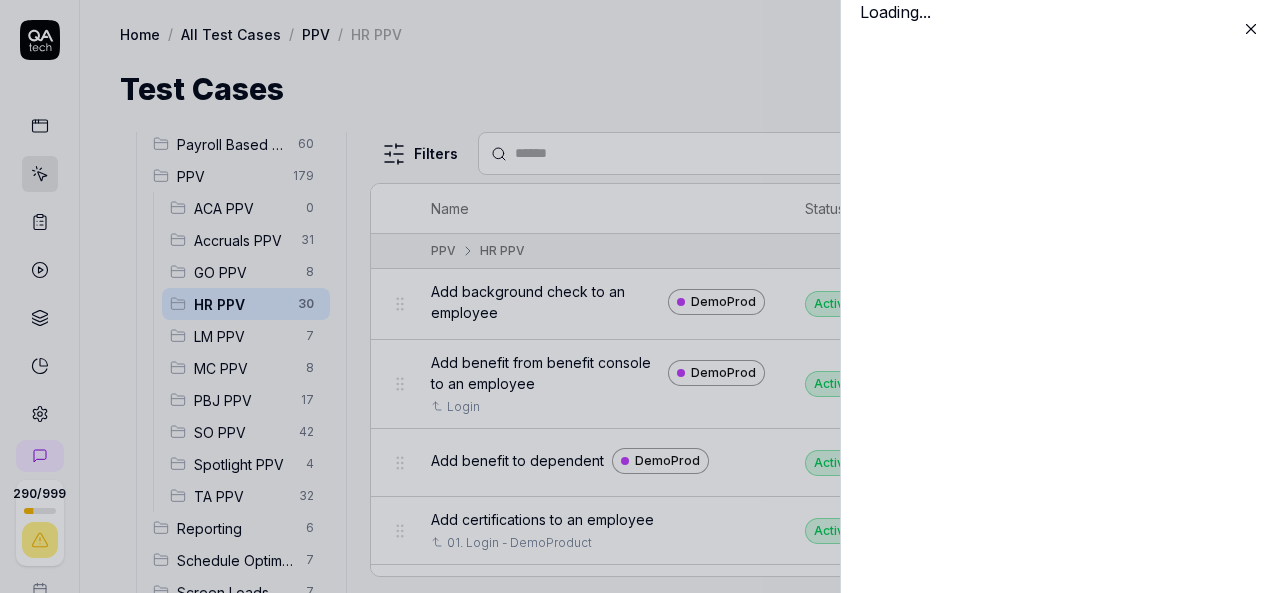 click at bounding box center (640, 296) 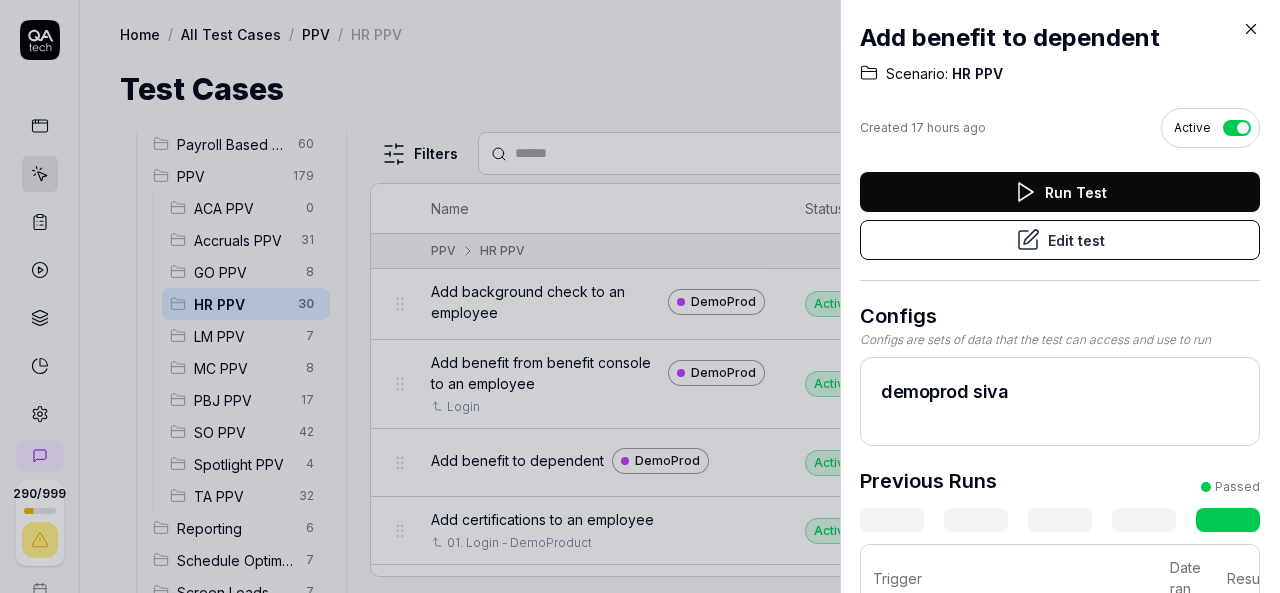 click at bounding box center (640, 296) 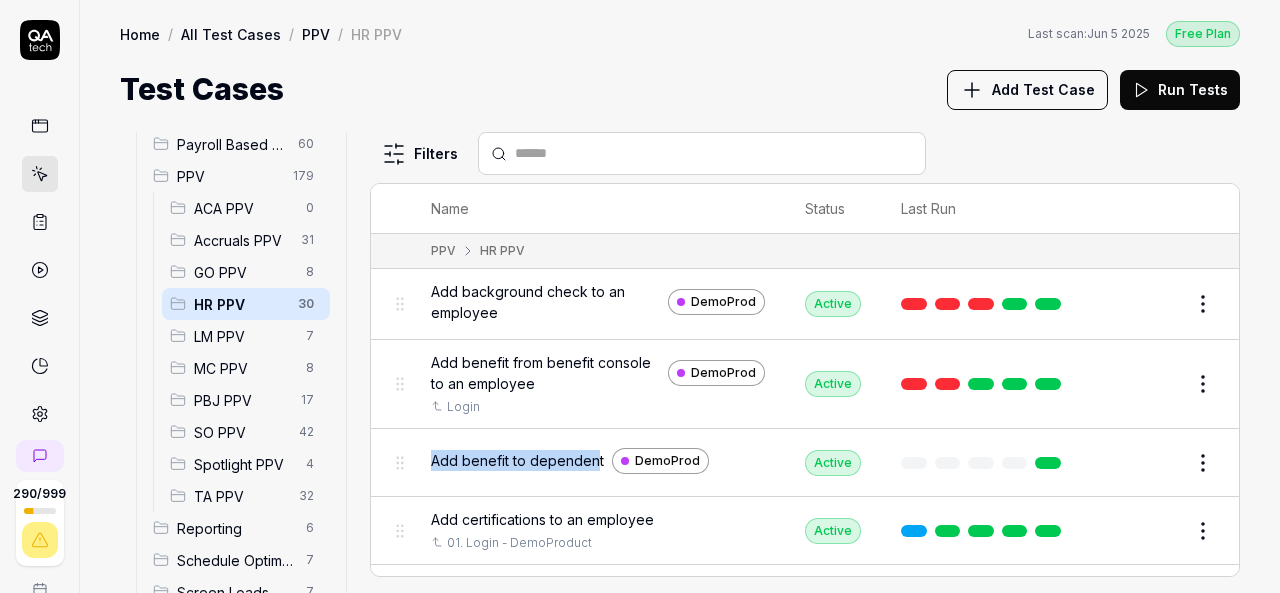 drag, startPoint x: 424, startPoint y: 453, endPoint x: 594, endPoint y: 460, distance: 170.14406 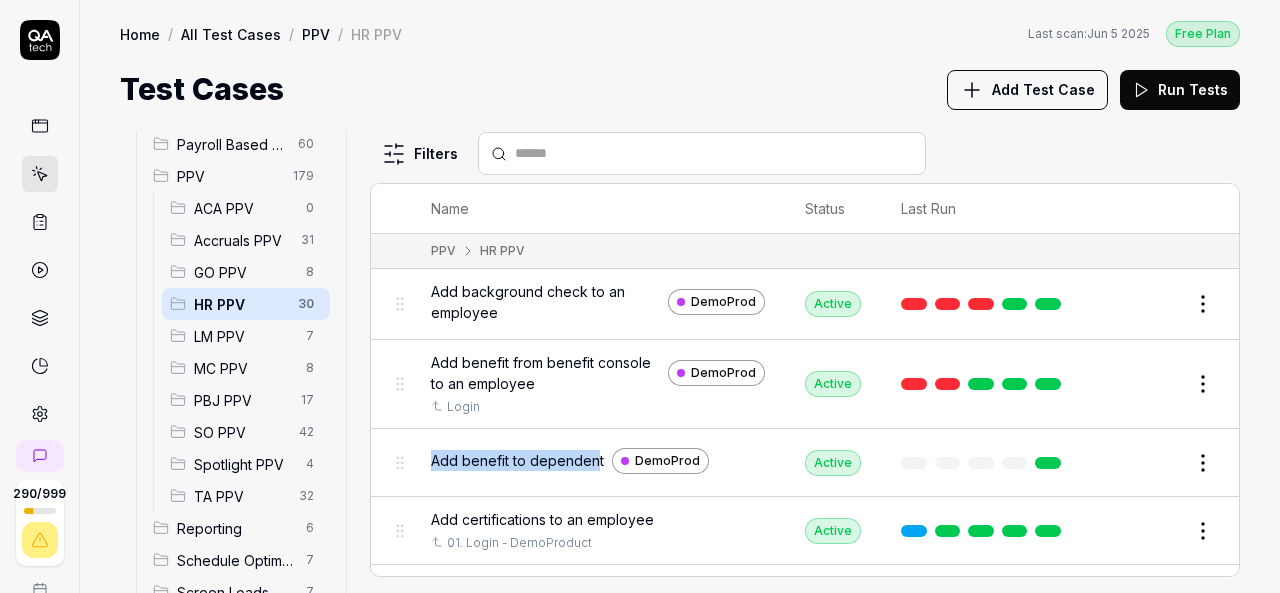 click on "Add benefit to dependent DemoProd" at bounding box center [598, 463] 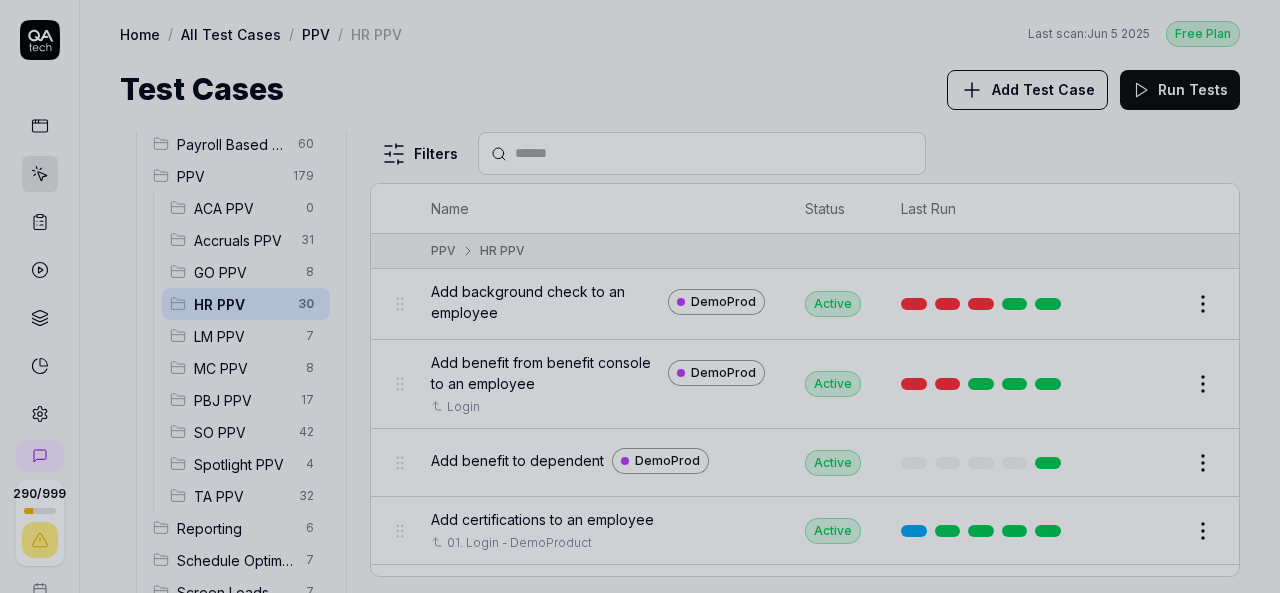 click at bounding box center [640, 296] 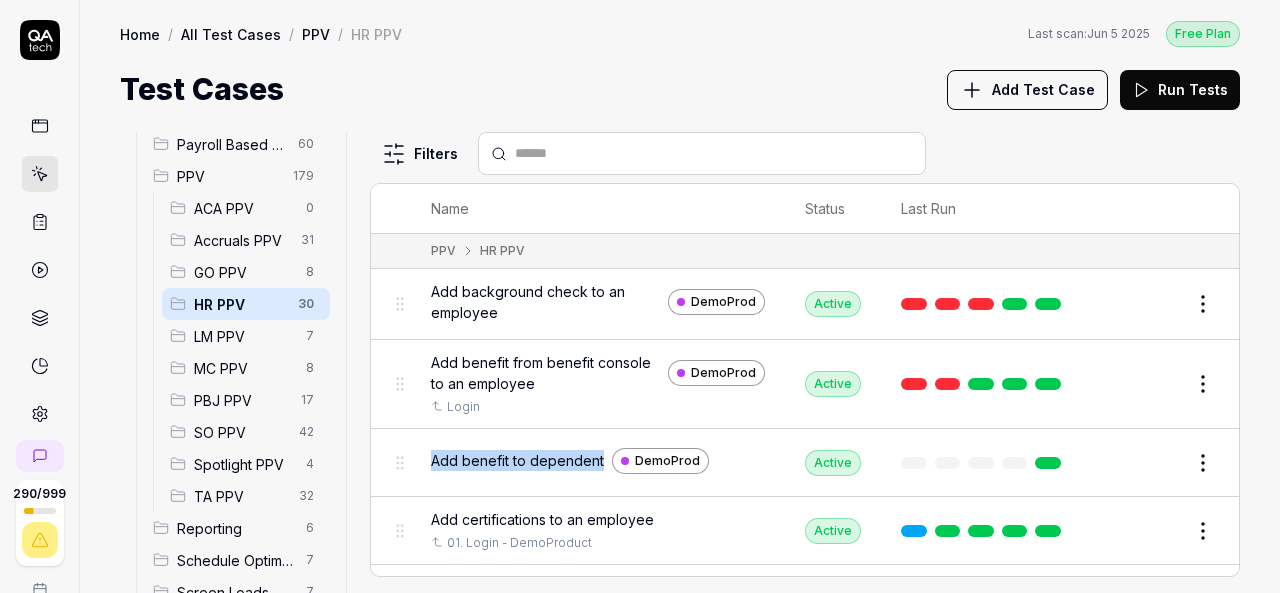 drag, startPoint x: 602, startPoint y: 452, endPoint x: 431, endPoint y: 469, distance: 171.84296 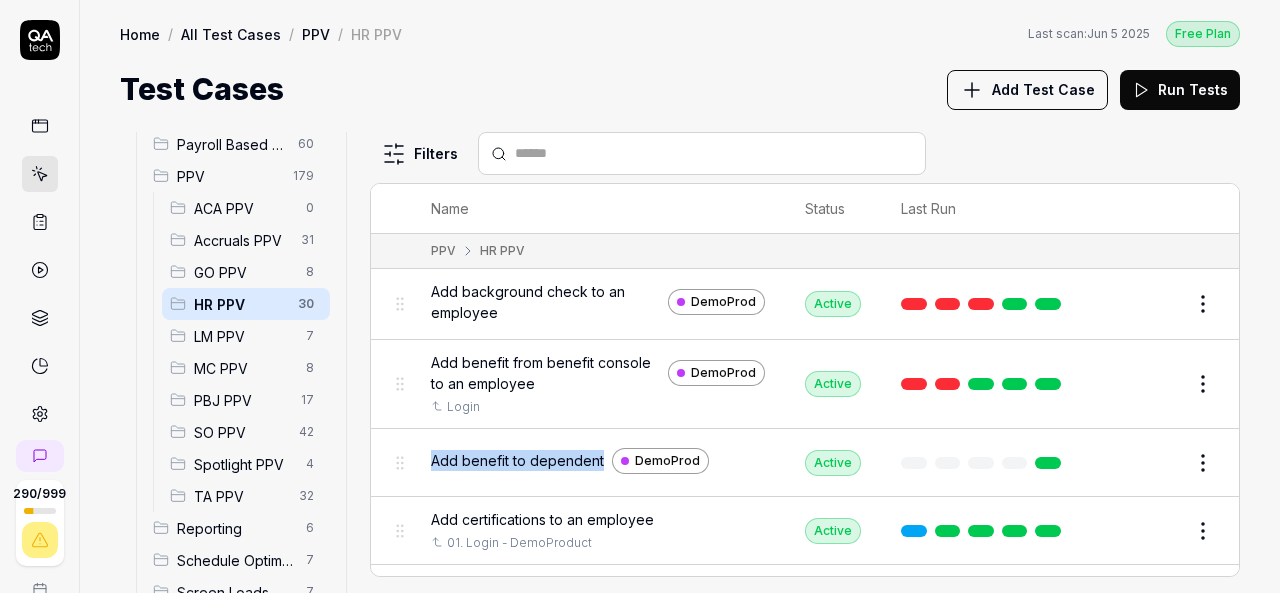 click on "Add benefit to dependent DemoProd" at bounding box center [598, 461] 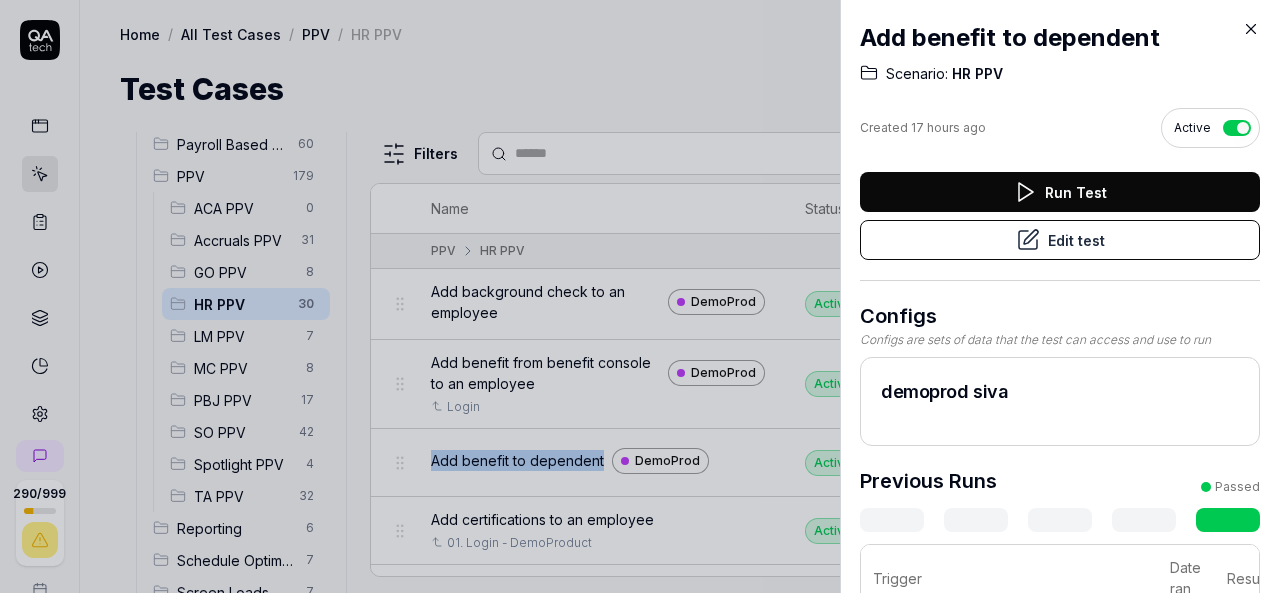 type 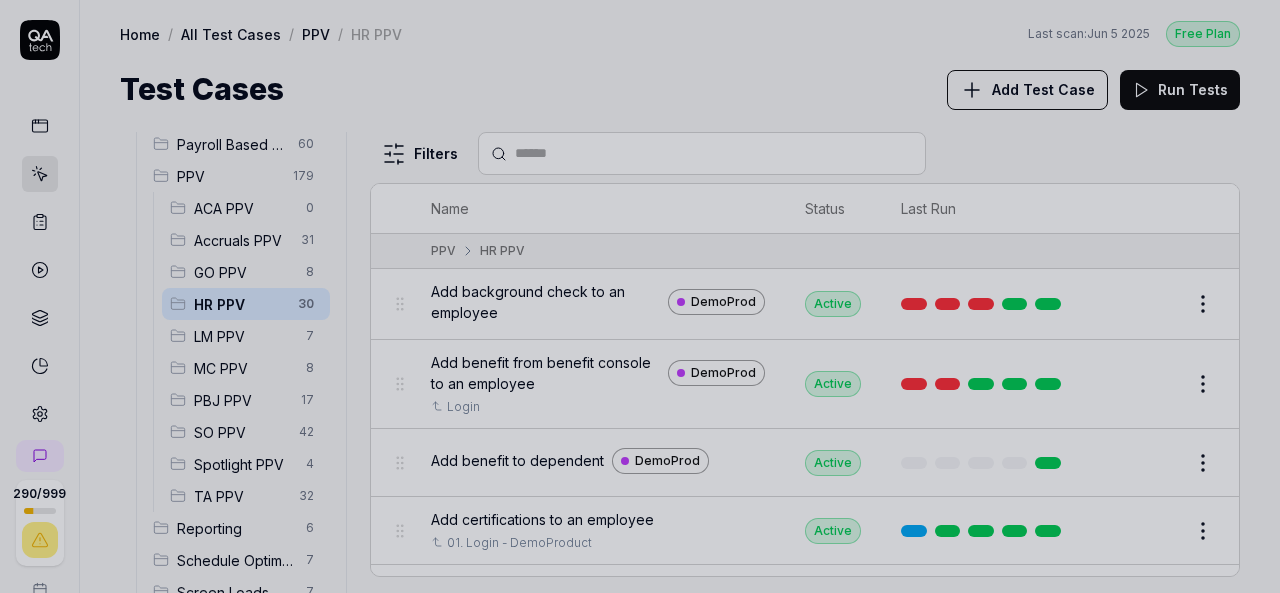 click at bounding box center (640, 296) 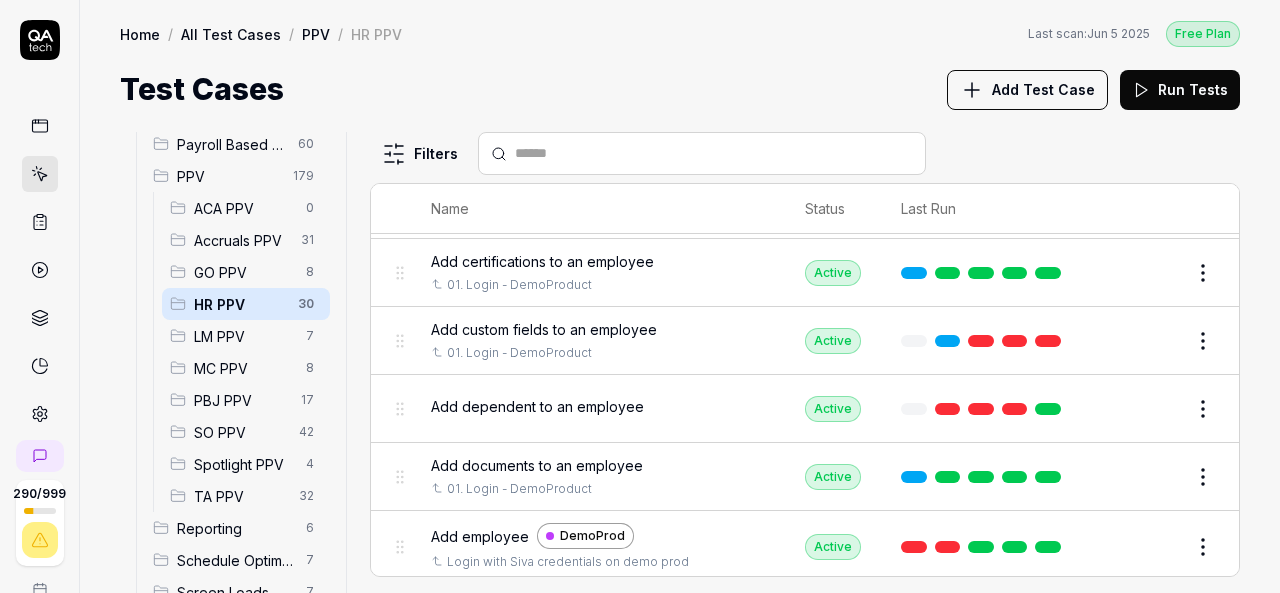 scroll, scrollTop: 300, scrollLeft: 0, axis: vertical 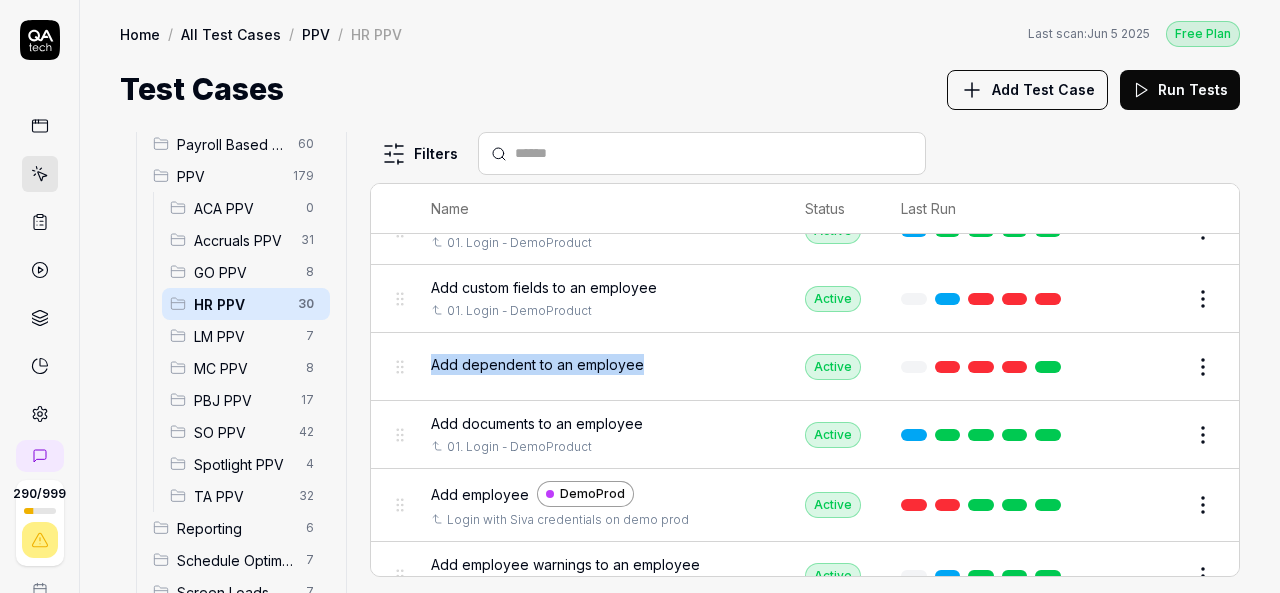 drag, startPoint x: 660, startPoint y: 354, endPoint x: 431, endPoint y: 369, distance: 229.49074 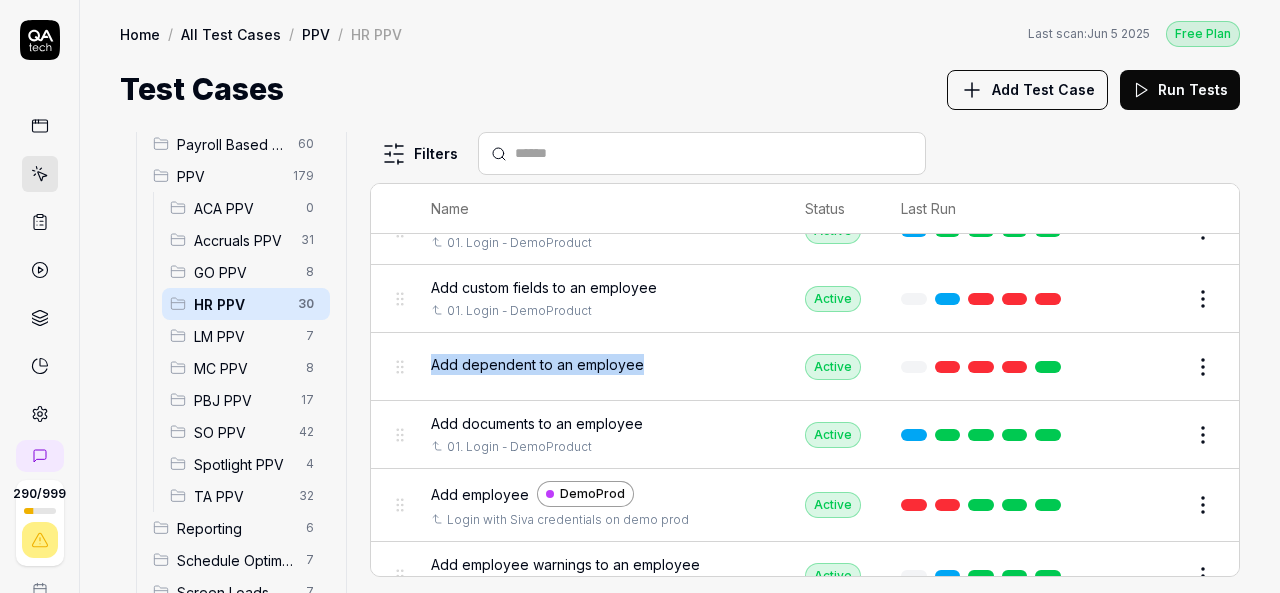 click on "Add dependent to an employee" at bounding box center [598, 364] 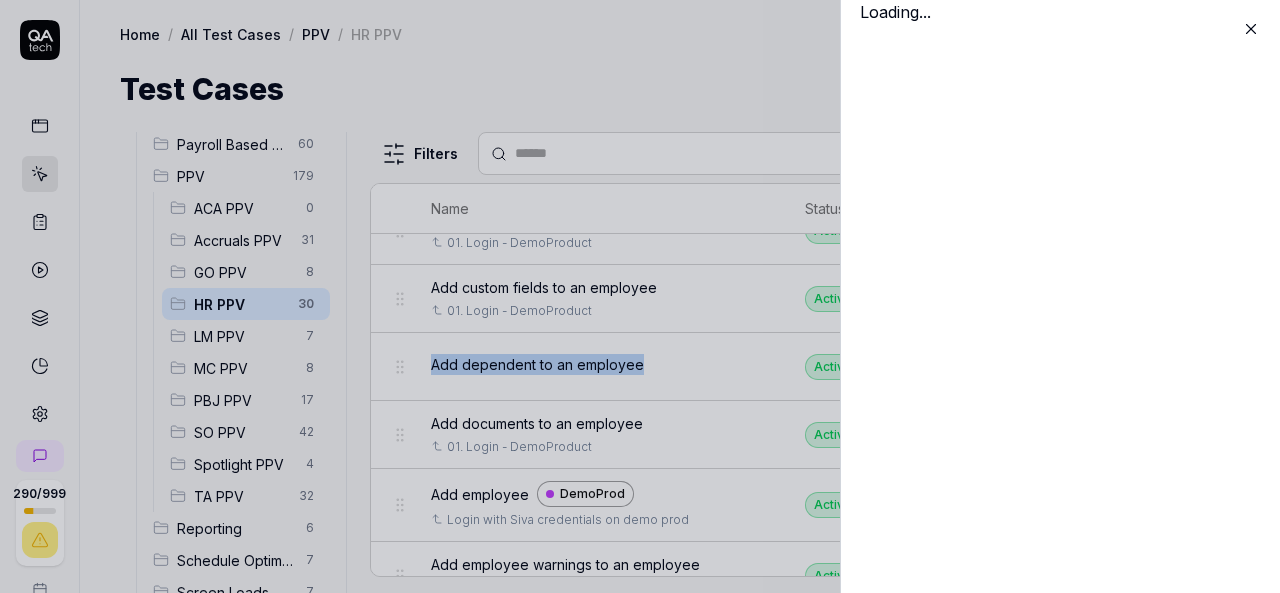 type 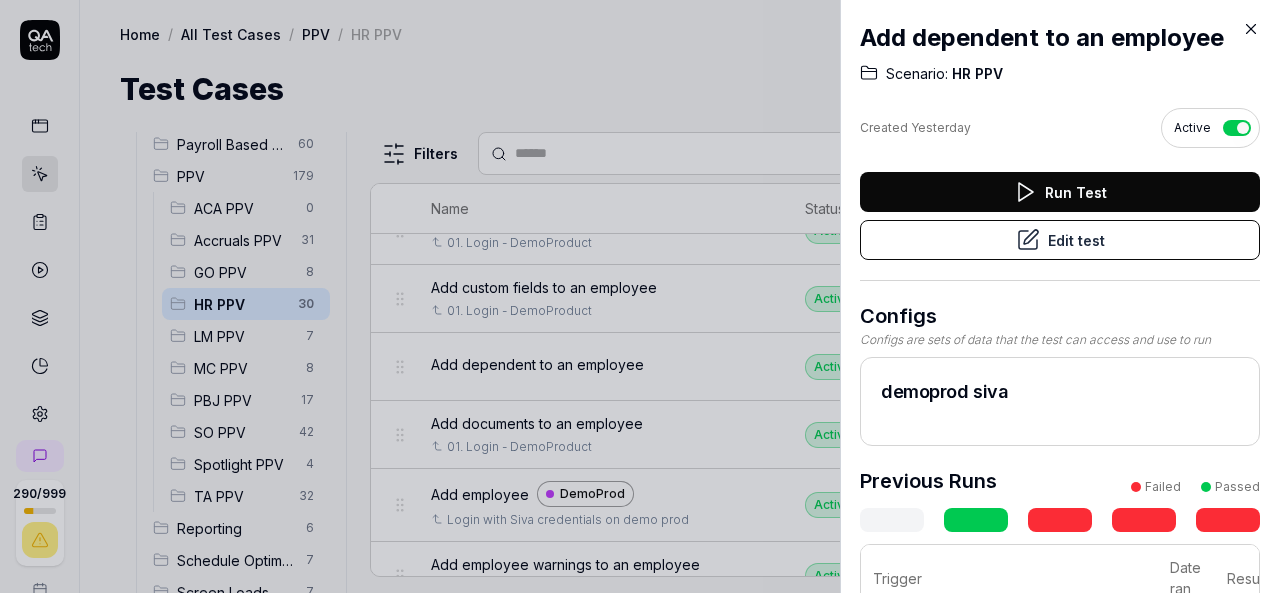 click at bounding box center [640, 296] 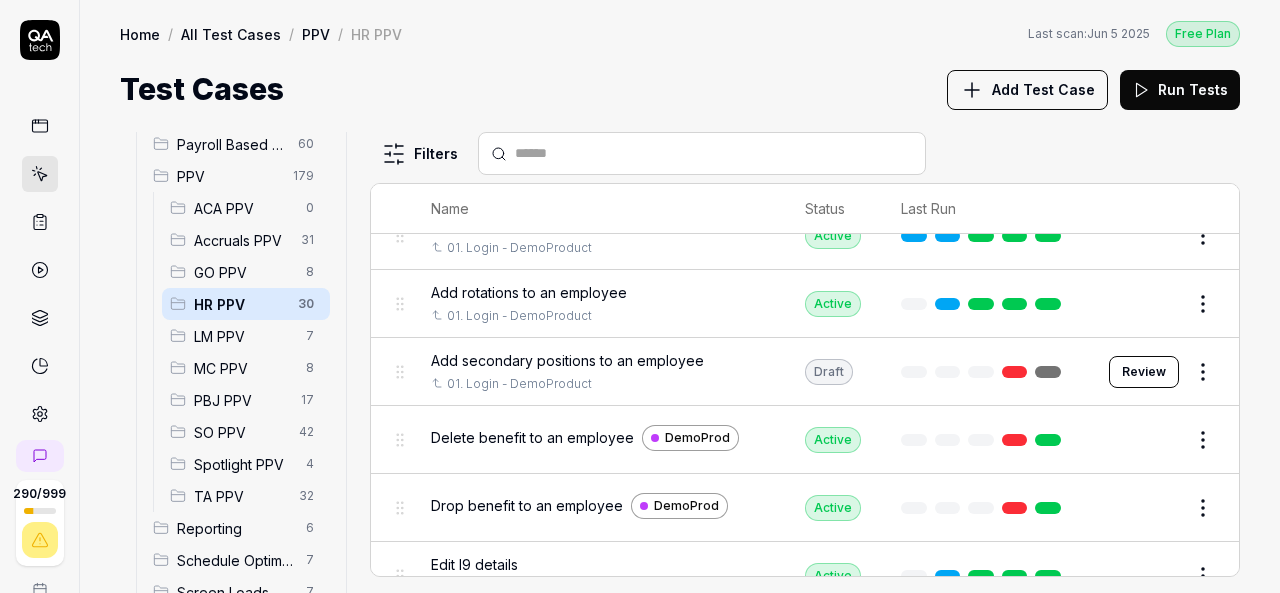 scroll, scrollTop: 800, scrollLeft: 0, axis: vertical 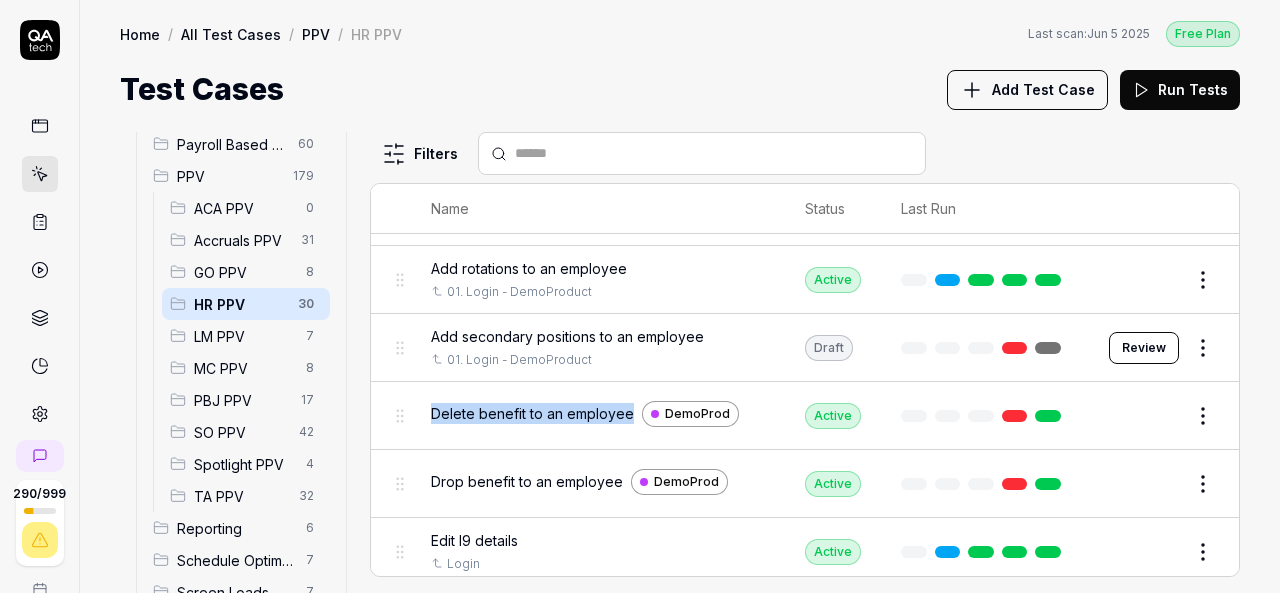 drag, startPoint x: 629, startPoint y: 405, endPoint x: 428, endPoint y: 423, distance: 201.80437 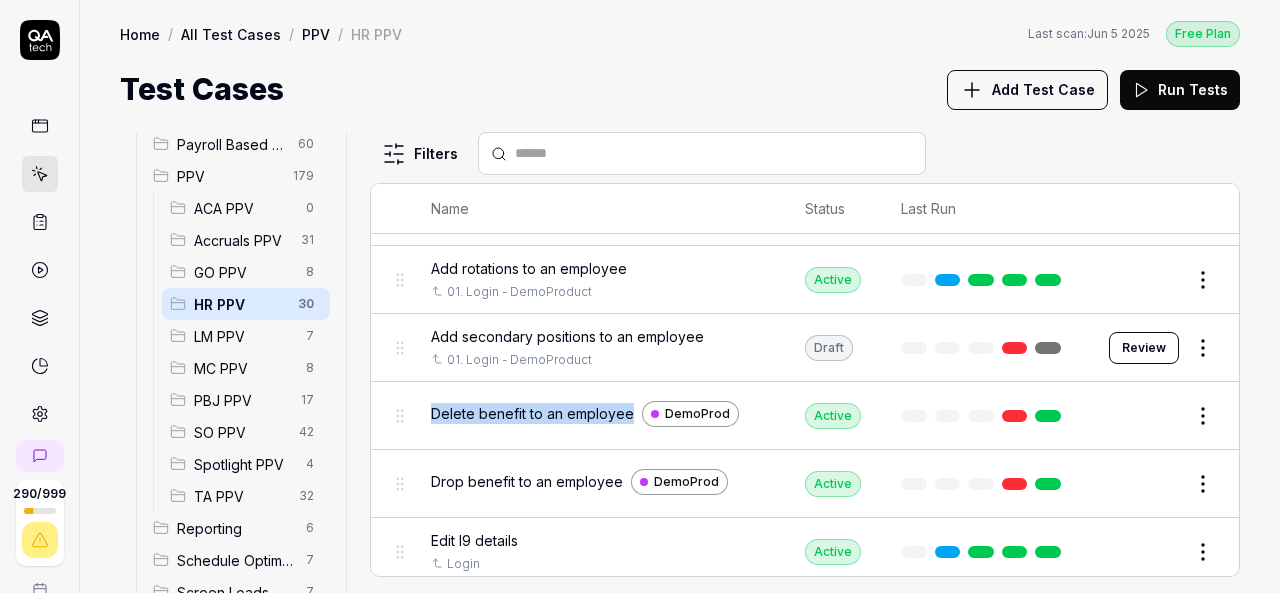 click on "Delete benefit to an employee DemoProd" at bounding box center [598, 416] 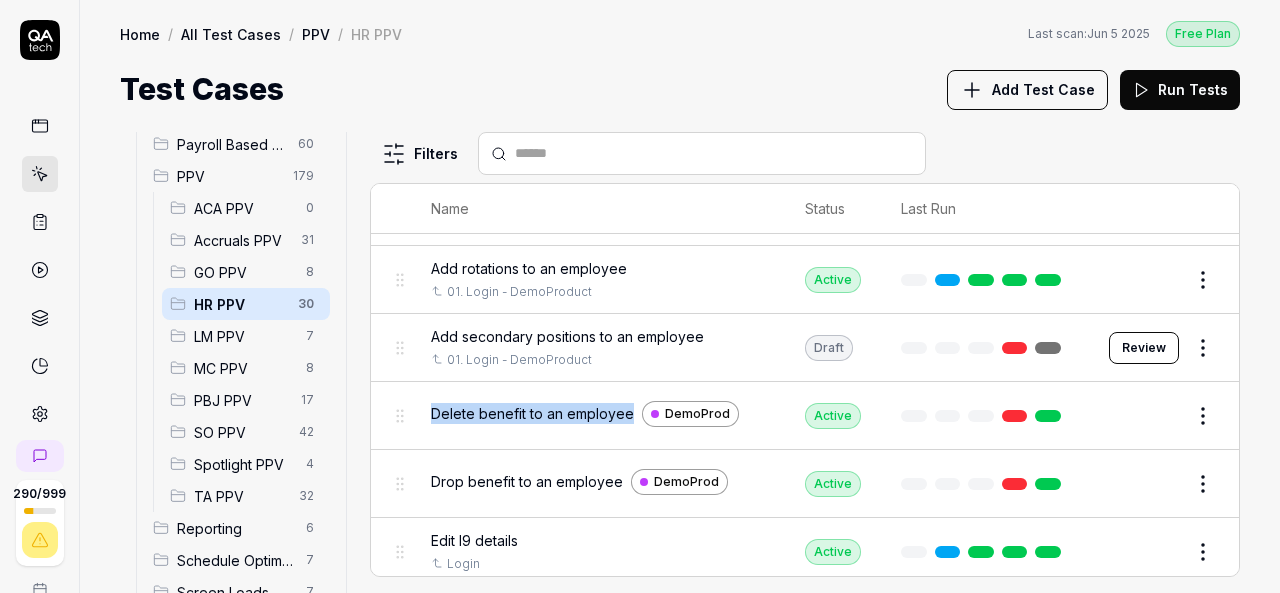 copy on "Delete benefit to an employee" 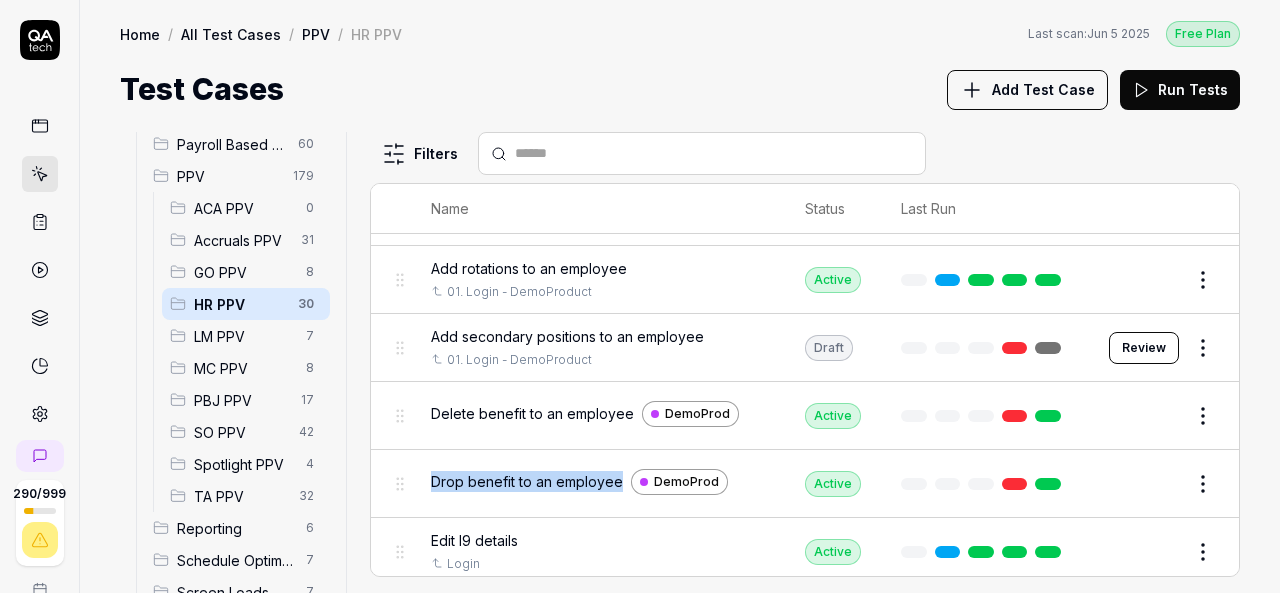 drag, startPoint x: 620, startPoint y: 471, endPoint x: 431, endPoint y: 487, distance: 189.67604 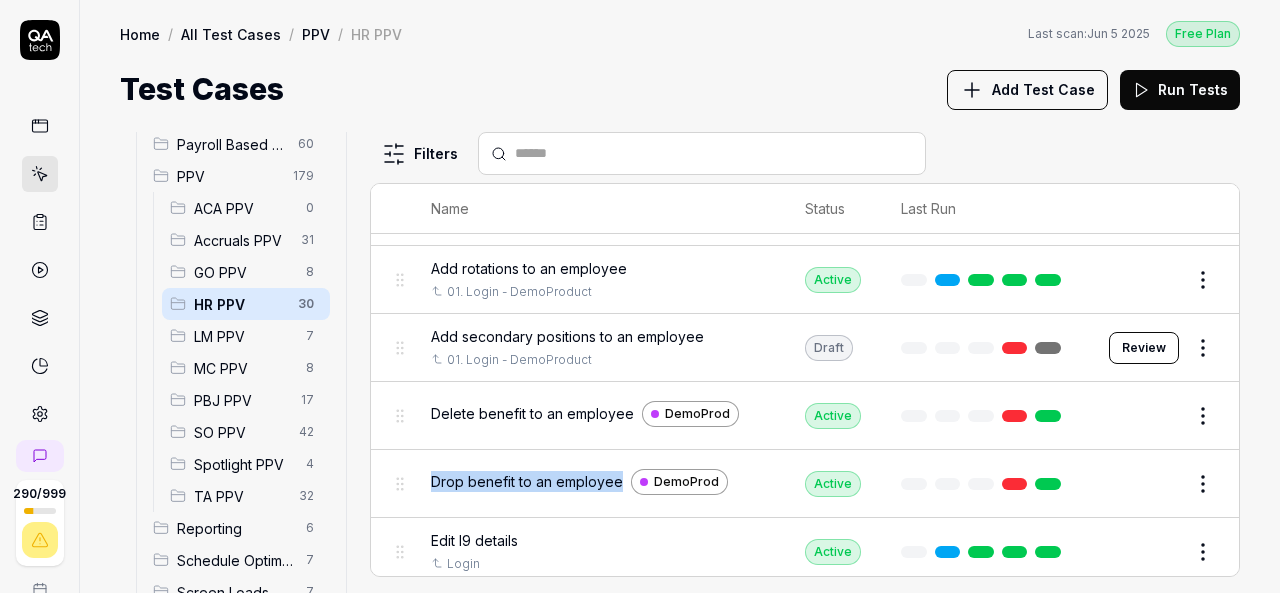 click on "Drop benefit to an employee DemoProd" at bounding box center (598, 483) 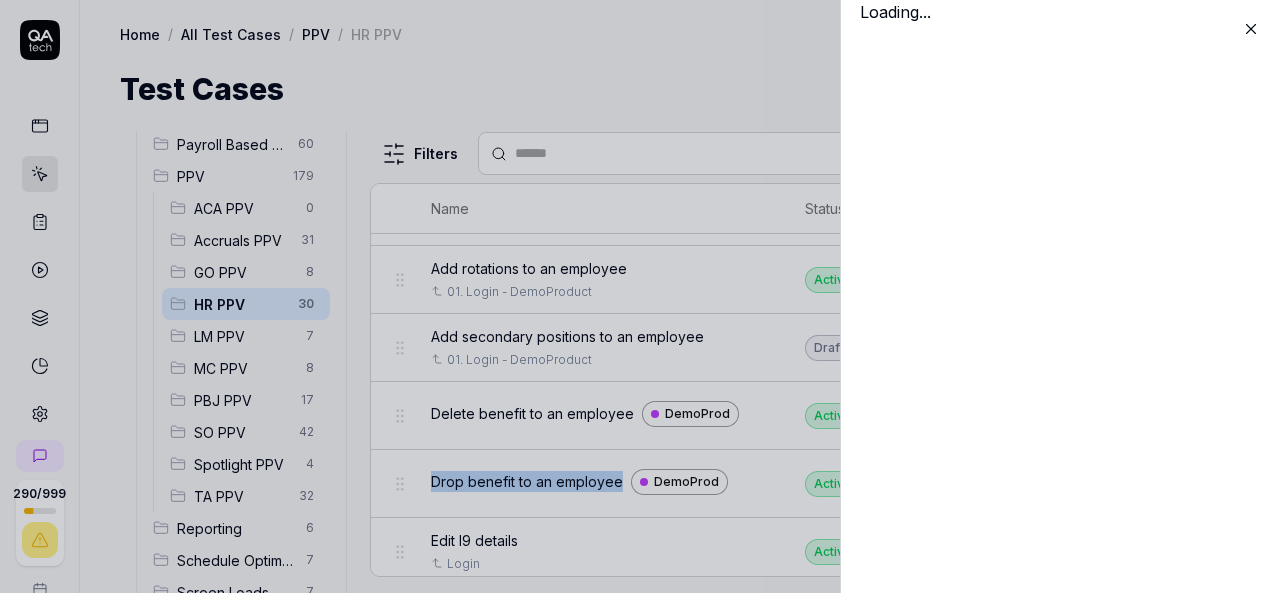 type 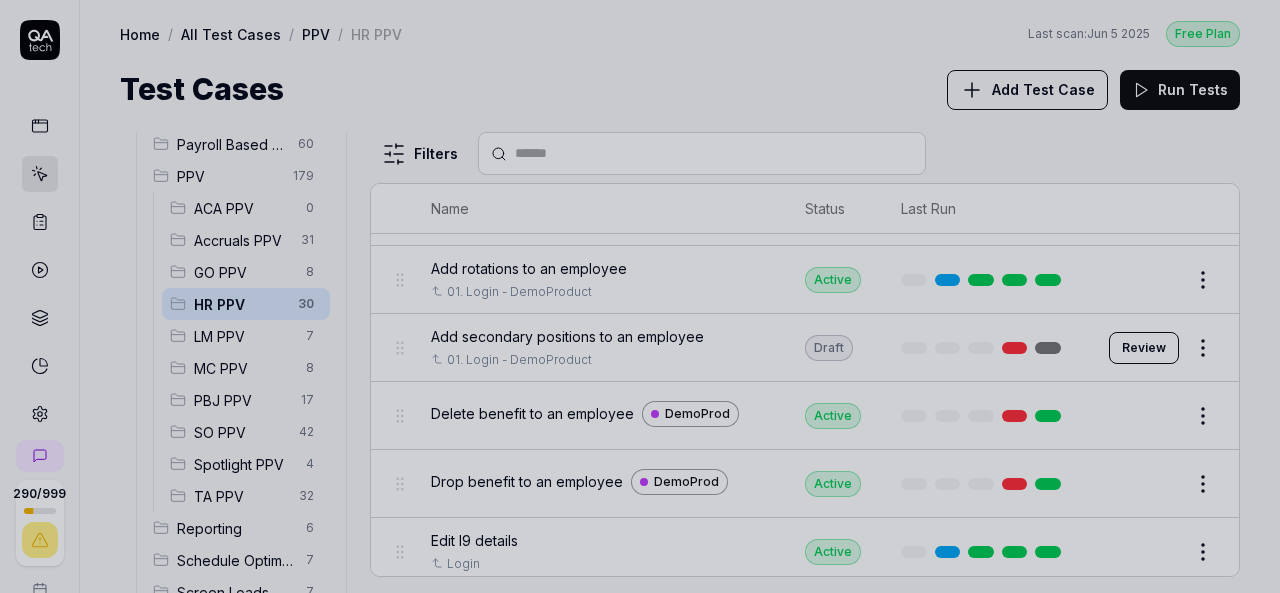 click at bounding box center (640, 296) 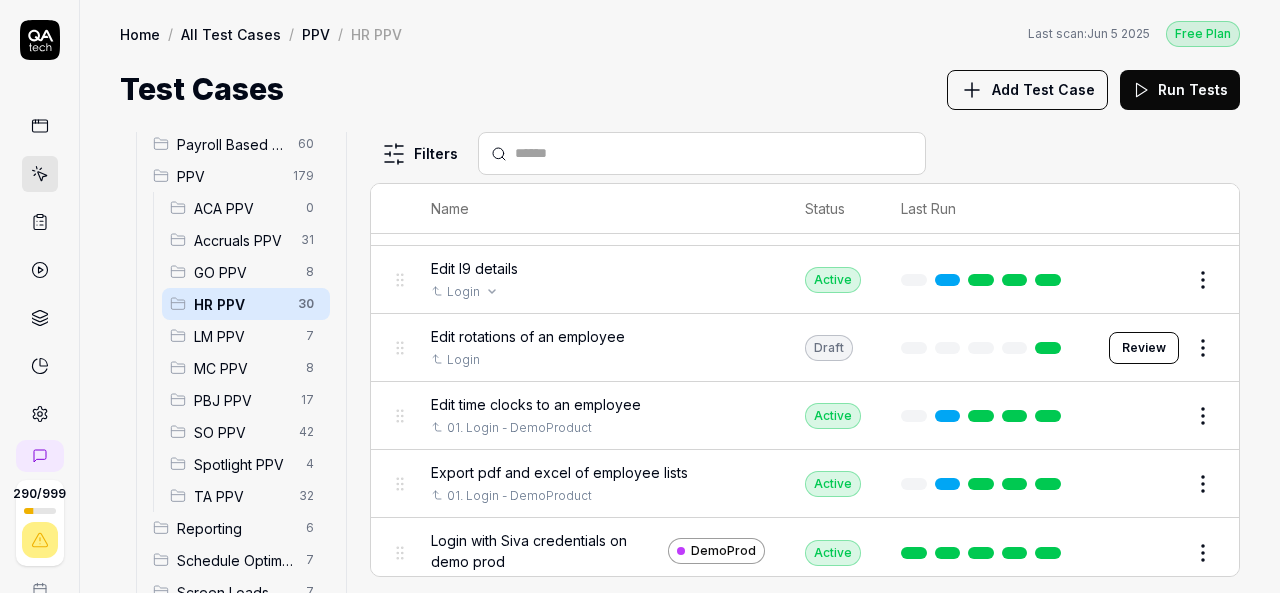 scroll, scrollTop: 1100, scrollLeft: 0, axis: vertical 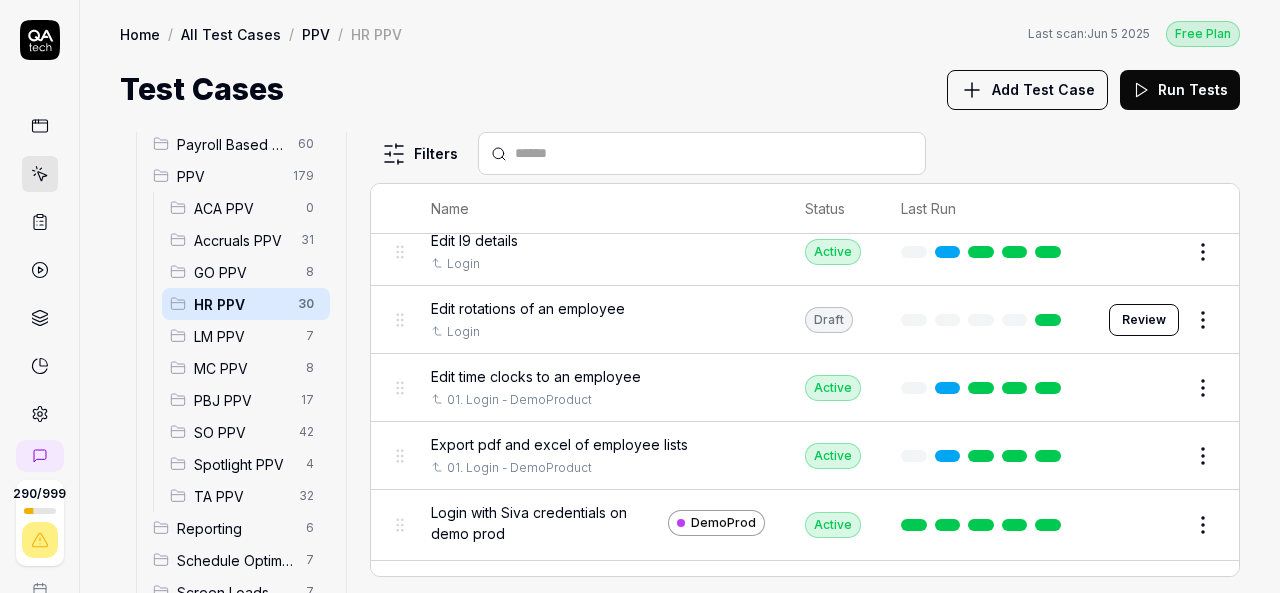 click on "Edit rotations of an employee" at bounding box center (528, 308) 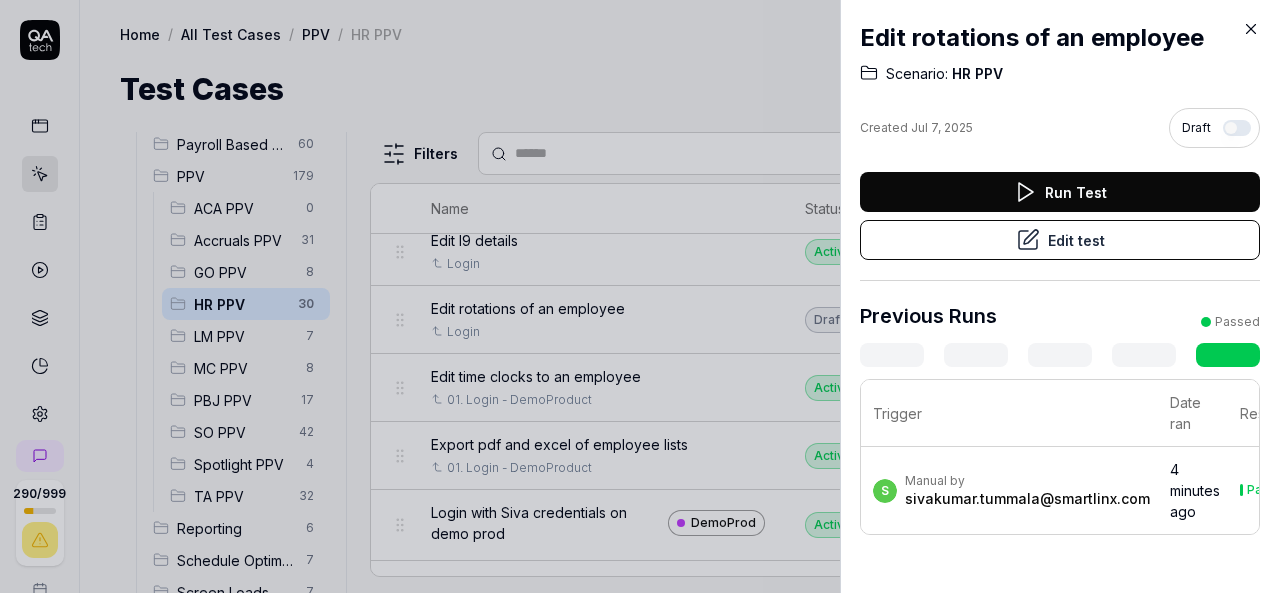 click at bounding box center [640, 296] 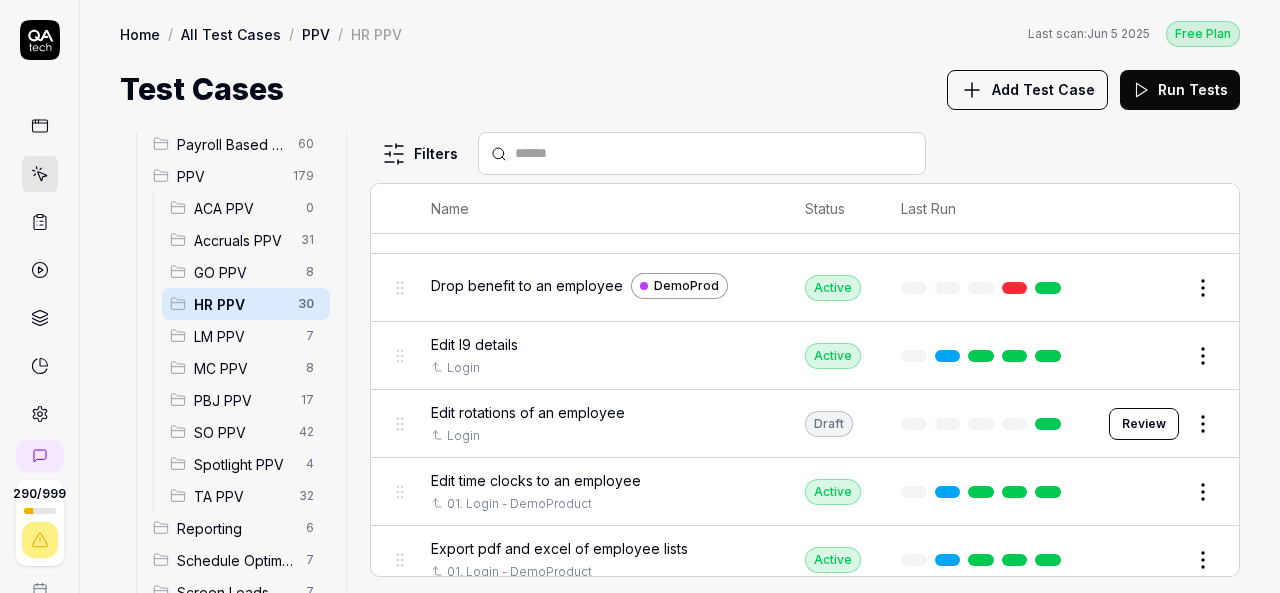 scroll, scrollTop: 1070, scrollLeft: 0, axis: vertical 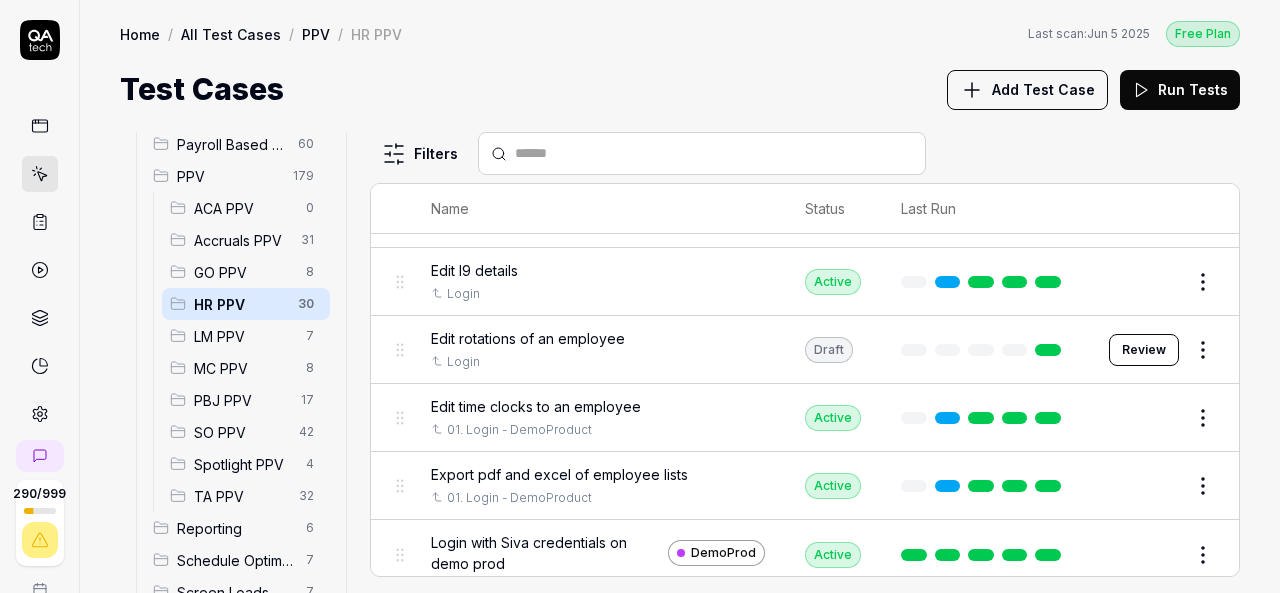 click on "Review" at bounding box center [1144, 350] 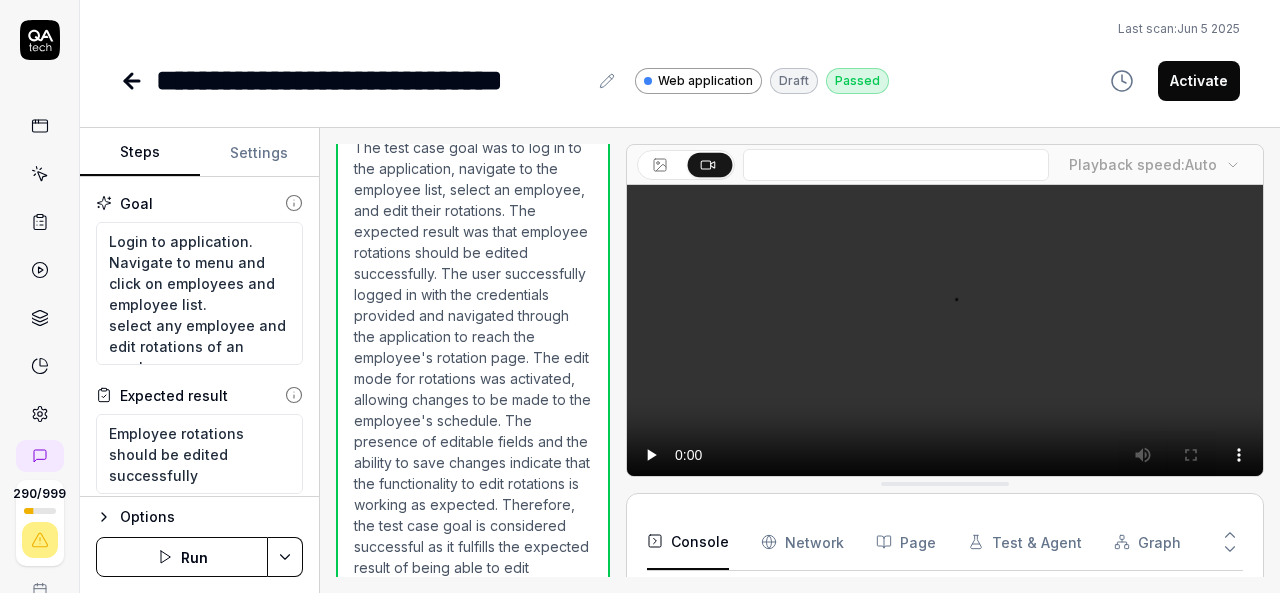 scroll, scrollTop: 1130, scrollLeft: 0, axis: vertical 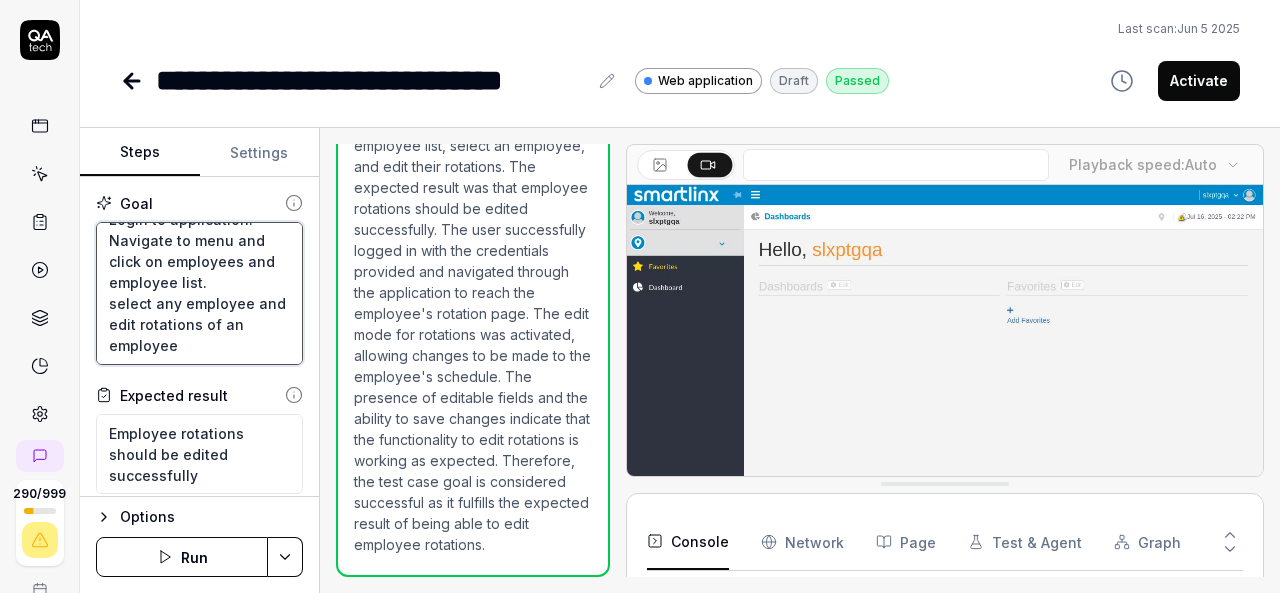 click on "Login to application.
Navigate to menu and click on employees and employee list.
select any employee and edit rotations of an employee" at bounding box center [199, 293] 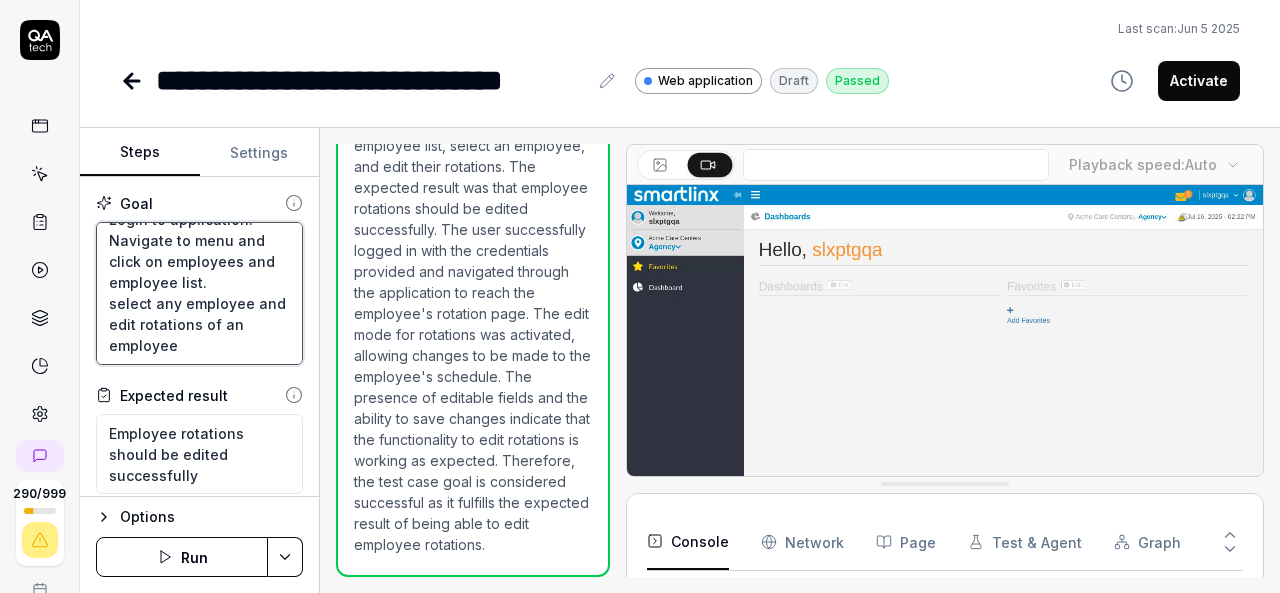 drag, startPoint x: 166, startPoint y: 301, endPoint x: 208, endPoint y: 327, distance: 49.396355 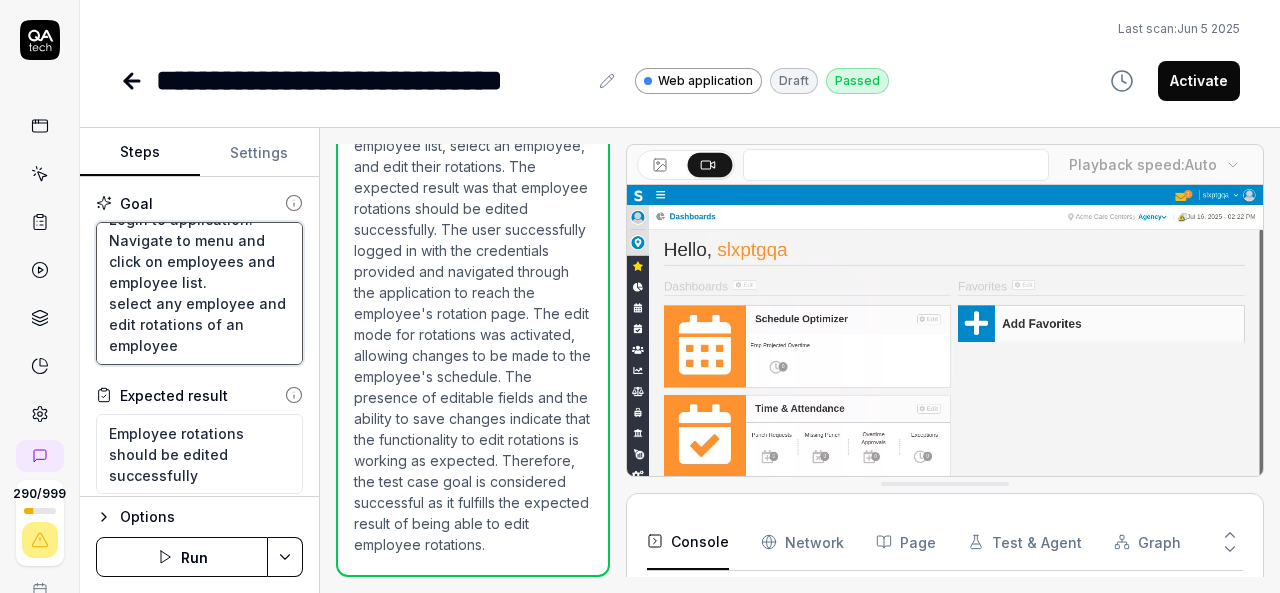 click on "Login to application.
Navigate to menu and click on employees and employee list.
select any employee and edit rotations of an employee" at bounding box center (199, 293) 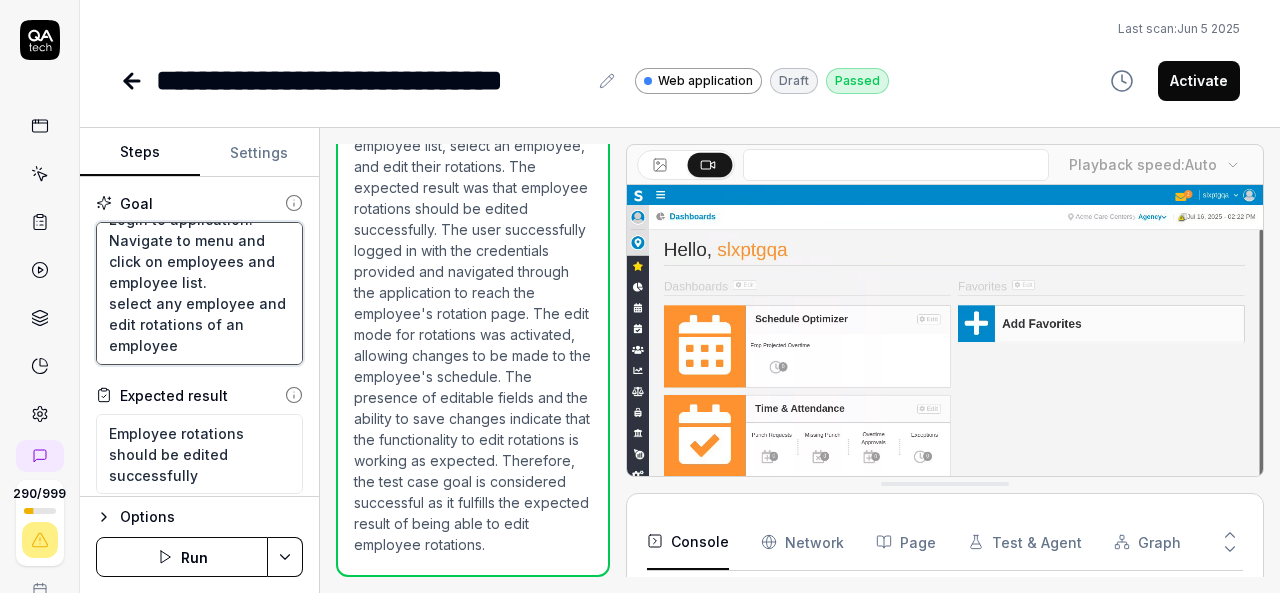 type on "*" 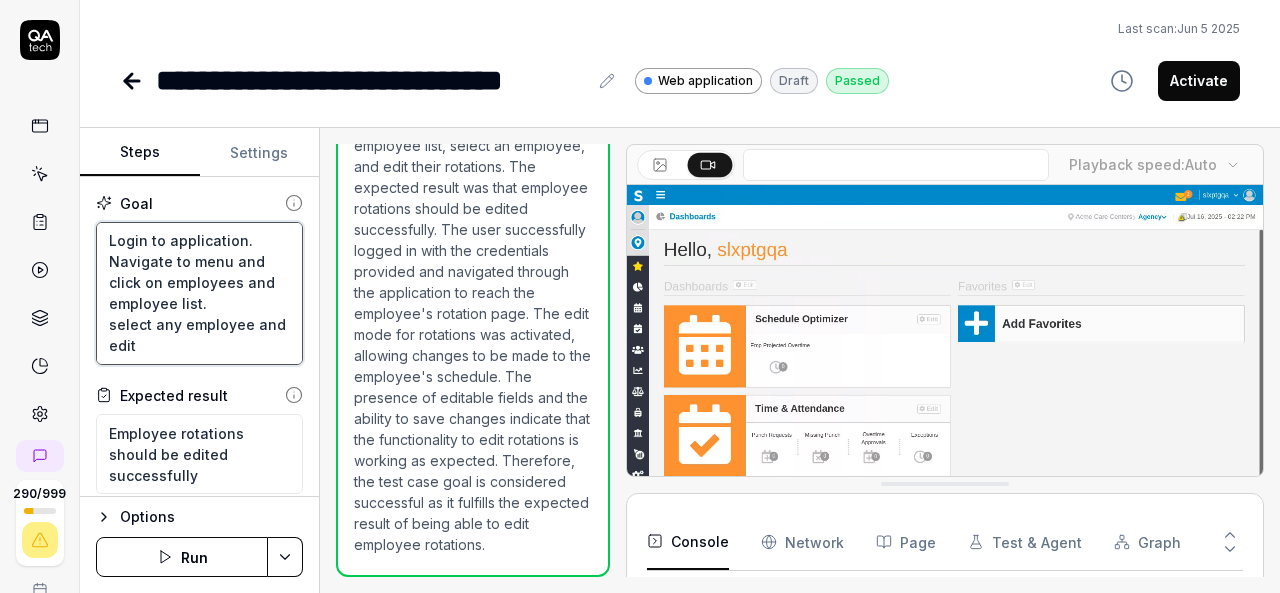 scroll, scrollTop: 21, scrollLeft: 0, axis: vertical 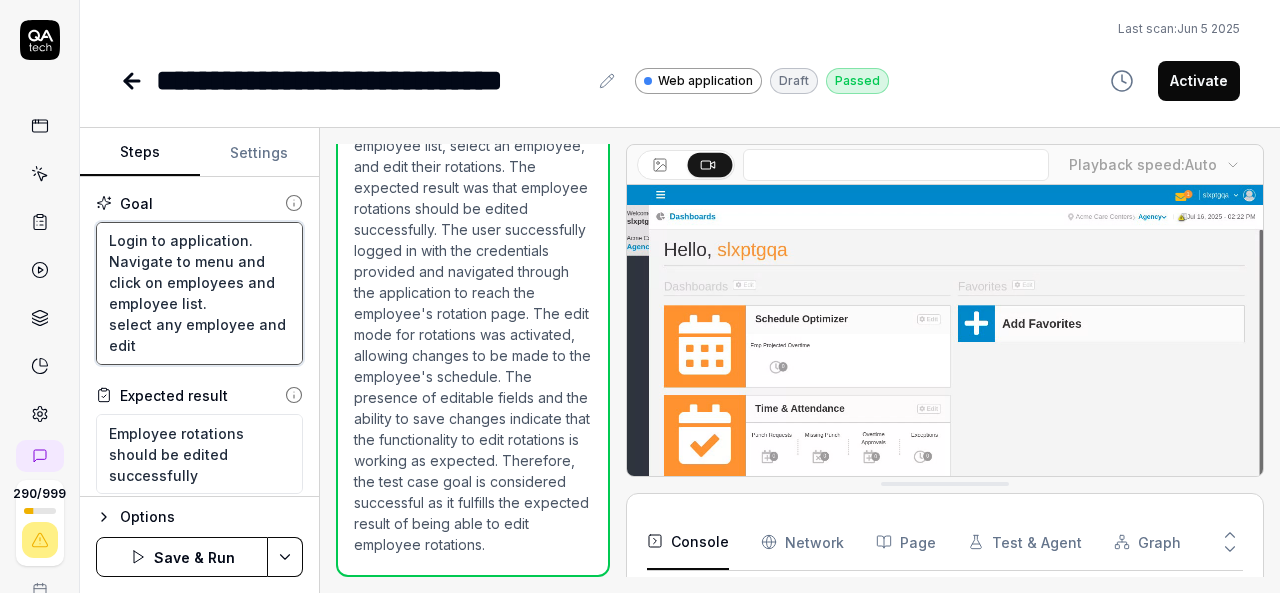 click on "Login to application.
Navigate to menu and click on employees and employee list.
select any employee and edit" at bounding box center [199, 293] 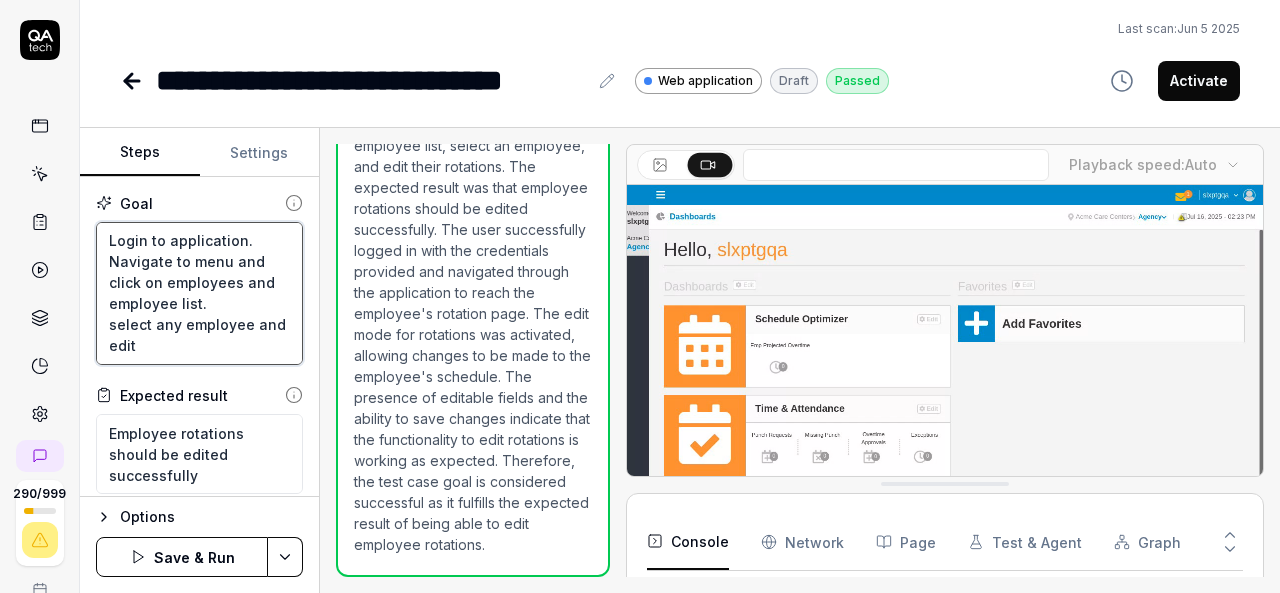 type on "*" 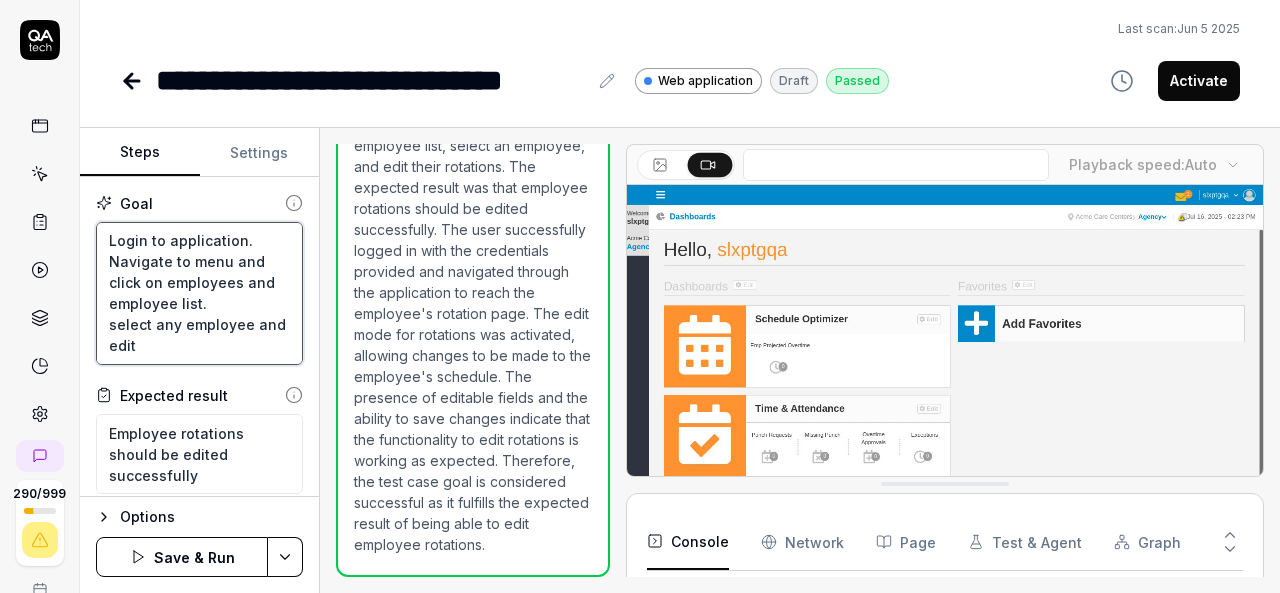 type on "Login to application.
Navigate to menu and click on employees and employee list.
select any employee and cedit" 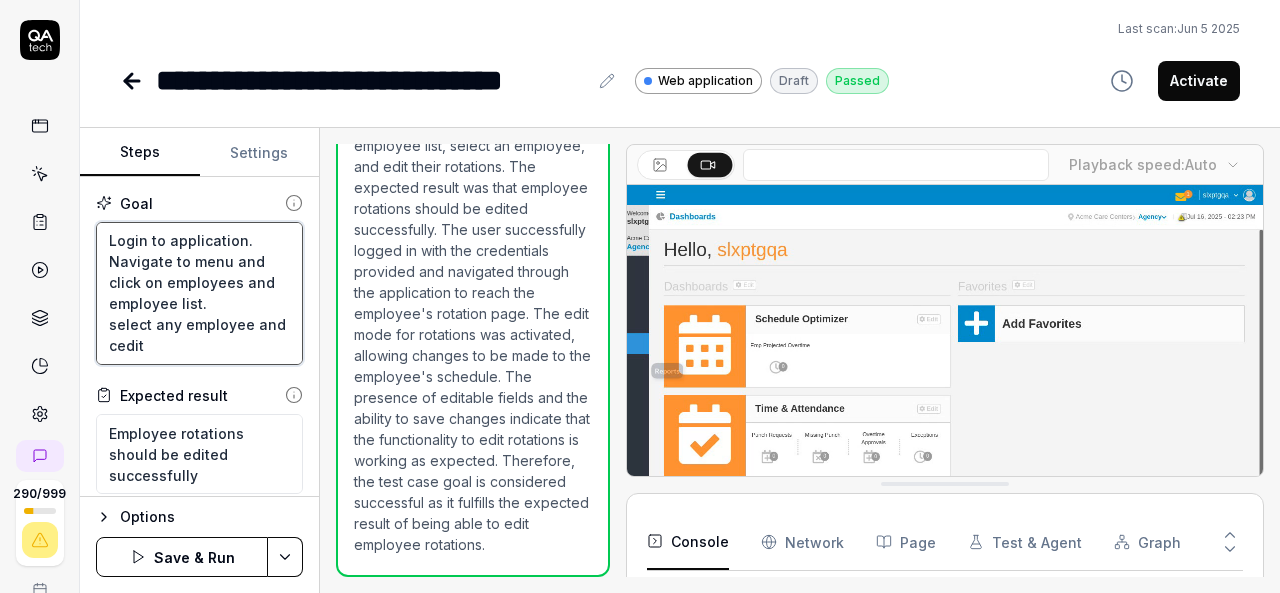 type on "*" 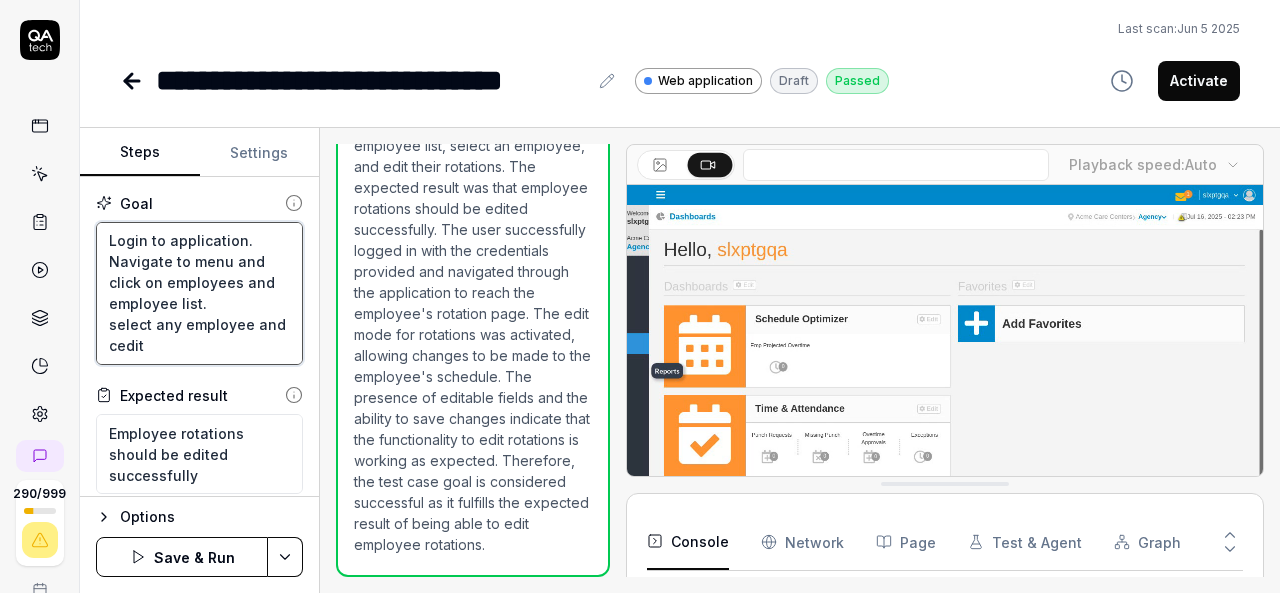 type on "Login to application.
Navigate to menu and click on employees and employee list.
select any employee and ckedit" 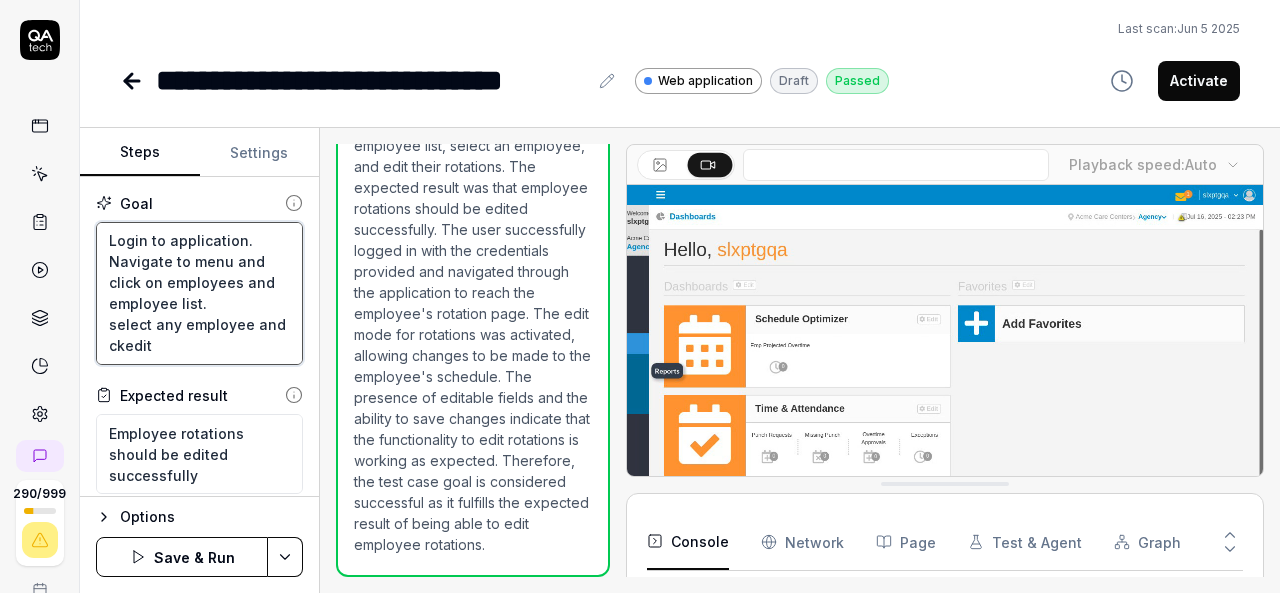 type on "*" 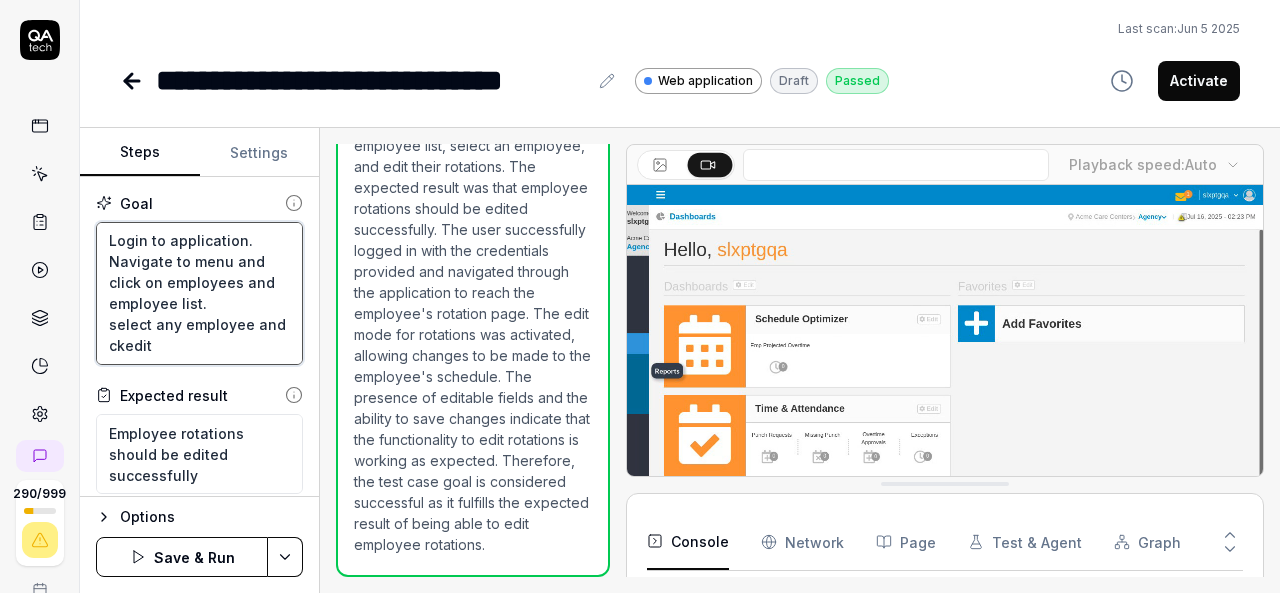 type on "Login to application.
Navigate to menu and click on employees and employee list.
select any employee and cedit" 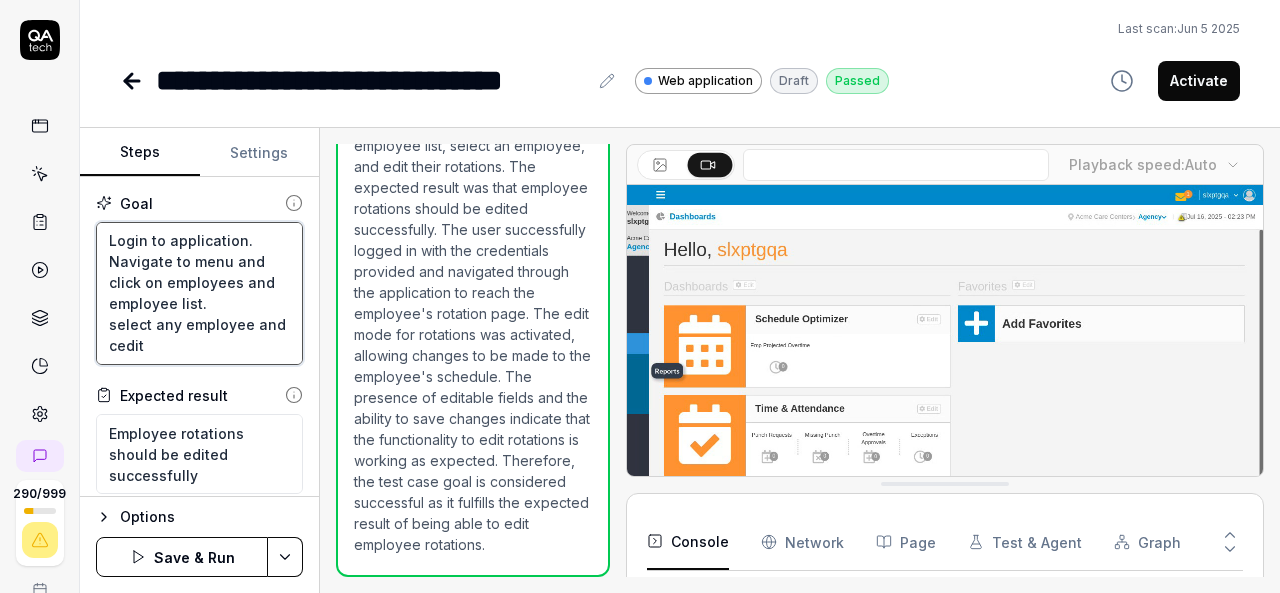 type on "*" 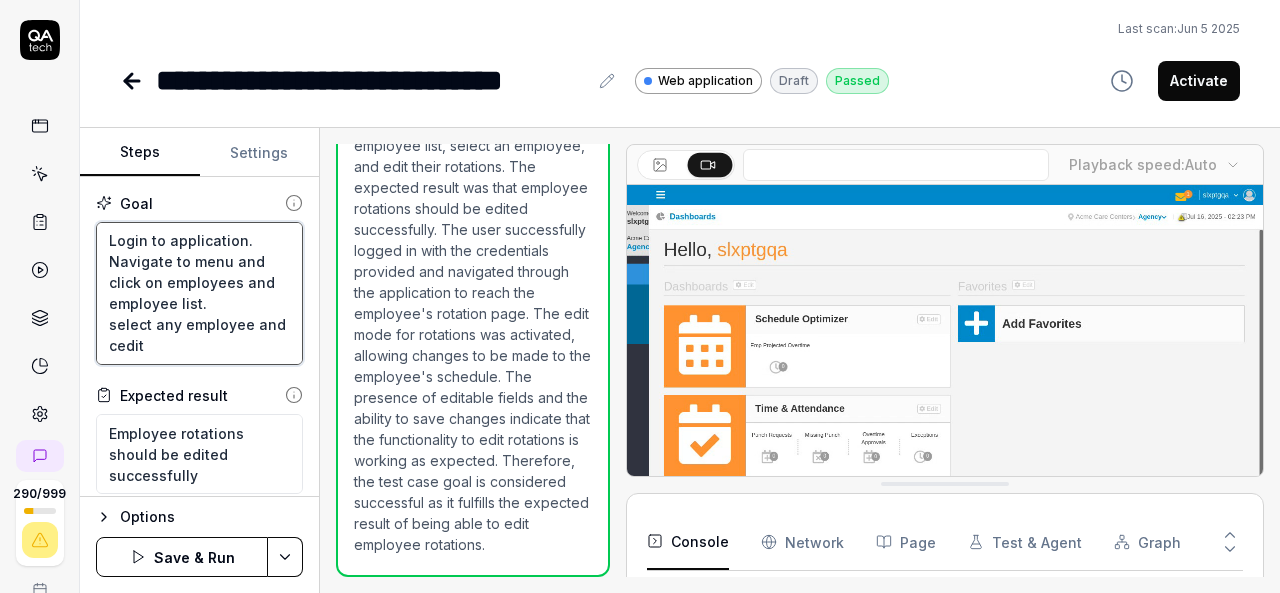 type on "Login to application.
Navigate to menu and click on employees and employee list.
select any employee and cledit" 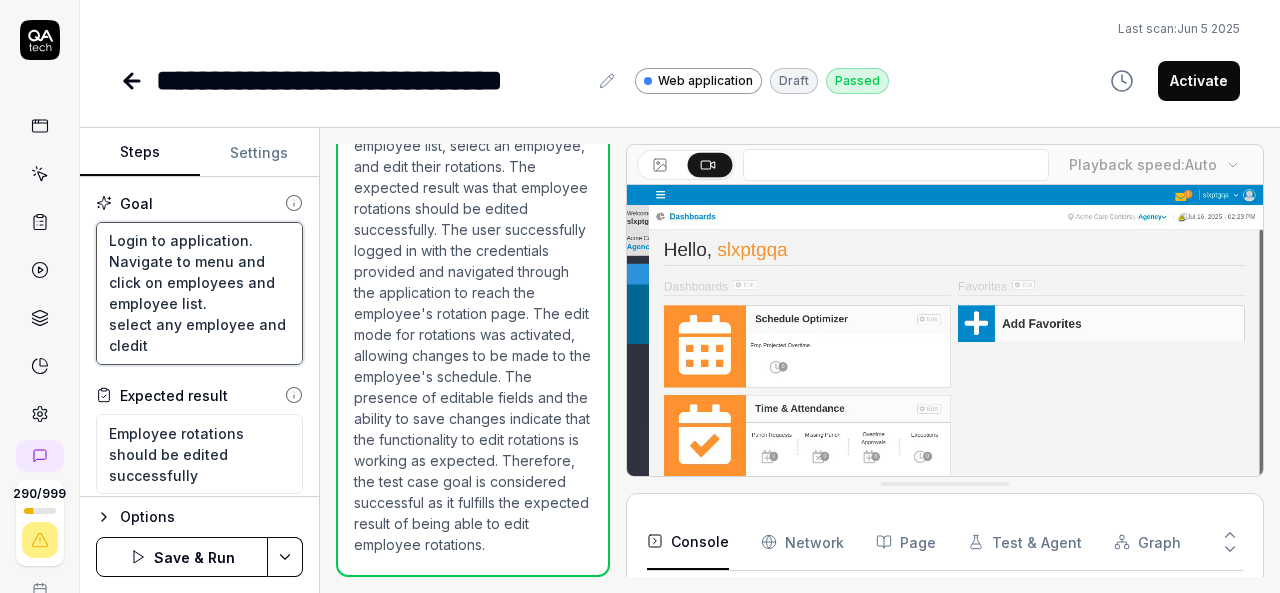 type on "*" 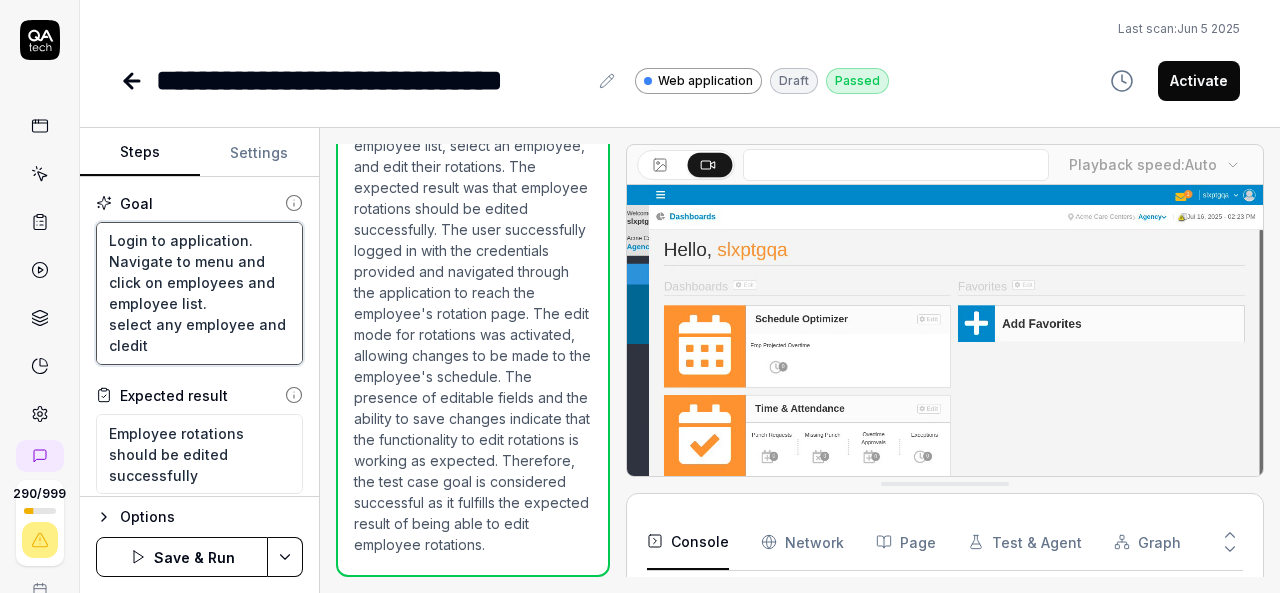 type on "Login to application.
Navigate to menu and click on employees and employee list.
select any employee and cliedit" 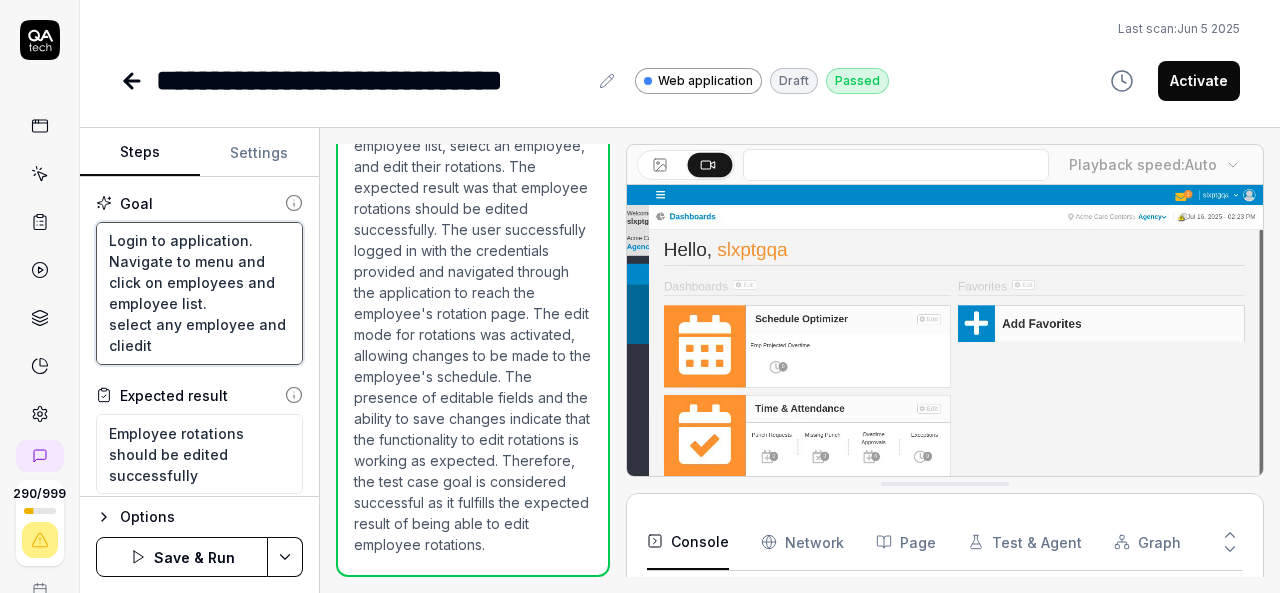 type on "*" 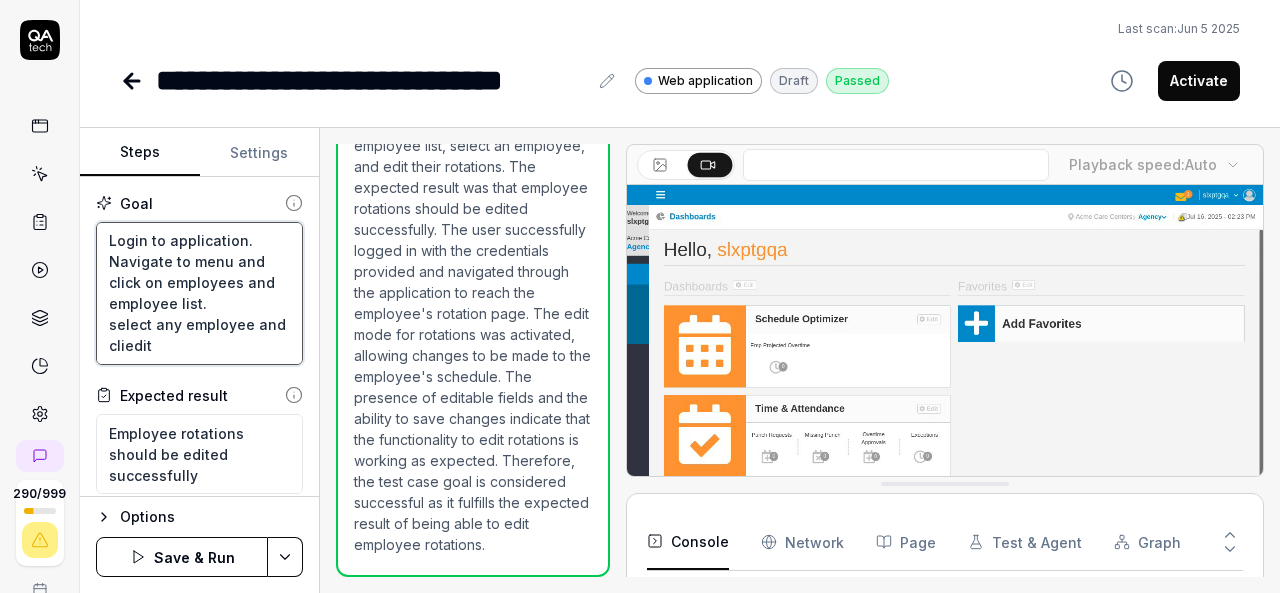type on "Login to application.
Navigate to menu and click on employees and employee list.
select any employee and clicedit" 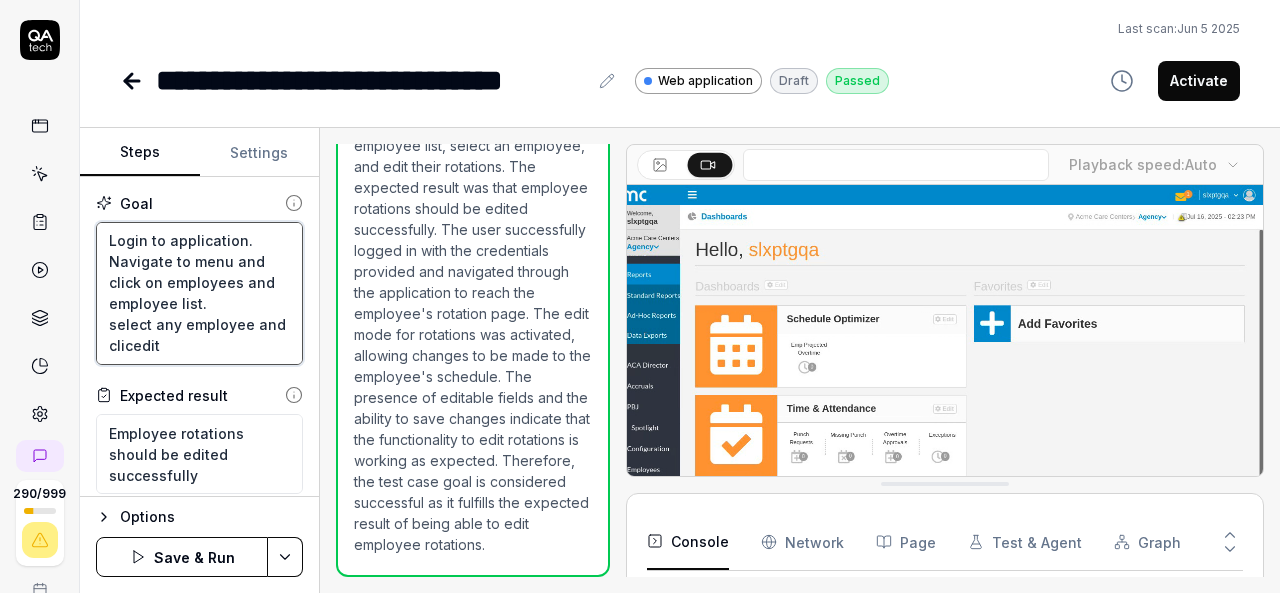 type on "*" 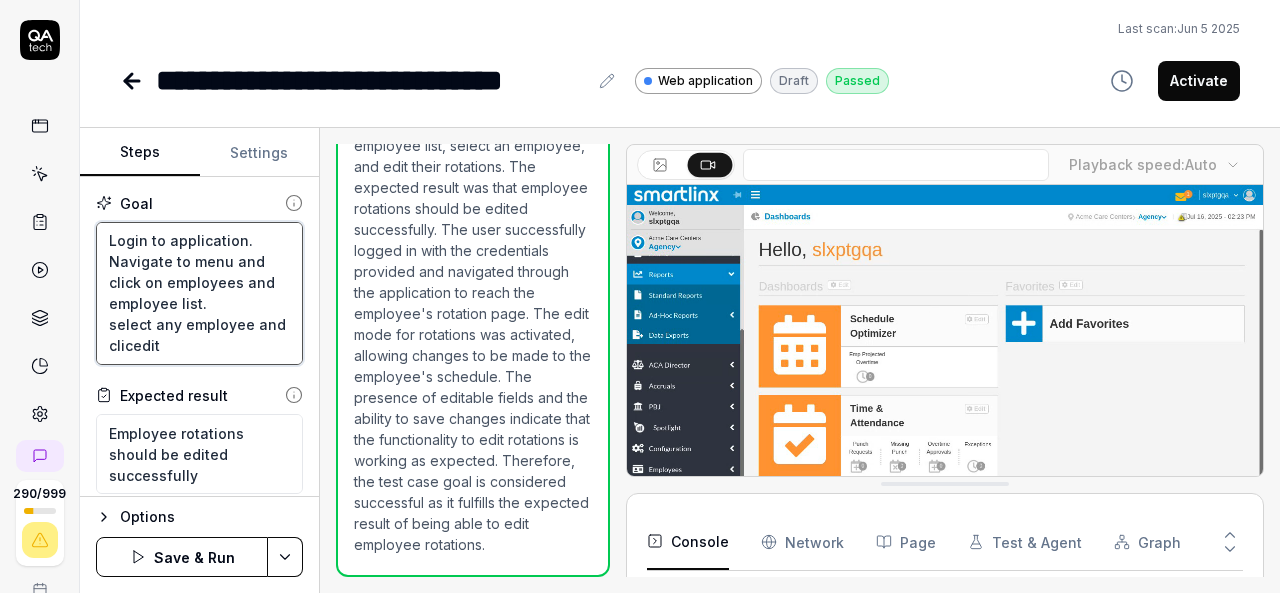 type on "Login to application.
Navigate to menu and click on employees and employee list.
select any employee and clickedit" 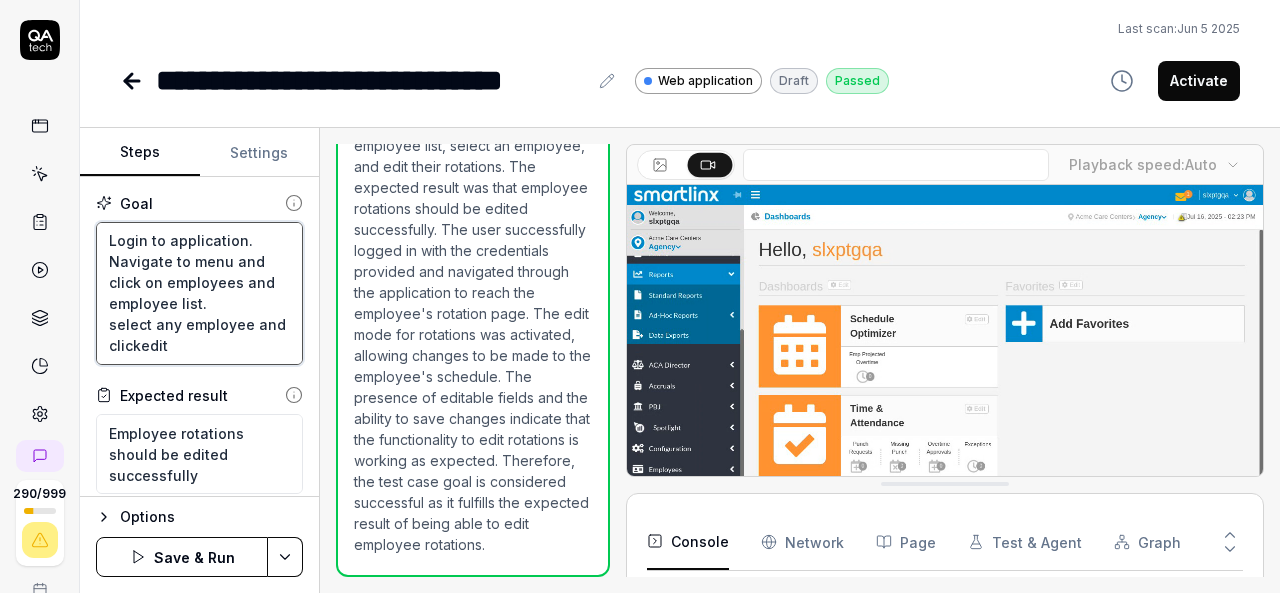 type on "*" 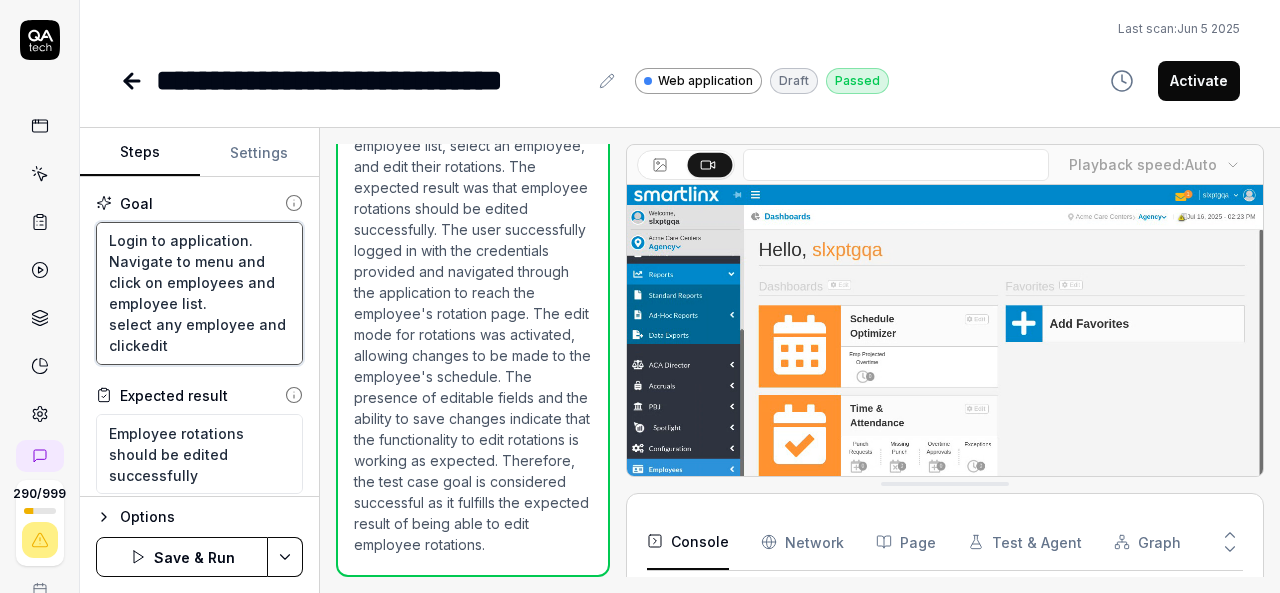 type on "Login to application.
Navigate to menu and click on employees and employee list.
select any employee and click edit" 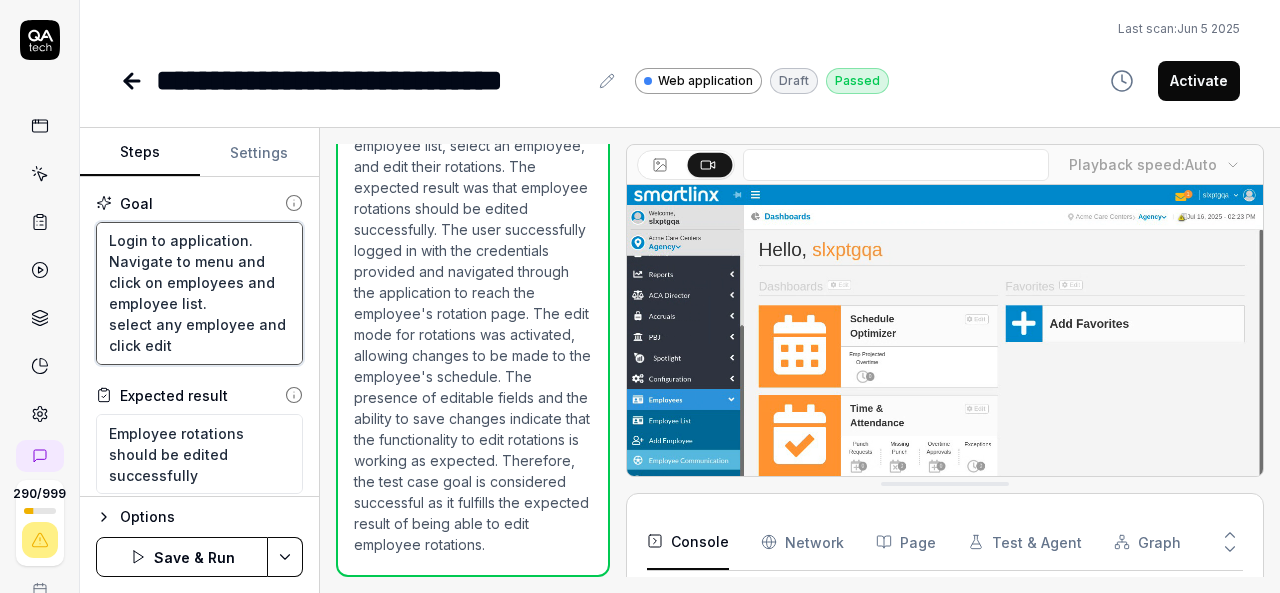 click on "Login to application.
Navigate to menu and click on employees and employee list.
select any employee and click edit" at bounding box center (199, 293) 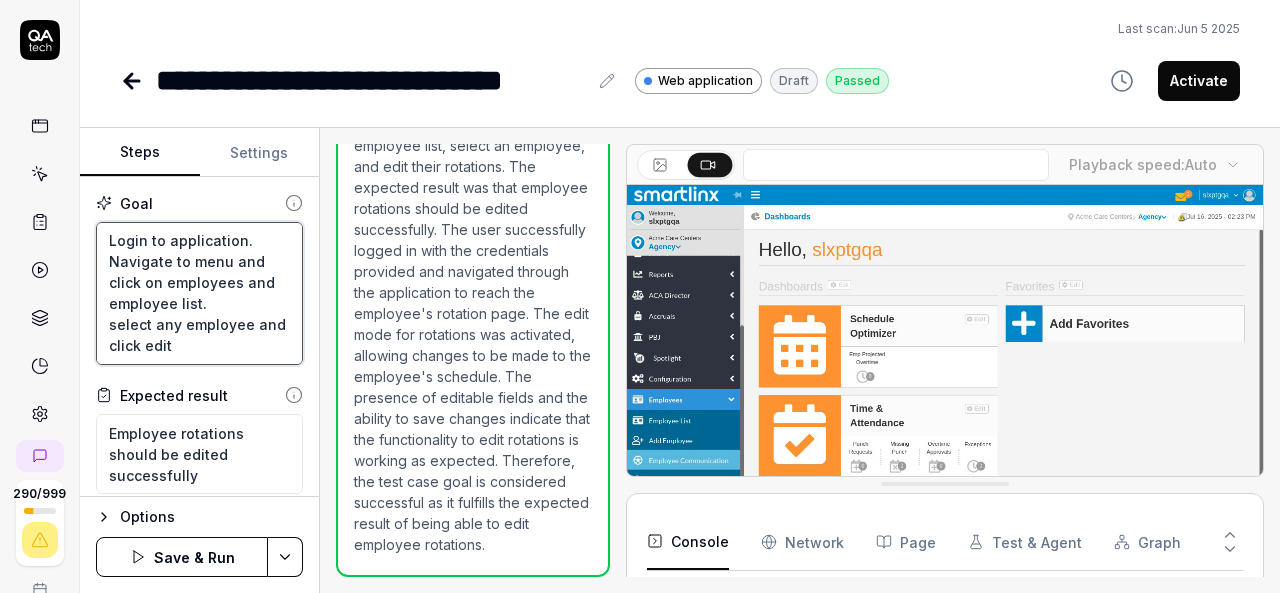 type on "*" 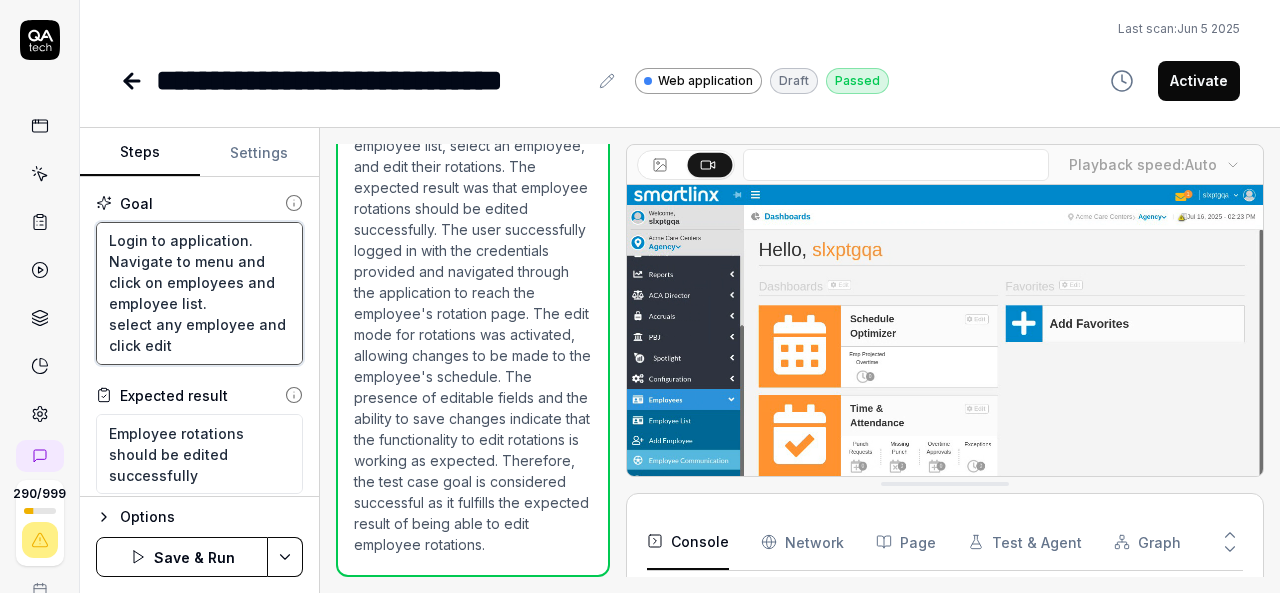 type on "Login to application.
Navigate to menu and click on employees and employee list.
select any employee and click edit b" 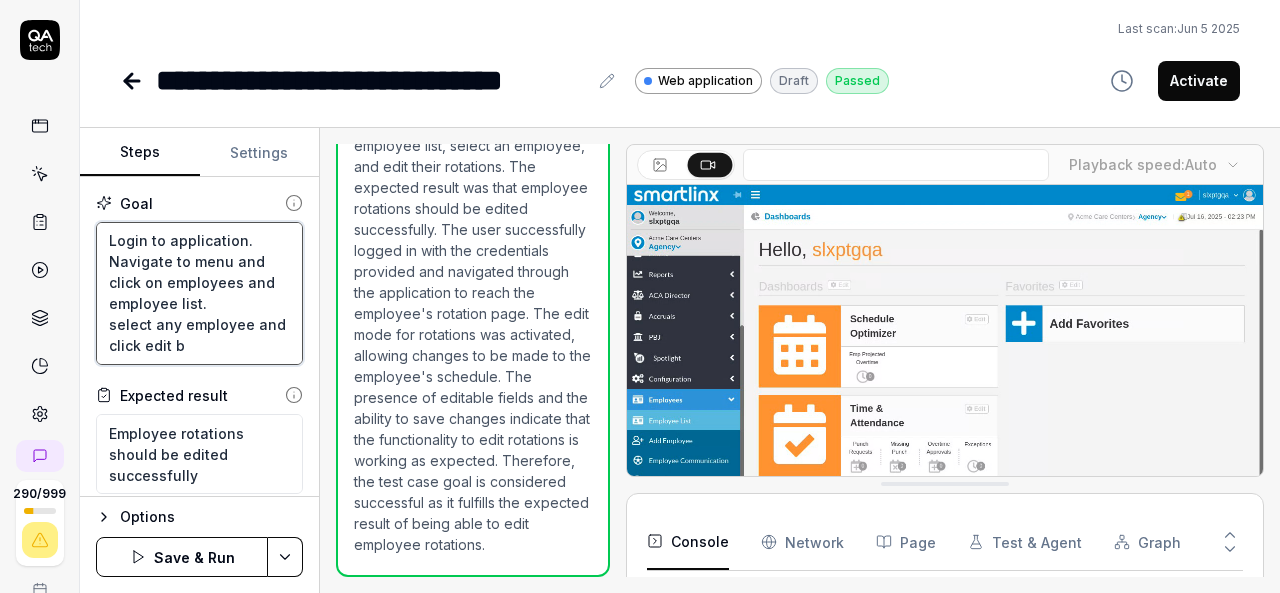 type on "*" 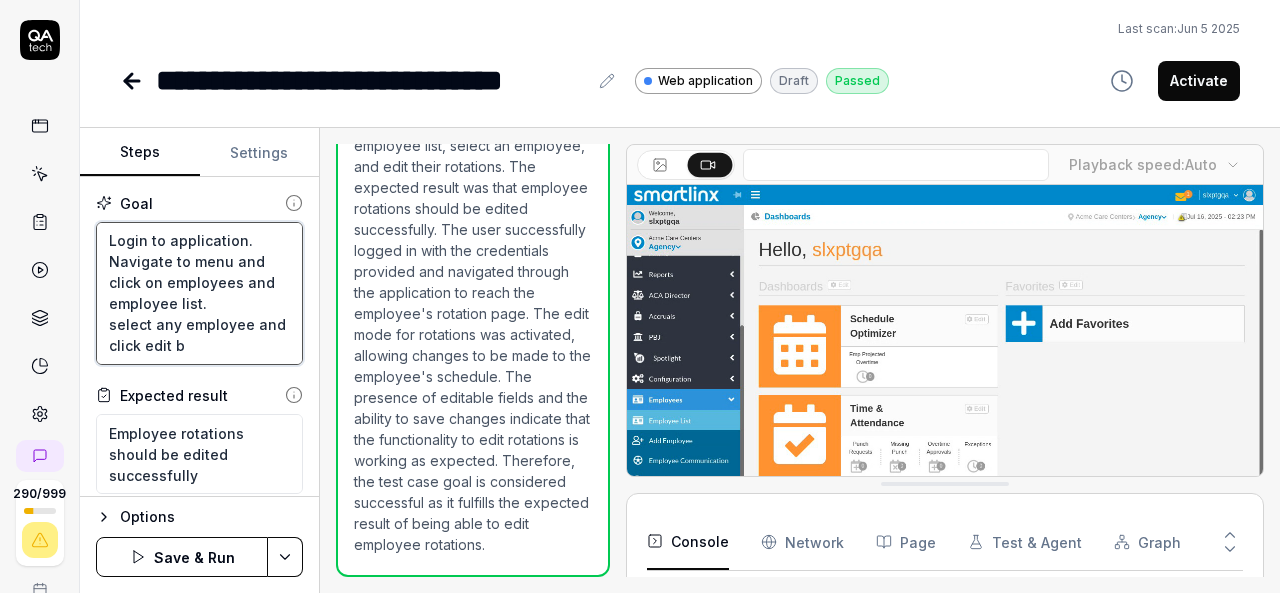 type on "Login to application.
Navigate to menu and click on employees and employee list.
select any employee and click edit bu" 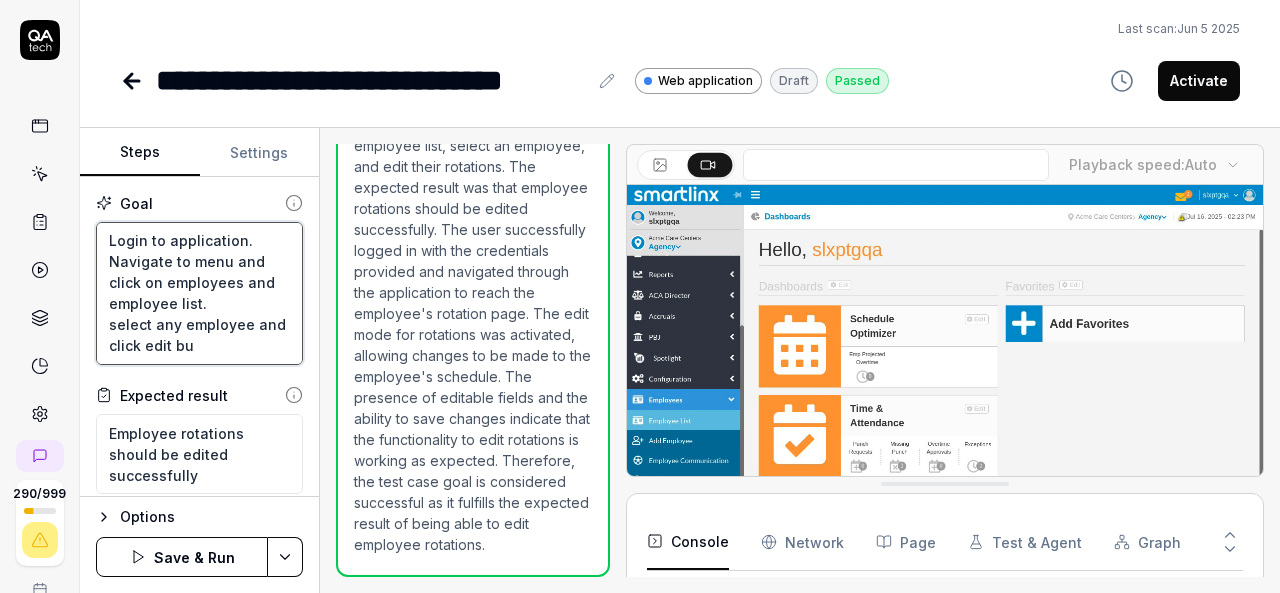 type on "*" 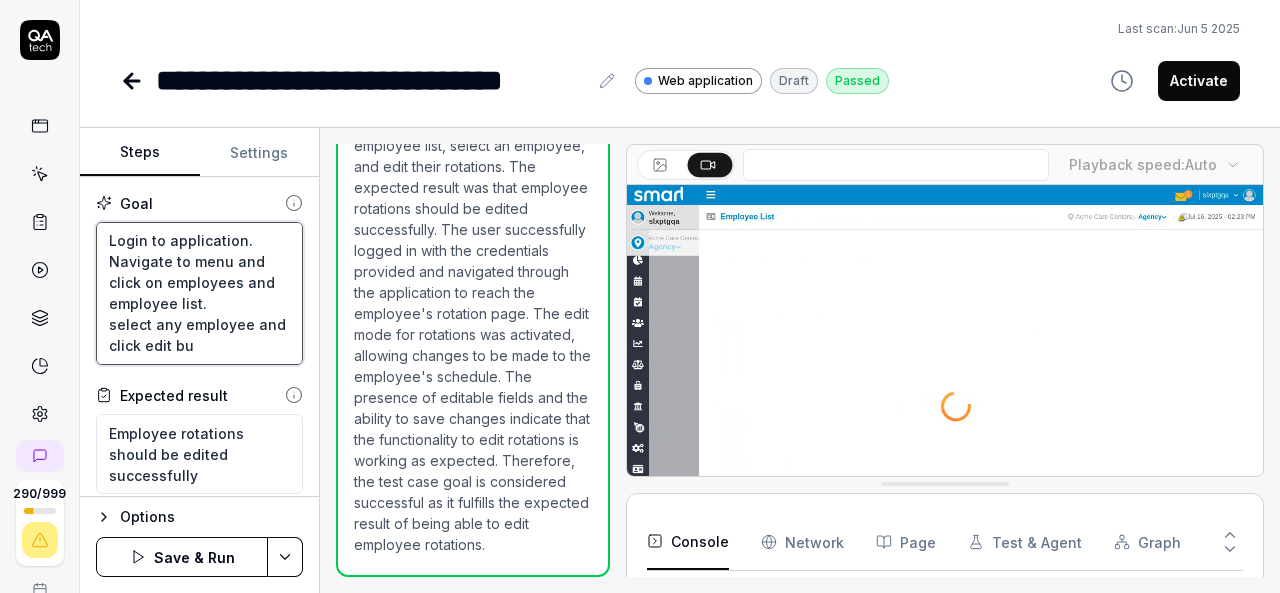type on "Login to application.
Navigate to menu and click on employees and employee list.
select any employee and click edit but" 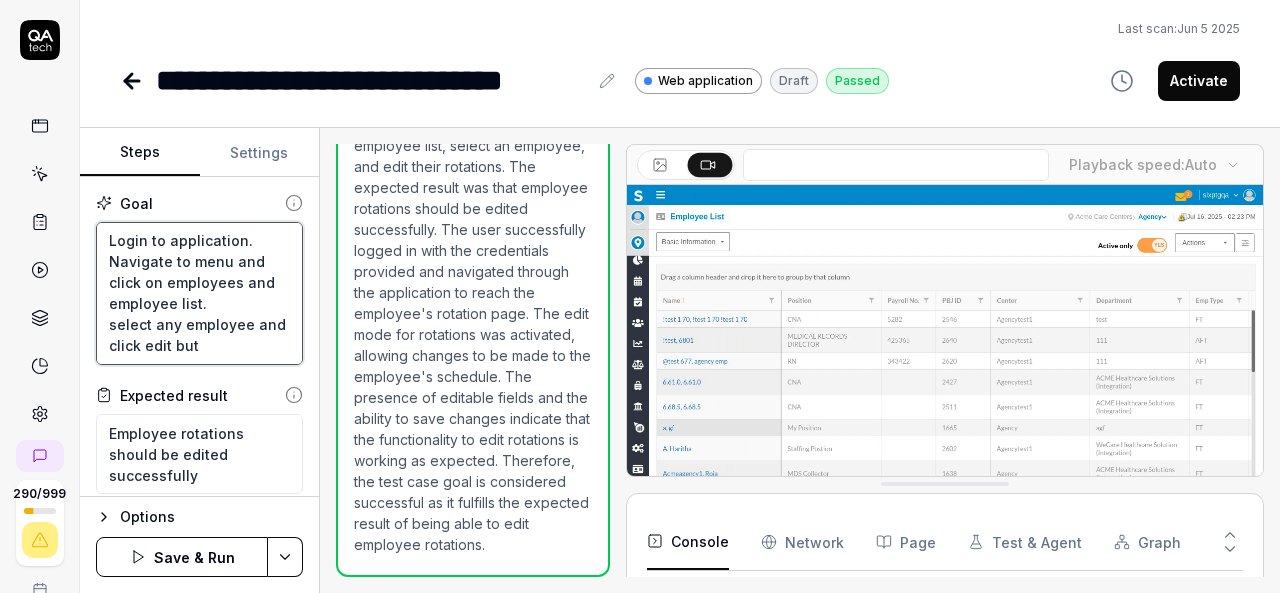 type on "*" 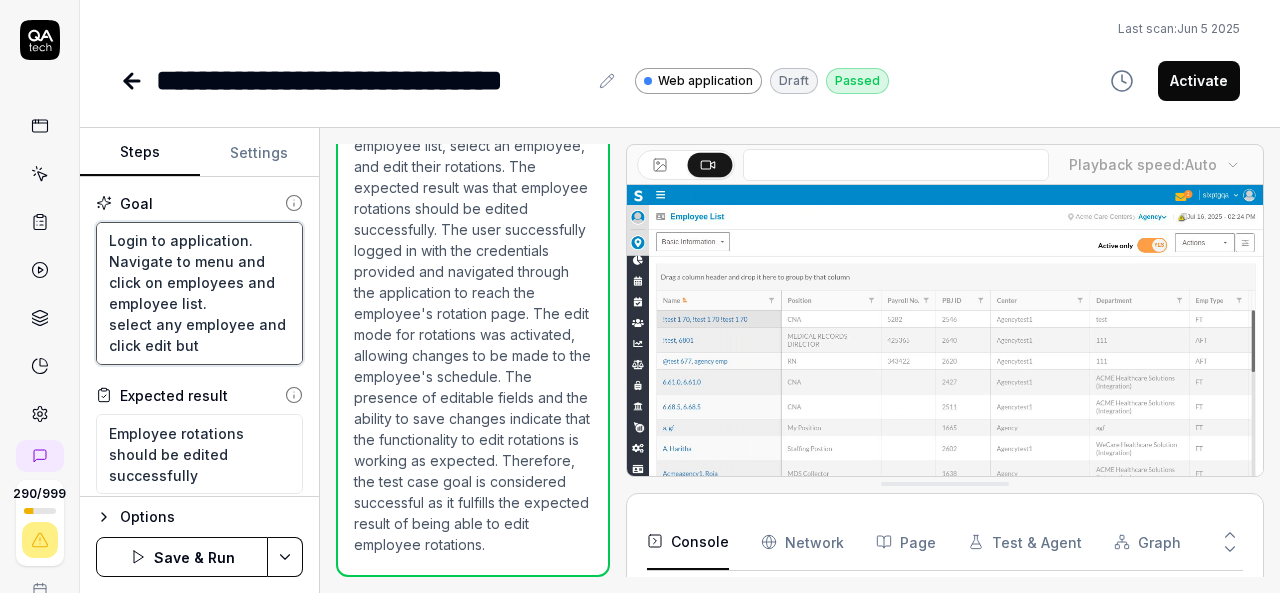 type on "Login to application.
Navigate to menu and click on employees and employee list.
select any employee and click edit butt" 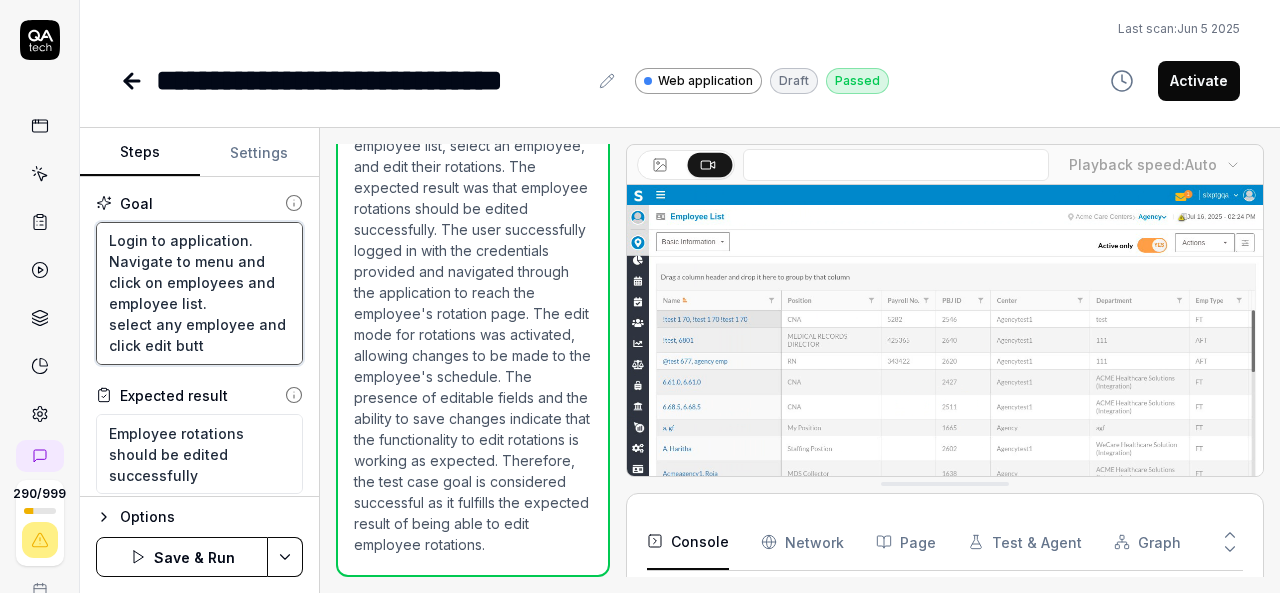 type on "*" 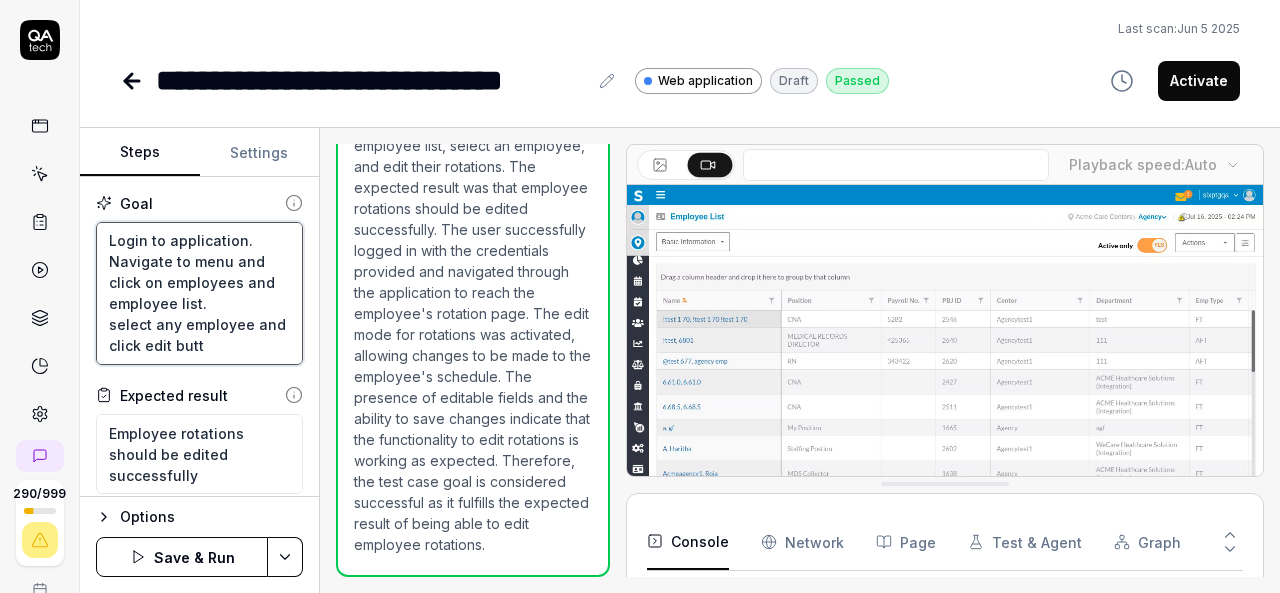 type on "Login to application.
Navigate to menu and click on employees and employee list.
select any employee and click edit butto" 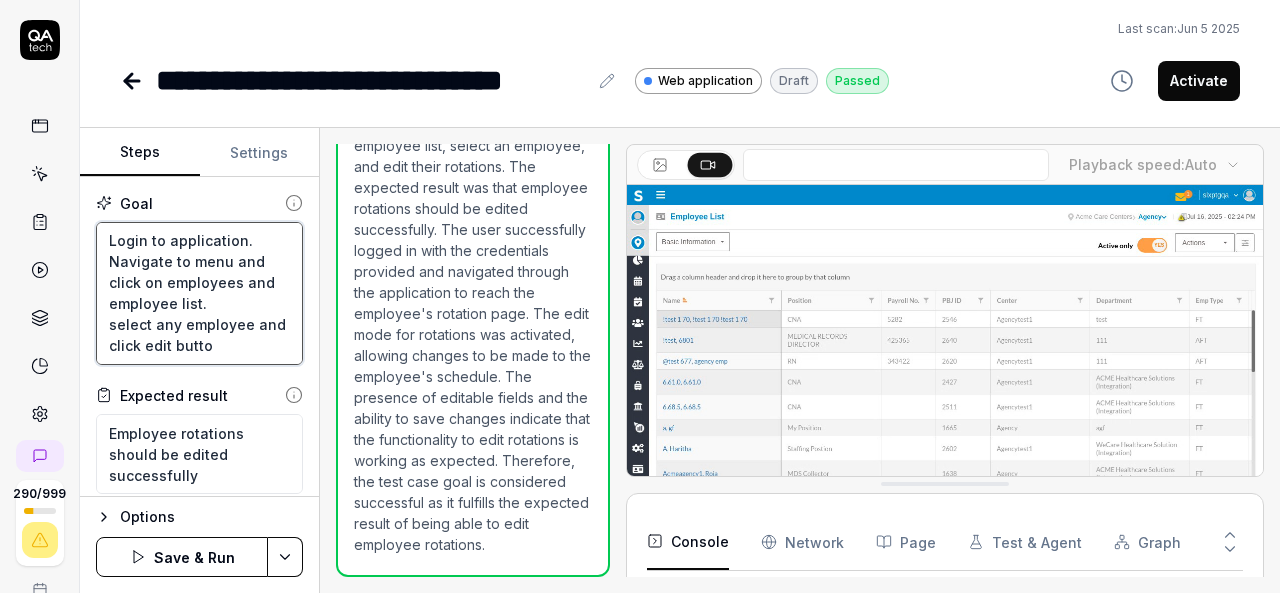type on "*" 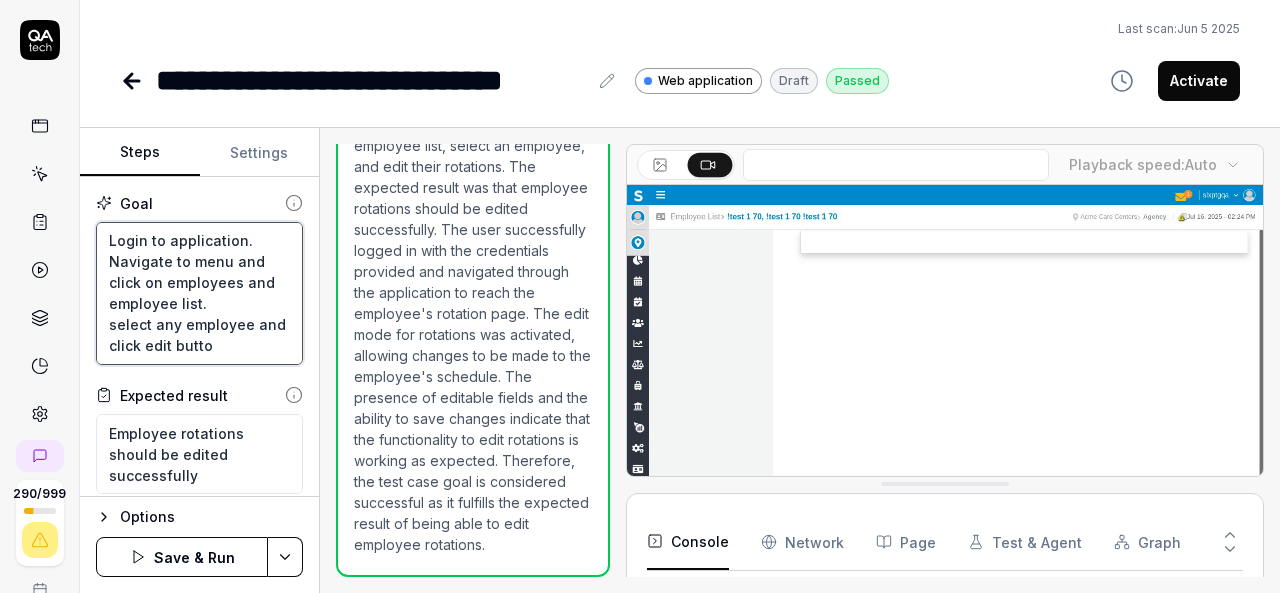 type on "Login to application.
Navigate to menu and click on employees and employee list.
select any employee and click edit butto" 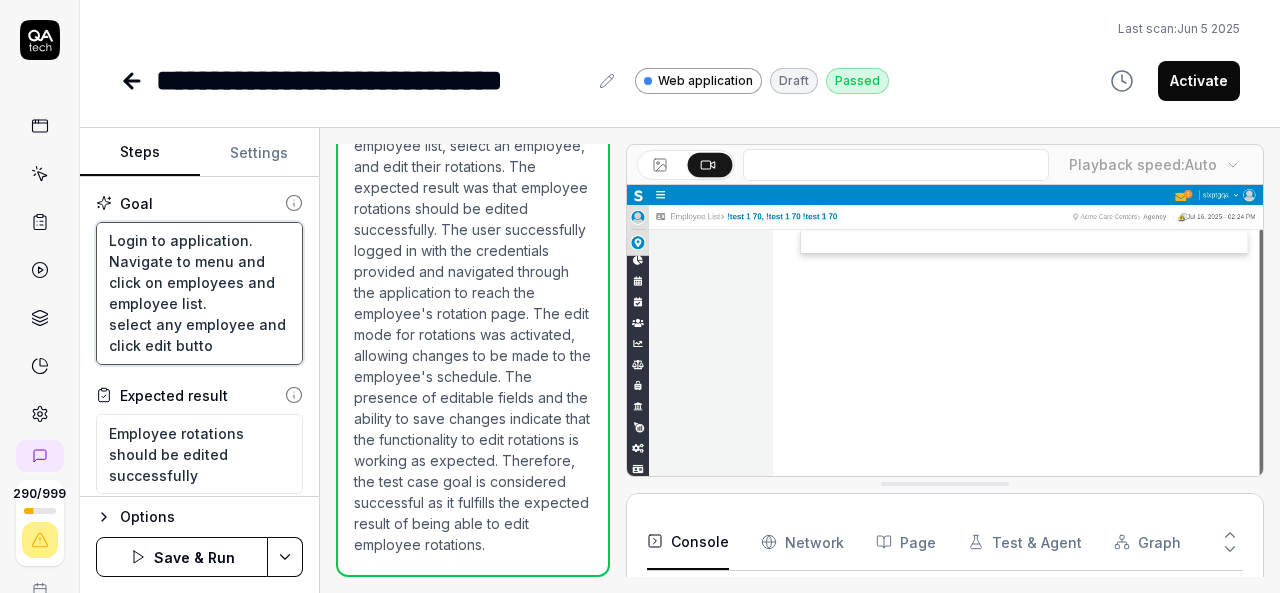 type on "*" 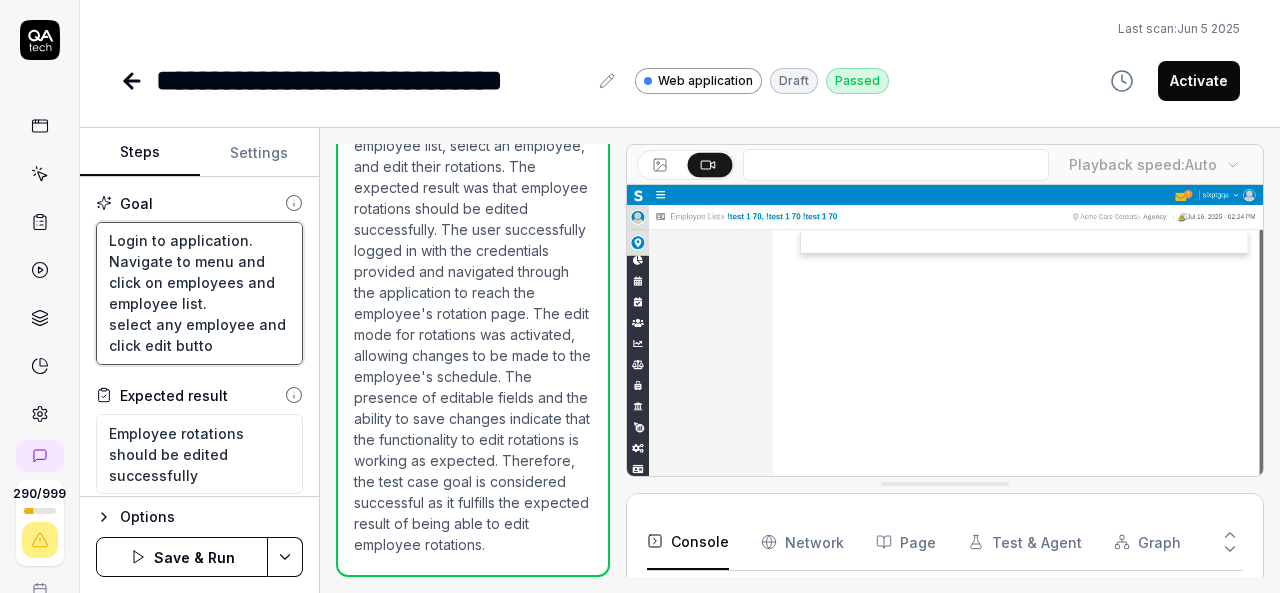 type on "Login to application.
Navigate to menu and click on employees and employee list.
select any employee and click edit butto" 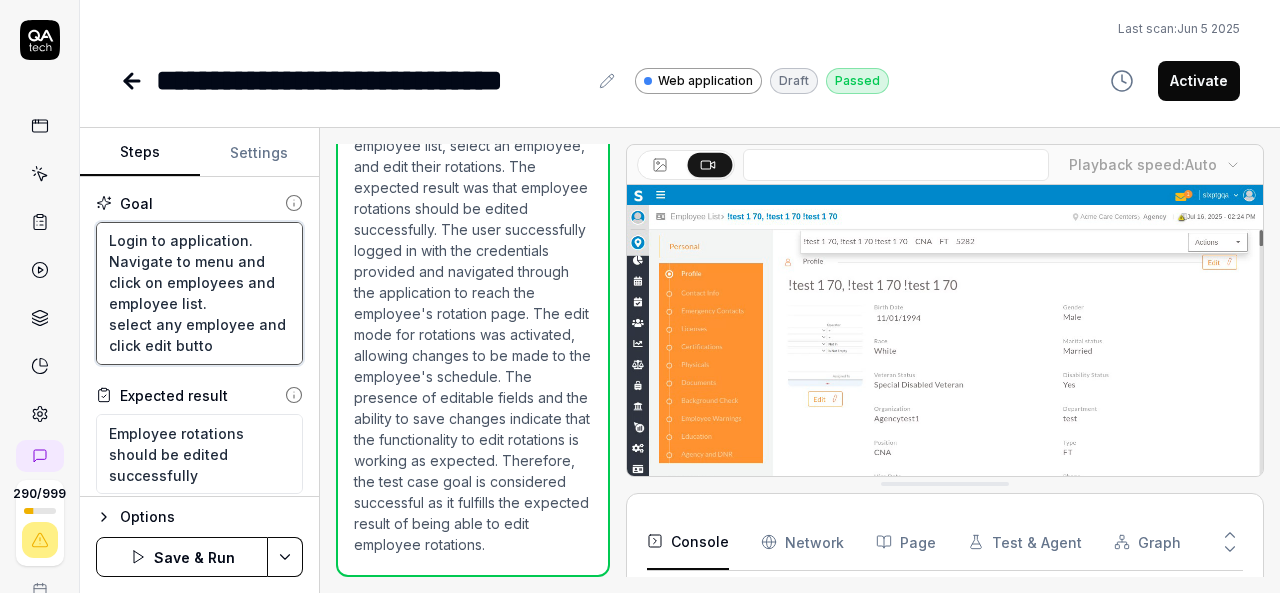 type on "*" 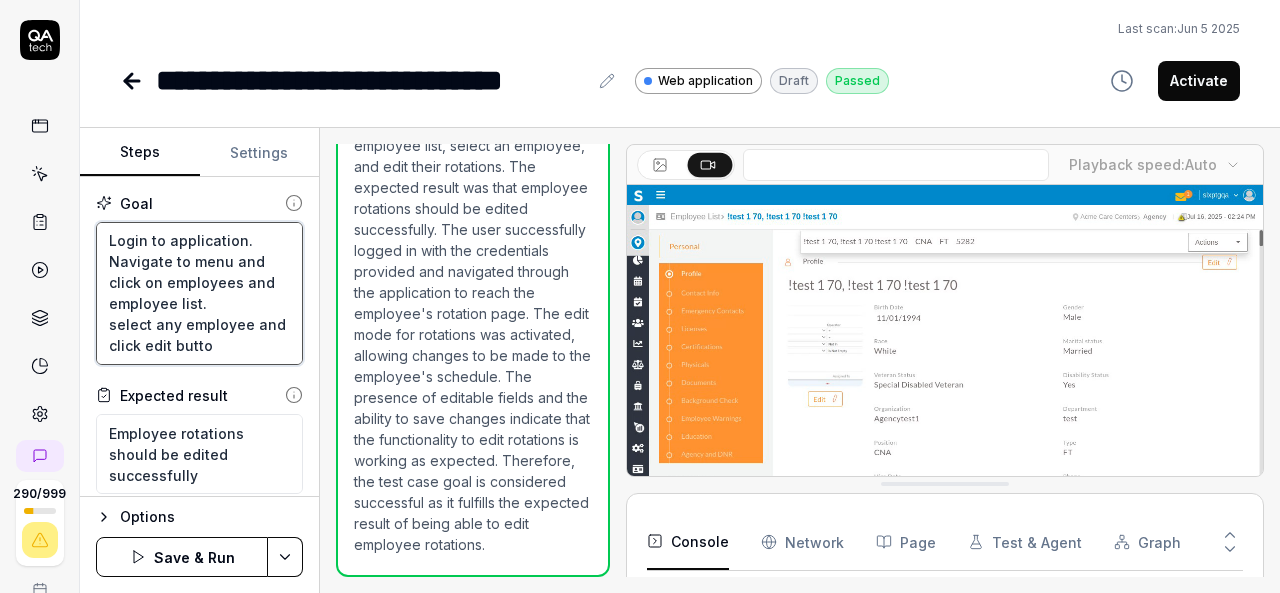 type on "Login to application.
Navigate to menu and click on employees and employee list.
select any employee and click edit button" 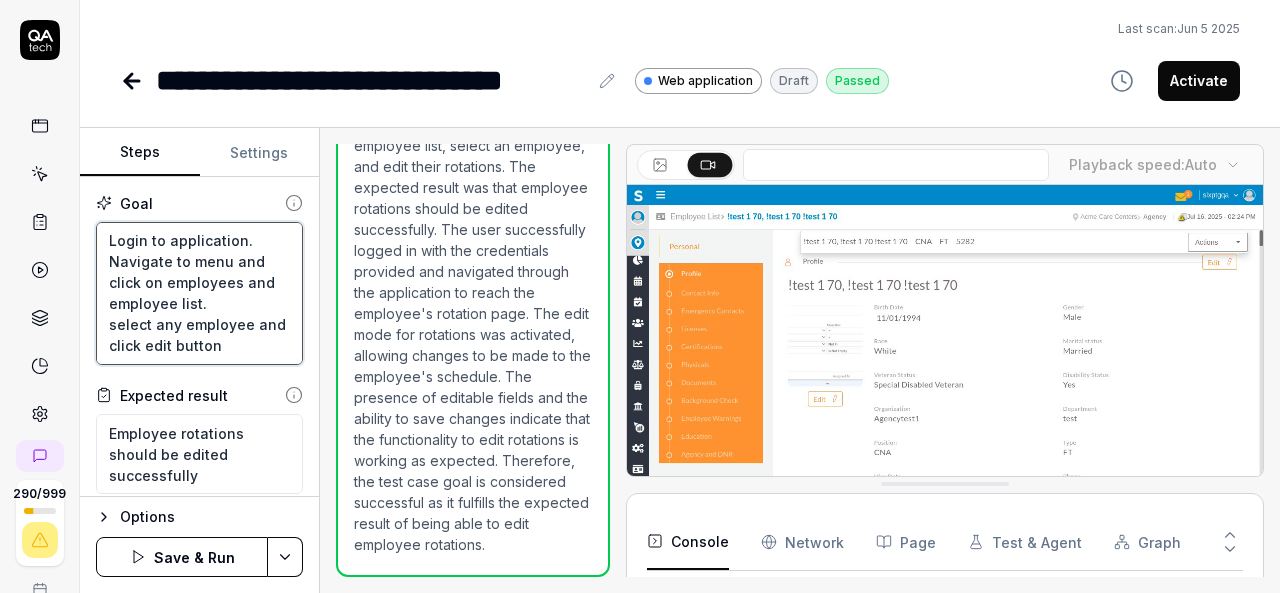 type on "*" 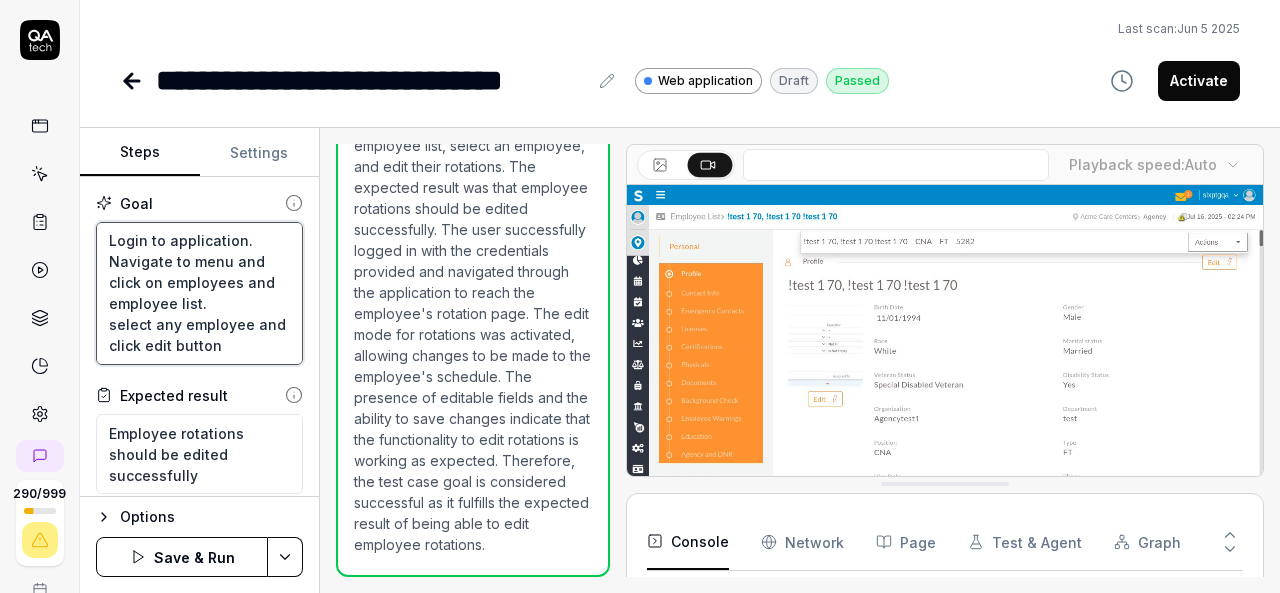 type on "Login to application.
Navigate to menu and click on employees and employee list.
select any employee and click edit button" 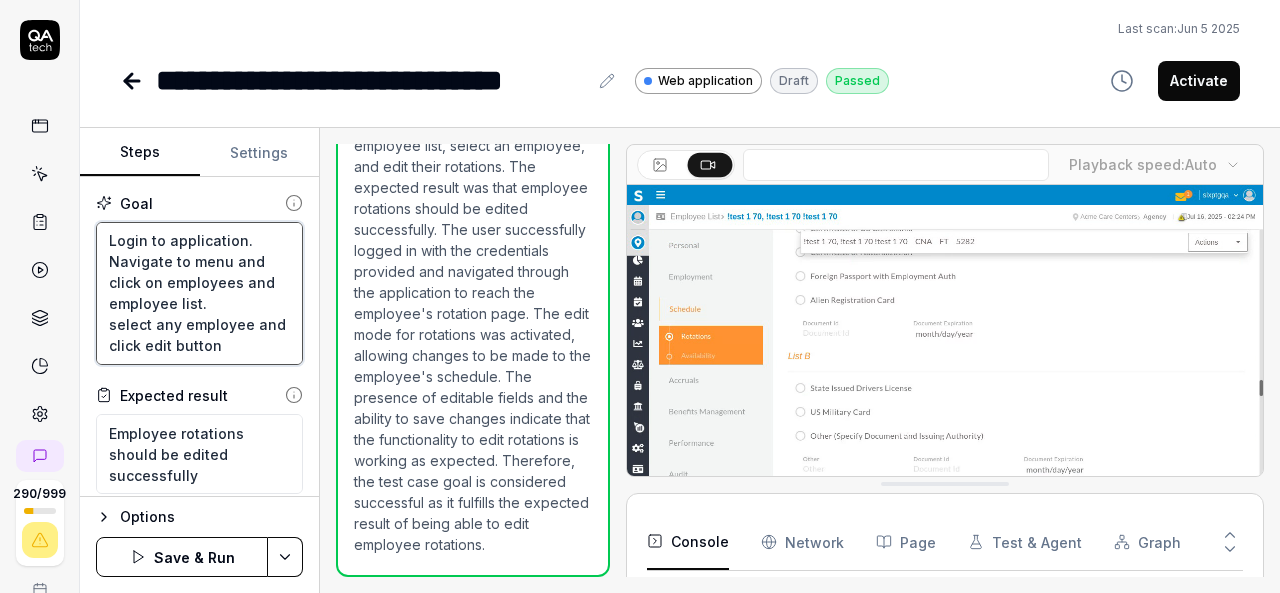 type on "*" 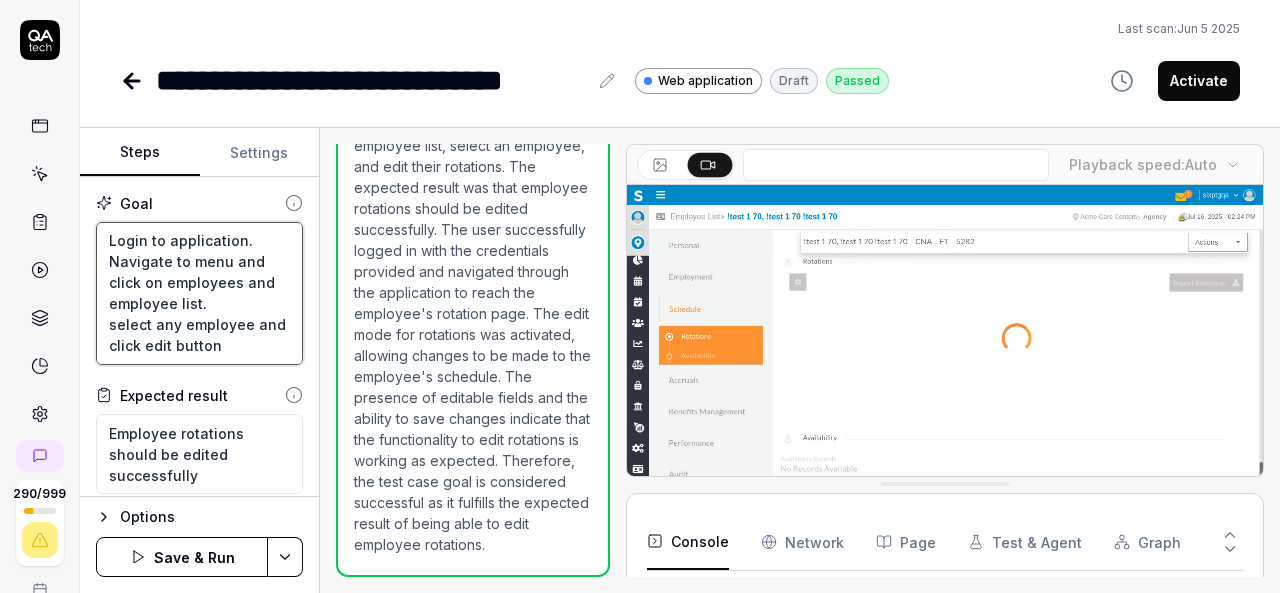 type on "Login to application.
Navigate to menu and click on employees and employee list.
select any employee and click edit button a" 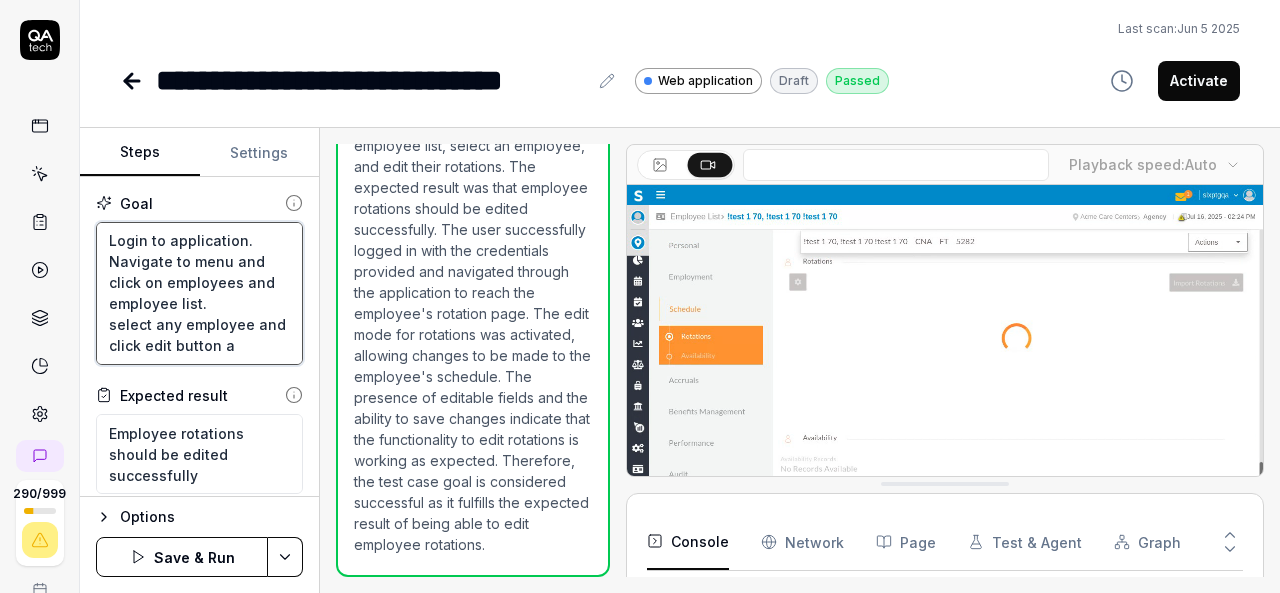type on "*" 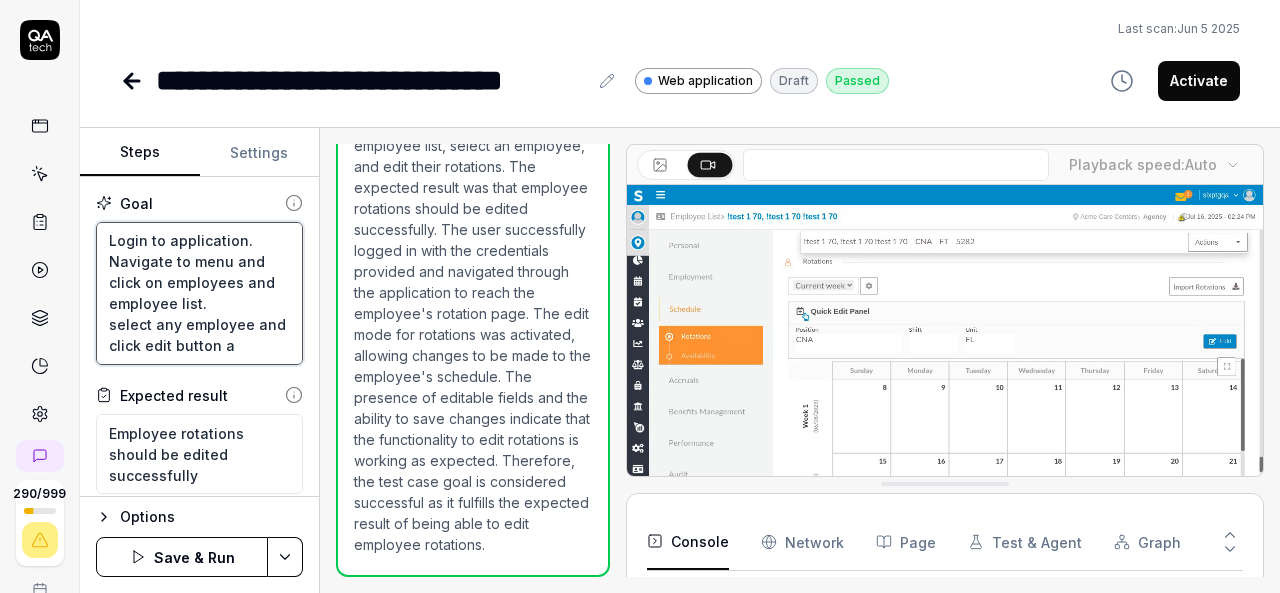 type on "Login to application.
Navigate to menu and click on employees and employee list.
select any employee and click edit button an" 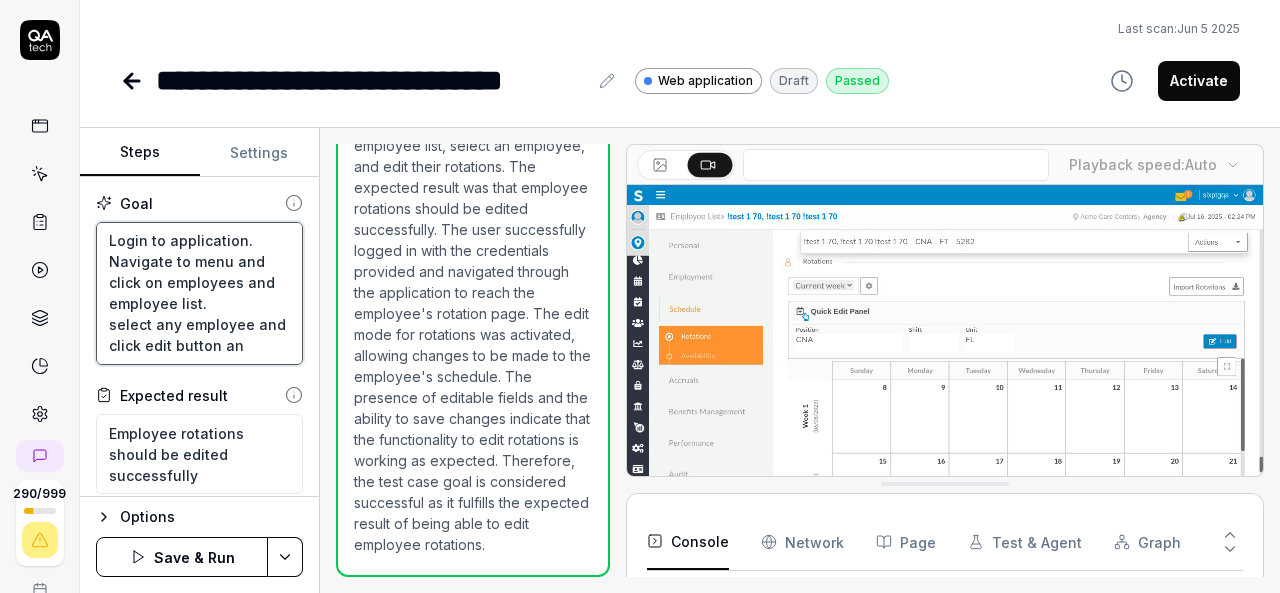 scroll, scrollTop: 42, scrollLeft: 0, axis: vertical 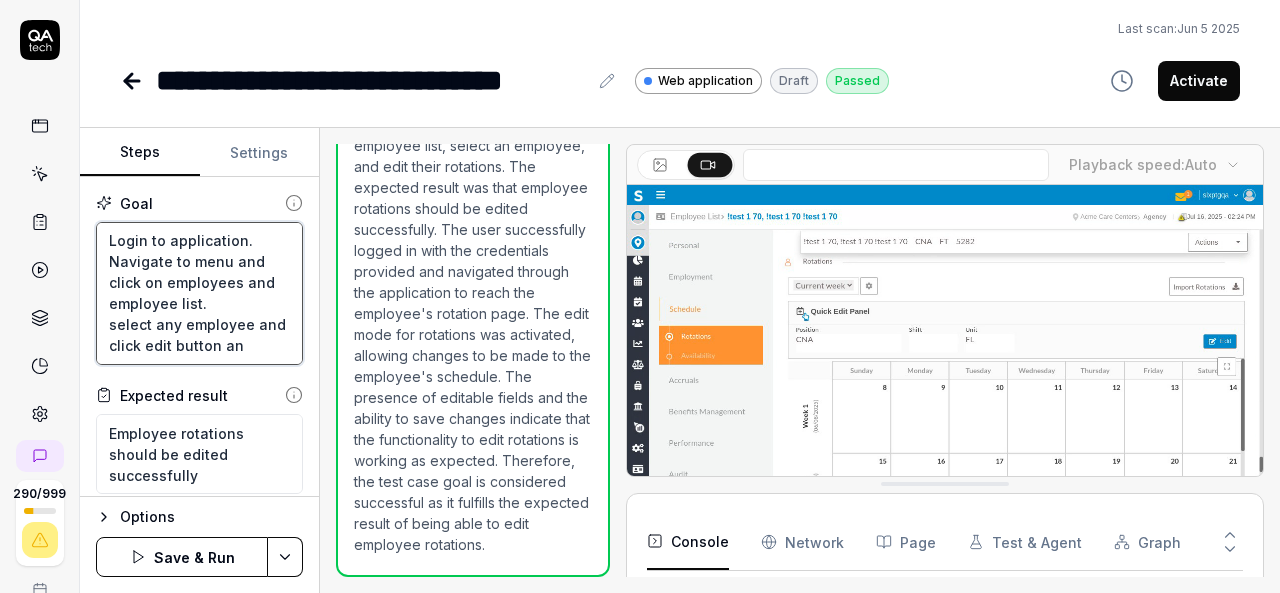 type on "*" 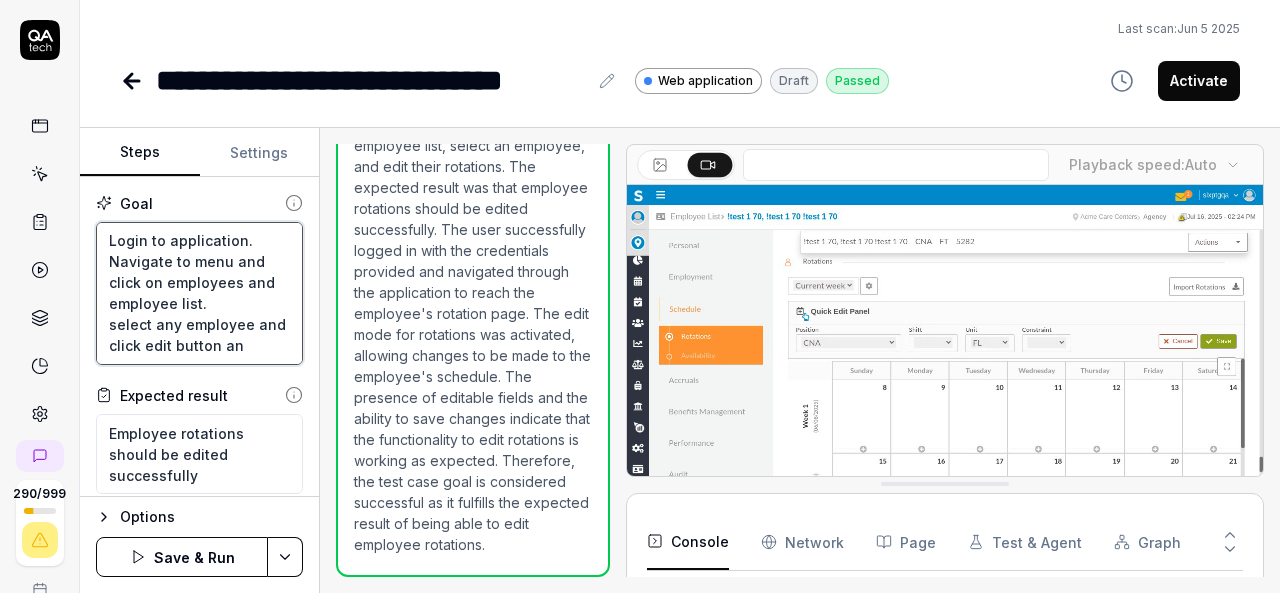 type on "Login to application.
Navigate to menu and click on employees and employee list.
select any employee and click edit button and" 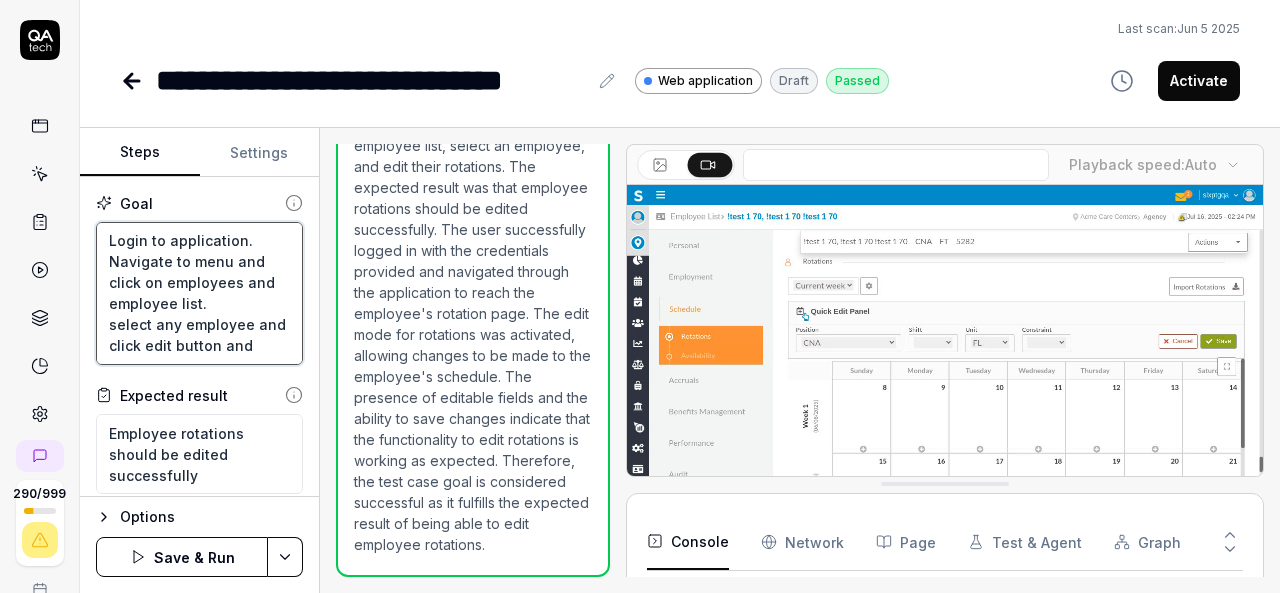 type on "*" 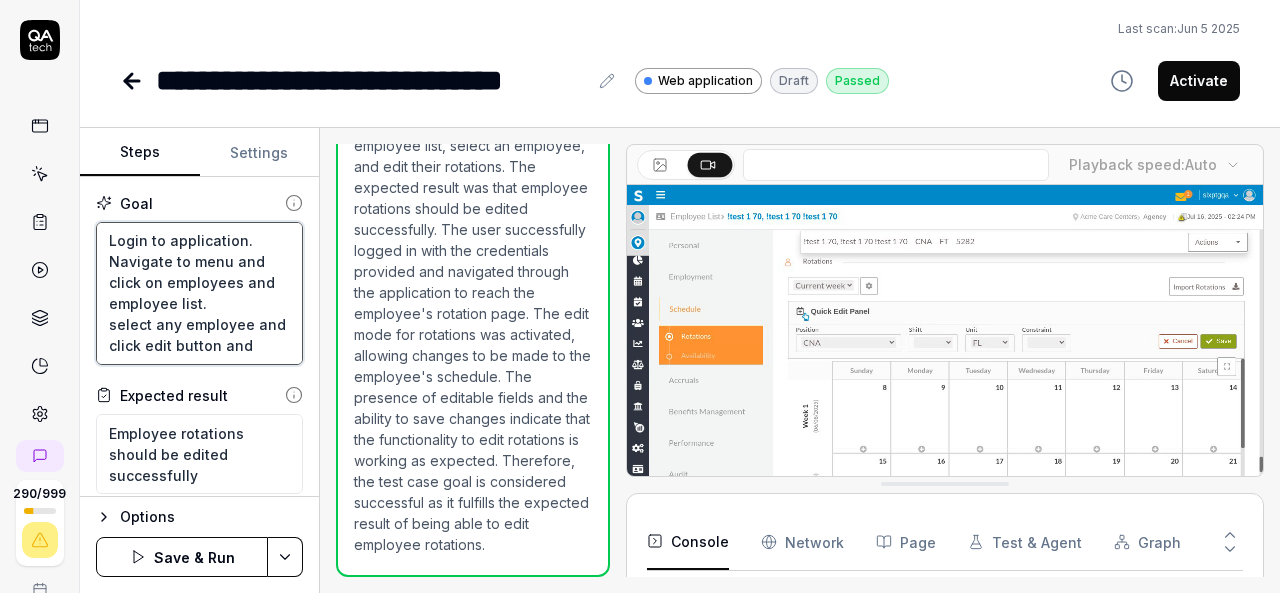 type on "Login to application.
Navigate to menu and click on employees and employee list.
select any employee and click edit button and" 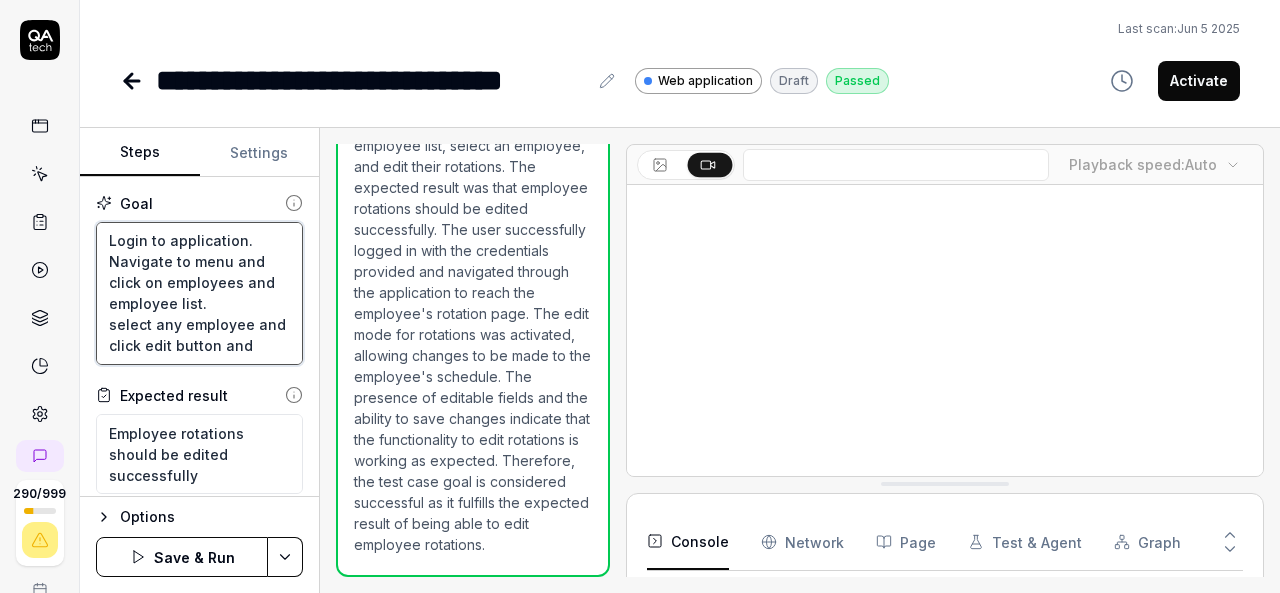 type on "*" 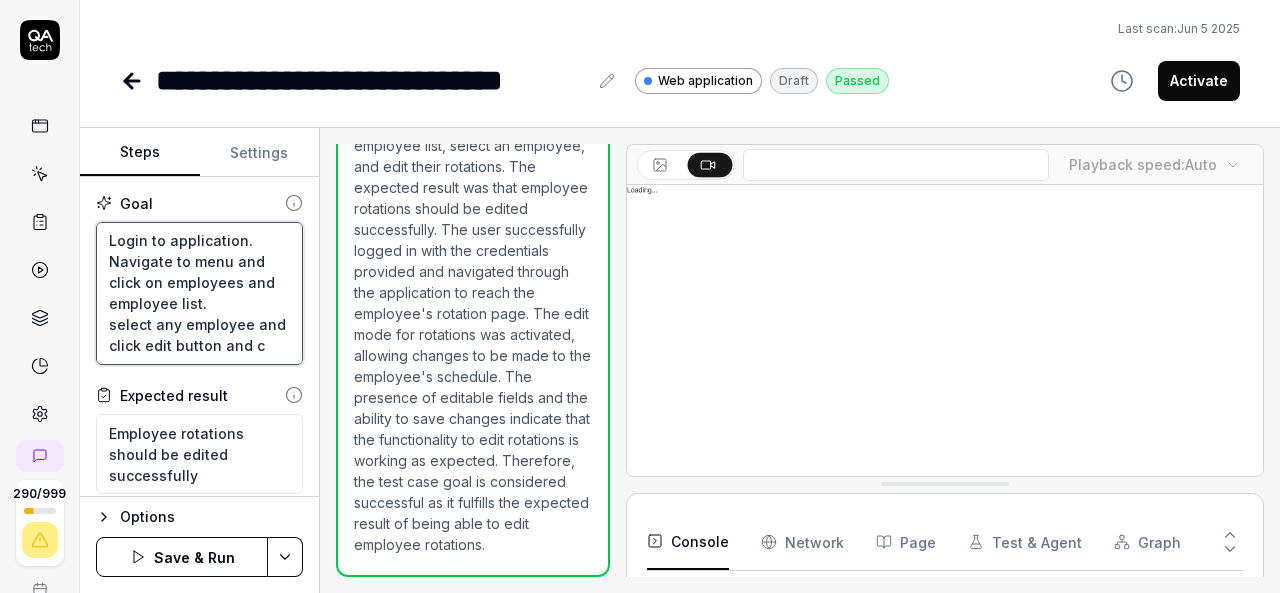type on "*" 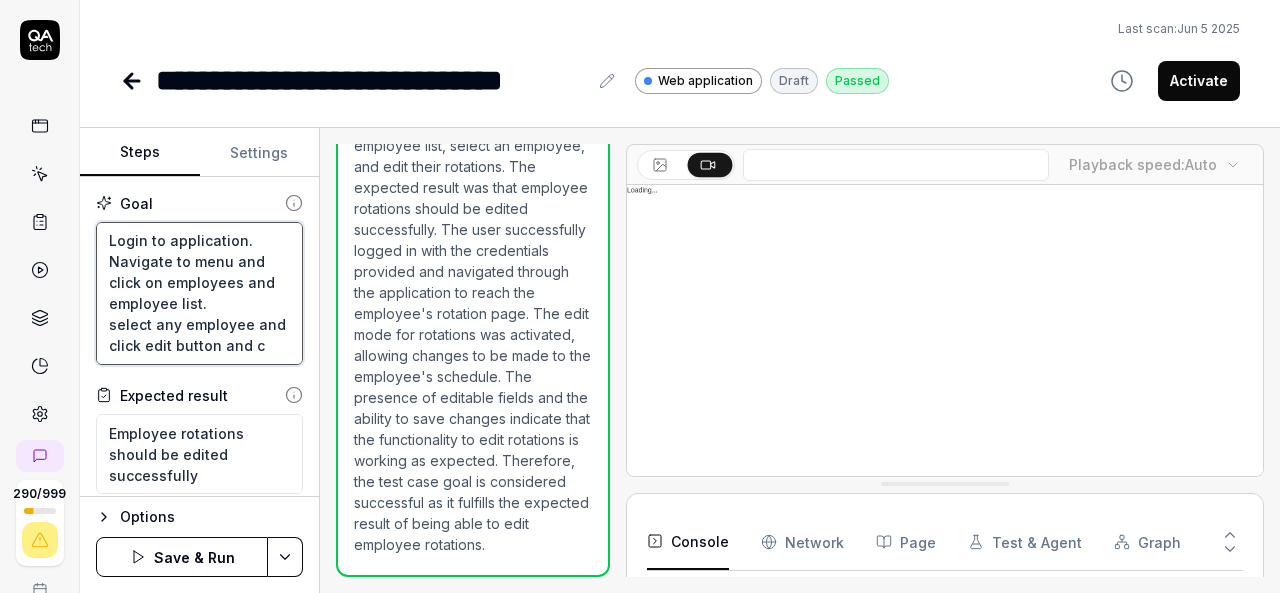 type on "Login to application.
Navigate to menu and click on employees and employee list.
select any employee and click edit button and cl" 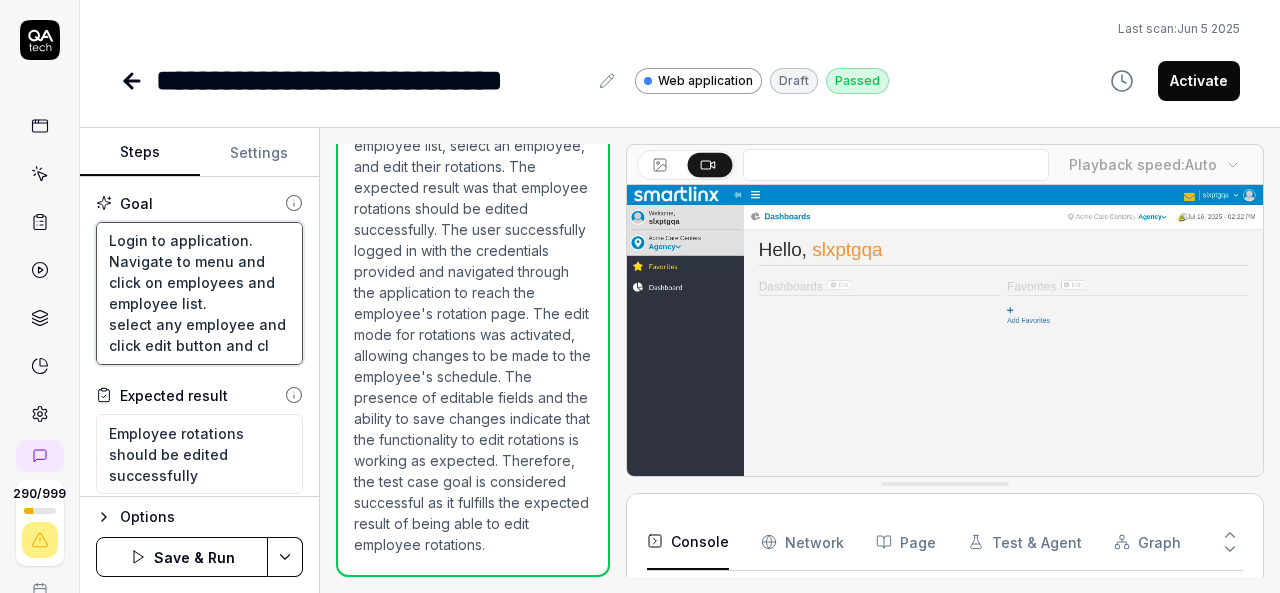 type on "*" 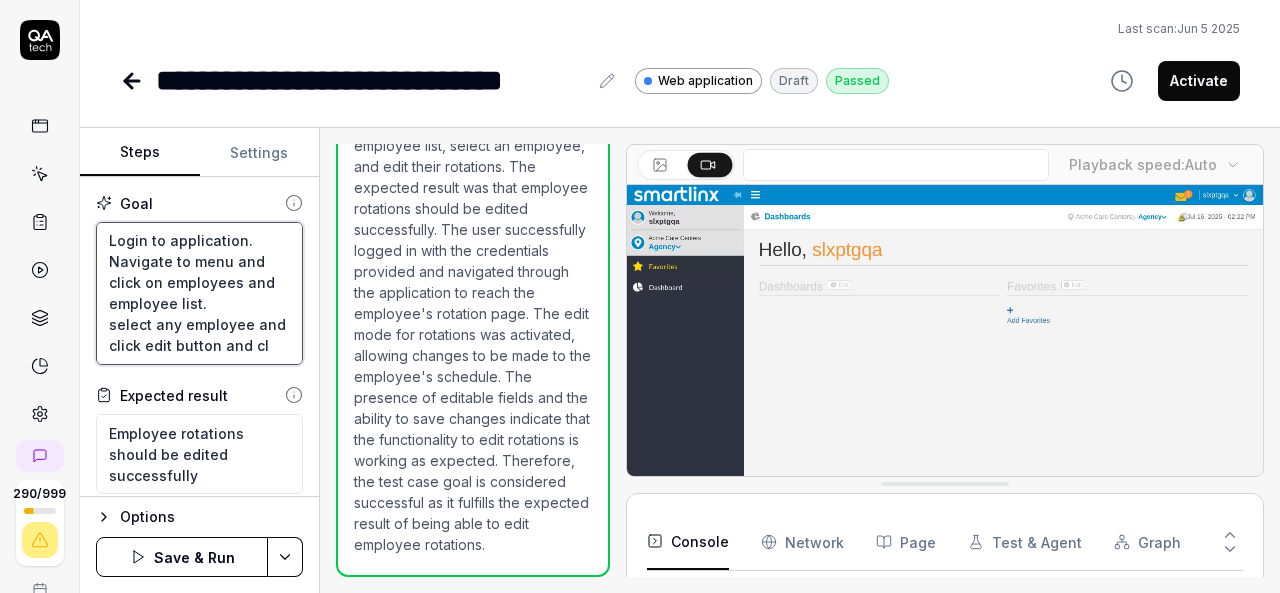 type on "Login to application.
Navigate to menu and click on employees and employee list.
select any employee and click edit button and cli" 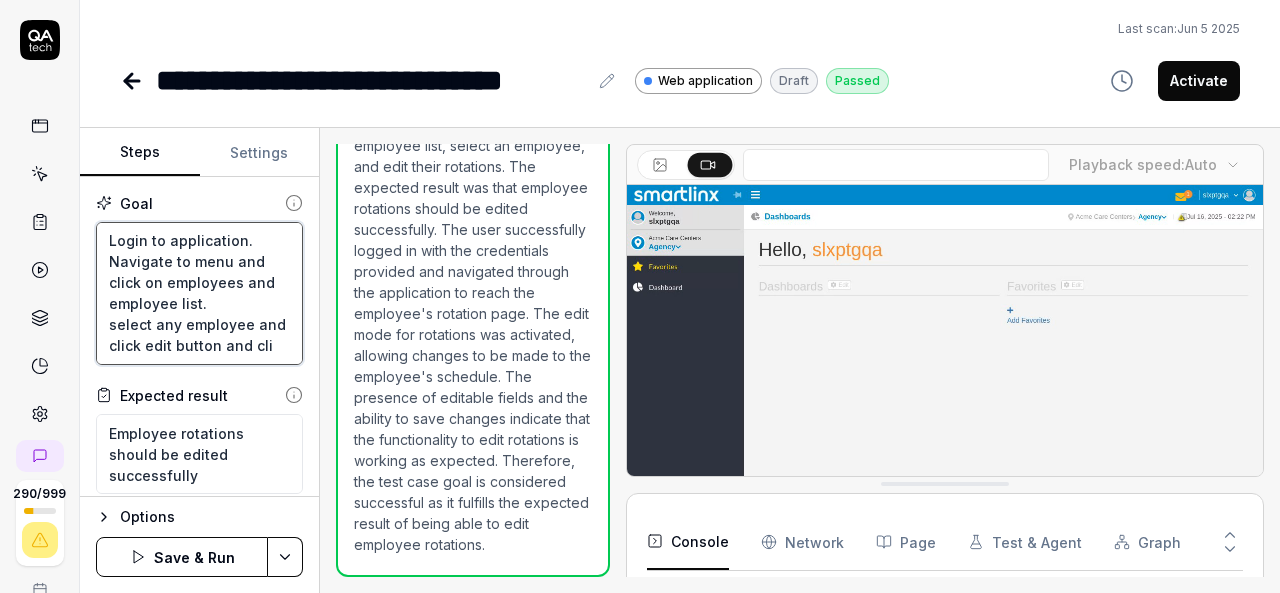 type on "*" 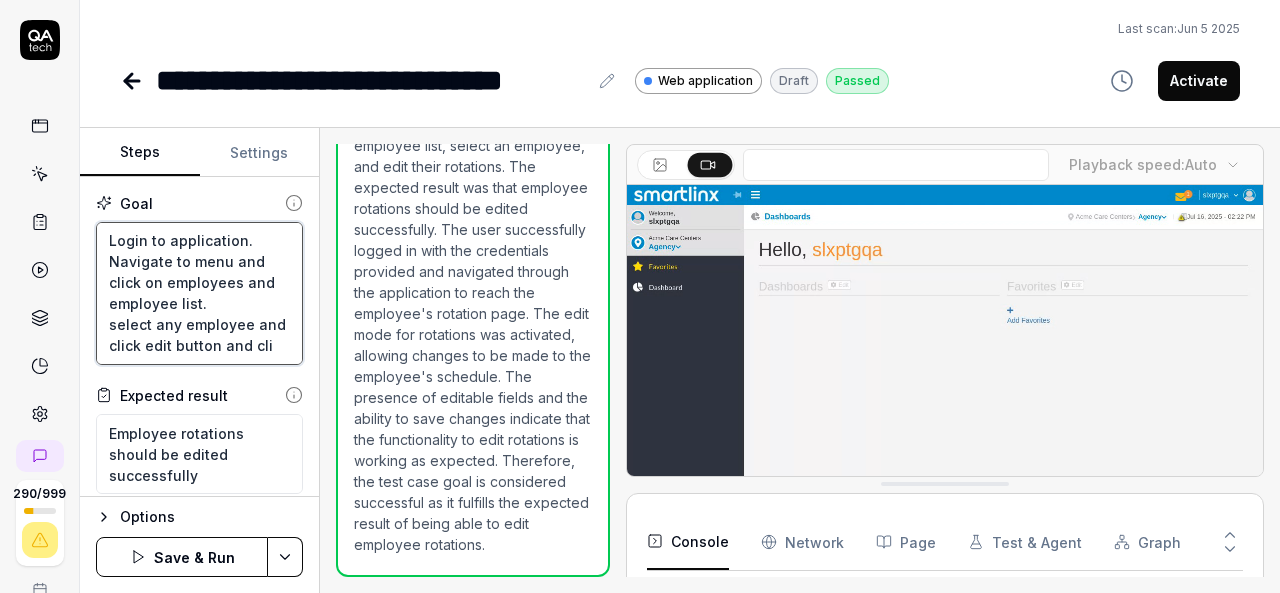 type on "Login to application.
Navigate to menu and click on employees and employee list.
select any employee and click edit button and clic" 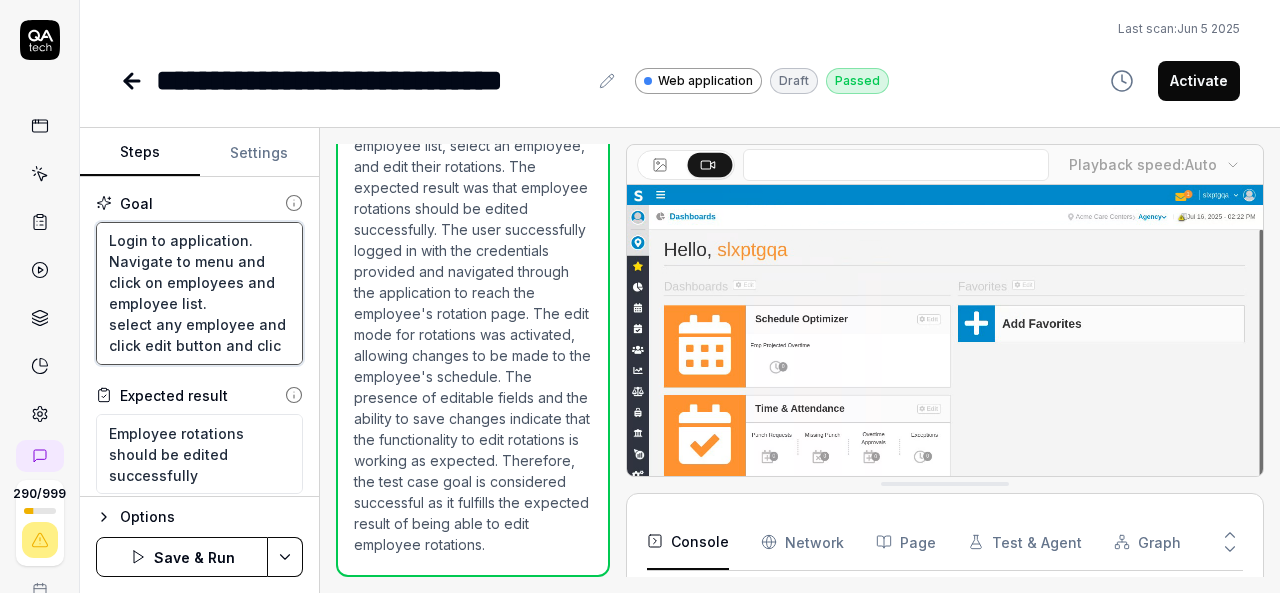 type on "*" 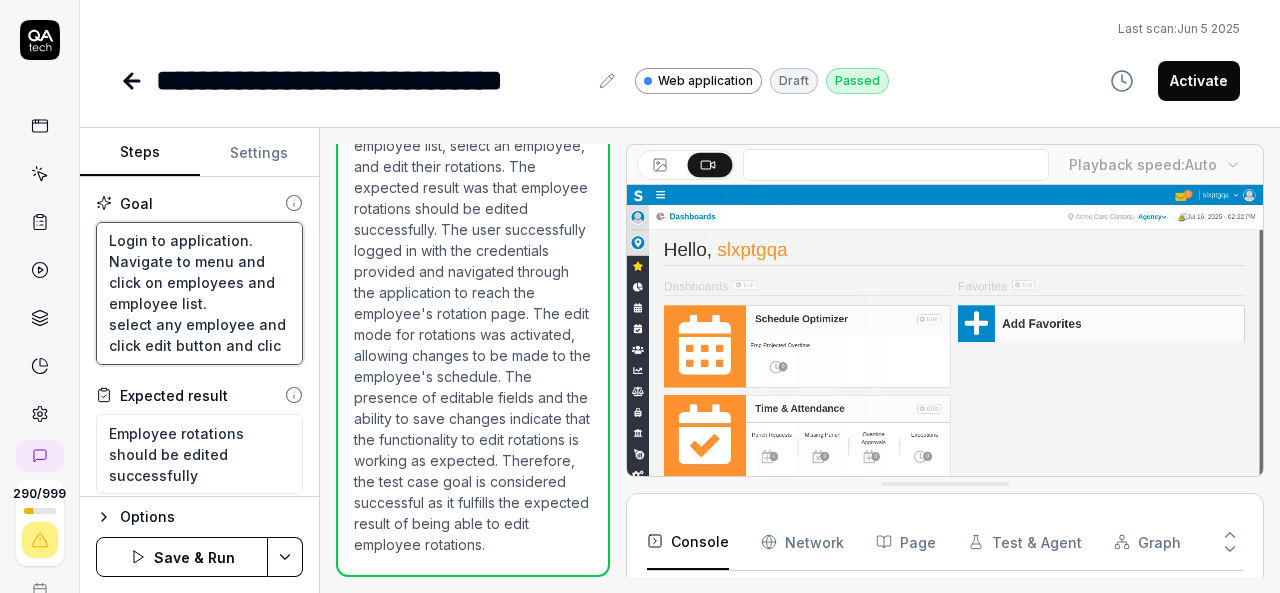 type on "Login to application.
Navigate to menu and click on employees and employee list.
select any employee and click edit button and click" 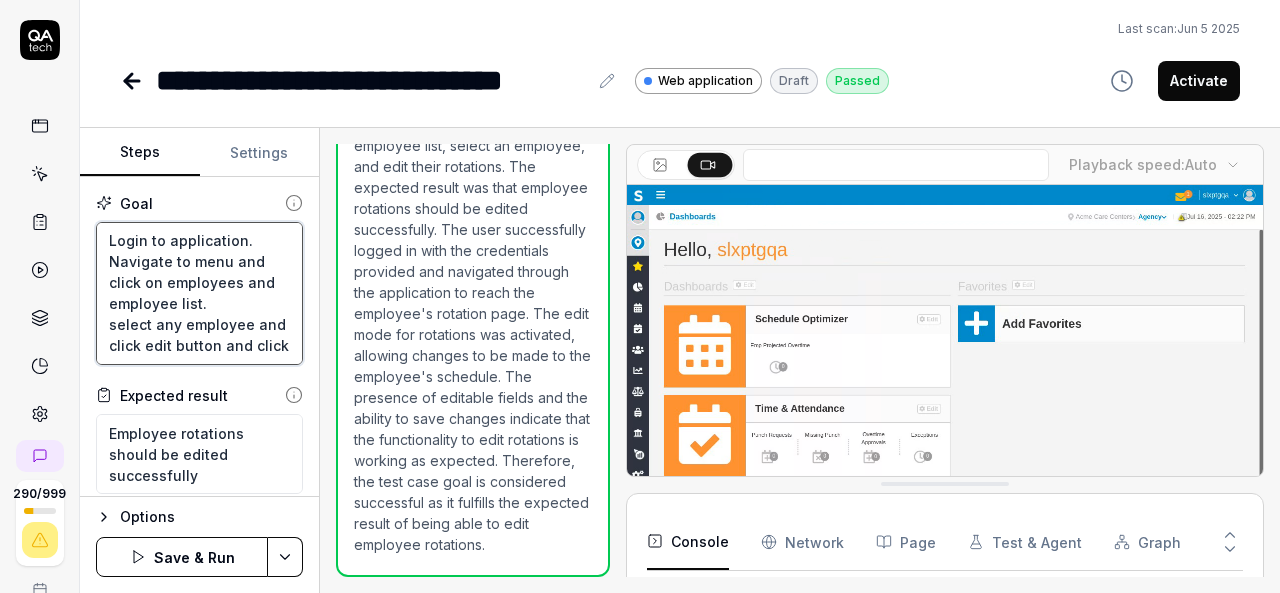 type on "*" 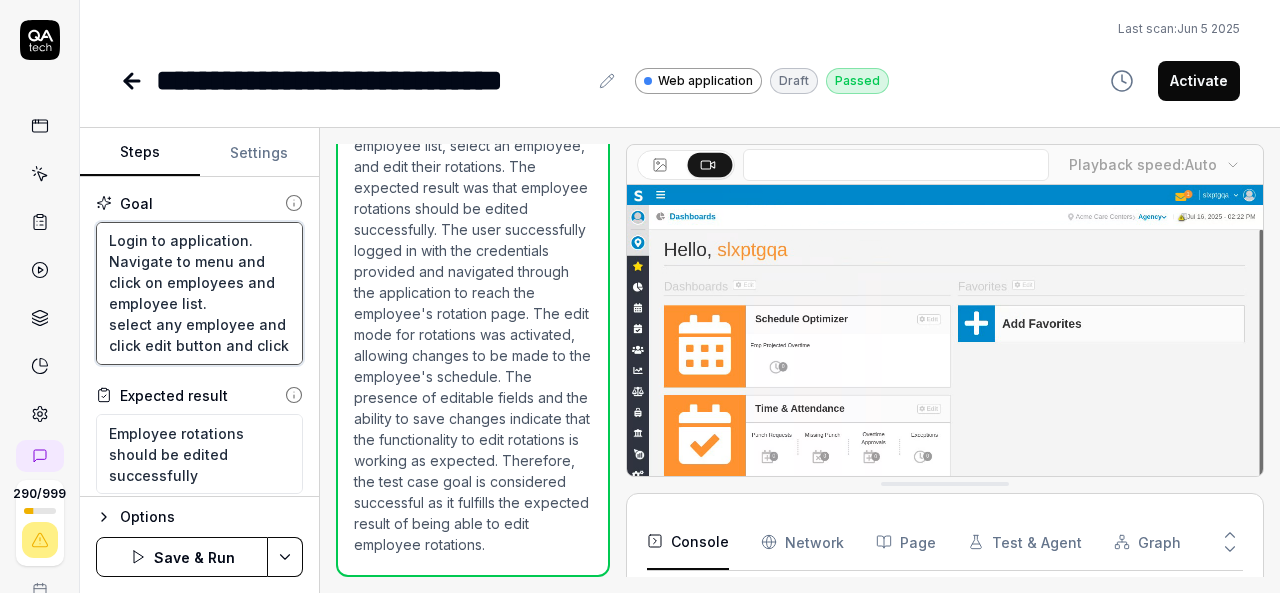 type on "Login to application.
Navigate to menu and click on employees and employee list.
select any employee and click edit button and click" 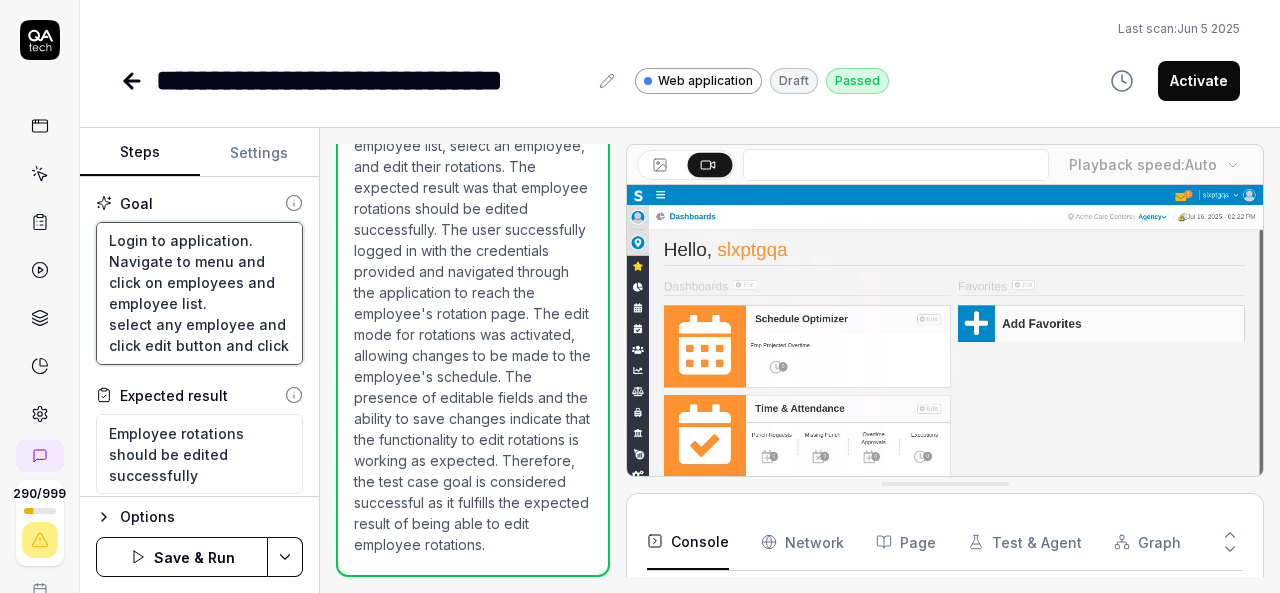 type on "*" 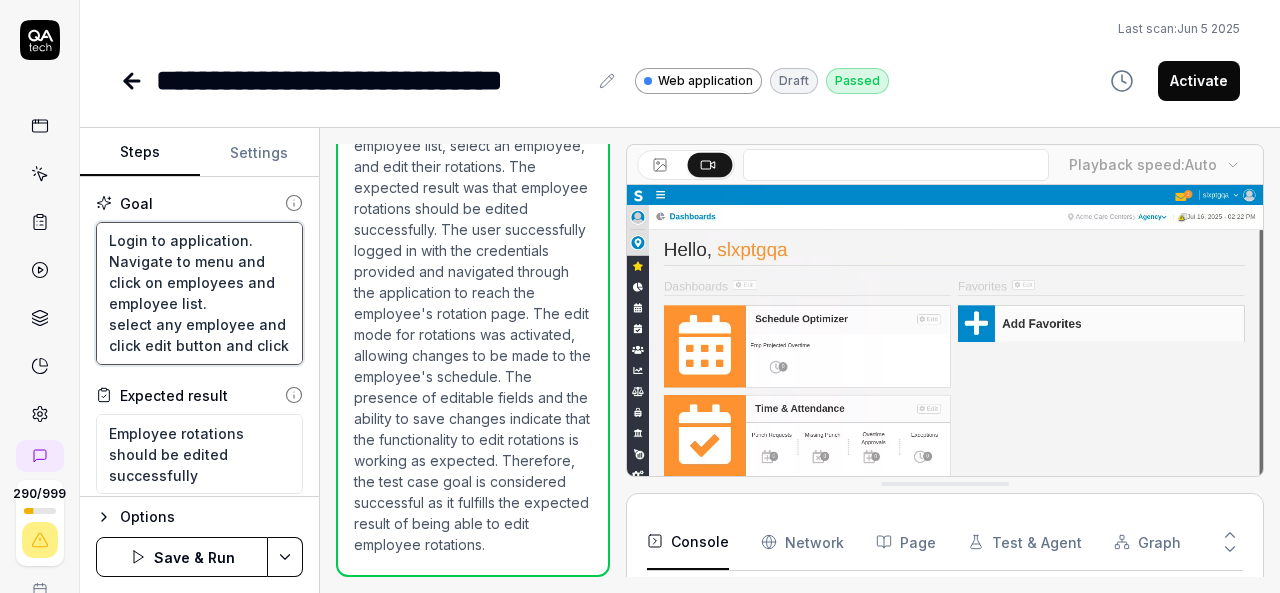 type on "Login to application.
Navigate to menu and click on employees and employee list.
select any employee and click edit button and click o" 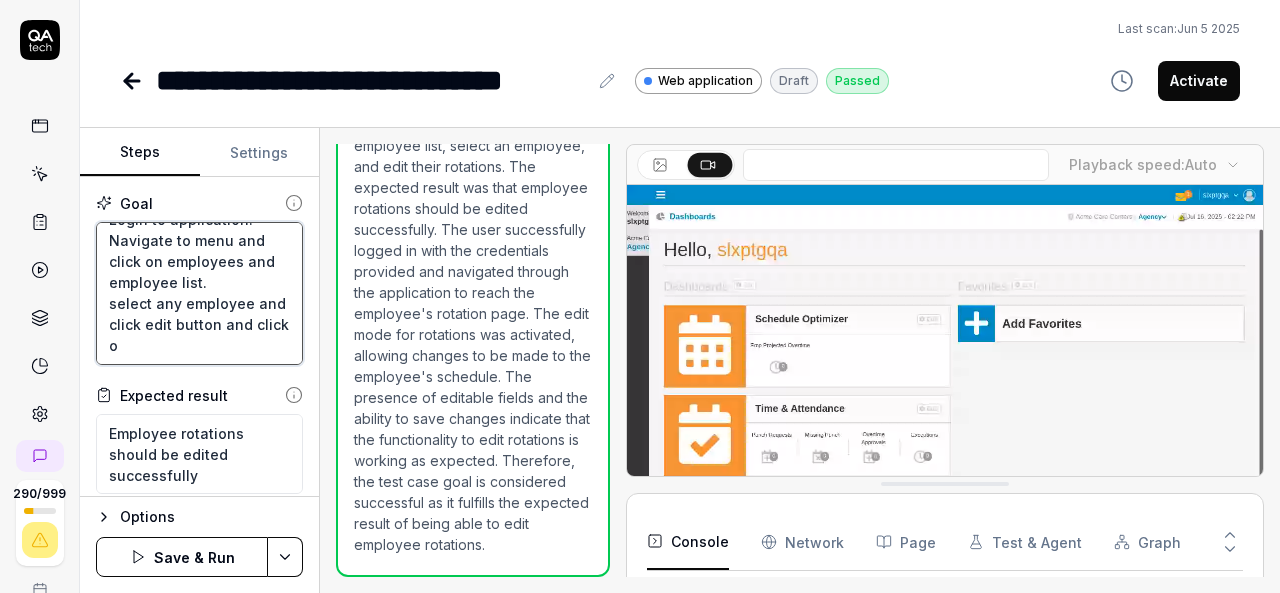 type on "*" 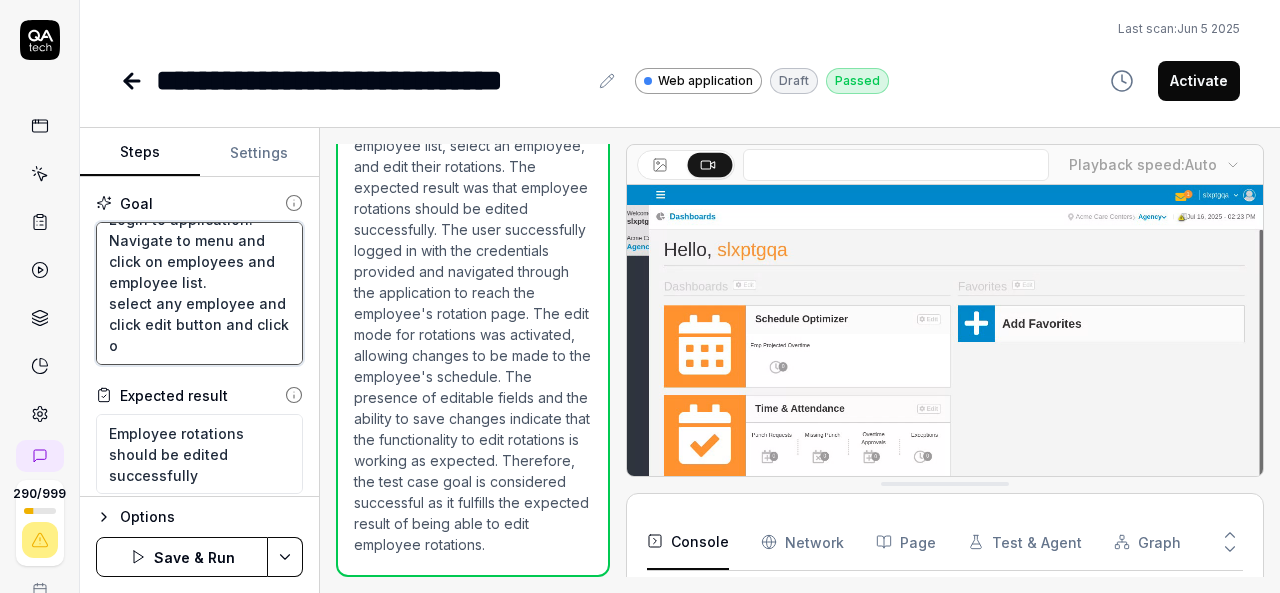 type on "Login to application.
Navigate to menu and click on employees and employee list.
select any employee and click edit button and click on" 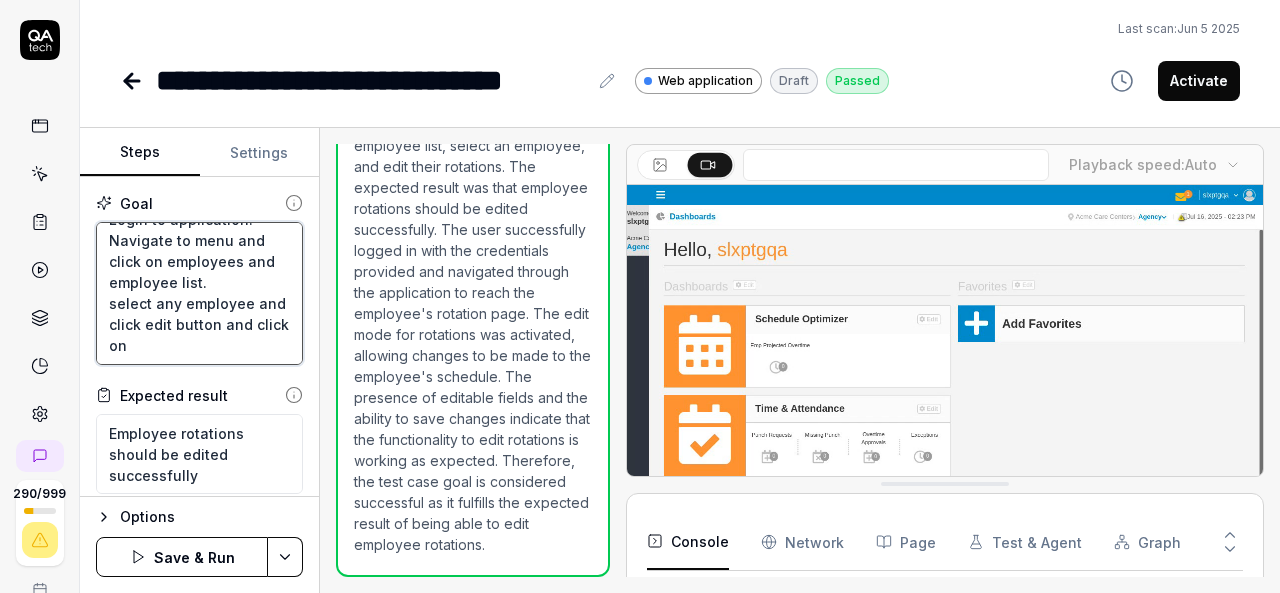 type on "*" 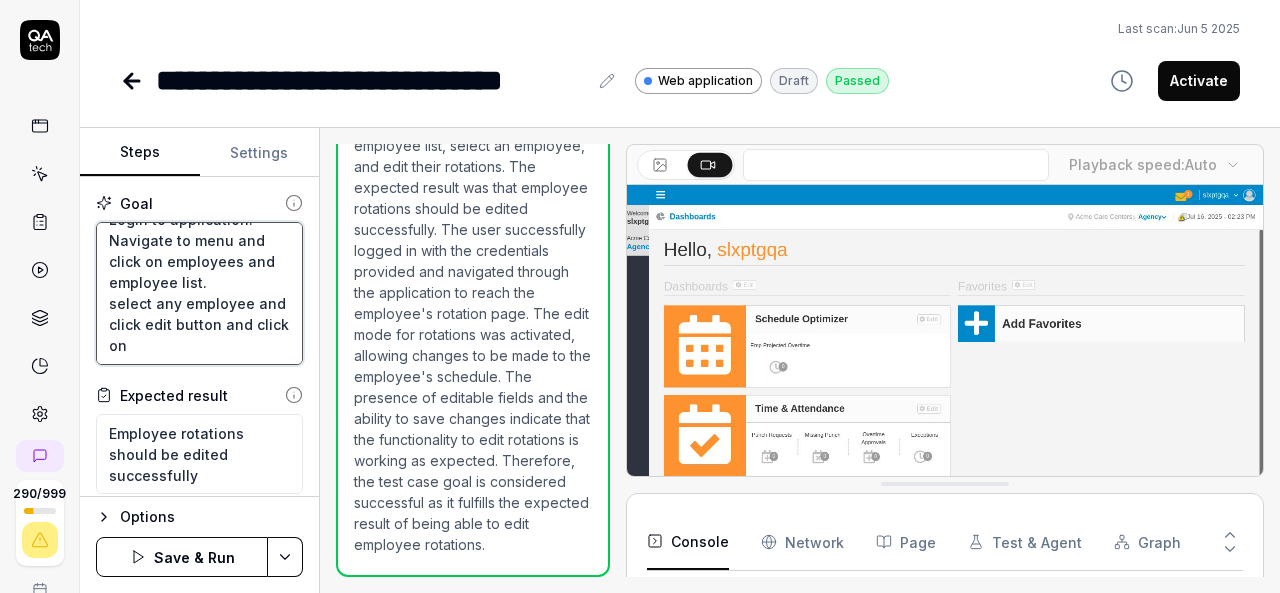 type on "Login to application.
Navigate to menu and click on employees and employee list.
select any employee and click edit button and click on" 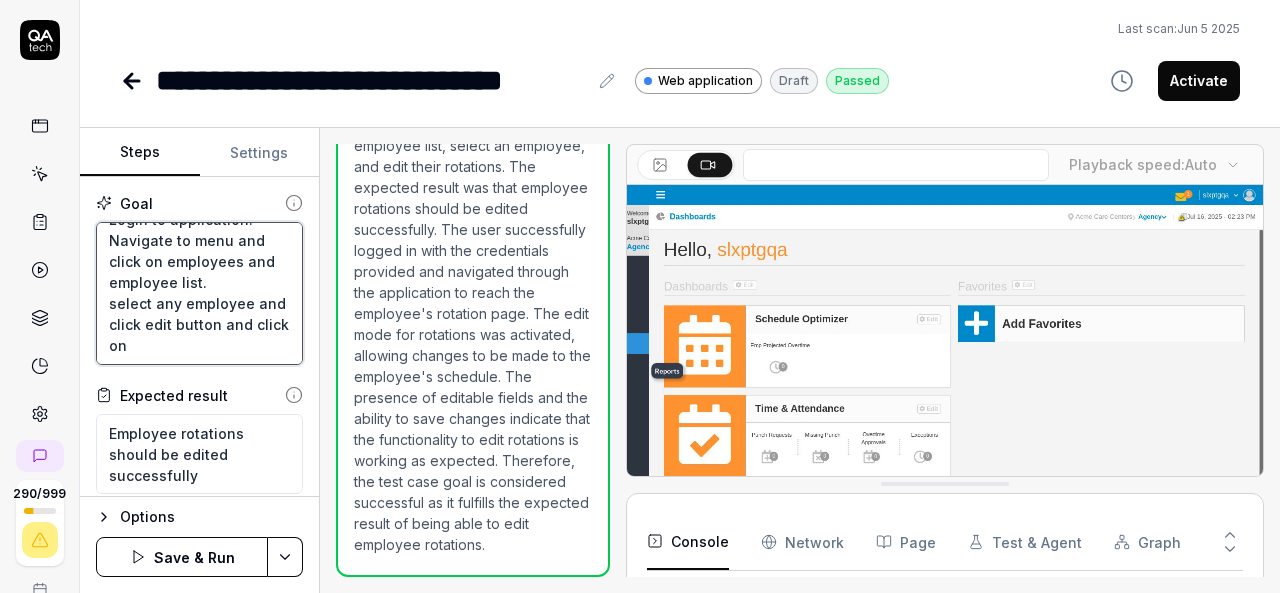 type on "*" 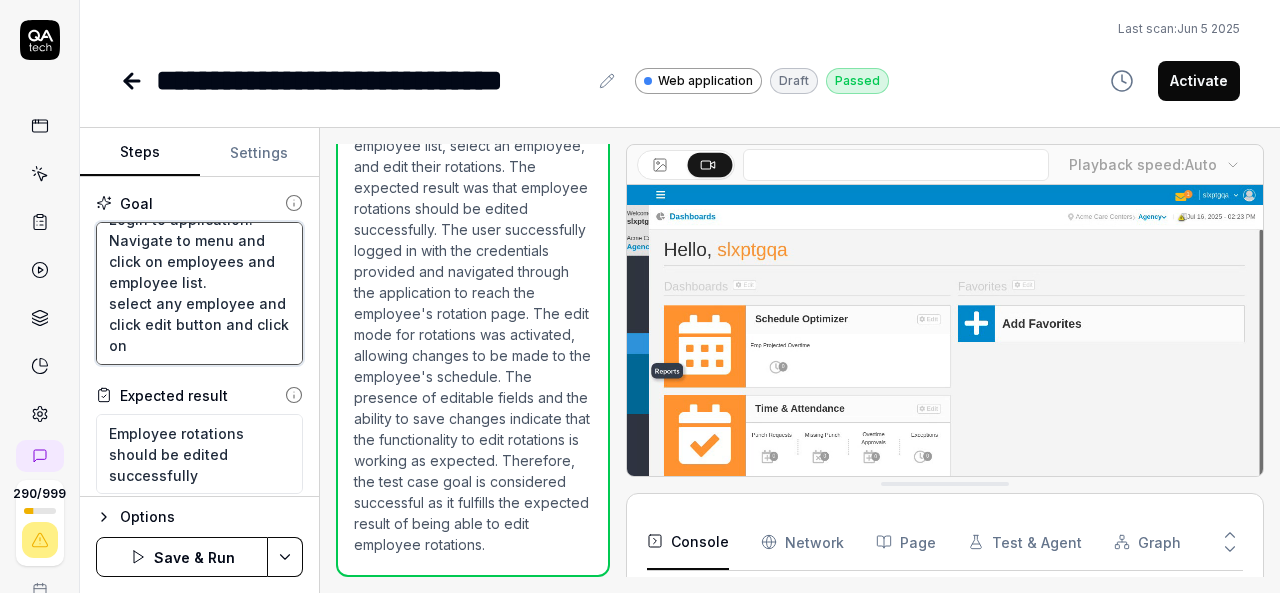 type on "Login to application.
Navigate to menu and click on employees and employee list.
select any employee and click edit button and click on" 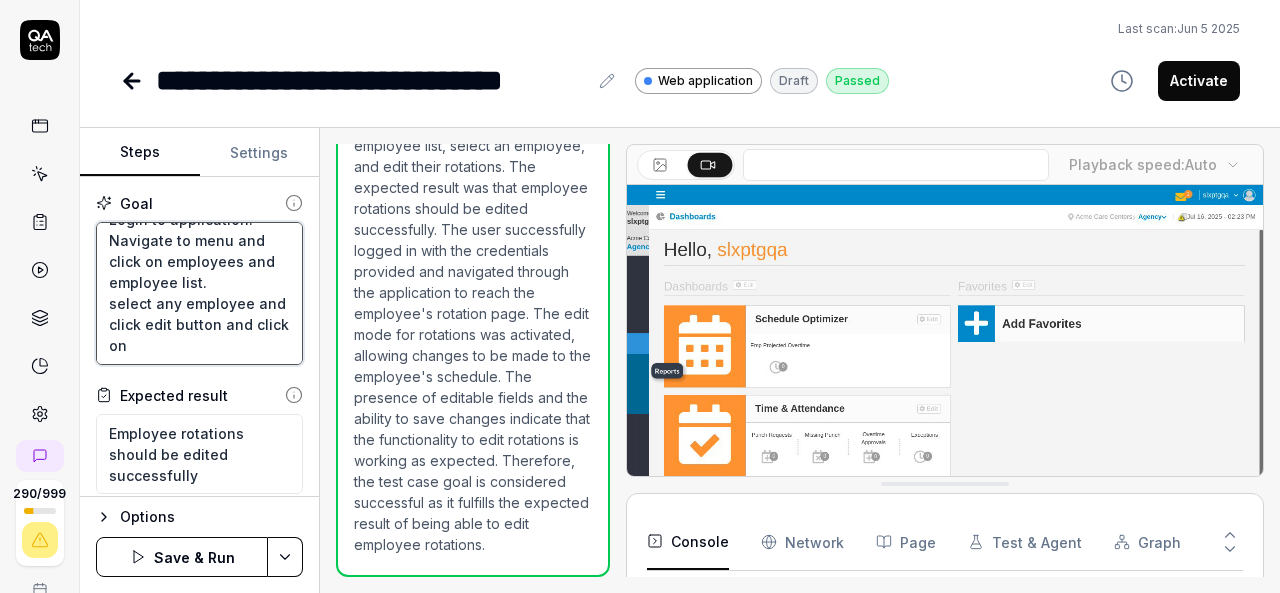 click on "Login to application.
Navigate to menu and click on employees and employee list.
select any employee and click edit button and click on" at bounding box center [199, 293] 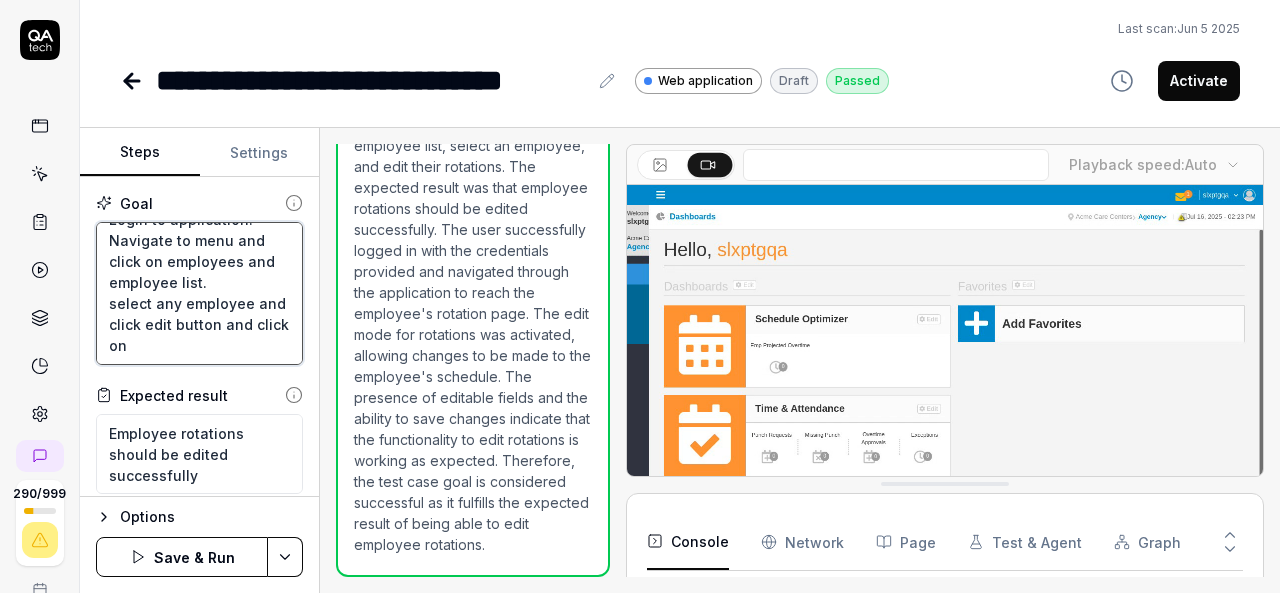 type on "*" 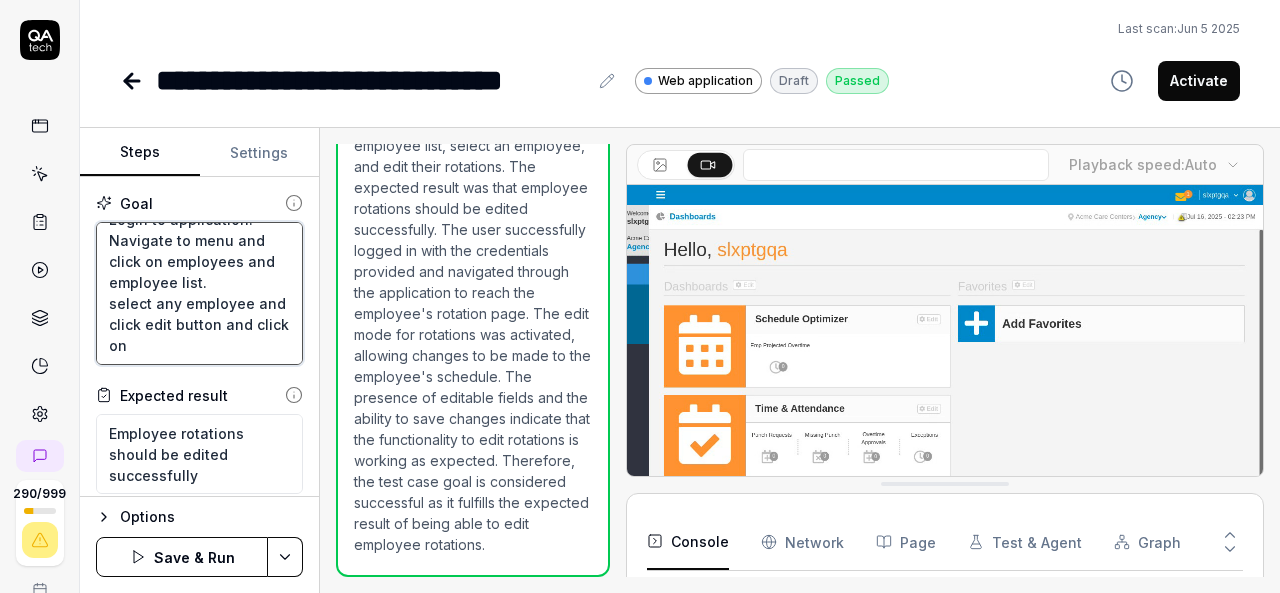 type on "Login to application.
Navigate to menu and click on employees and employee list.
select any employee and click edit button and click on +" 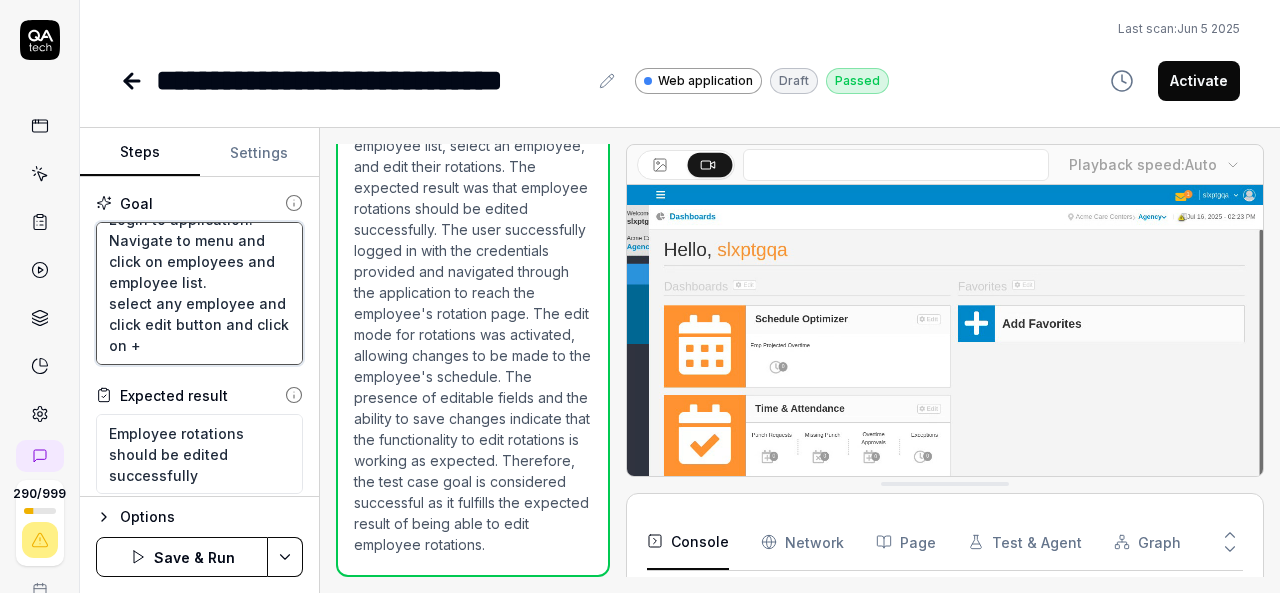 type on "*" 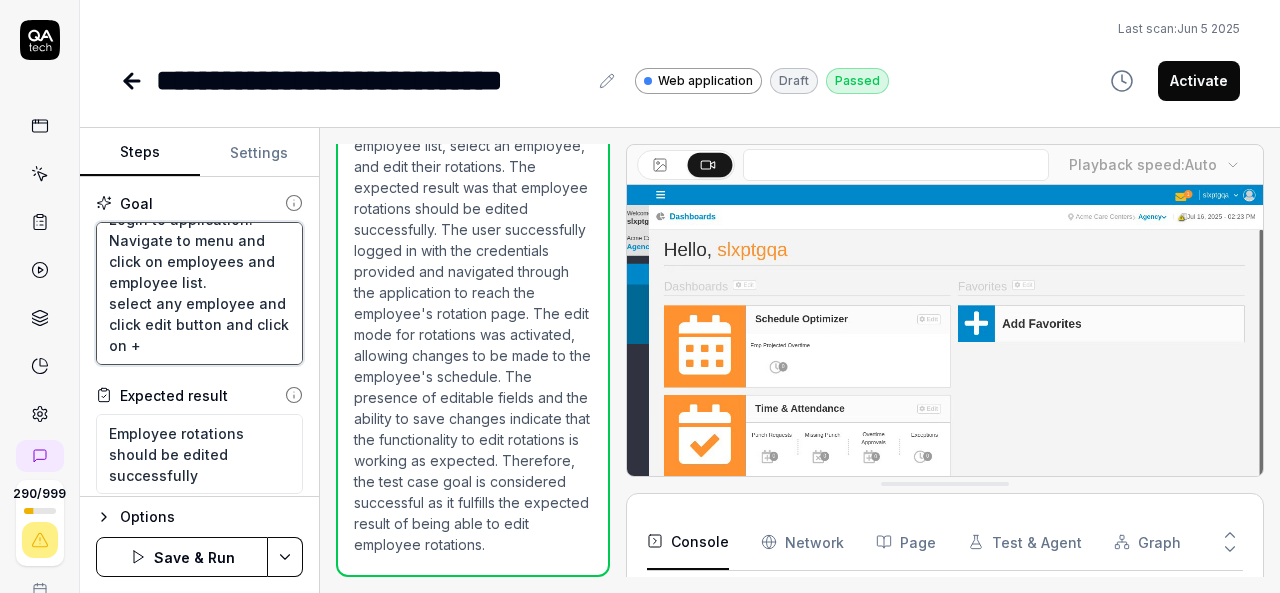 type on "Login to application.
Navigate to menu and click on employees and employee list.
select any employee and click edit button and click on +" 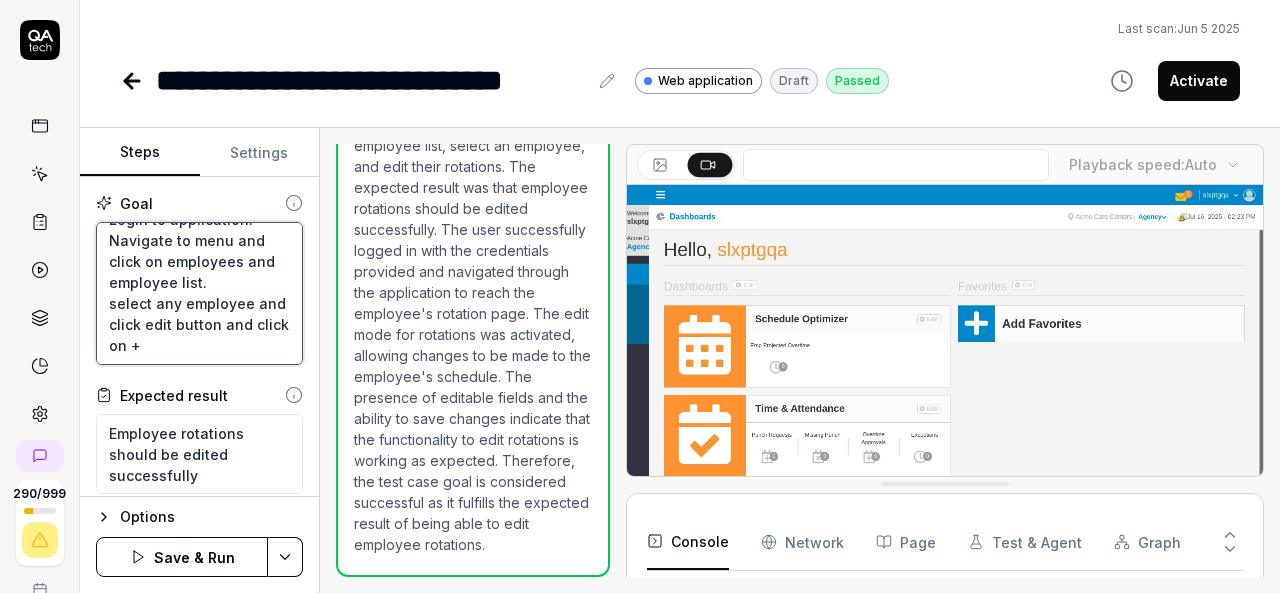 type on "*" 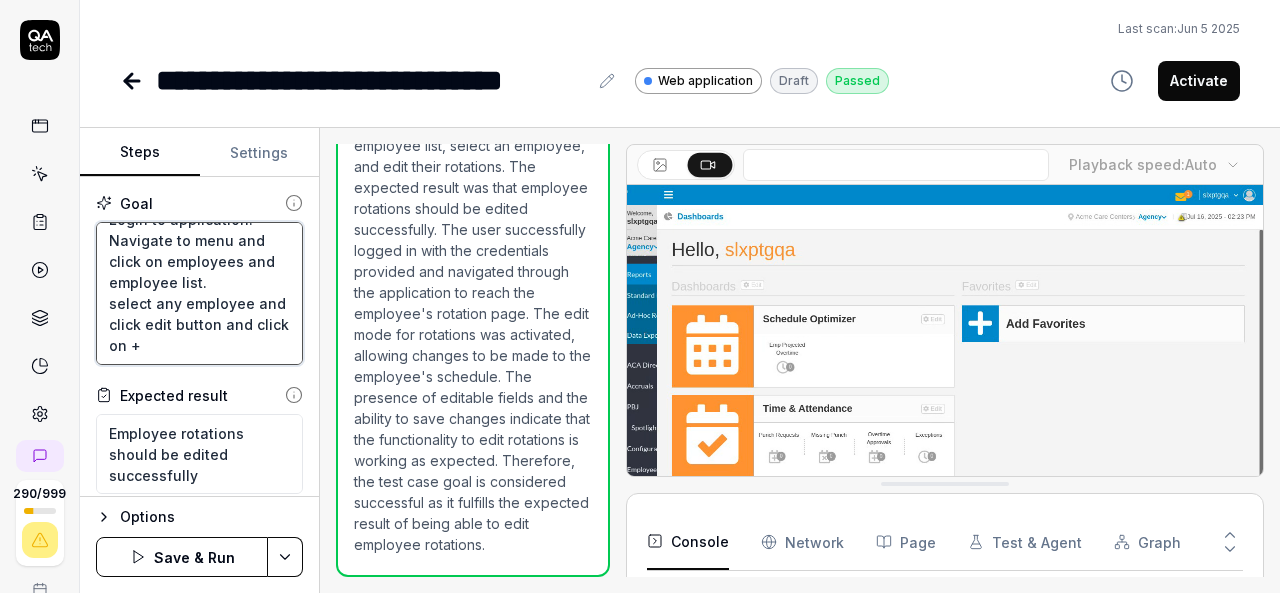 type on "Login to application.
Navigate to menu and click on employees and employee list.
select any employee and click edit button and click on + b" 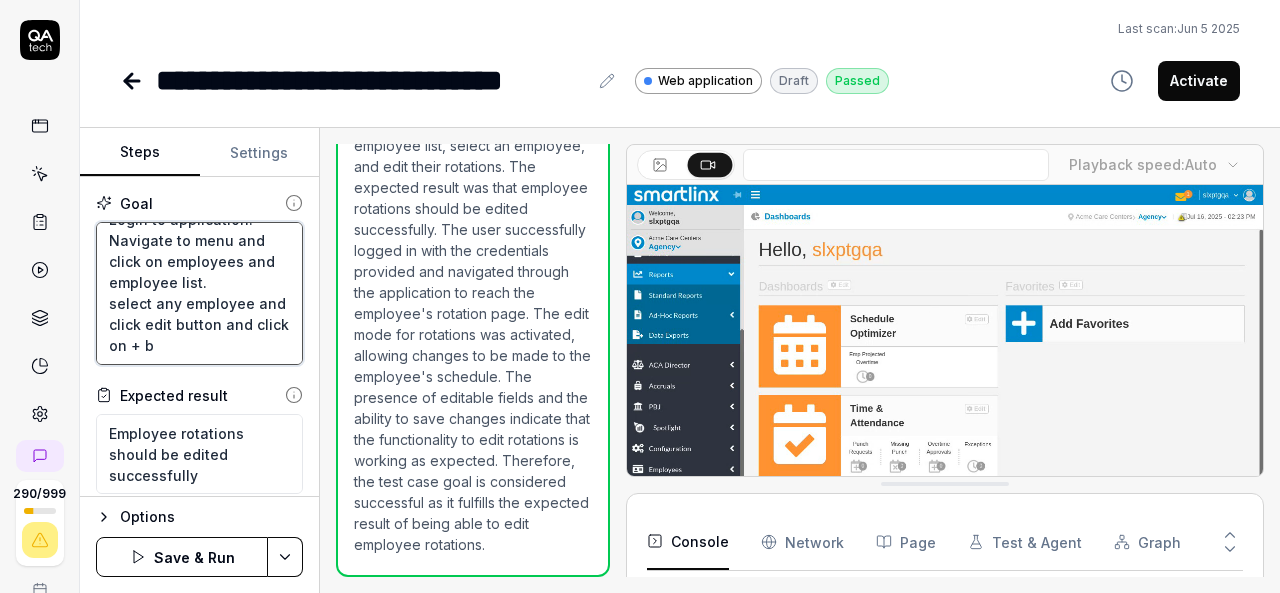 type on "*" 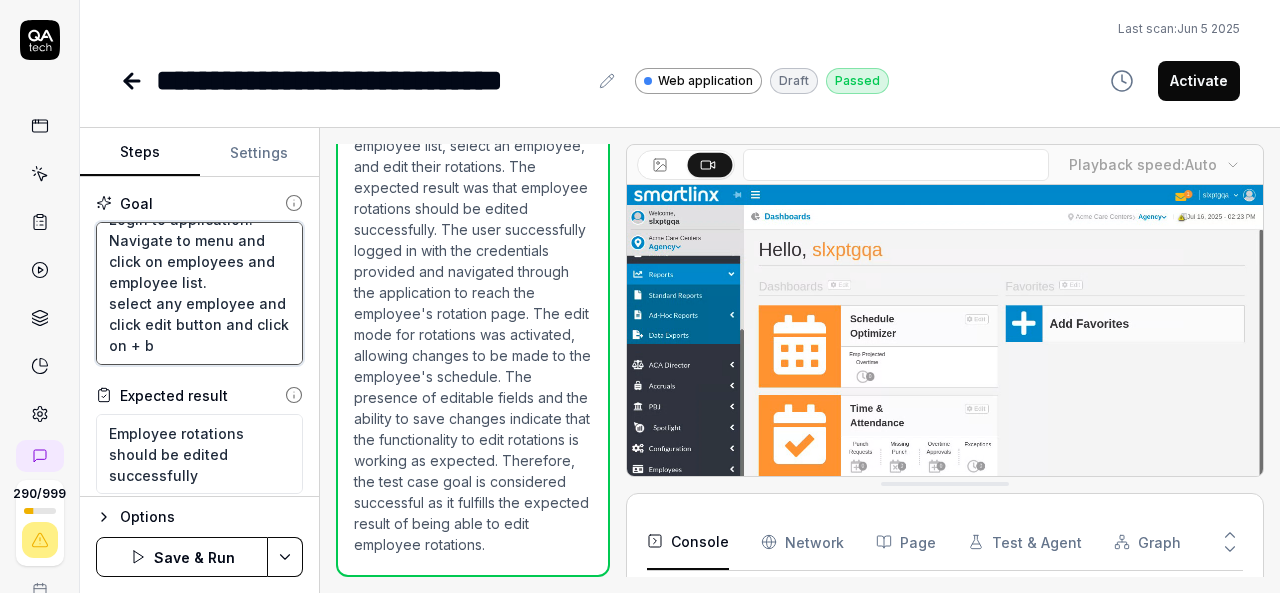 type on "Login to application.
Navigate to menu and click on employees and employee list.
select any employee and click edit button and click on + bu" 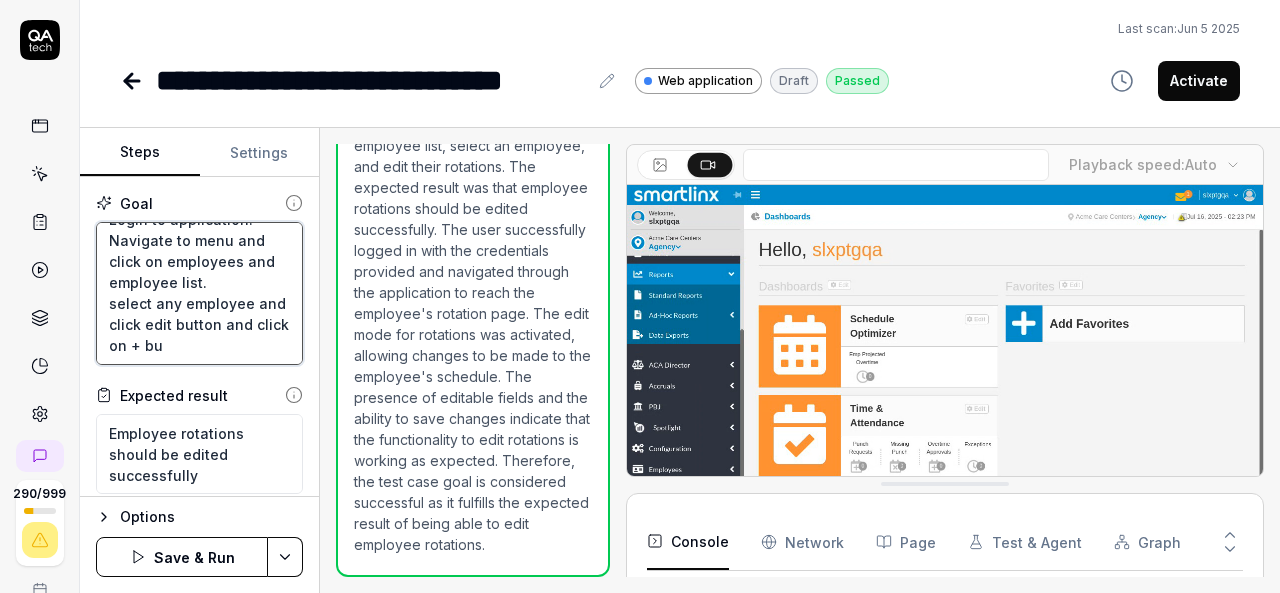 type on "*" 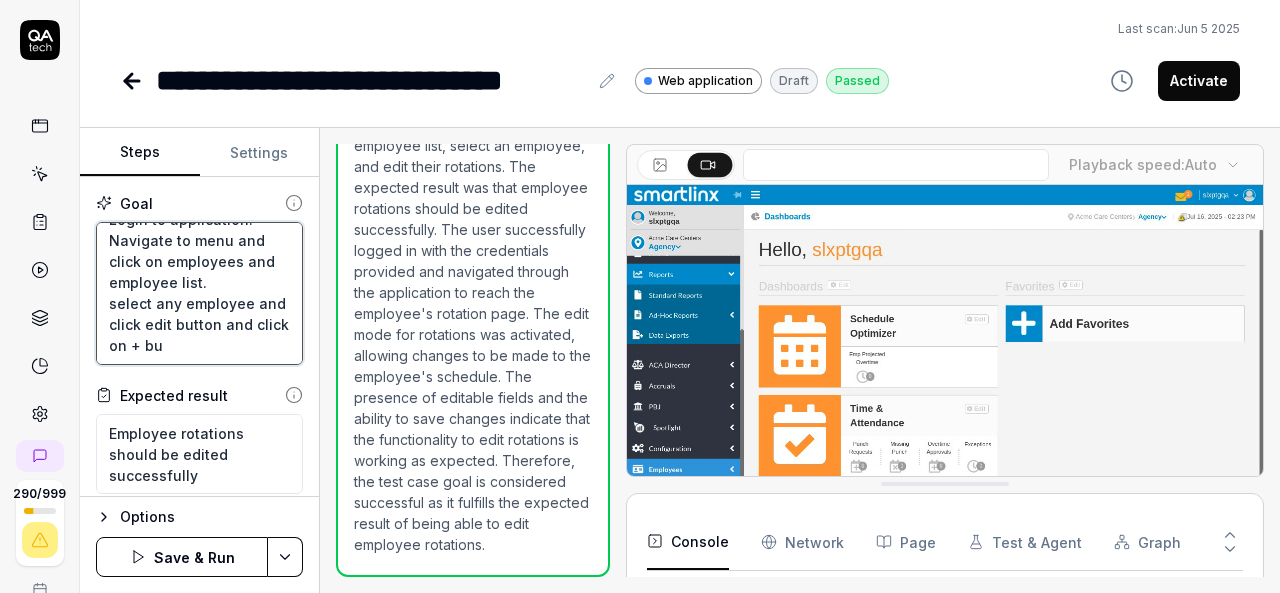 type on "Login to application.
Navigate to menu and click on employees and employee list.
select any employee and click edit button and click on + but" 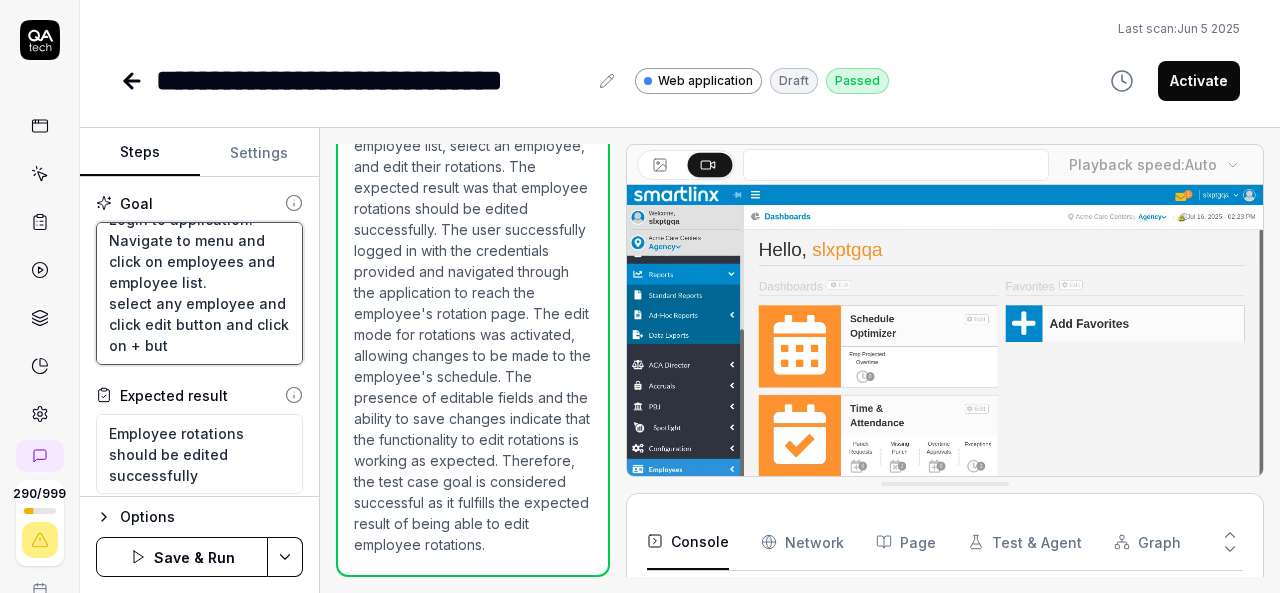type on "*" 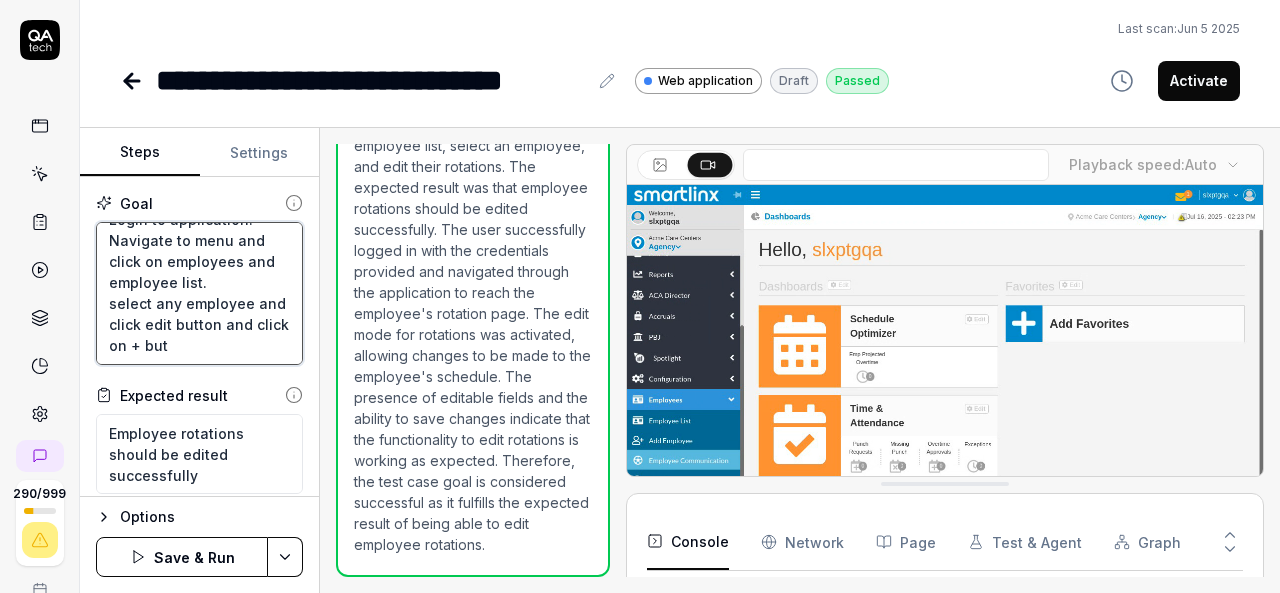 type on "Login to application.
Navigate to menu and click on employees and employee list.
select any employee and click edit button and click on + butt" 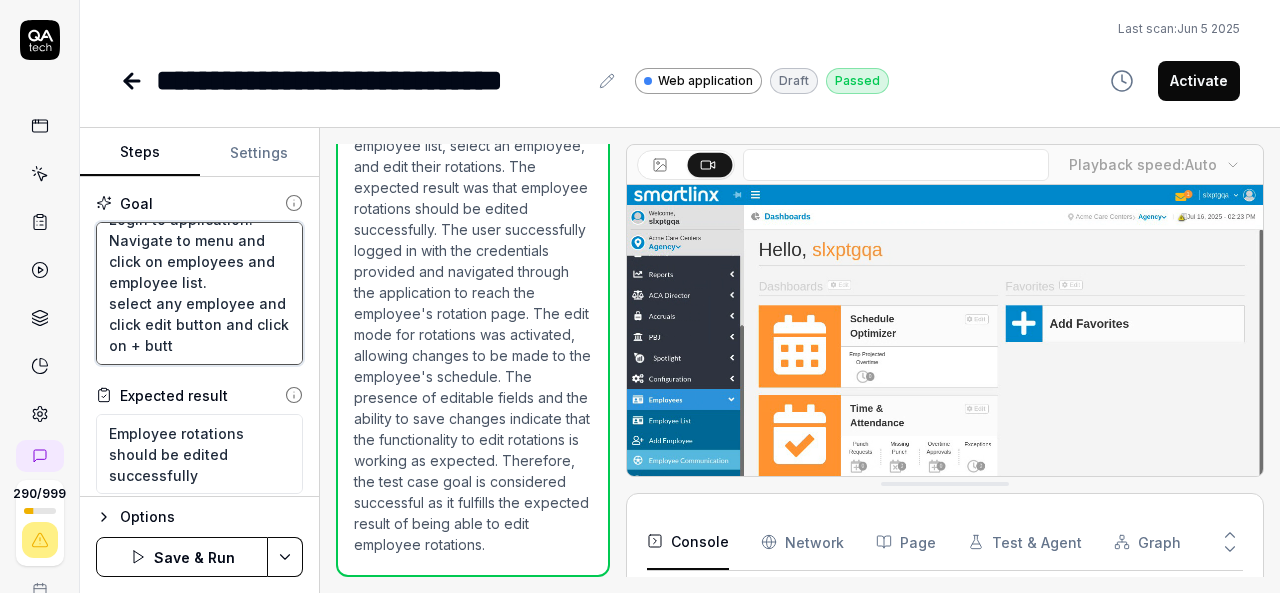 type on "*" 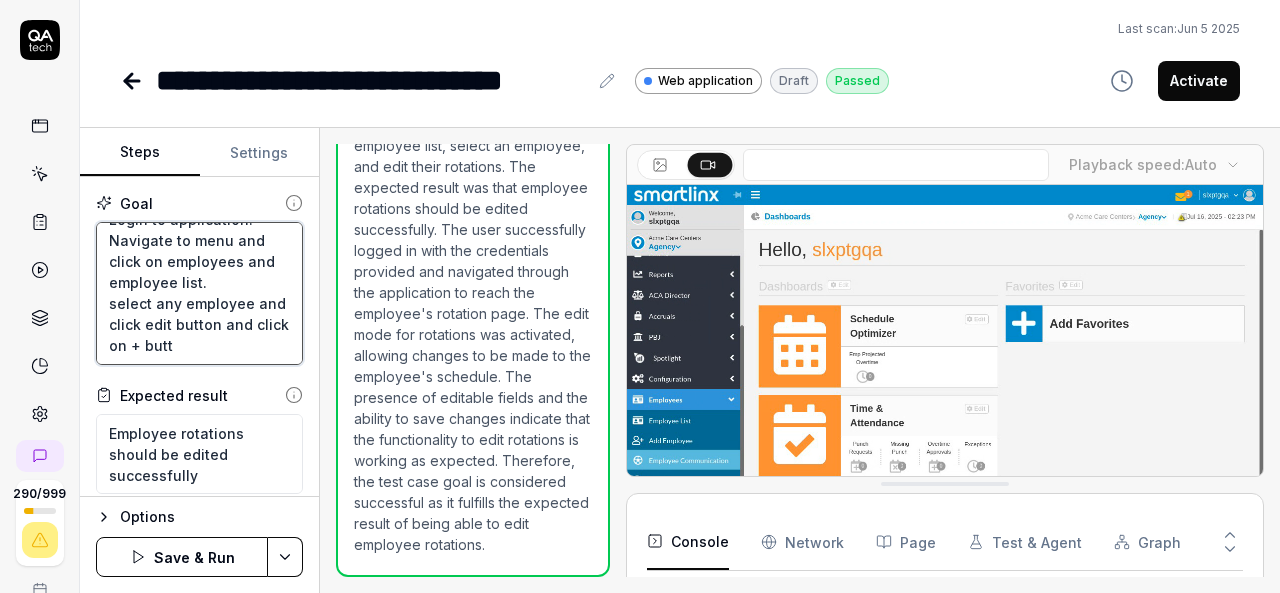 type on "Login to application.
Navigate to menu and click on employees and employee list.
select any employee and click edit button and click on + butto" 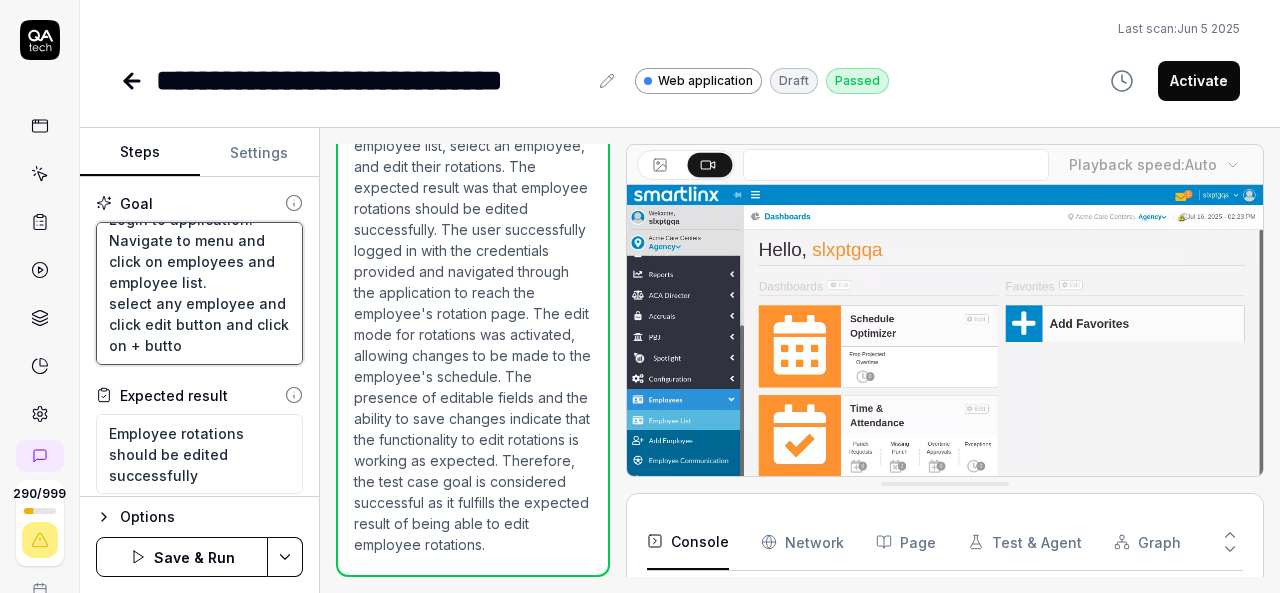 type on "*" 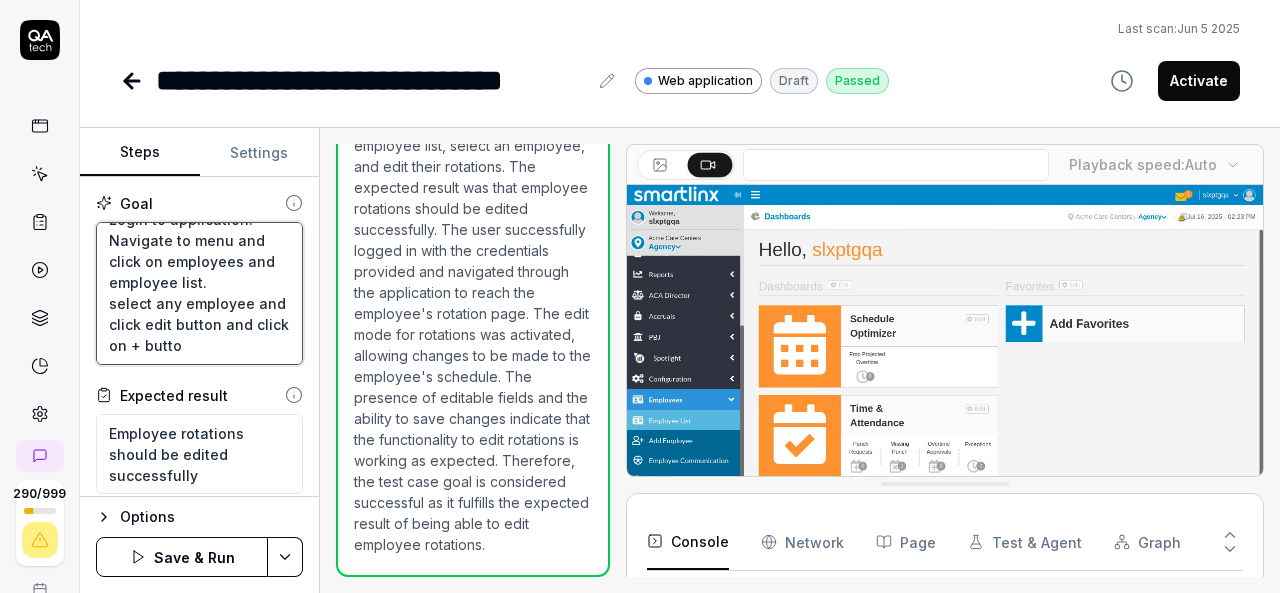 type on "Login to application.
Navigate to menu and click on employees and employee list.
select any employee and click edit button and click on + button" 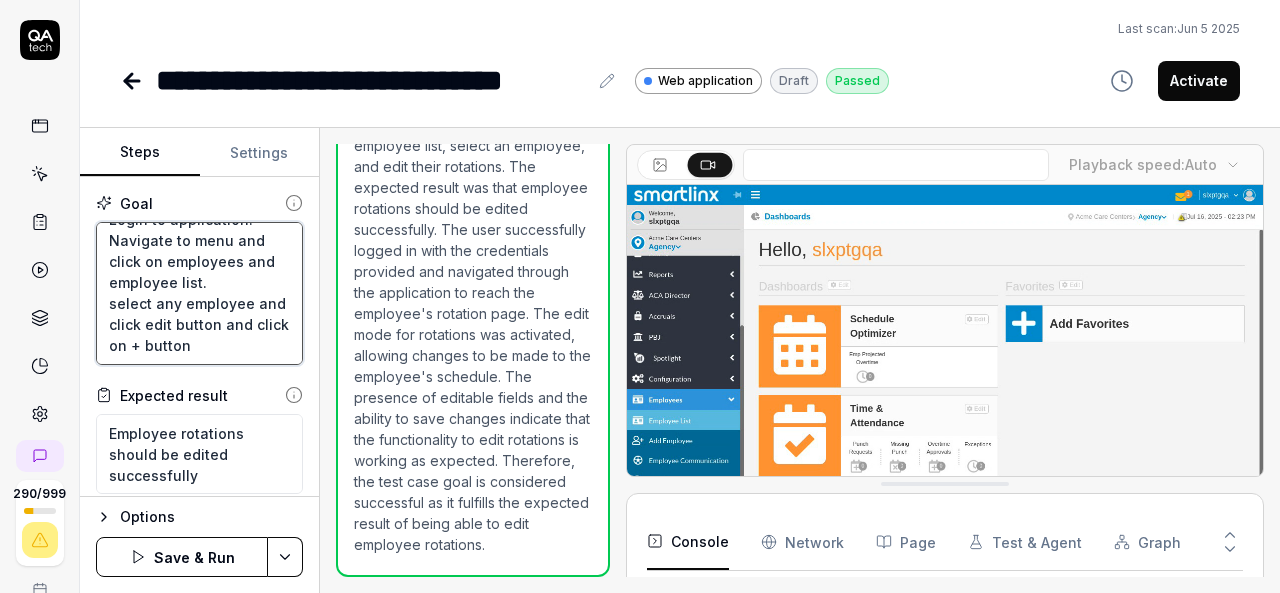 type on "*" 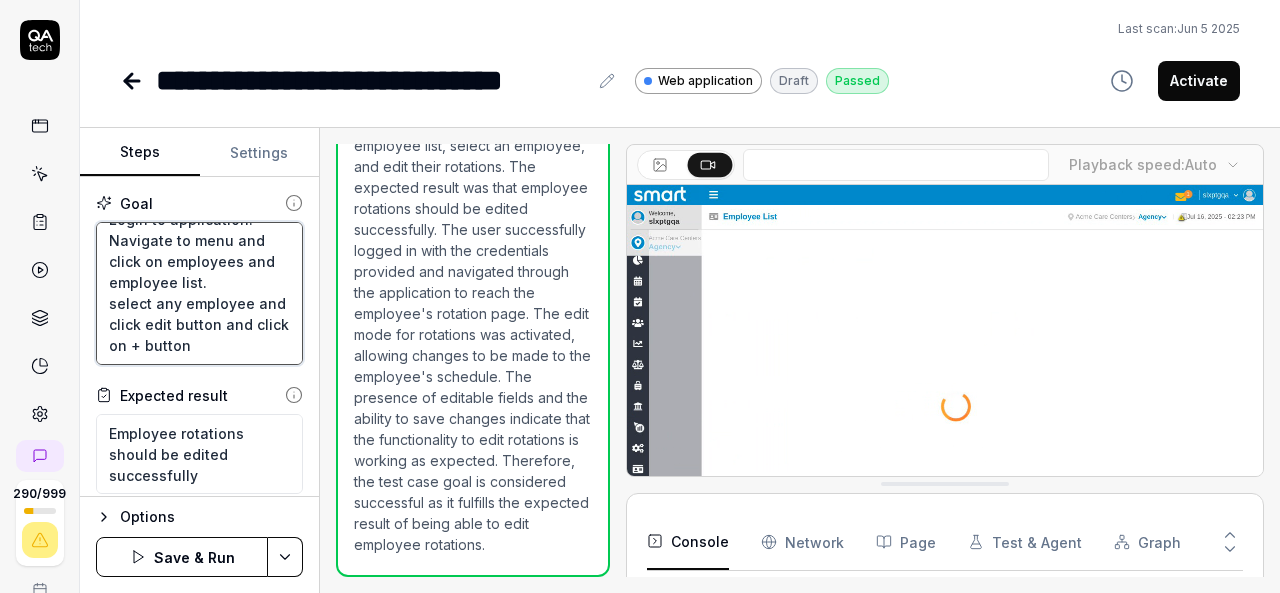 type on "Login to application.
Navigate to menu and click on employees and employee list.
select any employee and click edit button and click on + button" 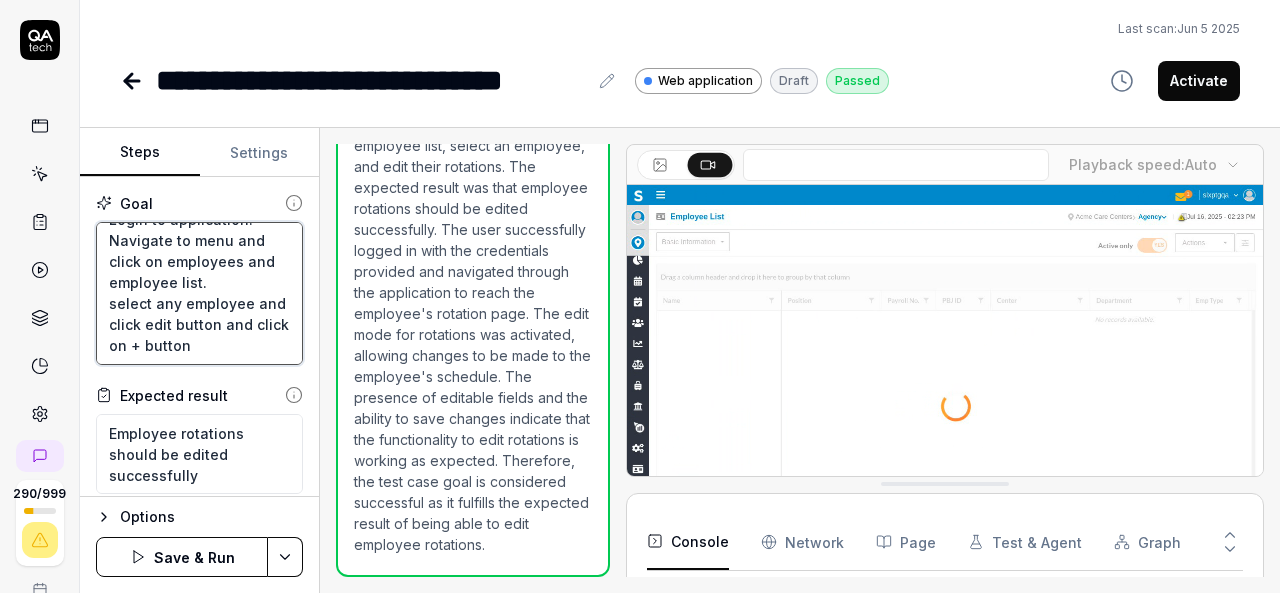 type on "*" 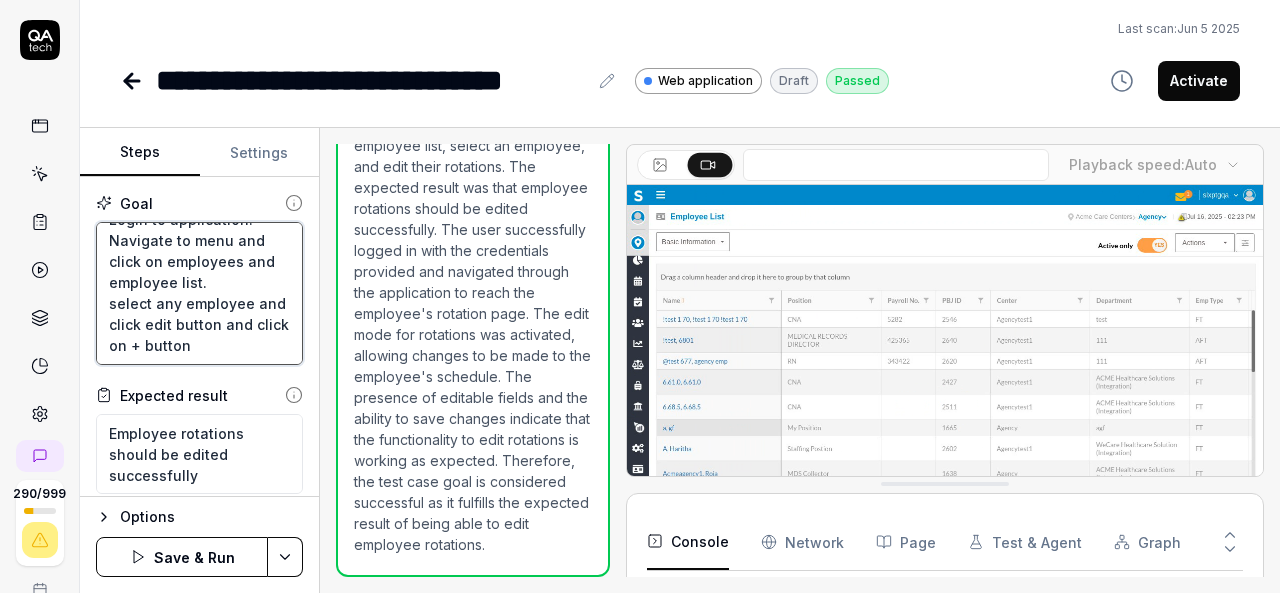 type on "Login to application.
Navigate to menu and click on employees and employee list.
select any employee and click edit button and click on + button t" 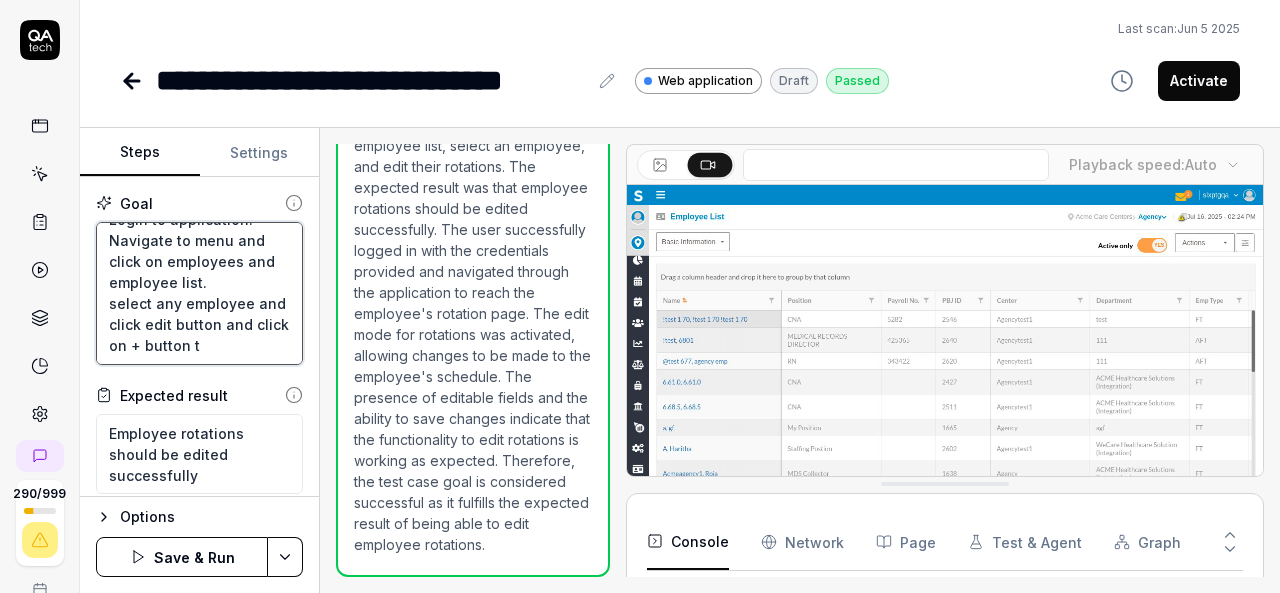 type on "*" 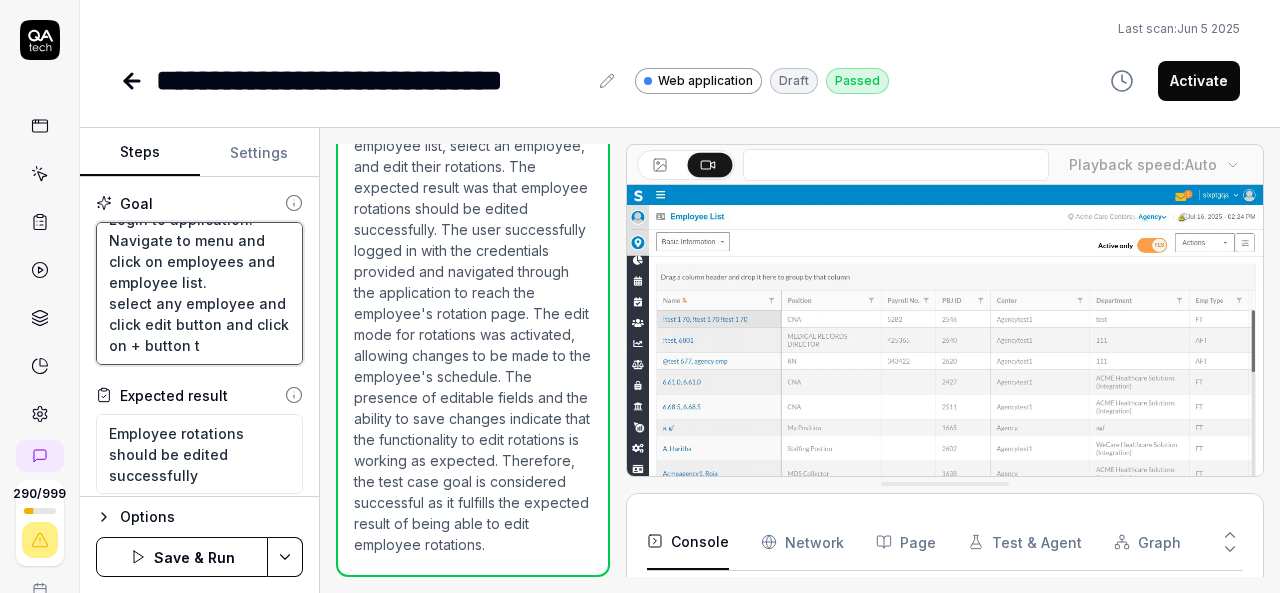 type on "Login to application.
Navigate to menu and click on employees and employee list.
select any employee and click edit button and click on + button to" 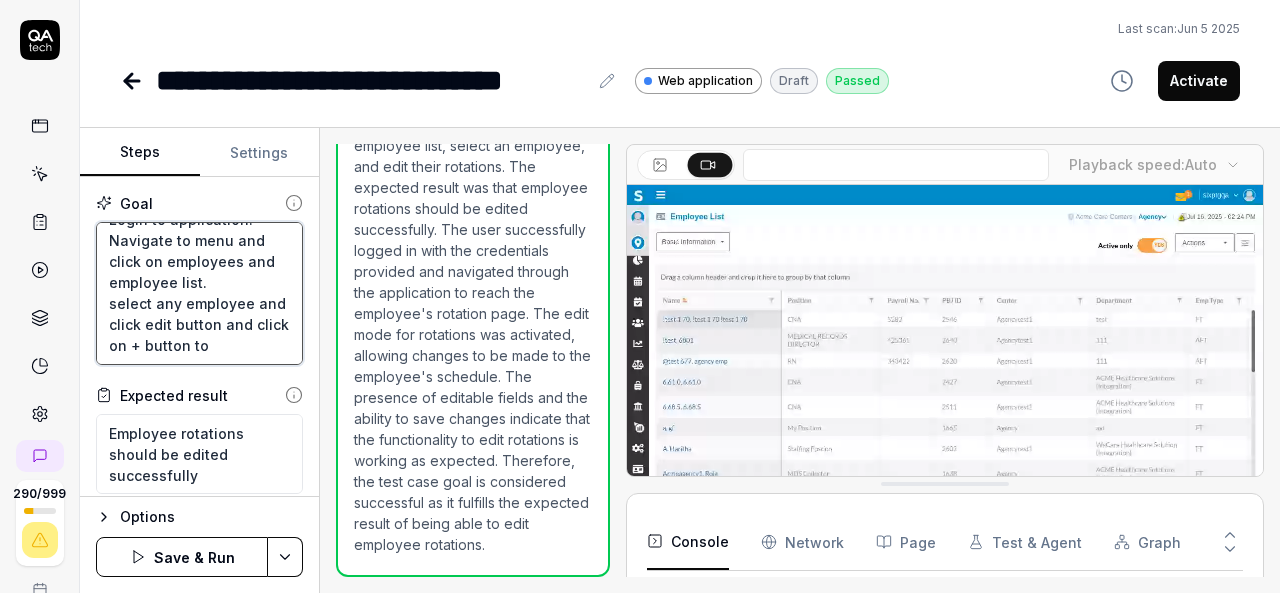 type on "*" 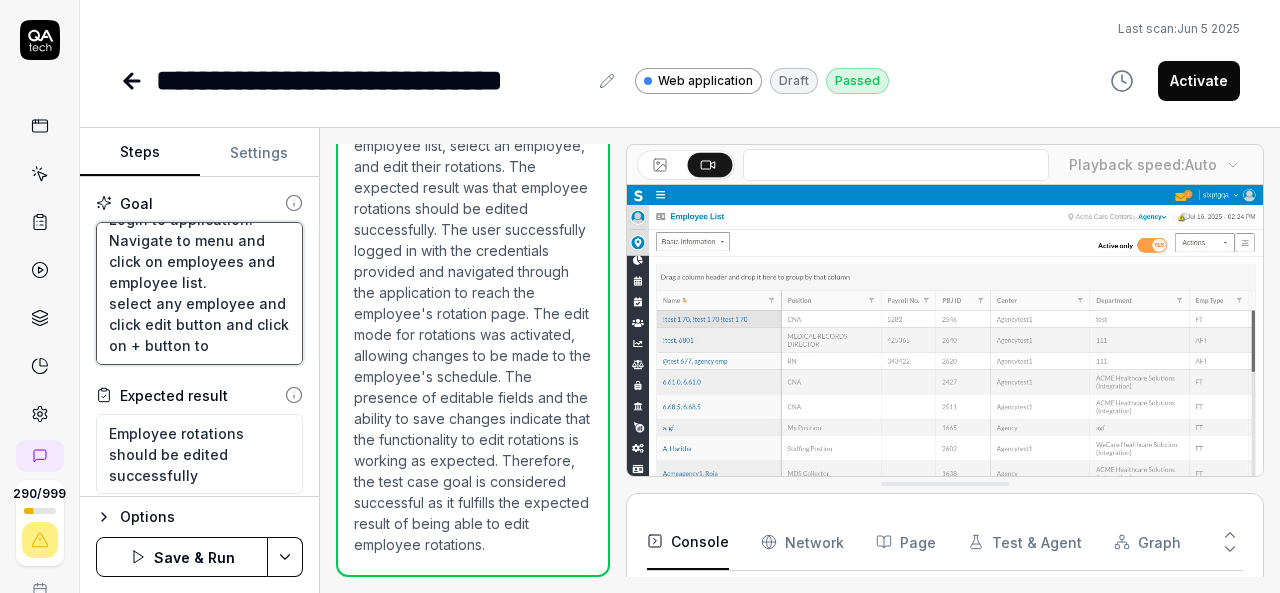 type on "Login to application.
Navigate to menu and click on employees and employee list.
select any employee and click edit button and click on + button to" 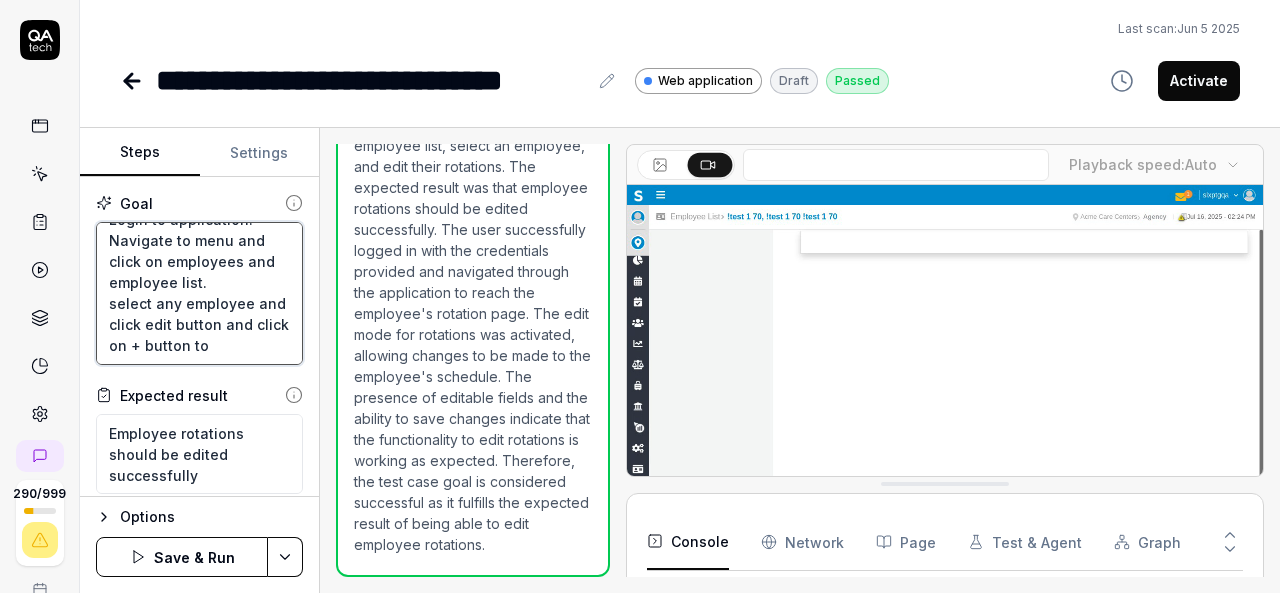 type on "*" 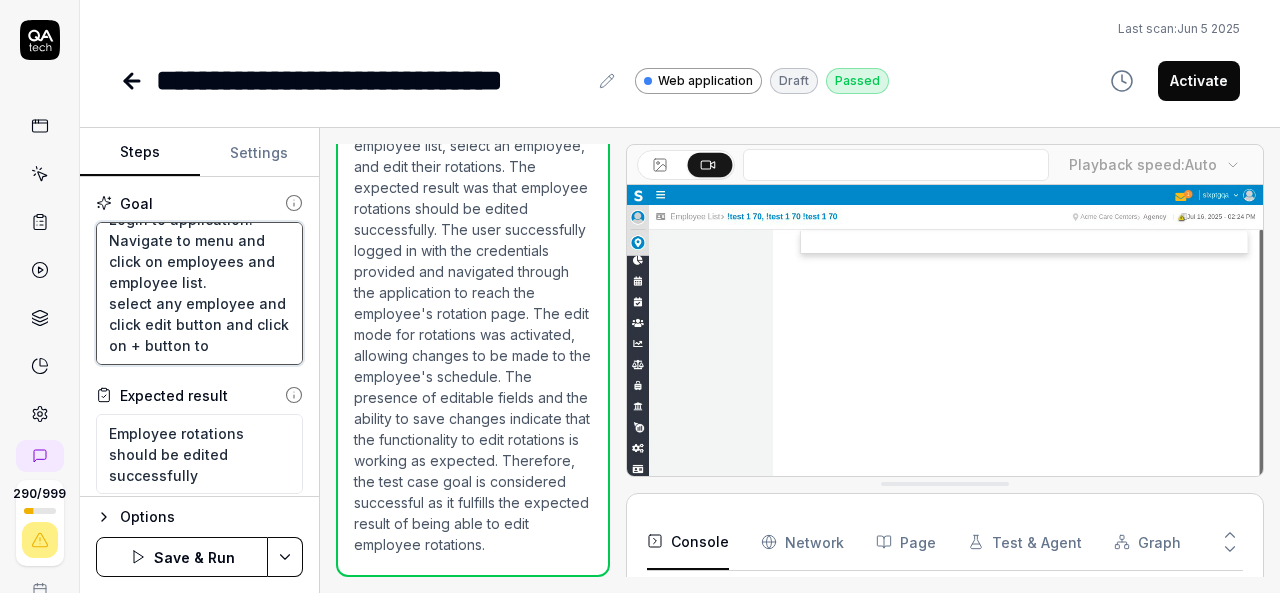 type on "Login to application.
Navigate to menu and click on employees and employee list.
select any employee and click edit button and click on + button to" 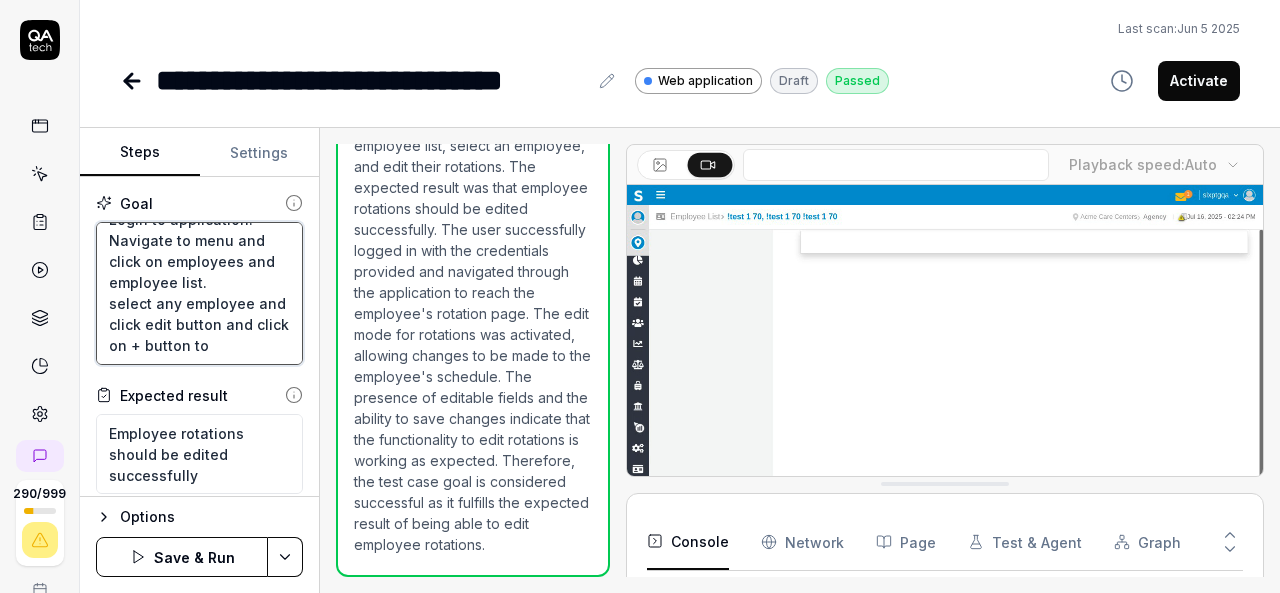 type on "*" 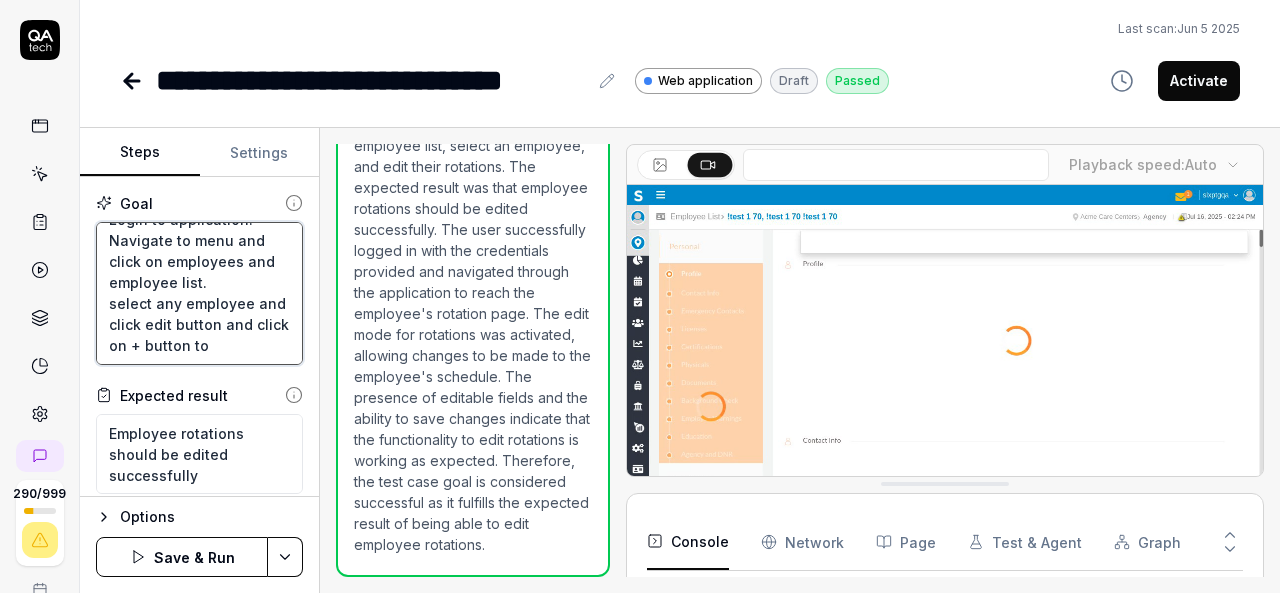 type on "Login to application.
Navigate to menu and click on employees and employee list.
select any employee and click edit button and click on + button t" 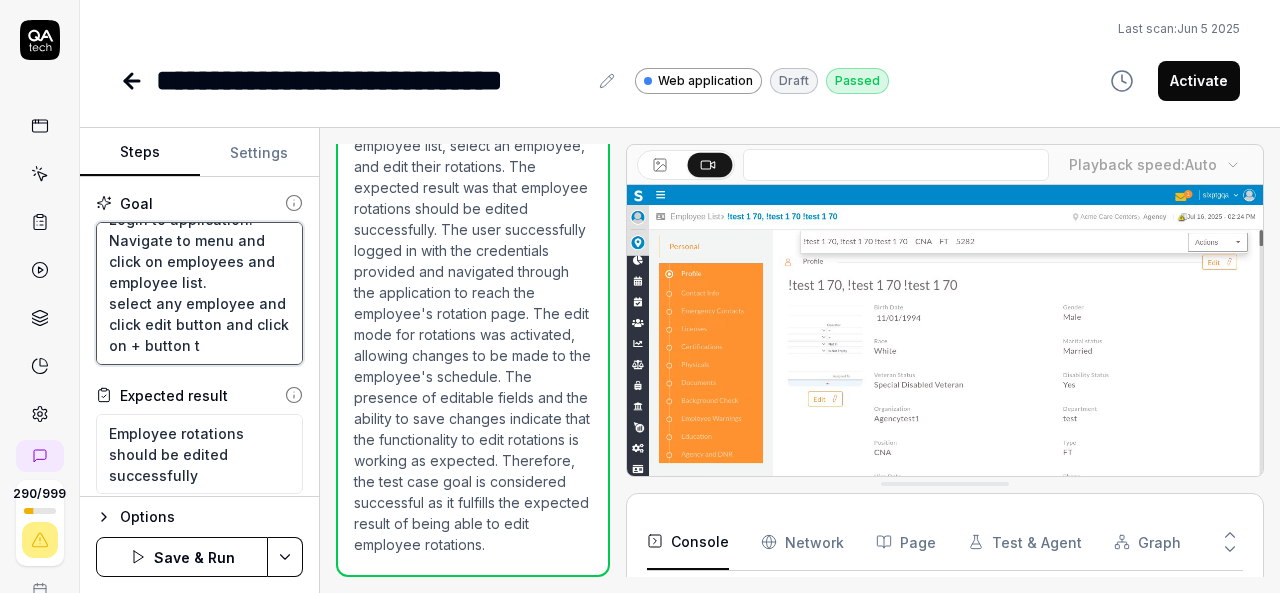 type on "*" 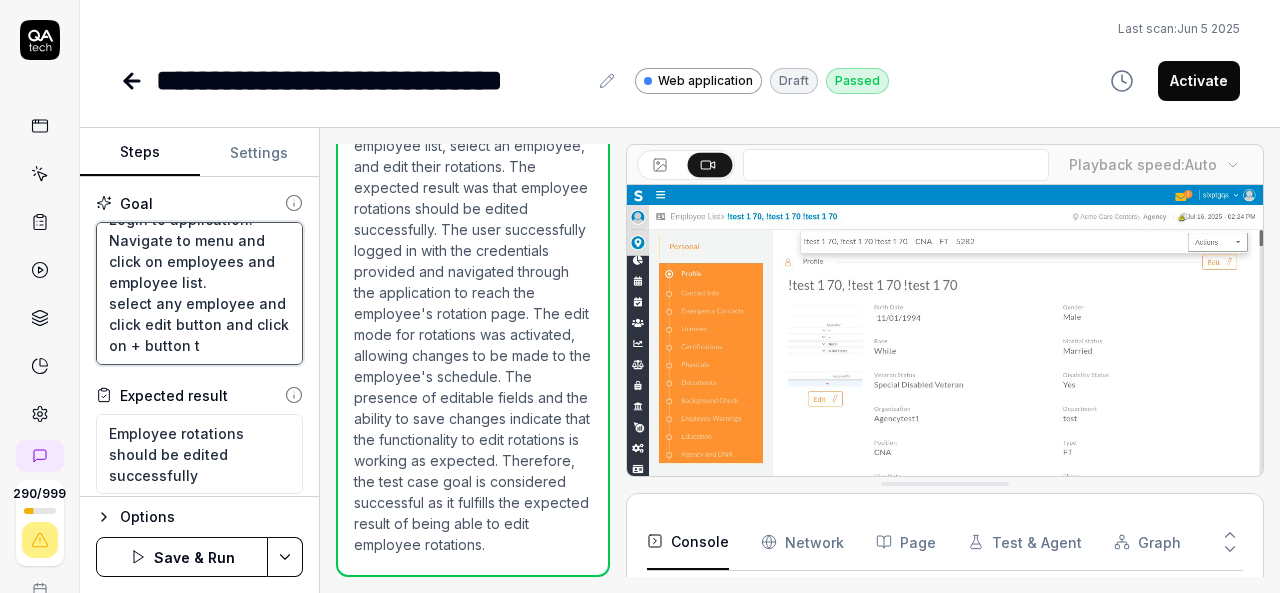 type on "Login to application.
Navigate to menu and click on employees and employee list.
select any employee and click edit button and click on + button" 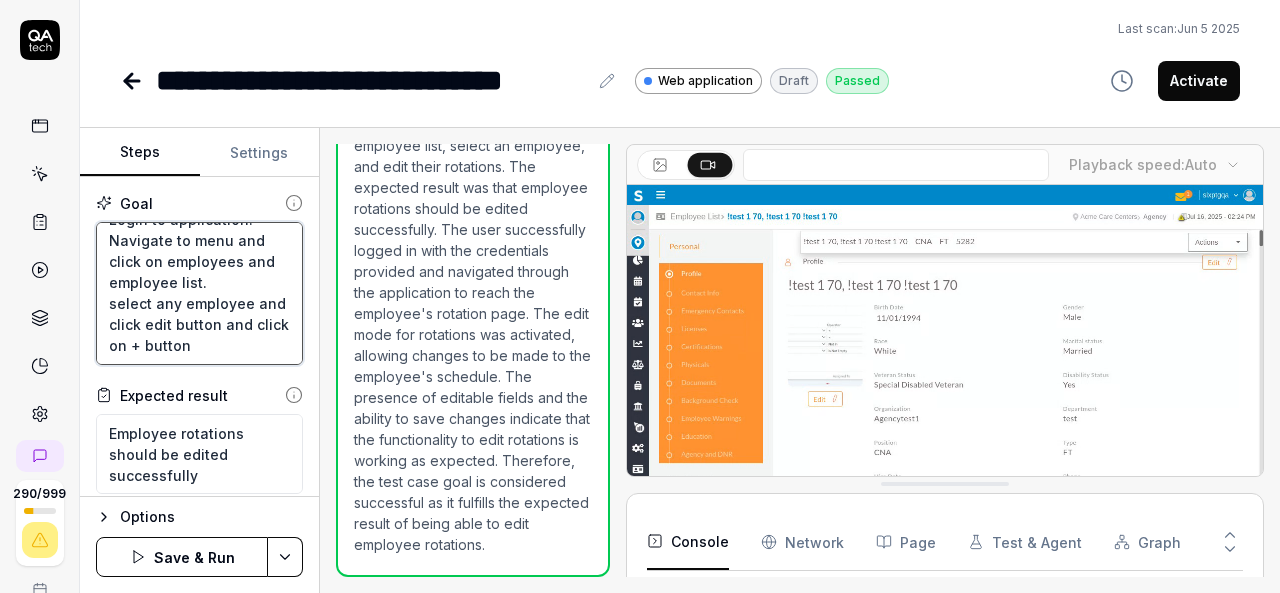 type on "*" 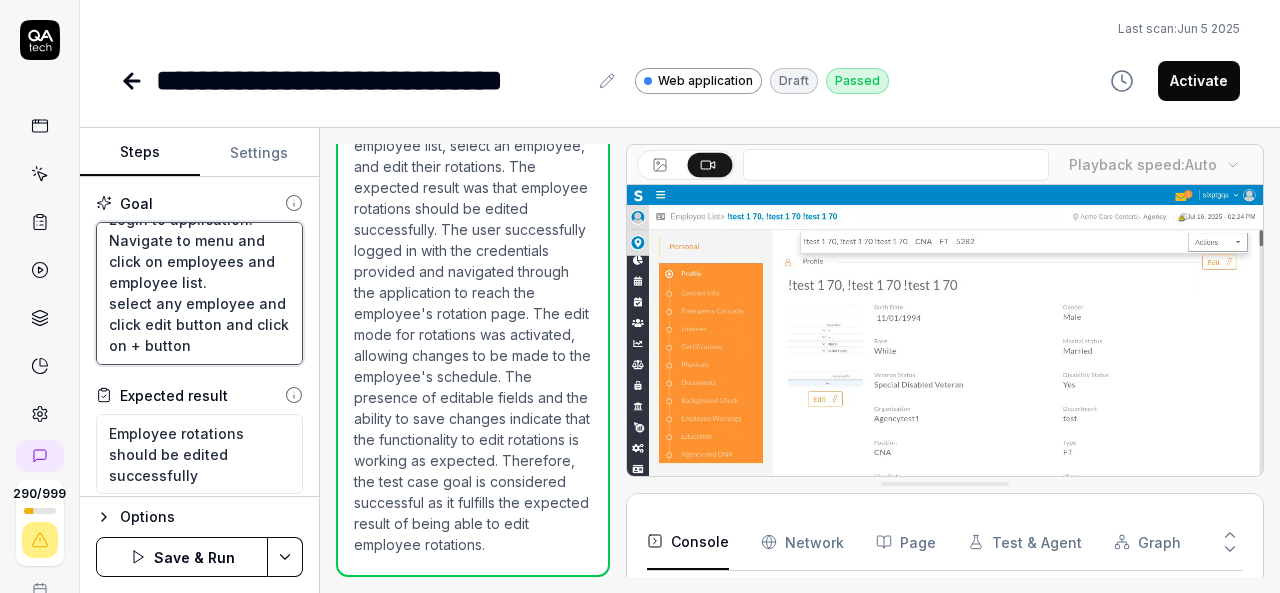 type on "Login to application.
Navigate to menu and click on employees and employee list.
select any employee and click edit button and click on + button o" 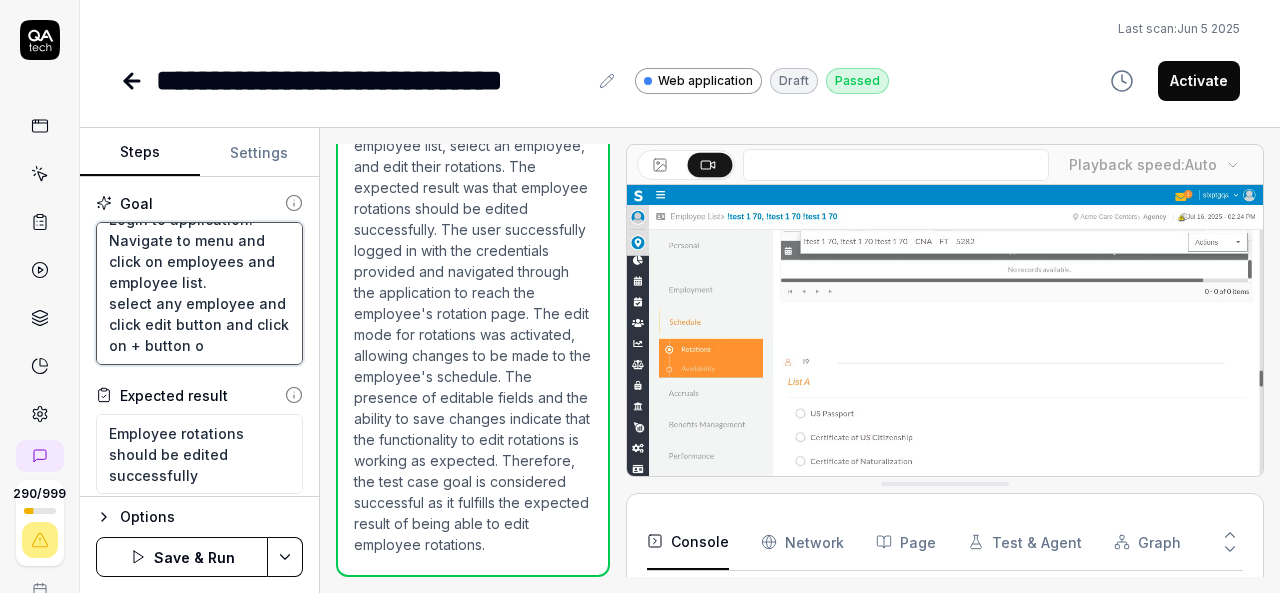 type on "*" 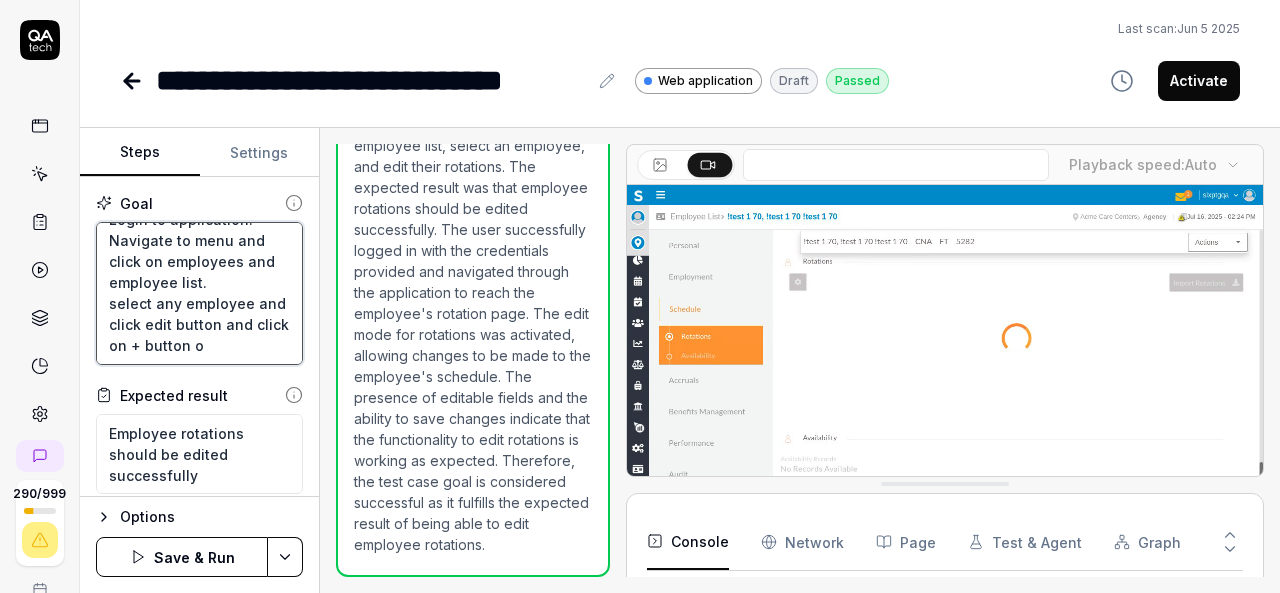 type on "Login to application.
Navigate to menu and click on employees and employee list.
select any employee and click edit button and click on + button on" 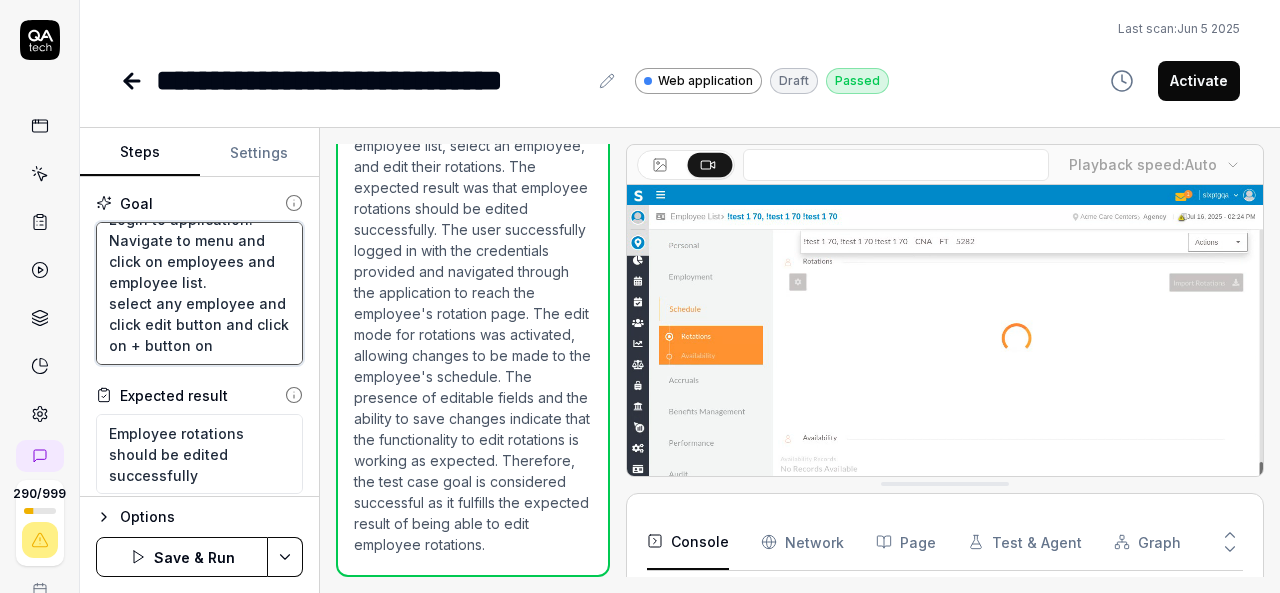 type on "*" 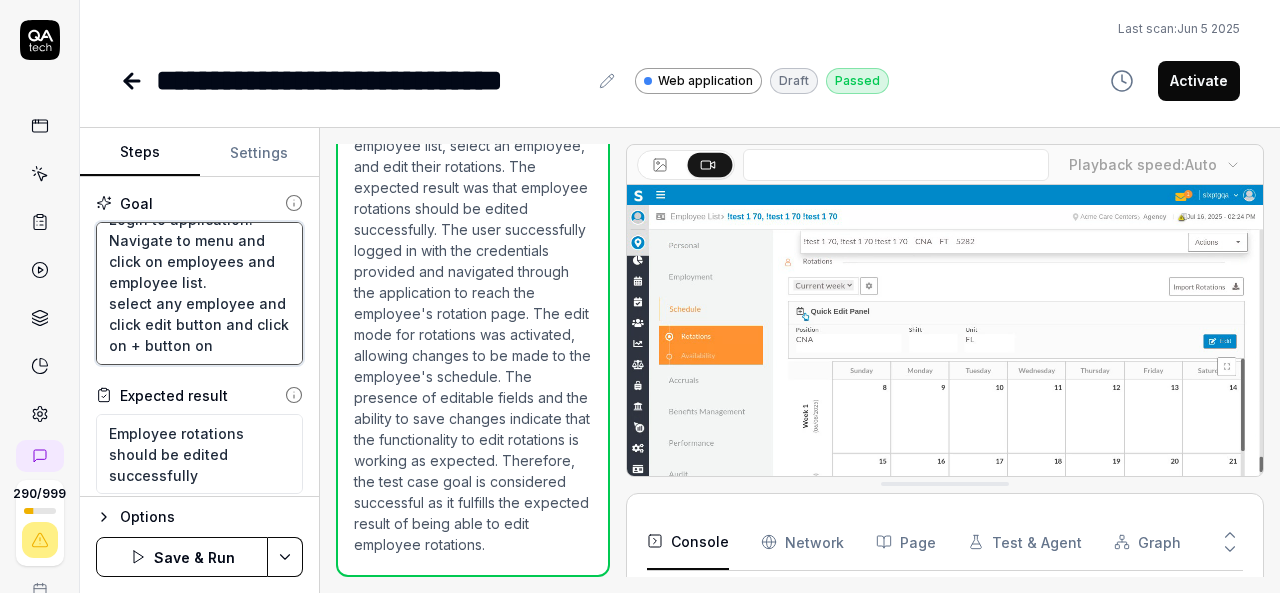 type on "Login to application.
Navigate to menu and click on employees and employee list.
select any employee and click edit button and click on + button on" 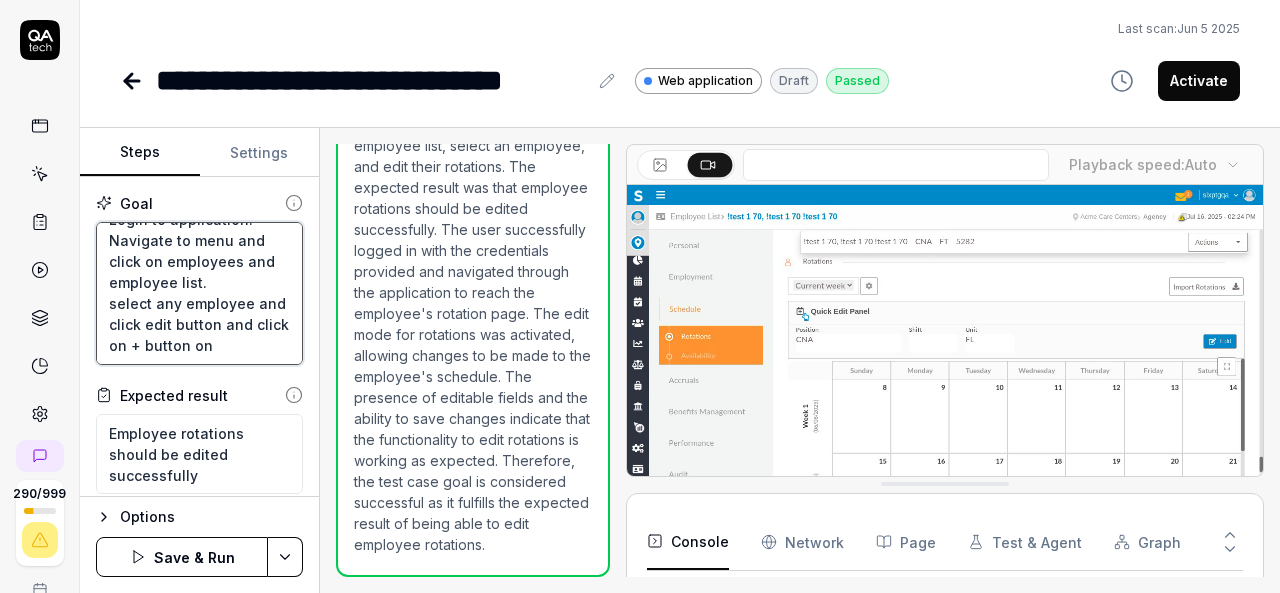 type on "*" 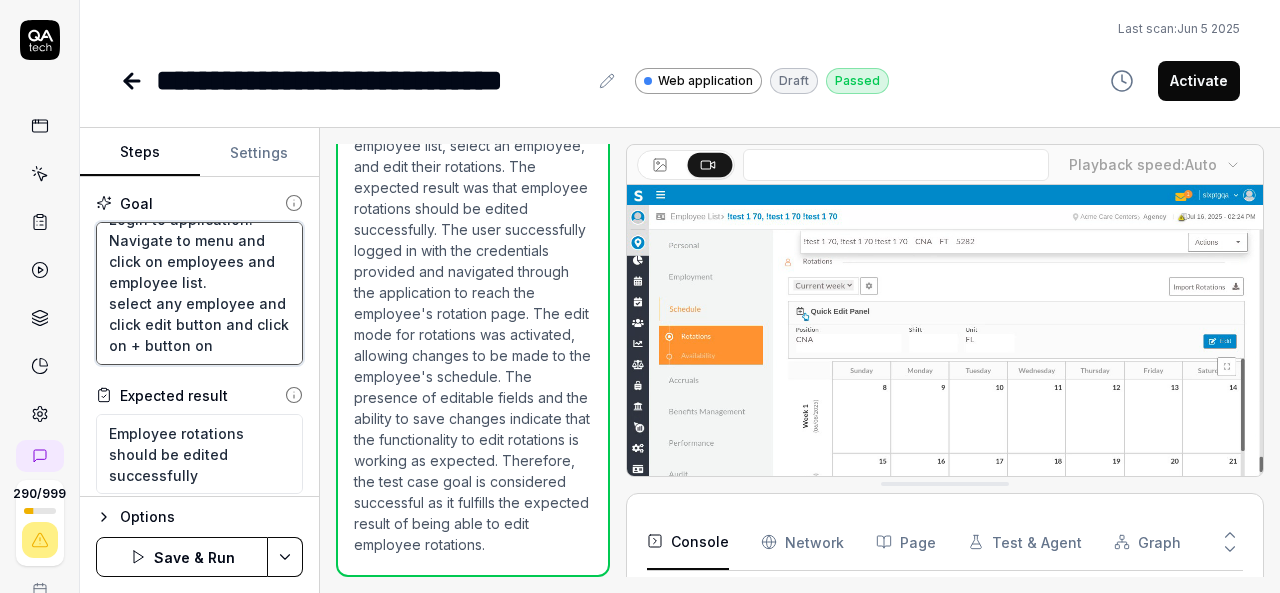 type on "Login to application.
Navigate to menu and click on employees and employee list.
select any employee and click edit button and click on + button on a" 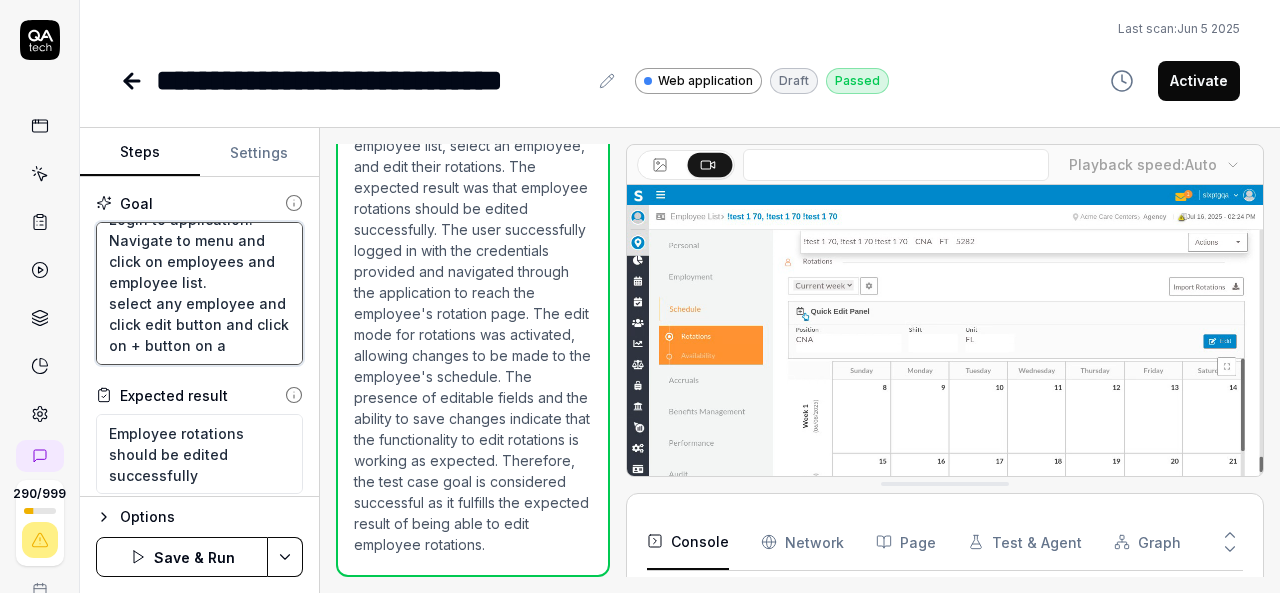 type on "*" 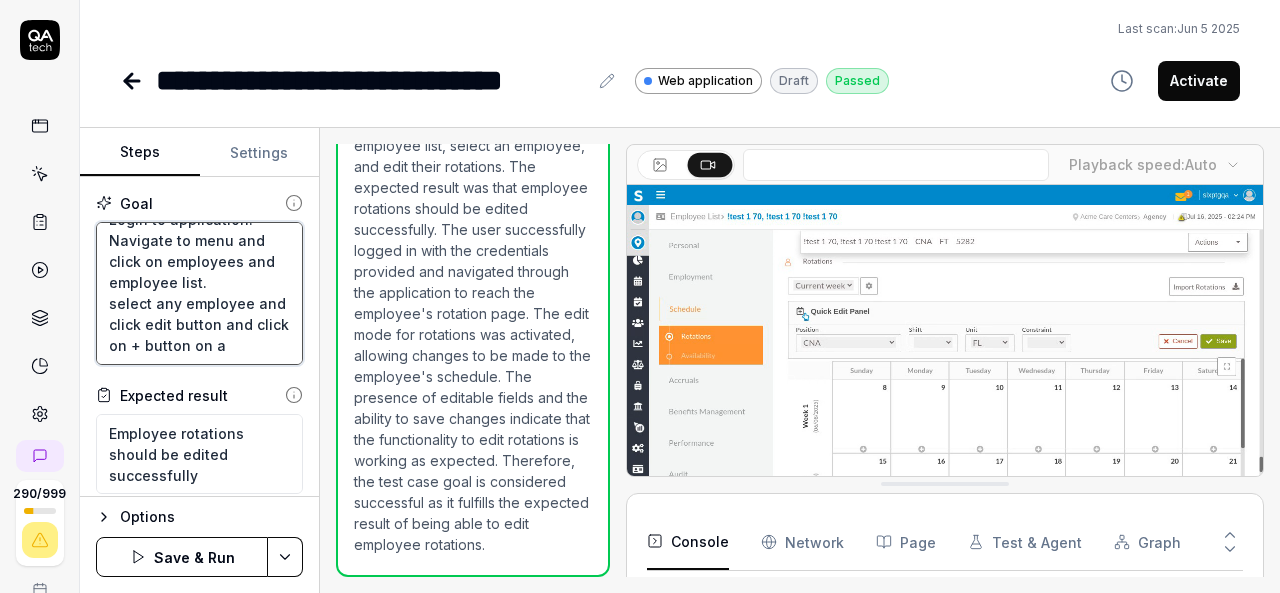 type on "Login to application.
Navigate to menu and click on employees and employee list.
select any employee and click edit button and click on + button on an" 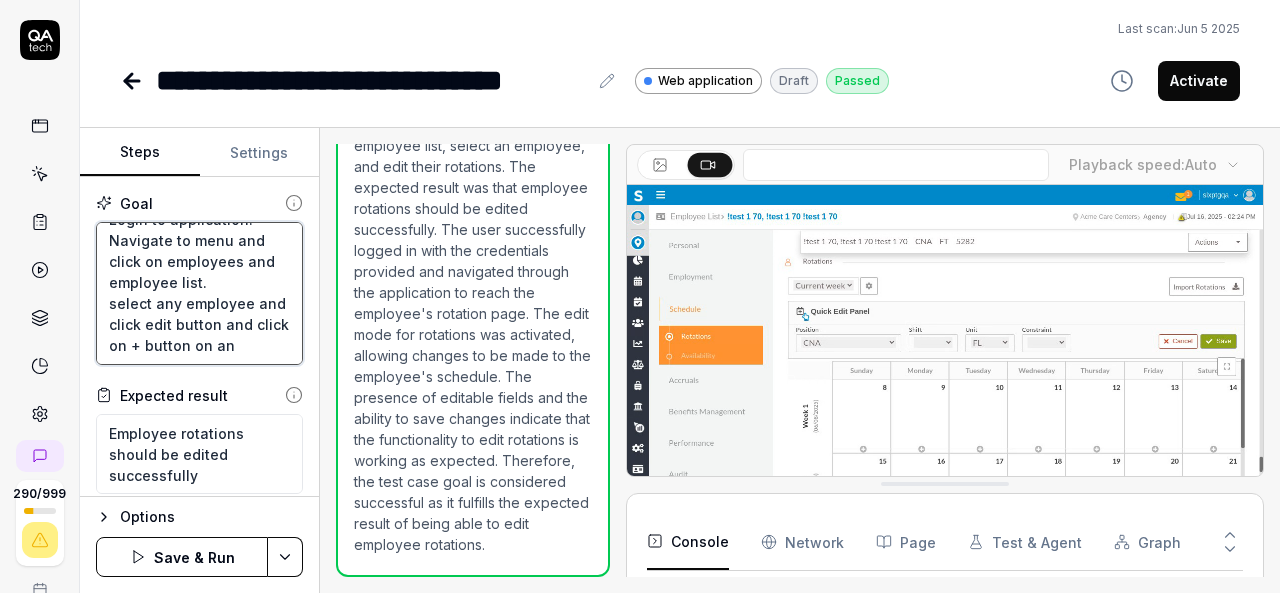 type on "*" 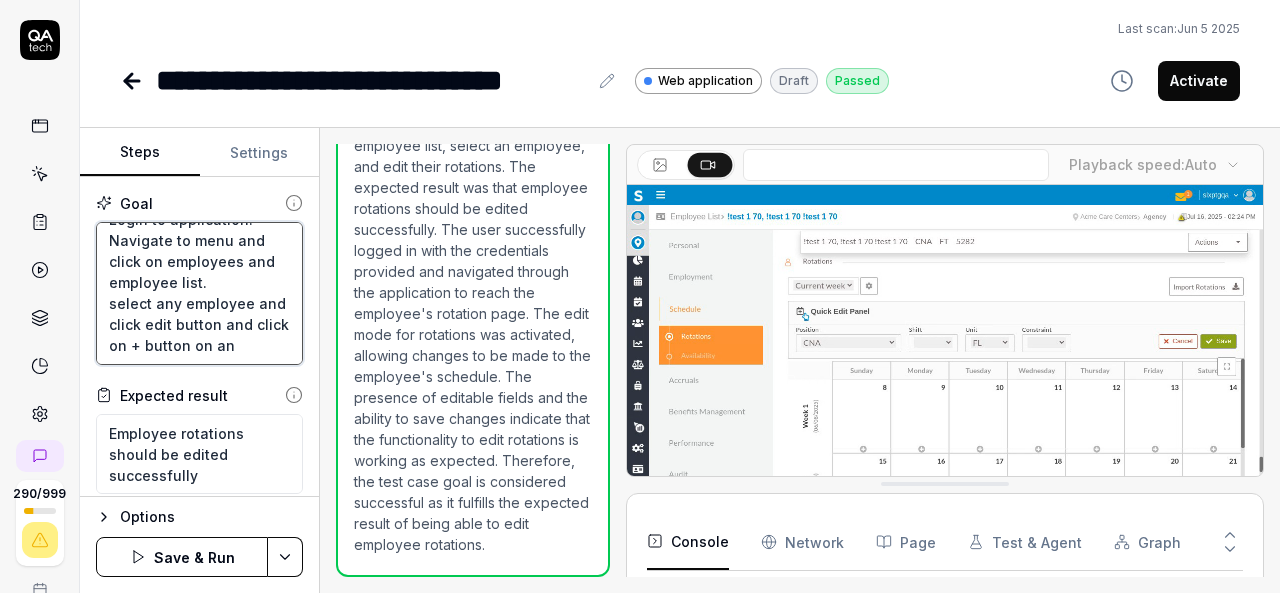 type on "Login to application.
Navigate to menu and click on employees and employee list.
select any employee and click edit button and click on + button on any" 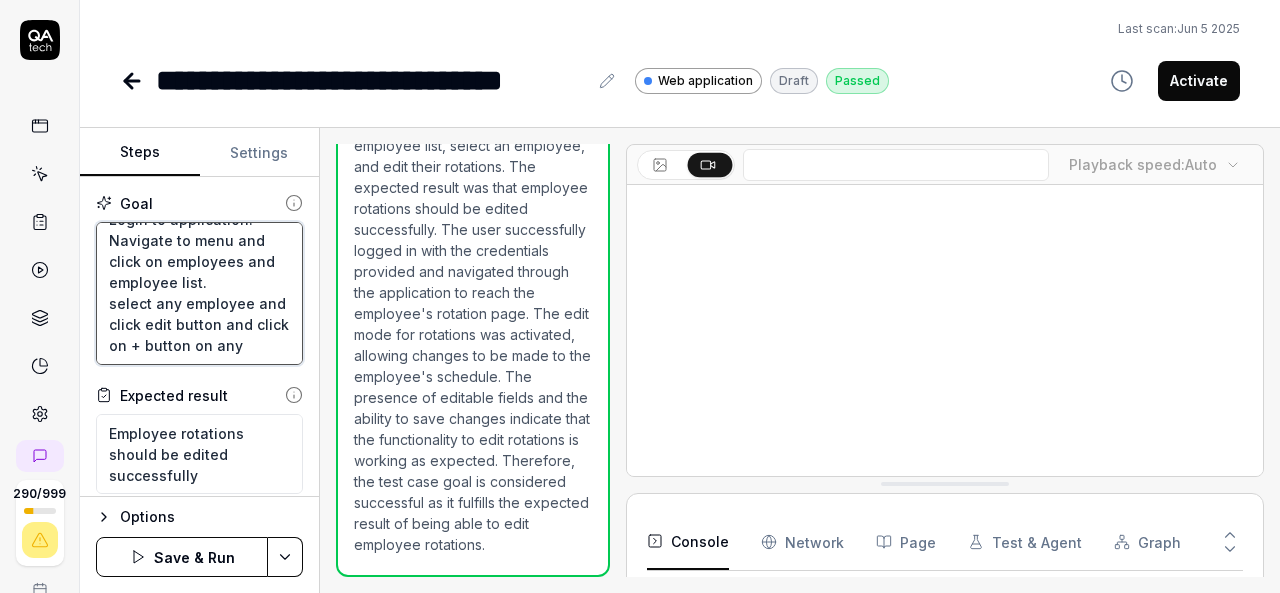 type on "*" 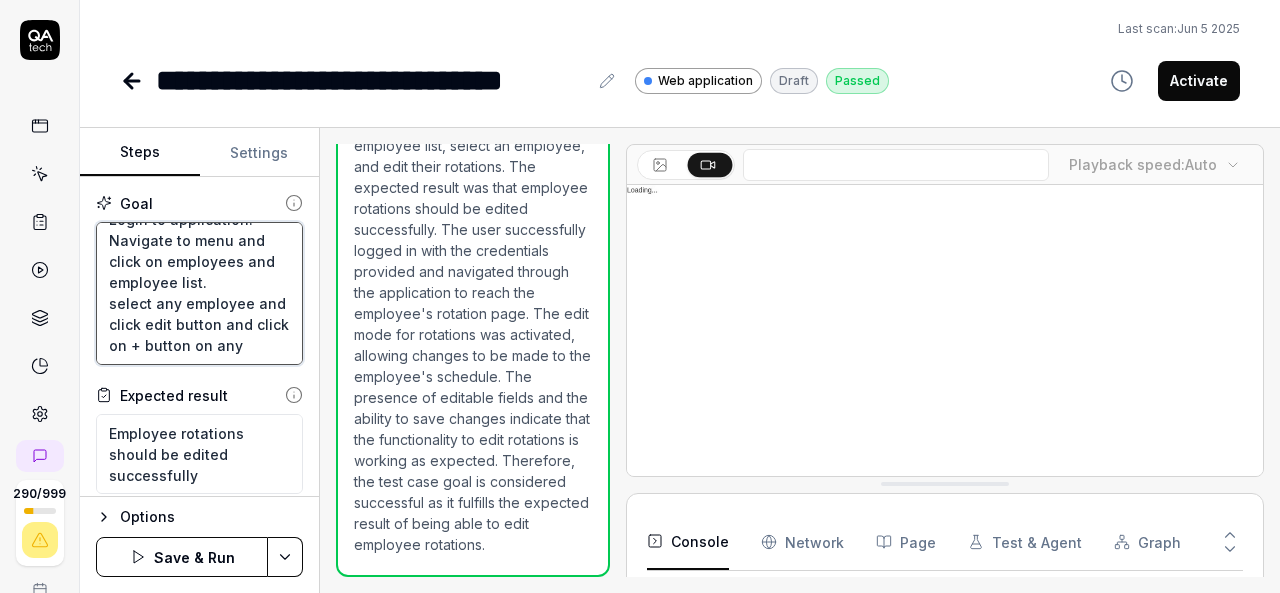 type on "*" 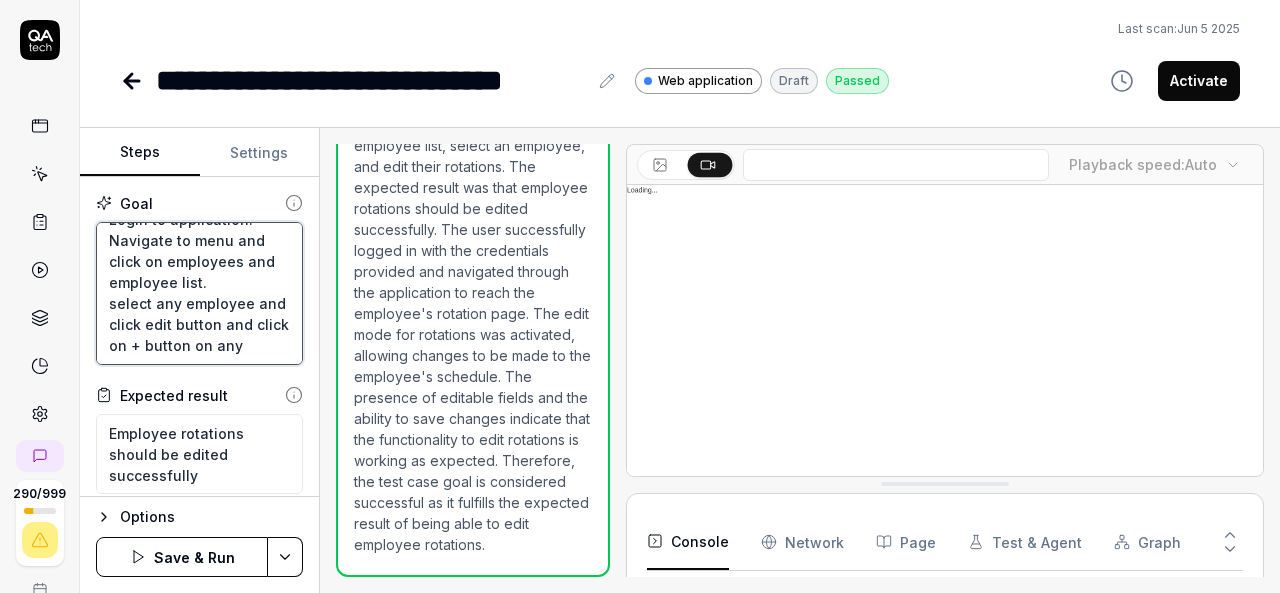 type on "Login to application.
Navigate to menu and click on employees and employee list.
select any employee and click edit button and click on + button on any t" 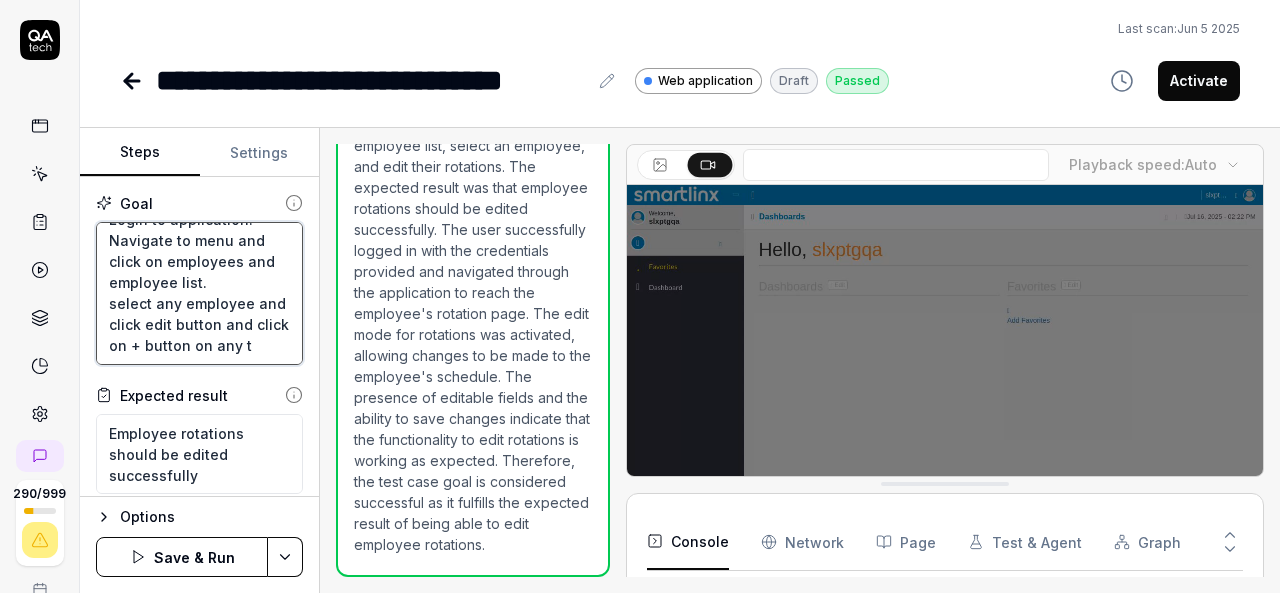 type on "*" 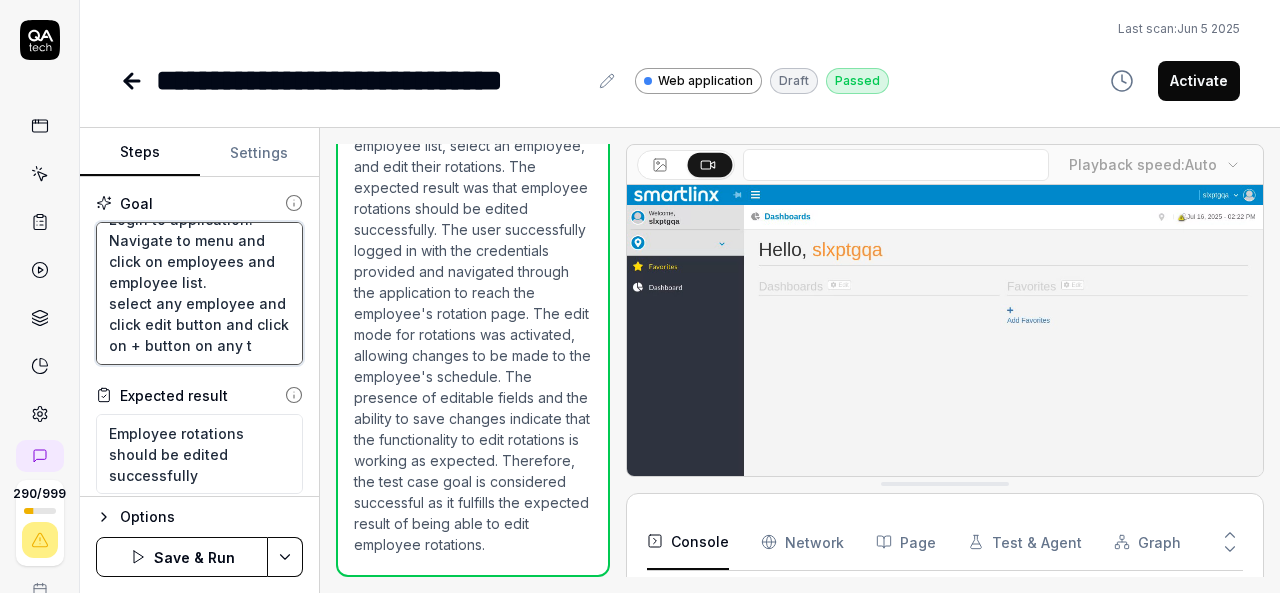 type on "Login to application.
Navigate to menu and click on employees and employee list.
select any employee and click edit button and click on + button on any tw" 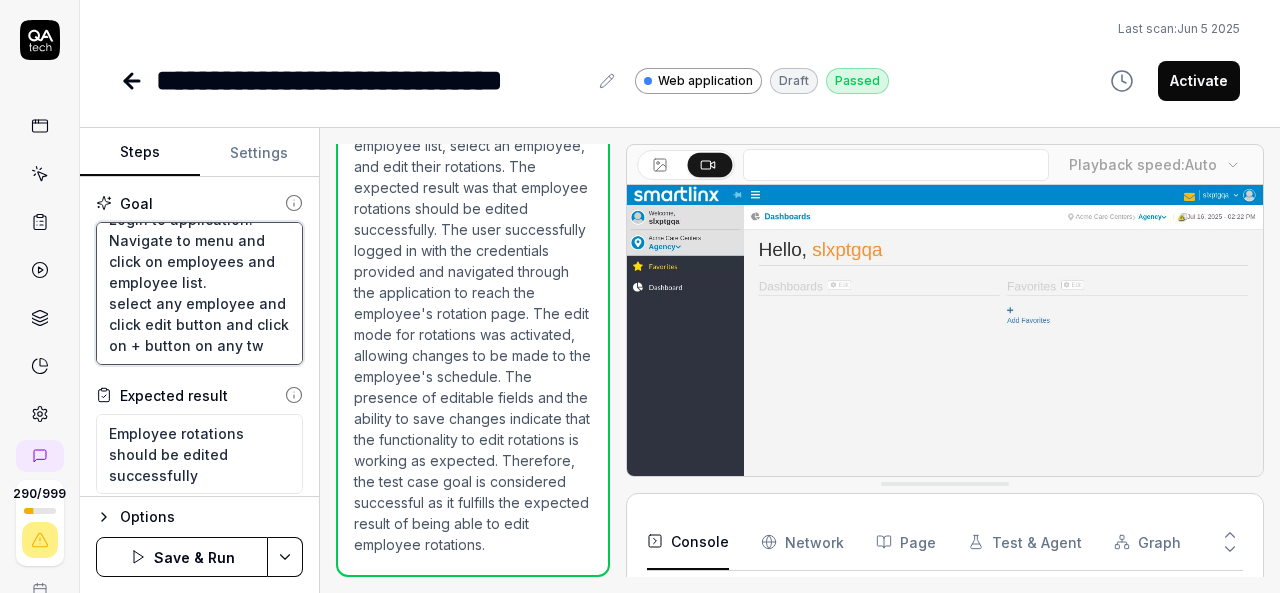 type on "*" 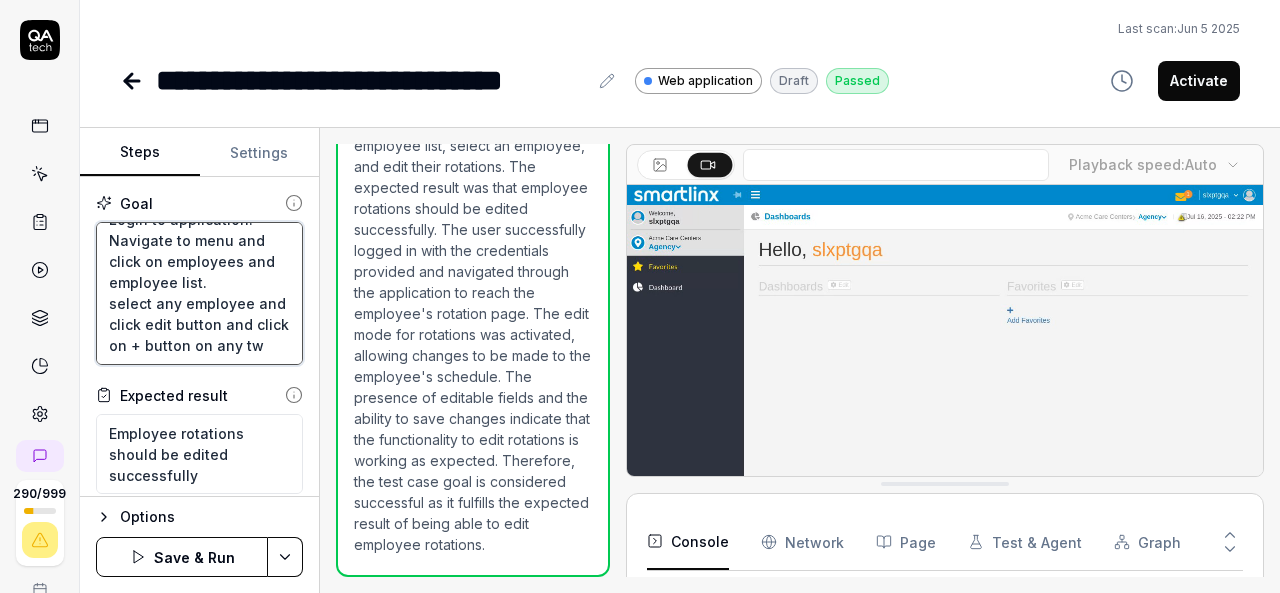 type on "Login to application.
Navigate to menu and click on employees and employee list.
select any employee and click edit button and click on + button on any two" 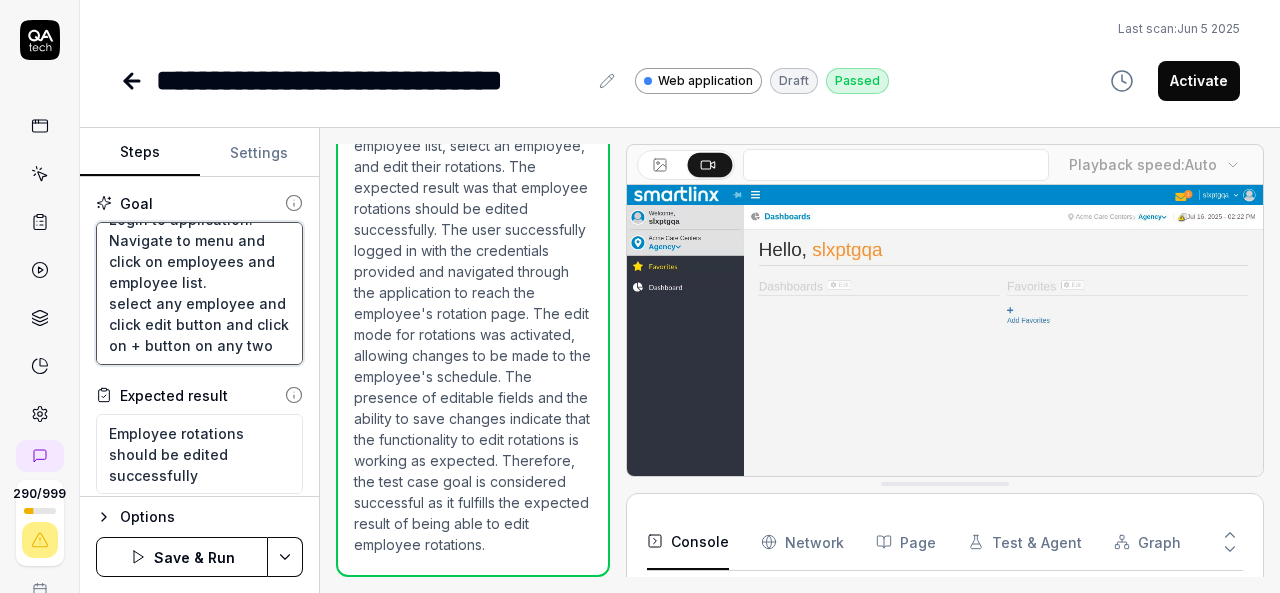 type on "*" 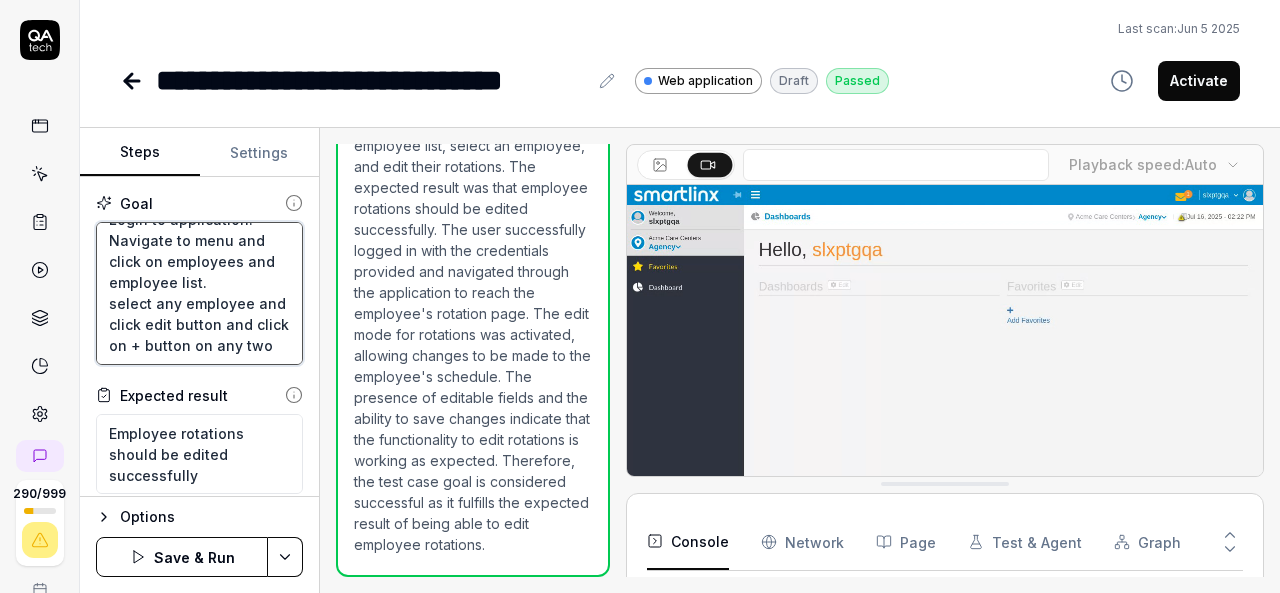 type on "Login to application.
Navigate to menu and click on employees and employee list.
select any employee and click edit button and click on + button on any two" 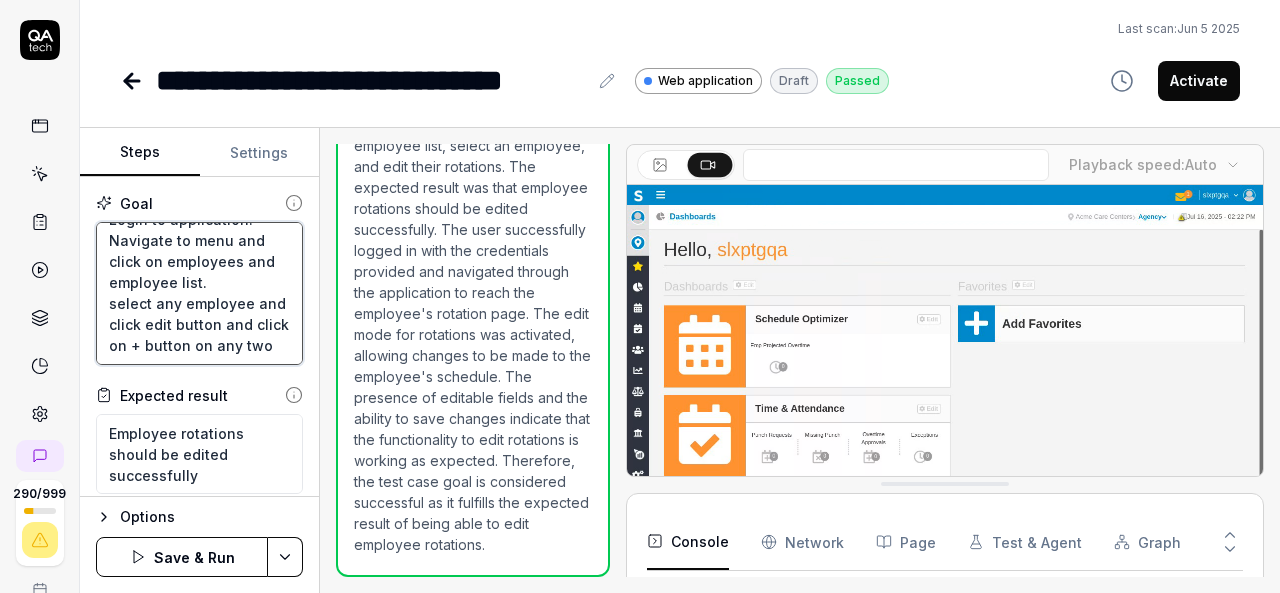 type on "*" 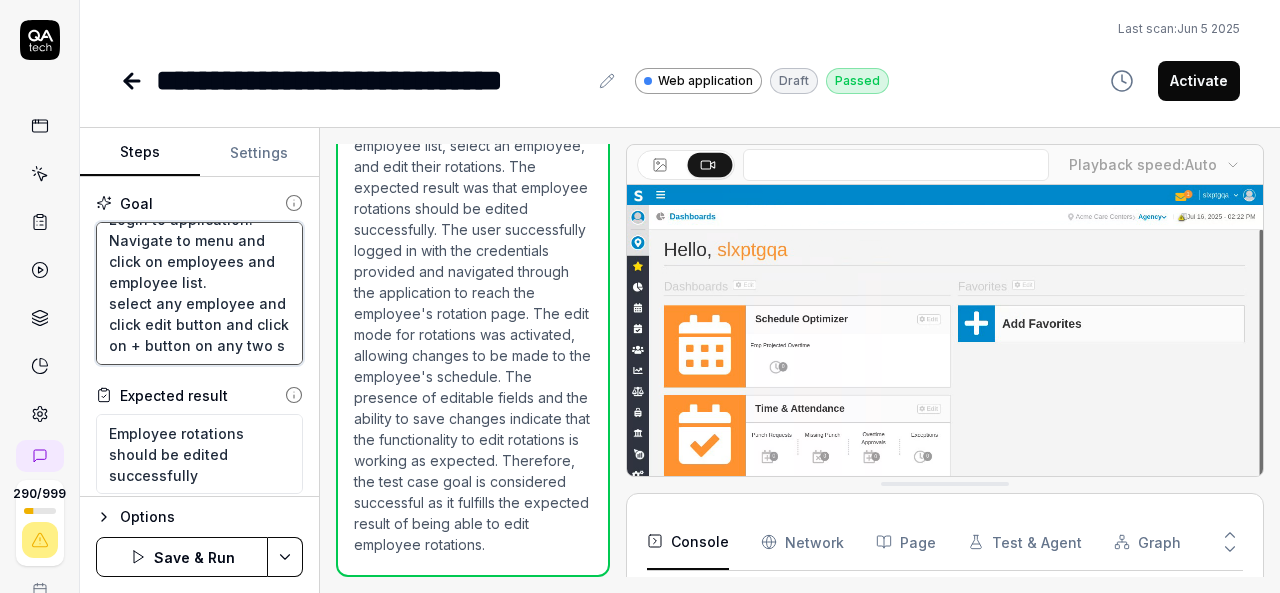 type on "*" 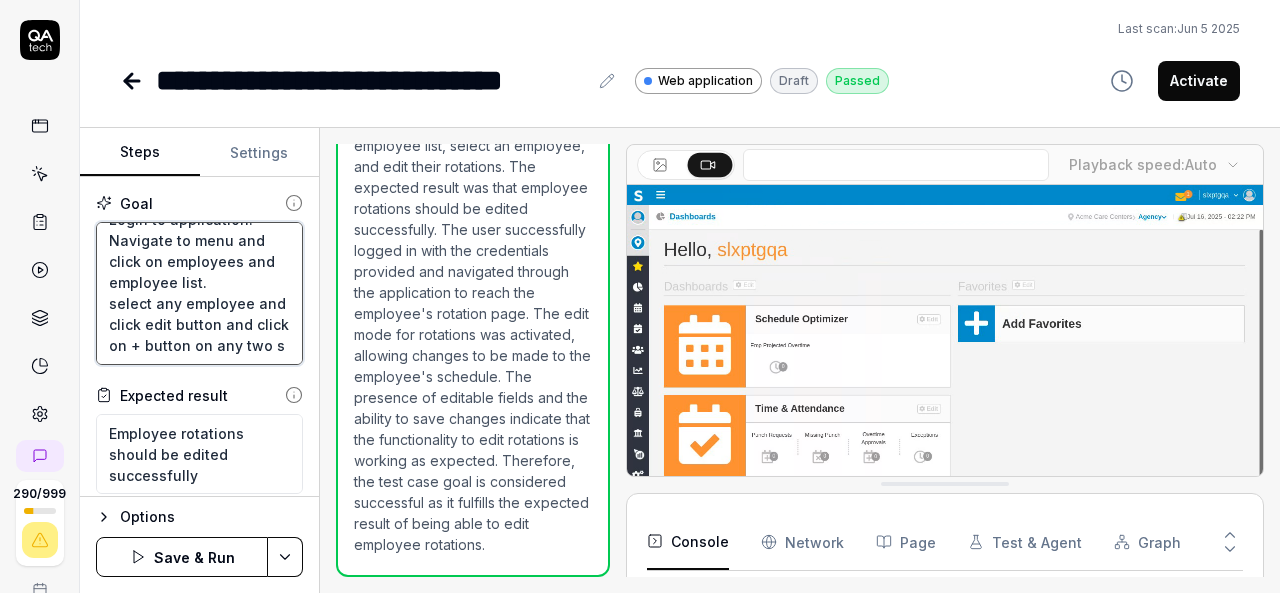 type on "Login to application.
Navigate to menu and click on employees and employee list.
select any employee and click edit button and click on + button on any two sp" 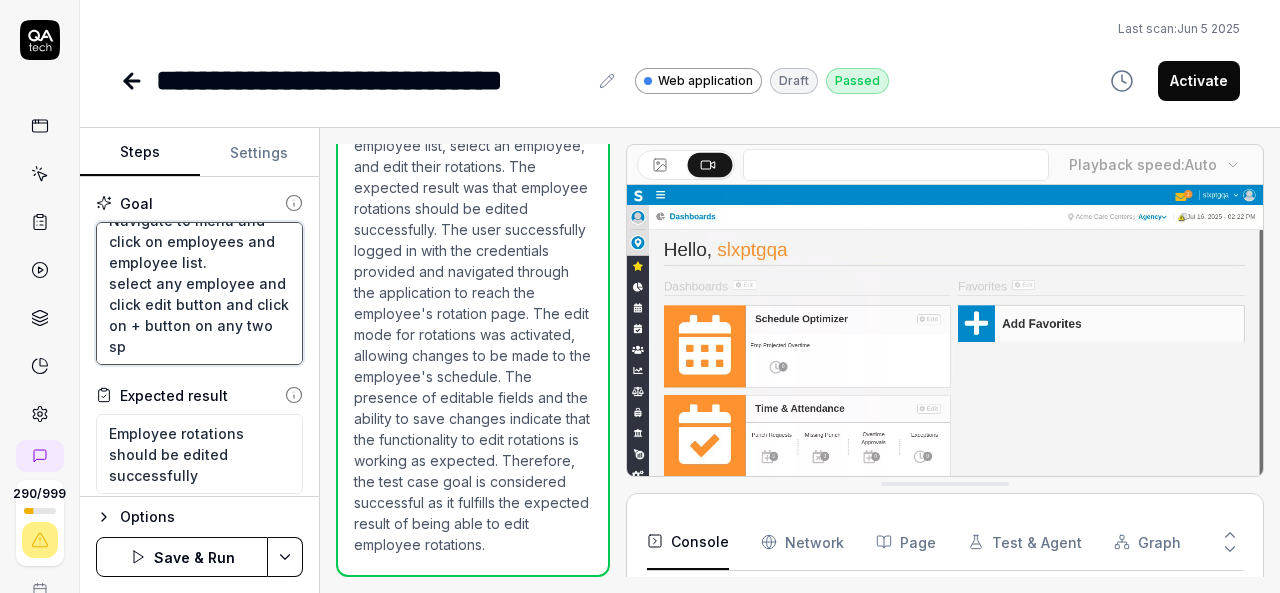 type on "*" 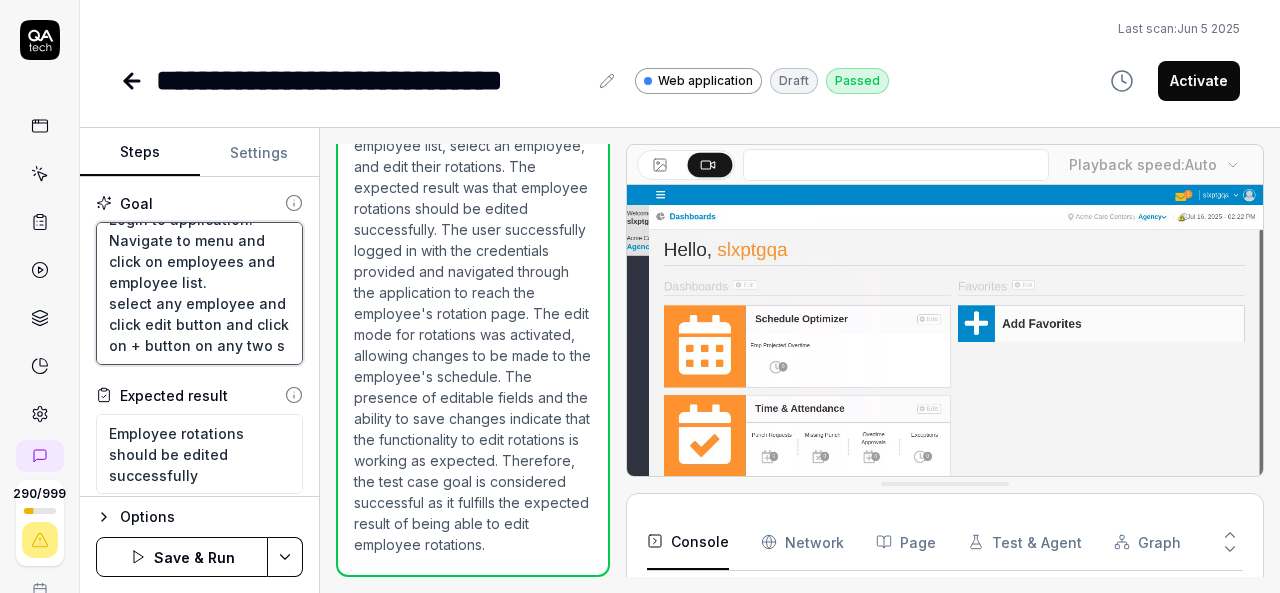 type on "*" 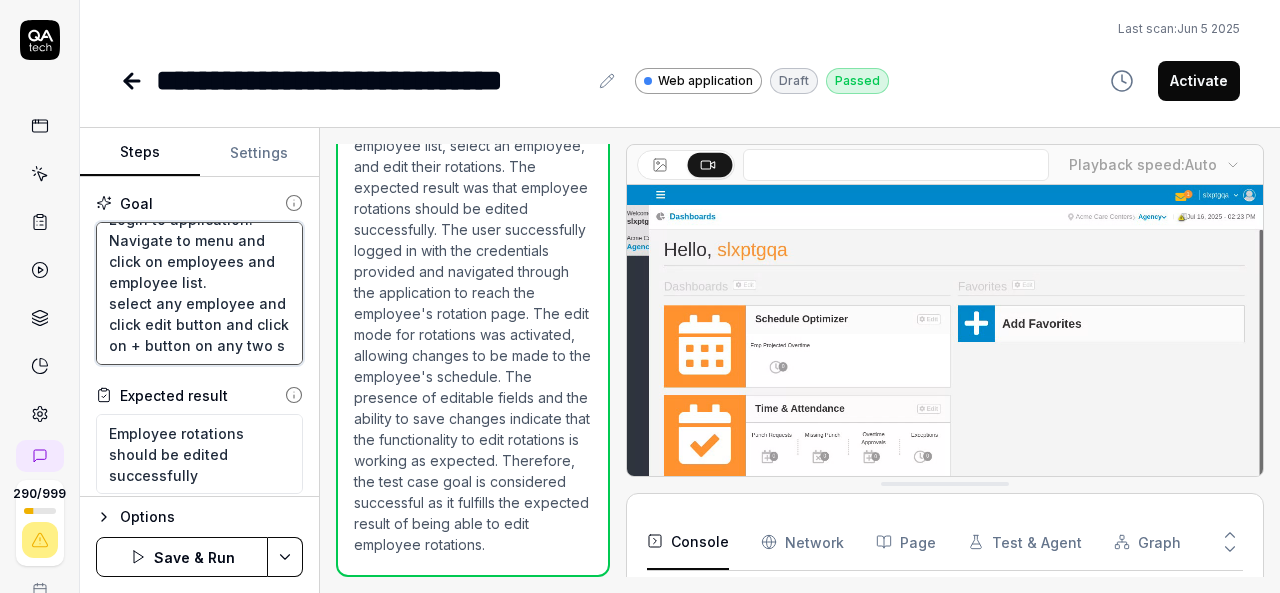 type on "Login to application.
Navigate to menu and click on employees and employee list.
select any employee and click edit button and click on + button on any two" 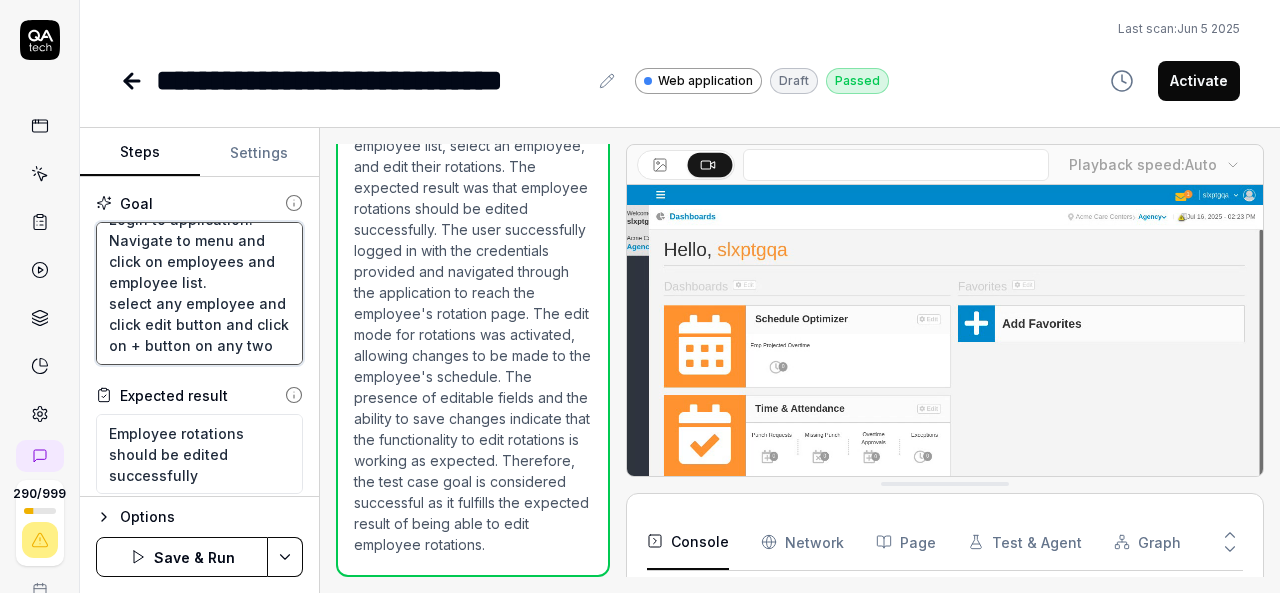 type on "*" 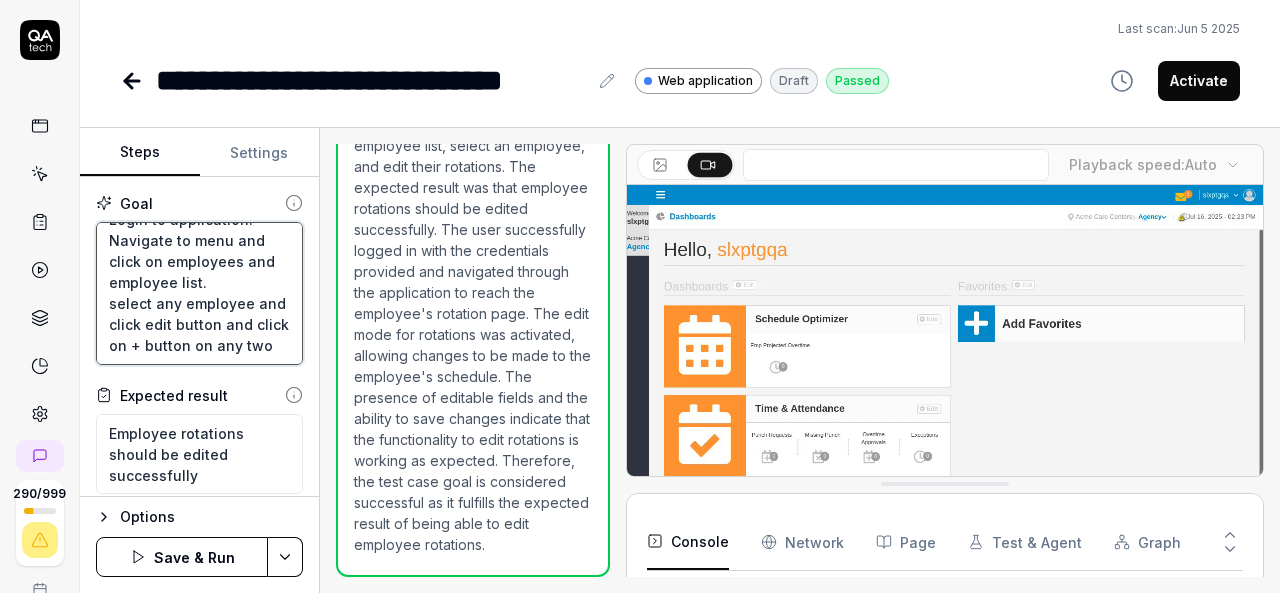 type on "Login to application.
Navigate to menu and click on employees and employee list.
select any employee and click edit button and click on + button on any two d" 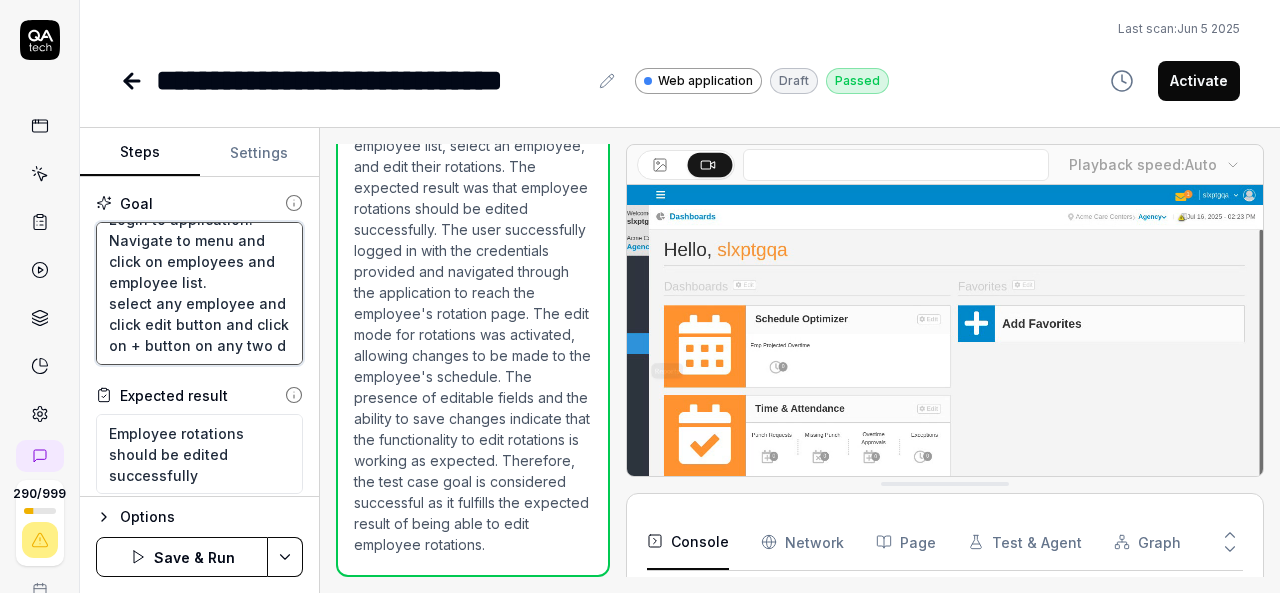 type on "*" 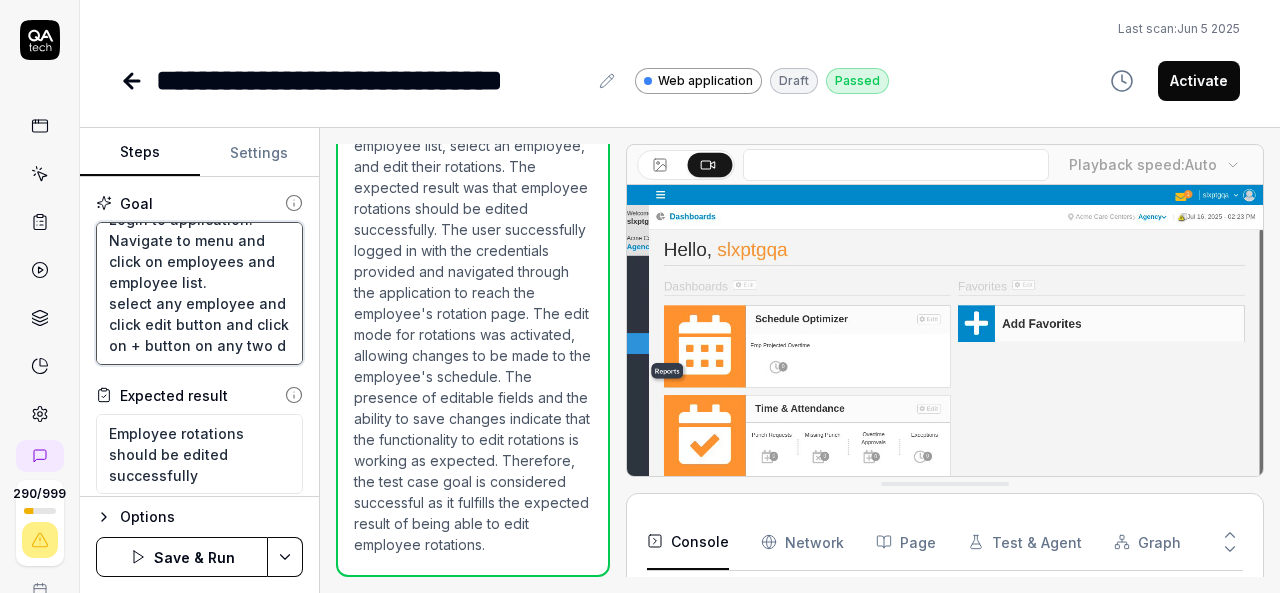 type on "Login to application.
Navigate to menu and click on employees and employee list.
select any employee and click edit button and click on + button on any two da" 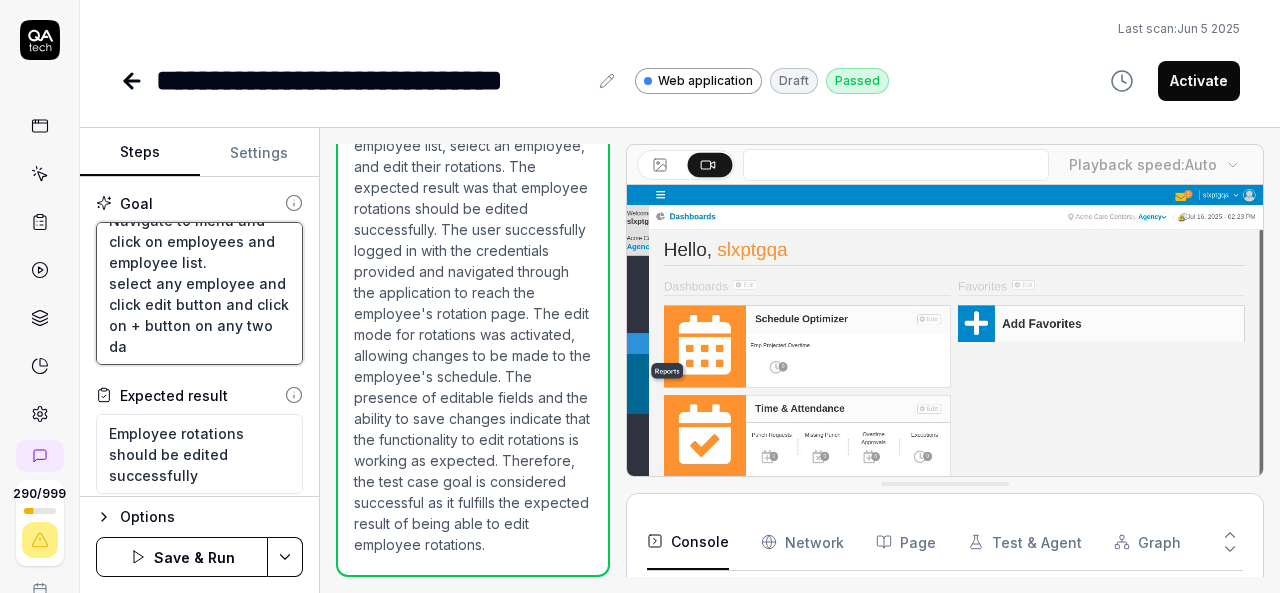 type on "*" 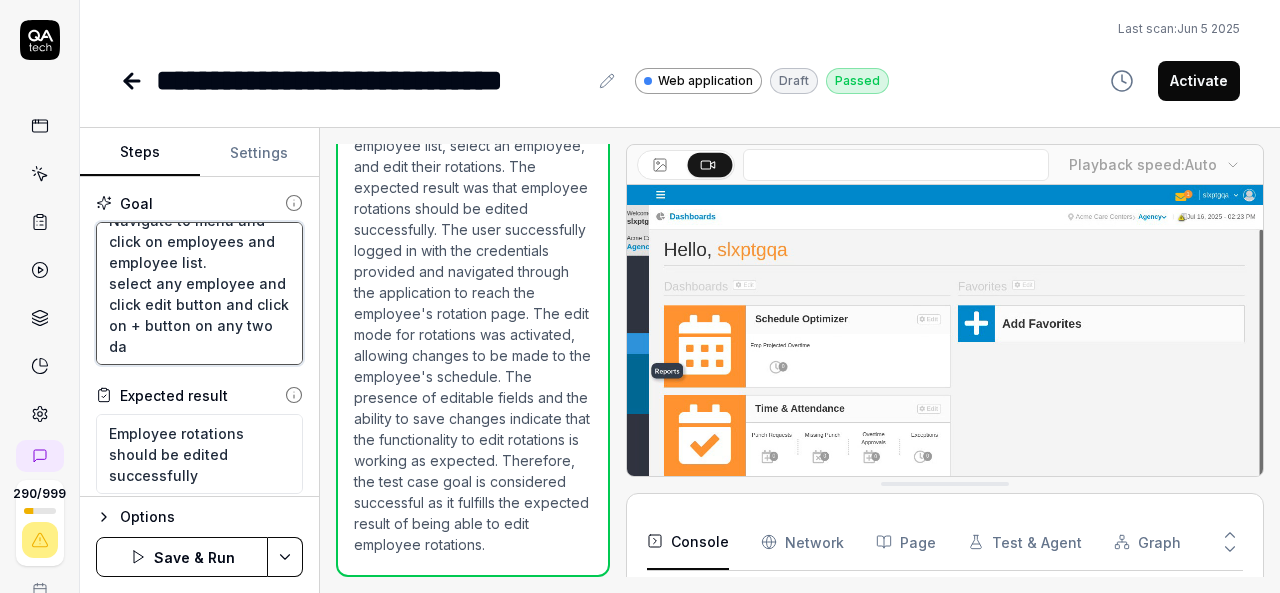 type on "Login to application.
Navigate to menu and click on employees and employee list.
select any employee and click edit button and click on + button on any two dat" 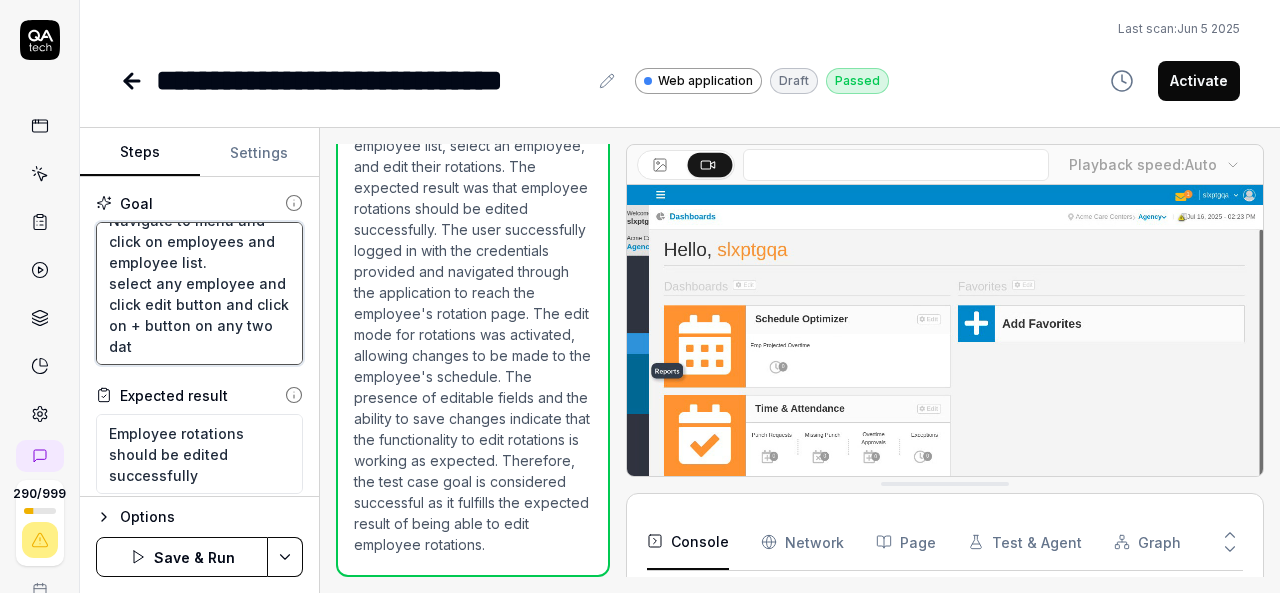 type on "*" 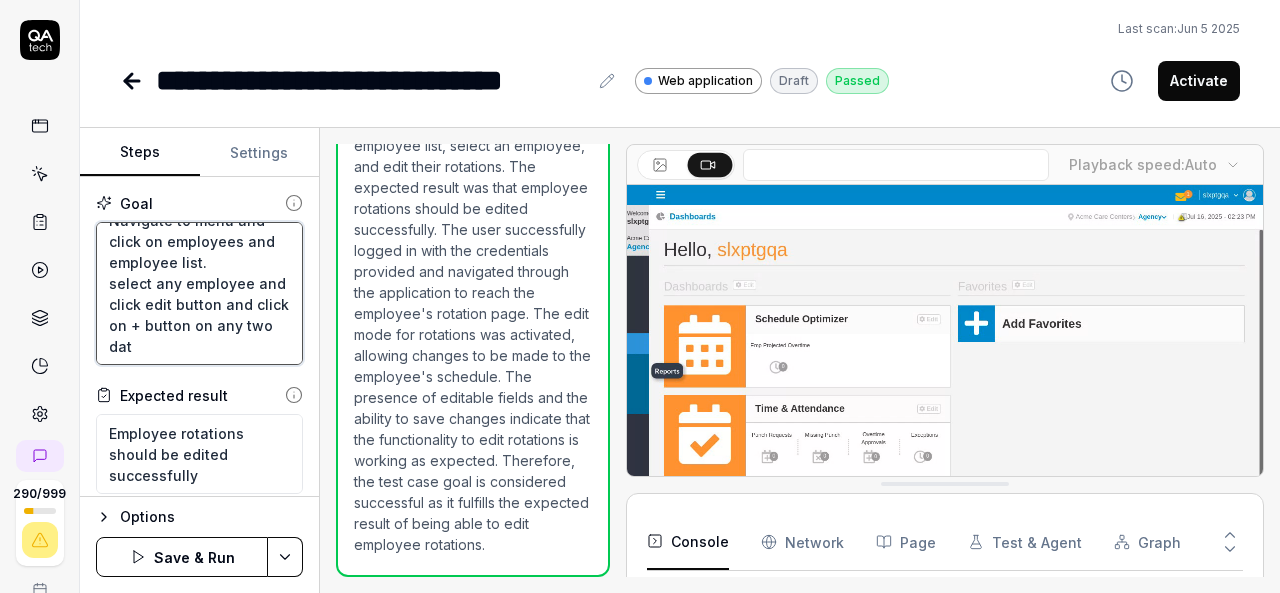 type on "Login to application.
Navigate to menu and click on employees and employee list.
select any employee and click edit button and click on + button on any two date" 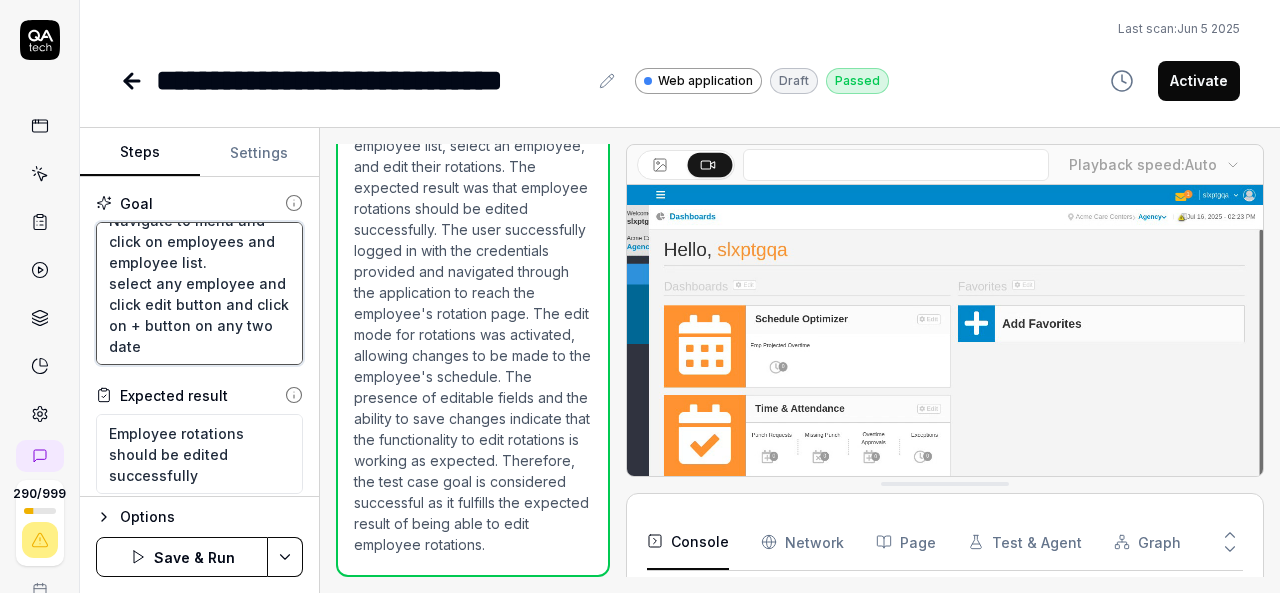 type on "*" 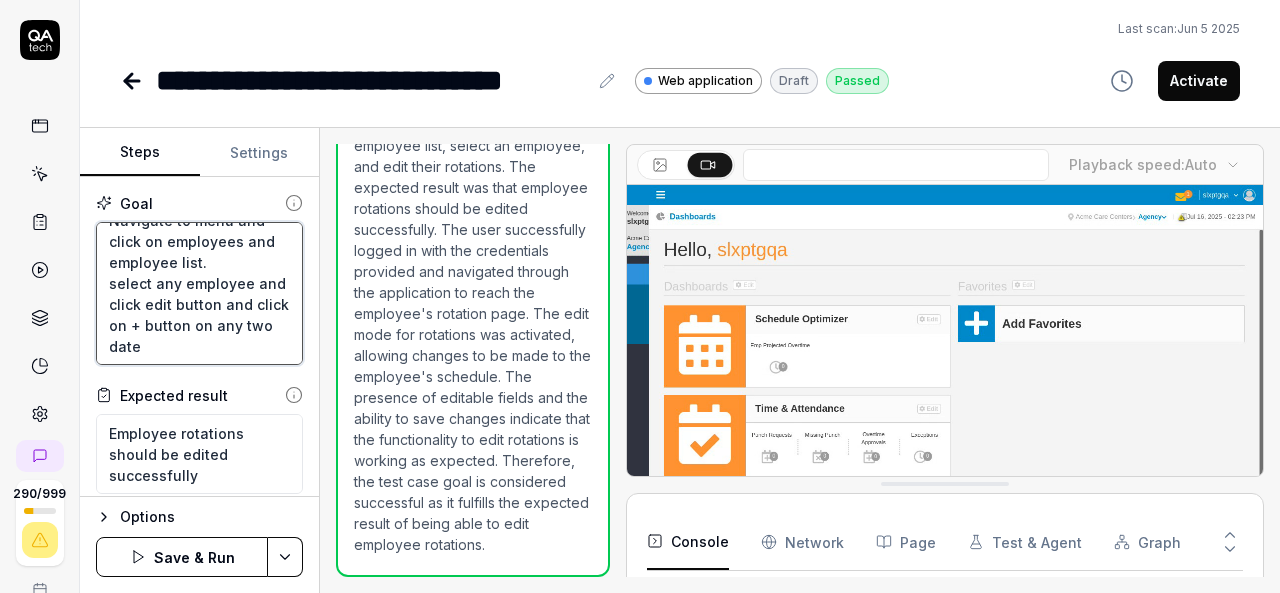 type on "Login to application.
Navigate to menu and click on employees and employee list.
select any employee and click edit button and click on + button on any two dates" 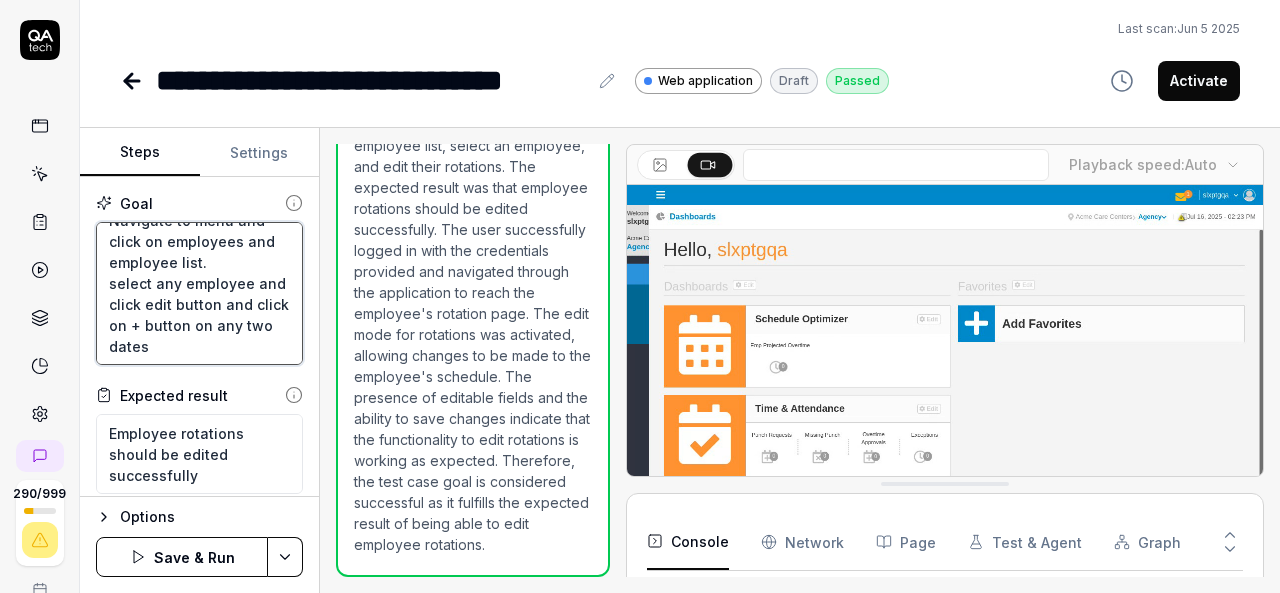 type on "*" 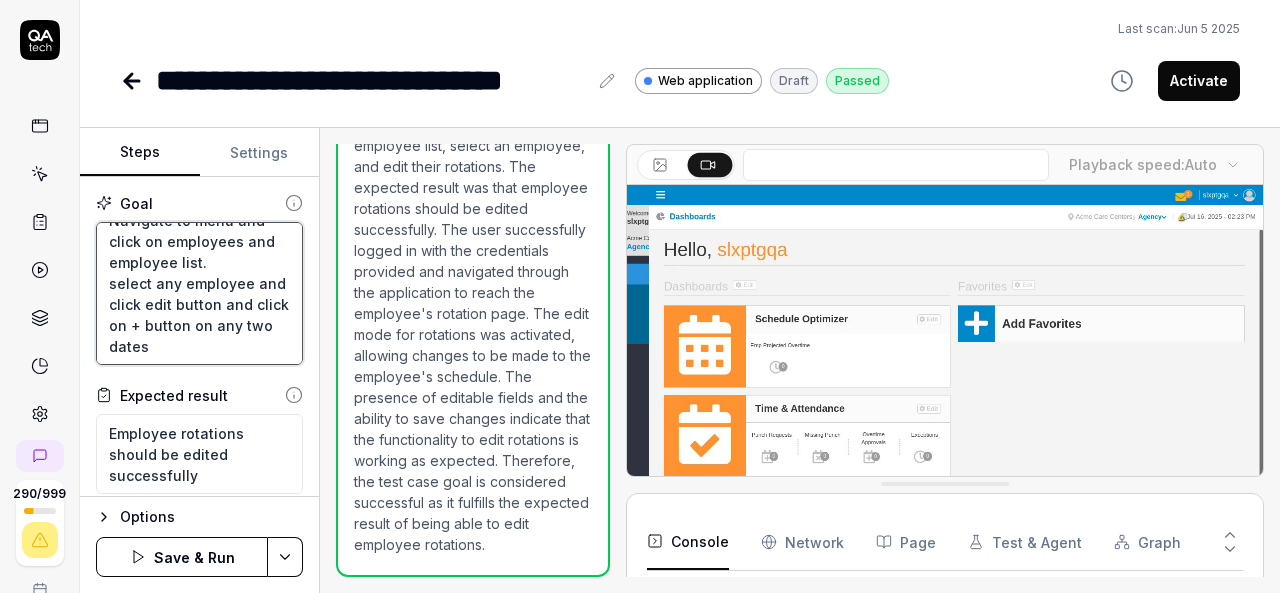 type on "Login to application.
Navigate to menu and click on employees and employee list.
select any employee and click edit button and click on + button on any two dates" 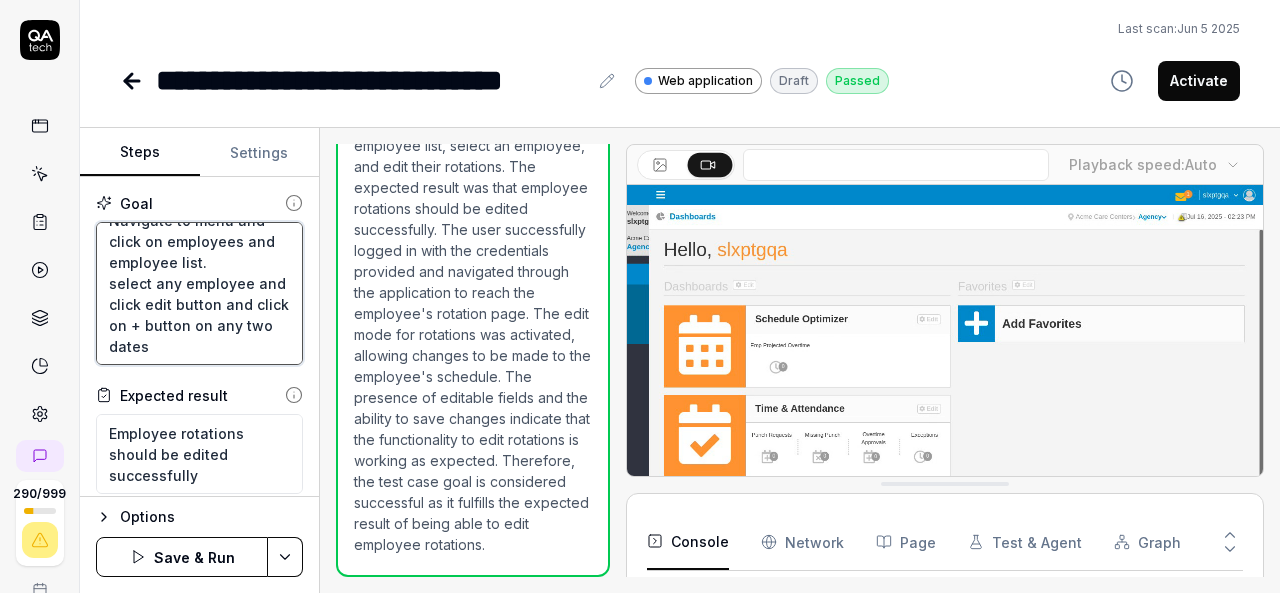 type on "*" 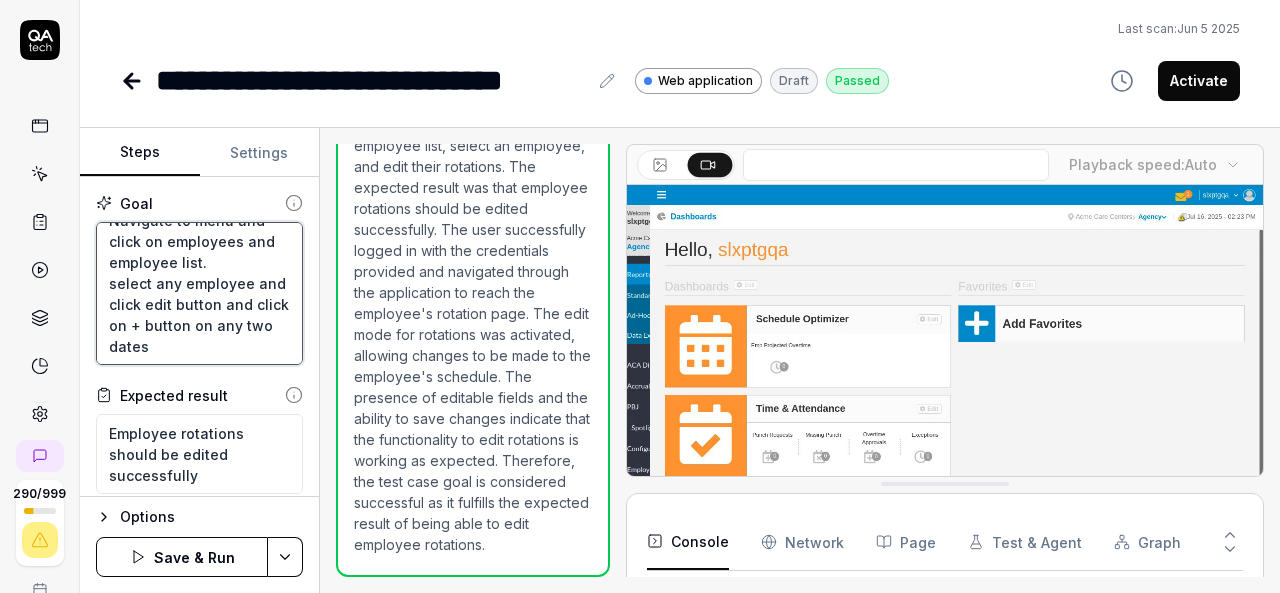 type on "Login to application.
Navigate to menu and click on employees and employee list.
select any employee and click edit button and click on + button on any two dates a" 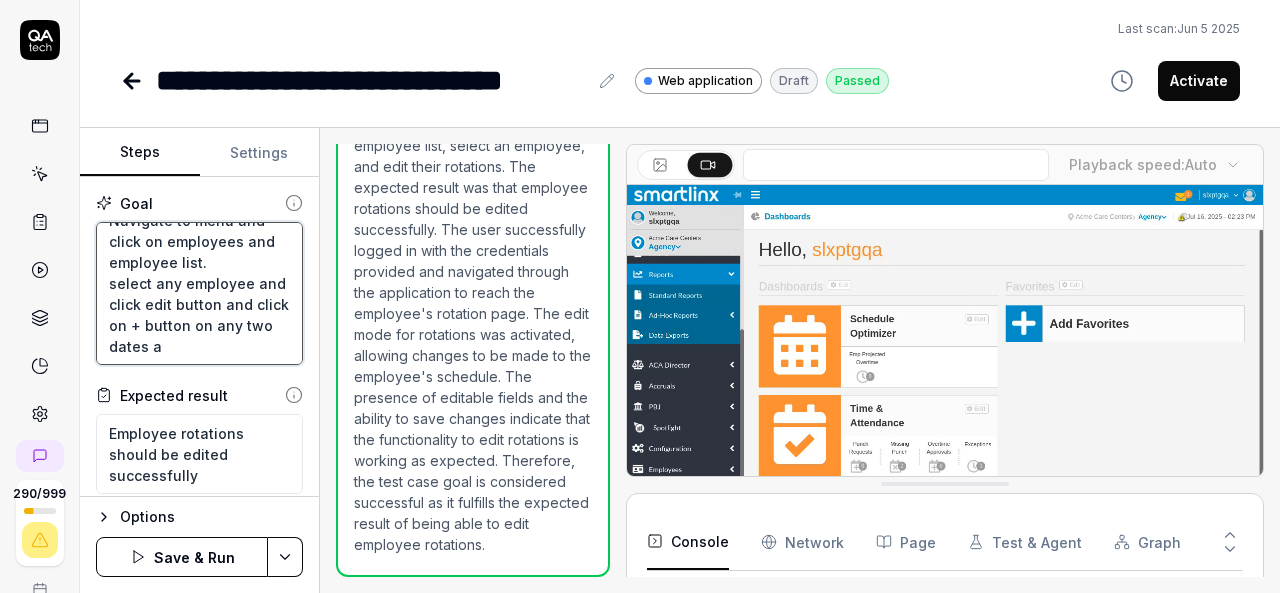 type on "*" 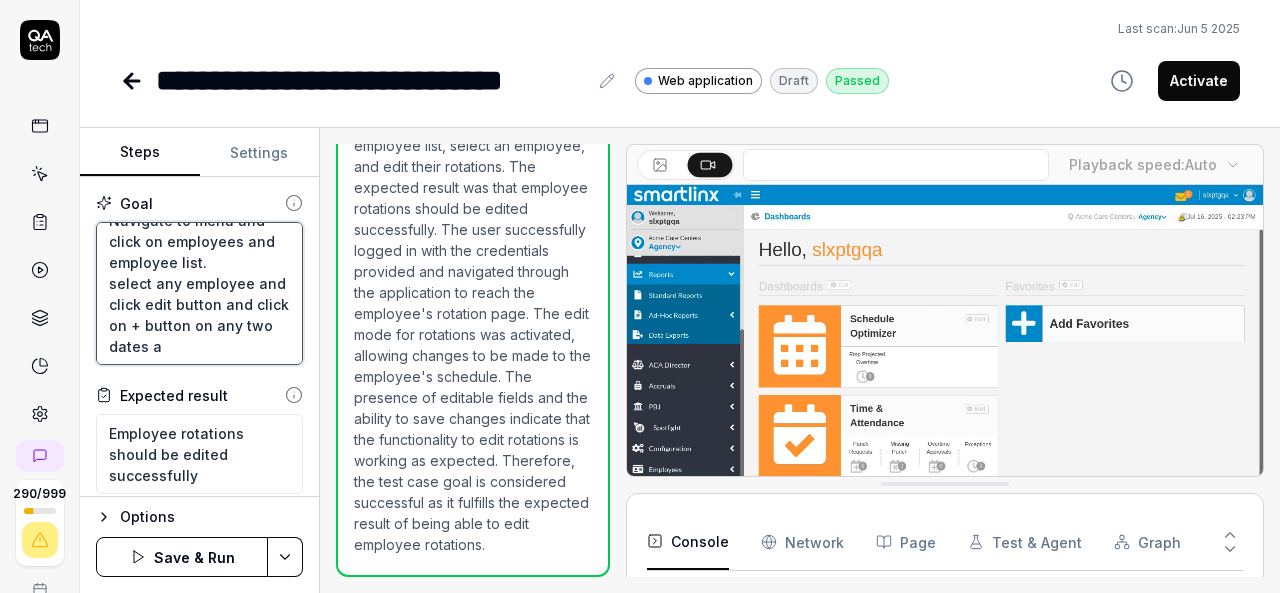 type on "Login to application.
Navigate to menu and click on employees and employee list.
select any employee and click edit button and click on + button on any two dates an" 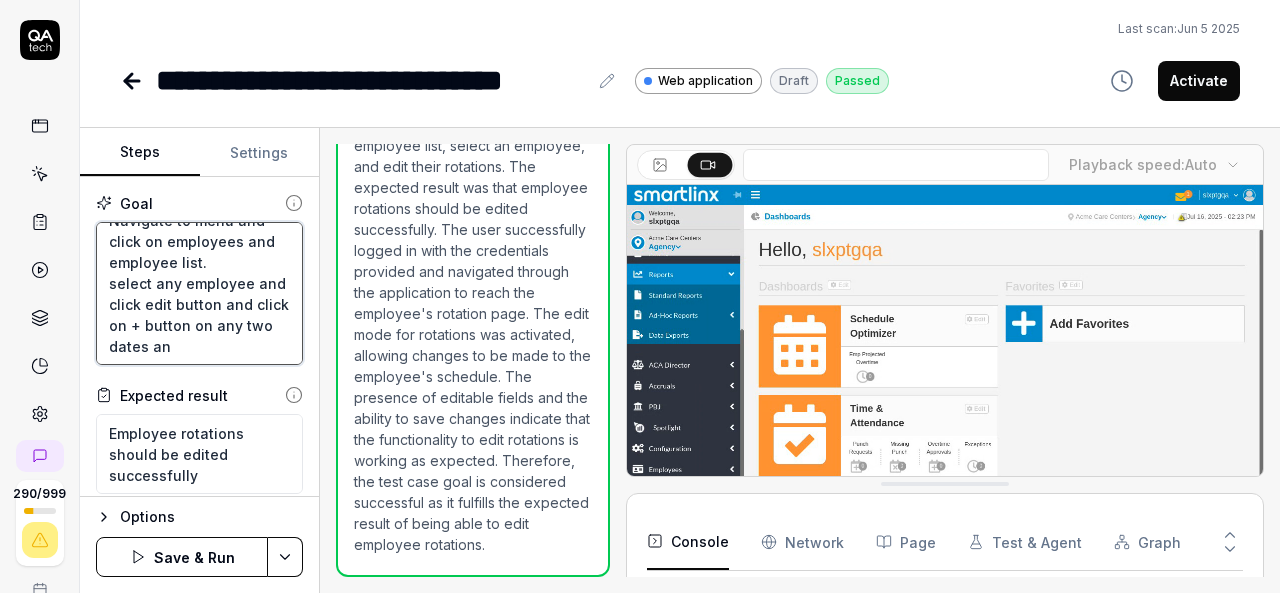 type on "*" 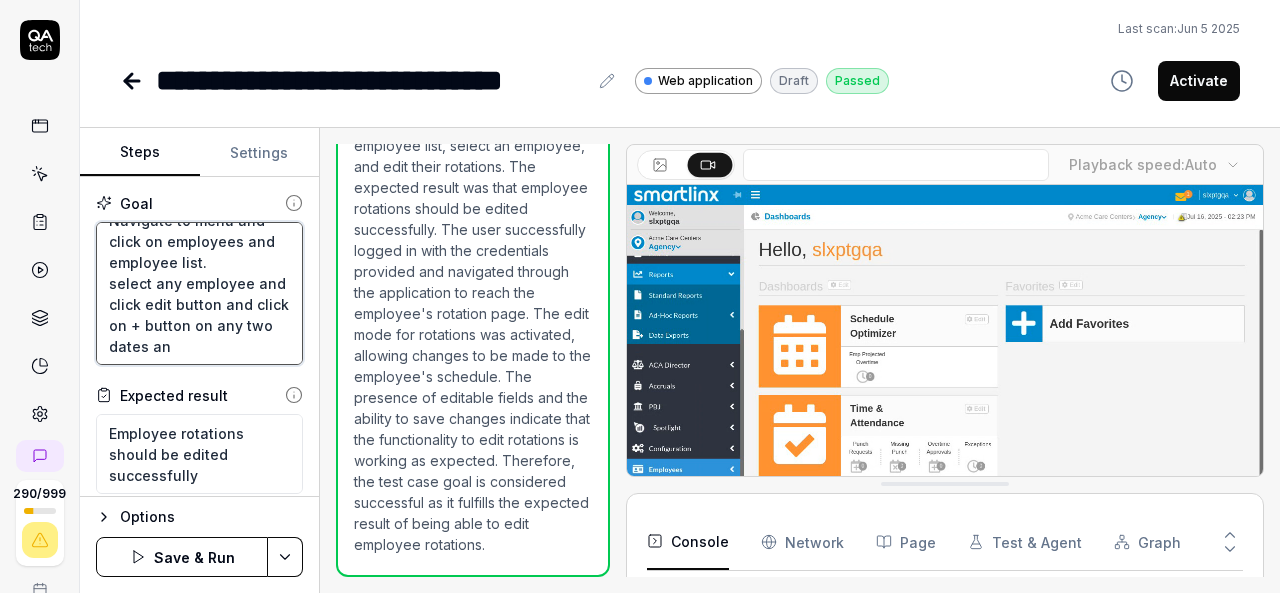 type on "Login to application.
Navigate to menu and click on employees and employee list.
select any employee and click edit button and click on + button on any two dates and" 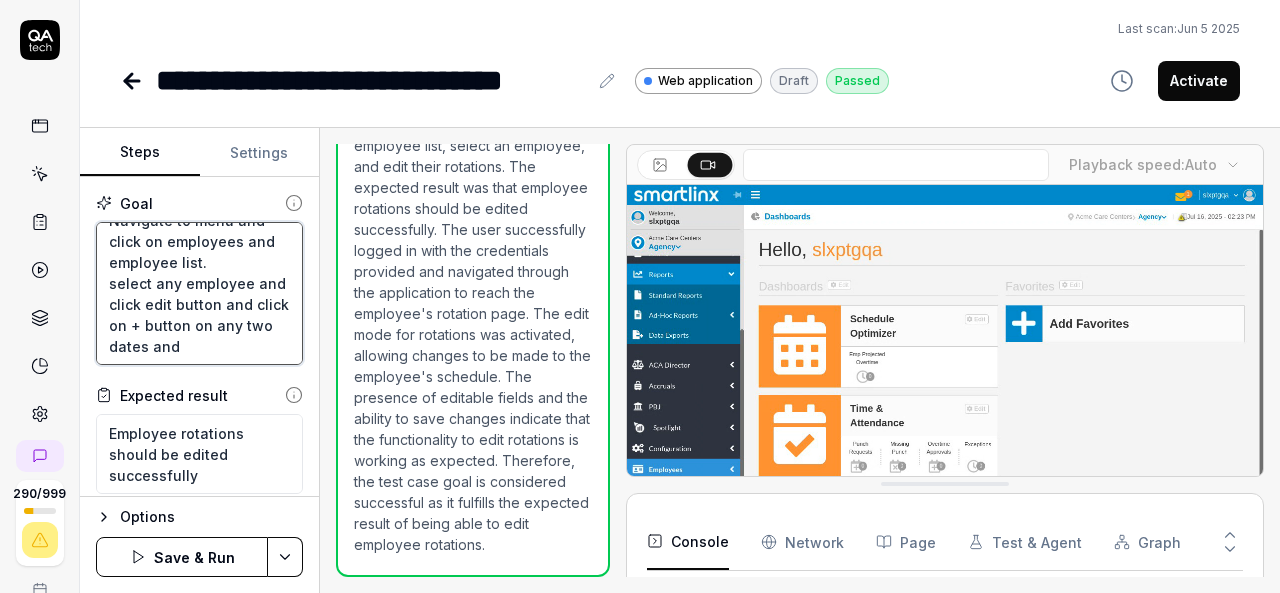 type on "*" 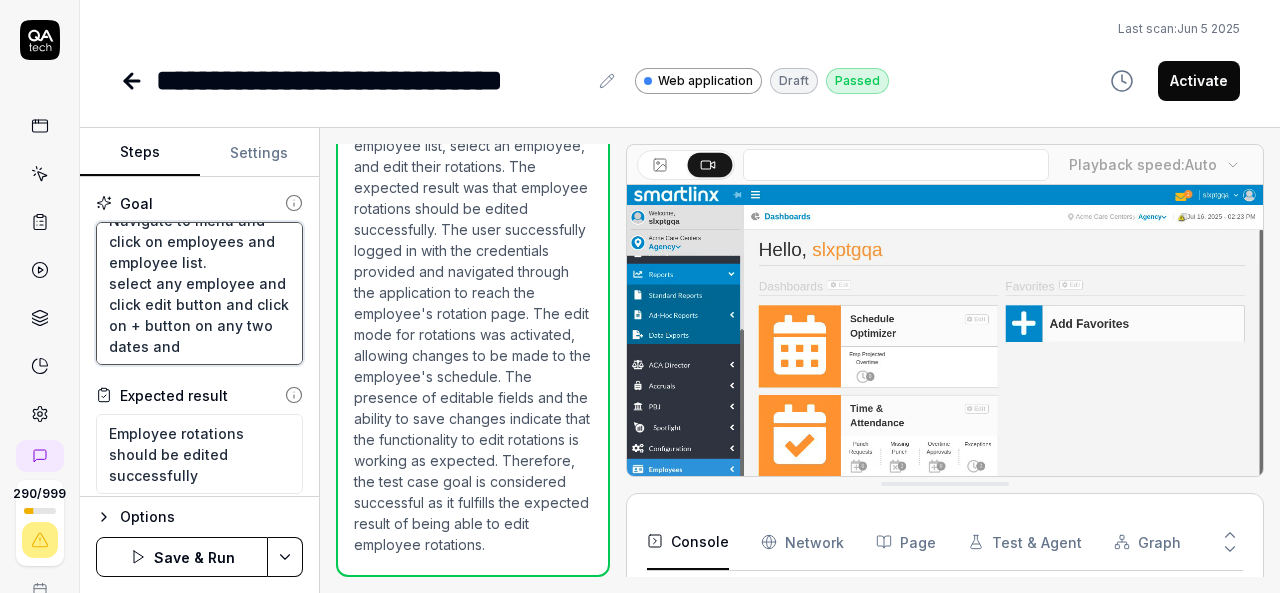 type on "Login to application.
Navigate to menu and click on employees and employee list.
select any employee and click edit button and click on + button on any two dates and" 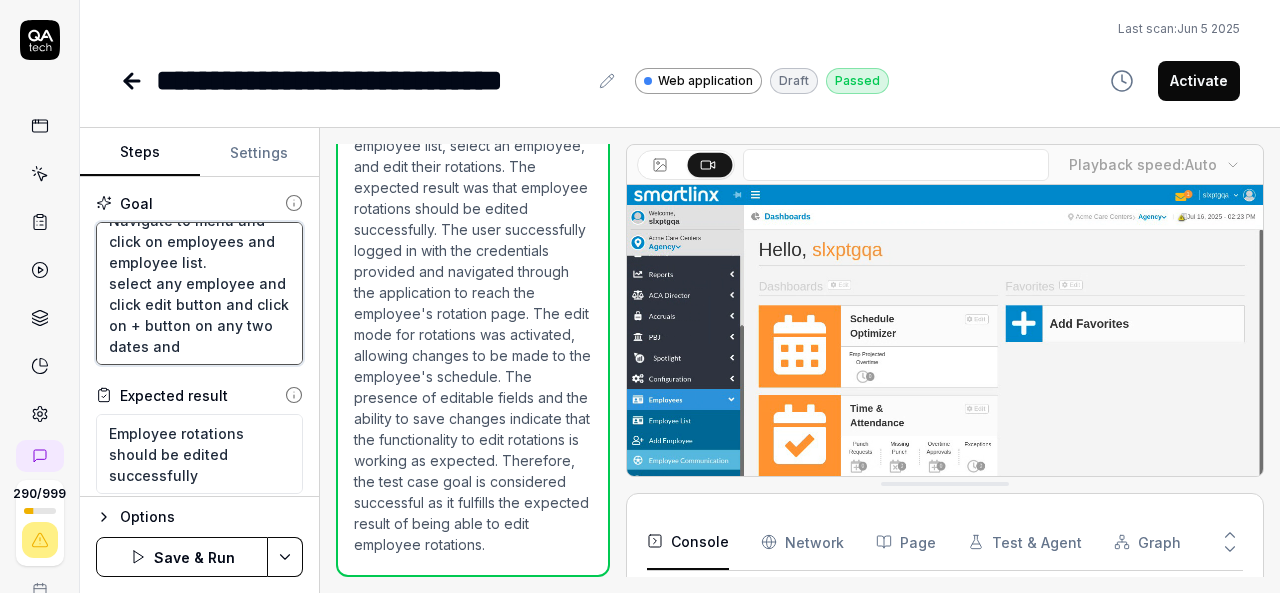 type on "*" 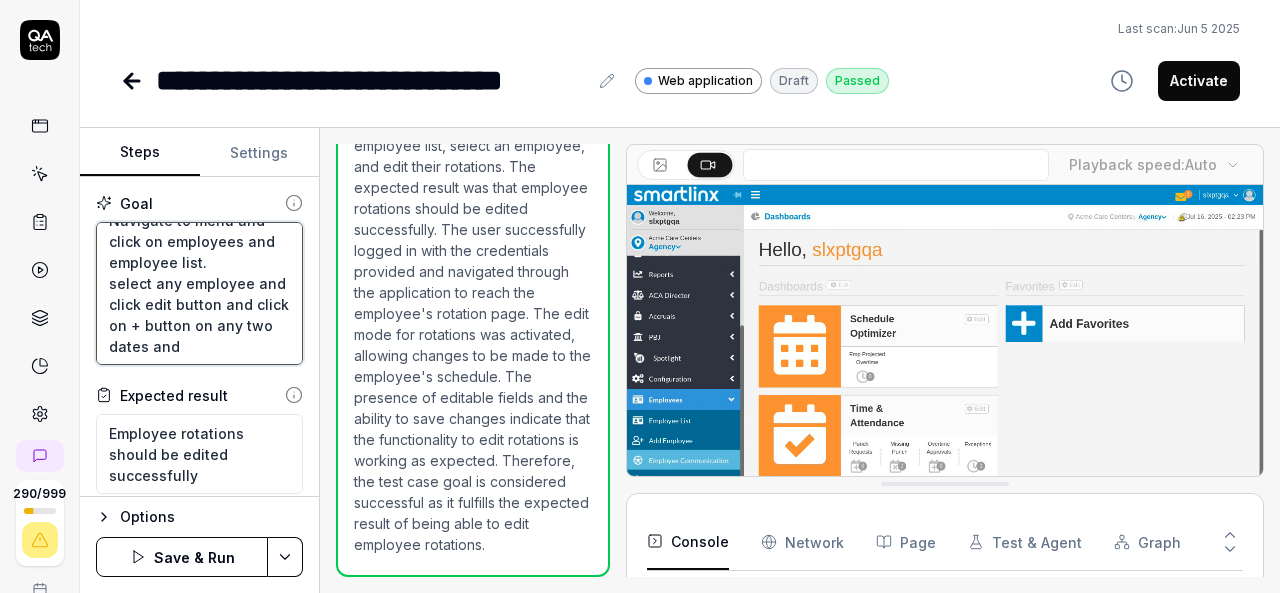 type on "Login to application.
Navigate to menu and click on employees and employee list.
select any employee and click edit button and click on + button on any two dates and s" 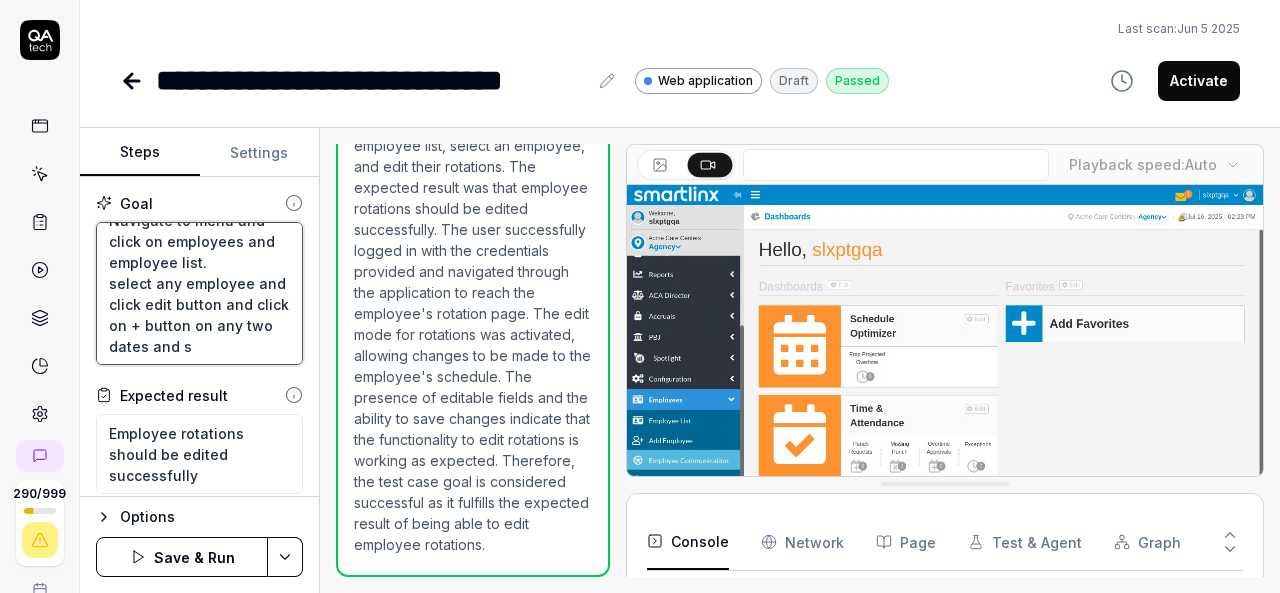 scroll, scrollTop: 53, scrollLeft: 0, axis: vertical 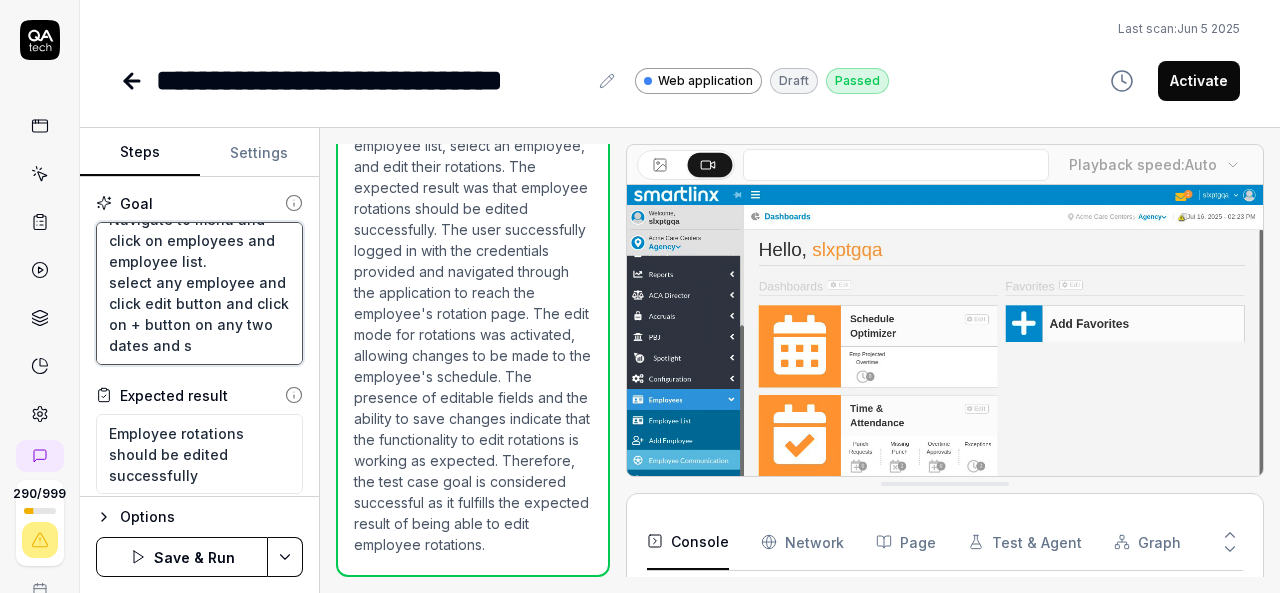 type on "*" 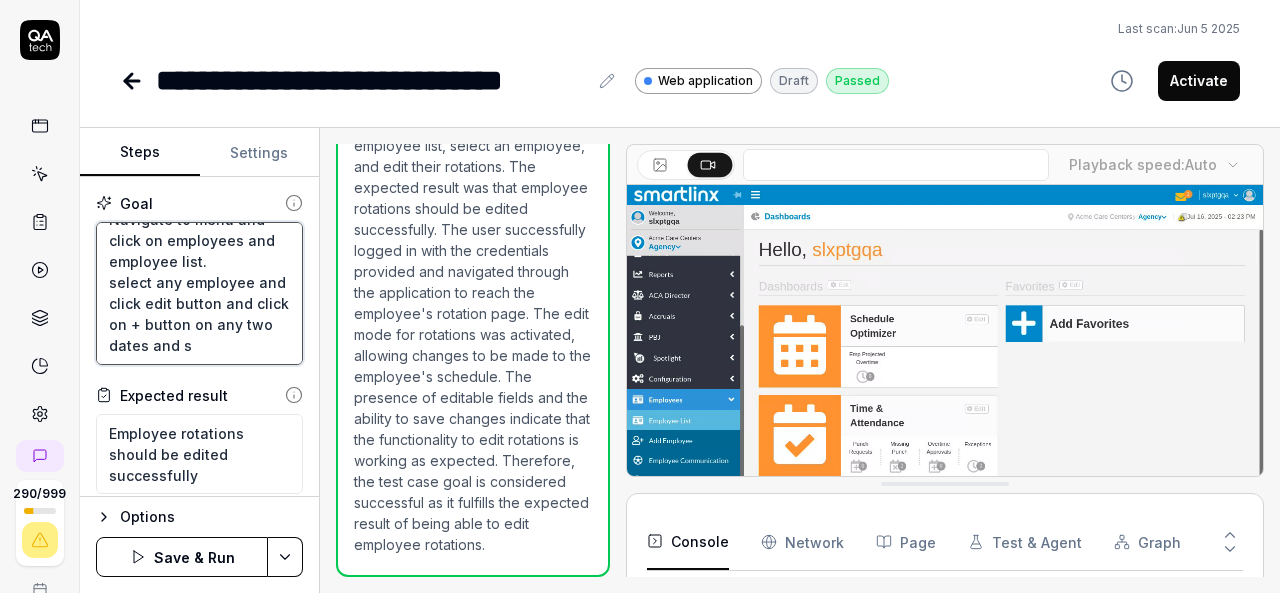 type on "Login to application.
Navigate to menu and click on employees and employee list.
select any employee and click edit button and click on + button on any two dates and sa" 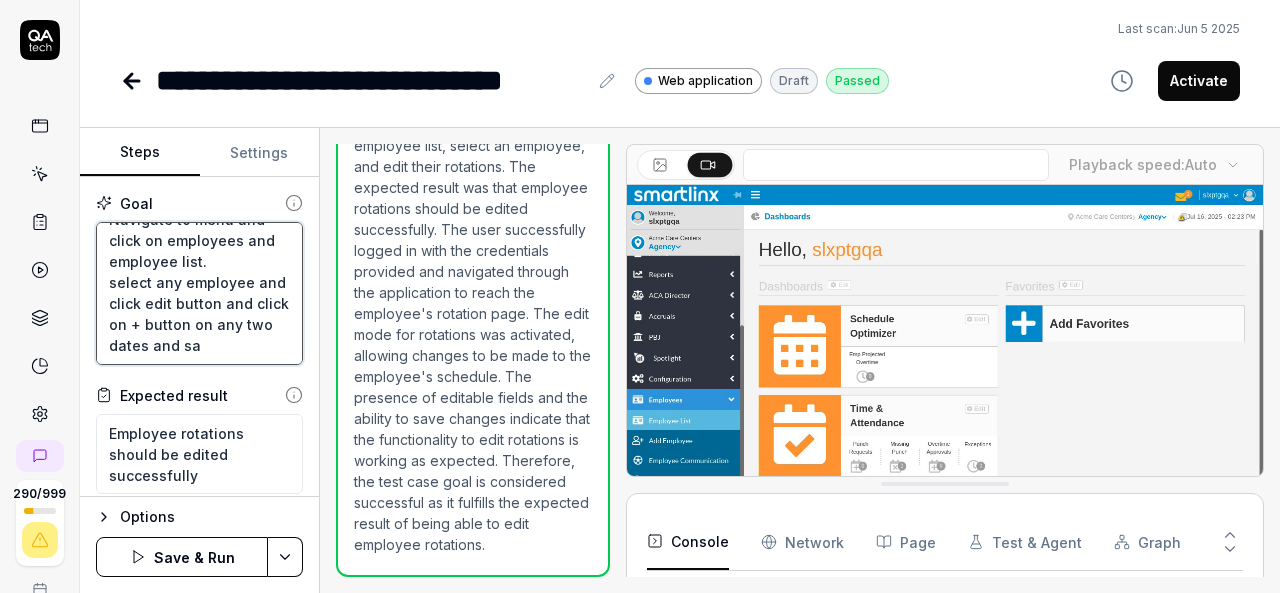 type on "*" 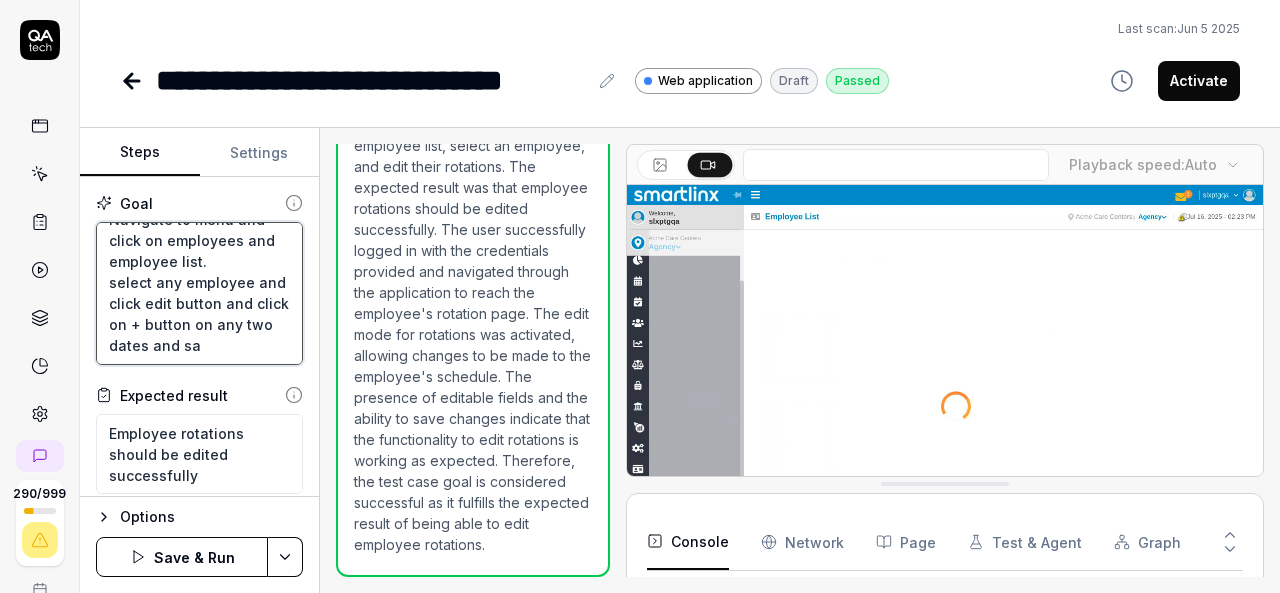 type on "Login to application.
Navigate to menu and click on employees and employee list.
select any employee and click edit button and click on + button on any two dates and sav" 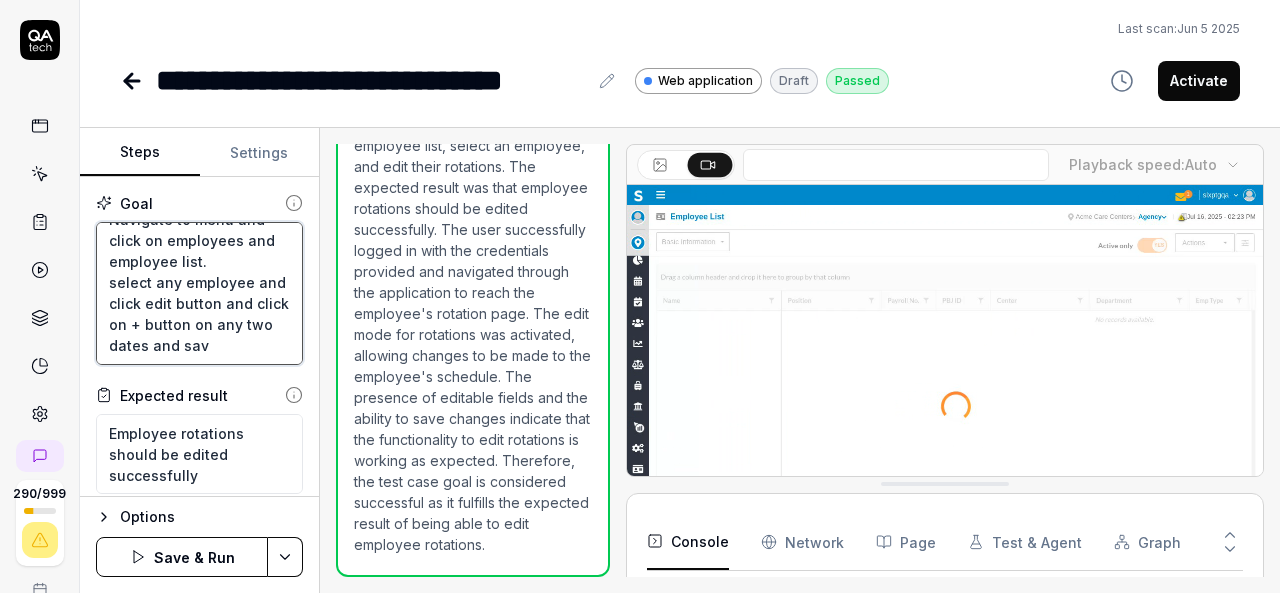 type on "*" 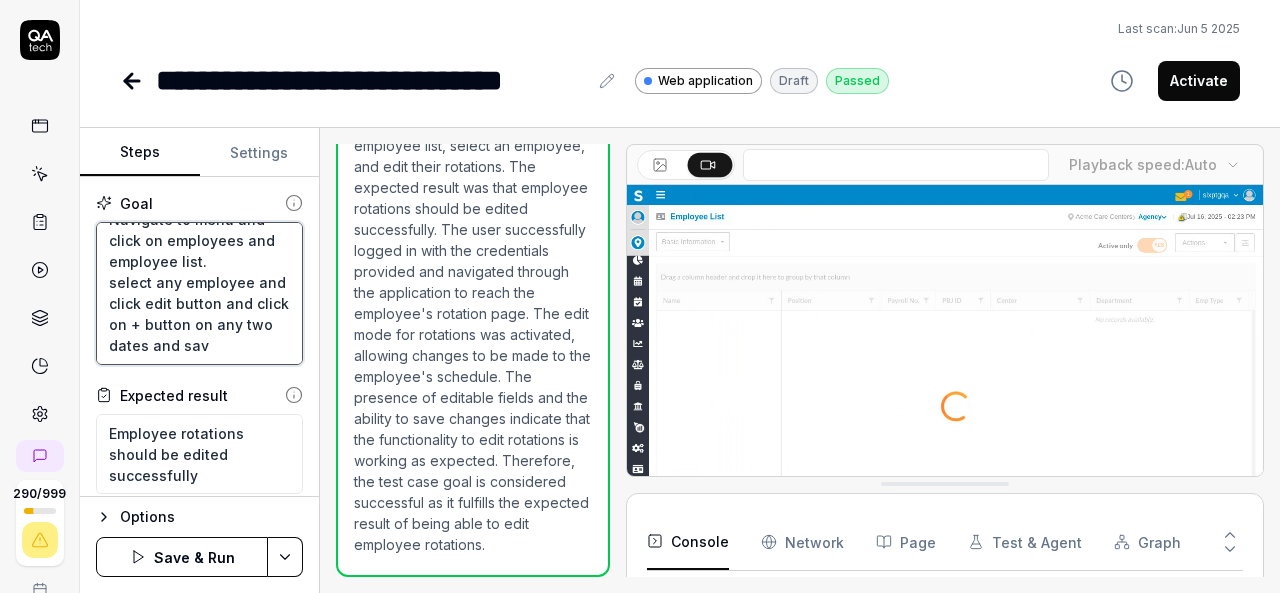 type on "Login to application.
Navigate to menu and click on employees and employee list.
select any employee and click edit button and click on + button on any two dates and save" 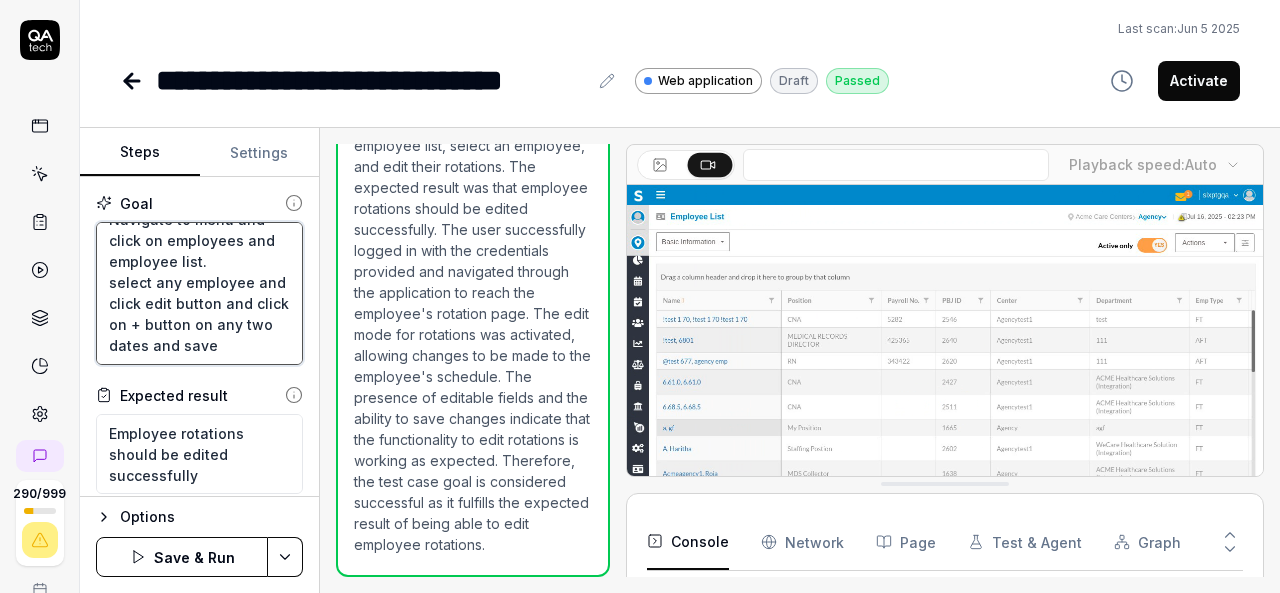 type on "*" 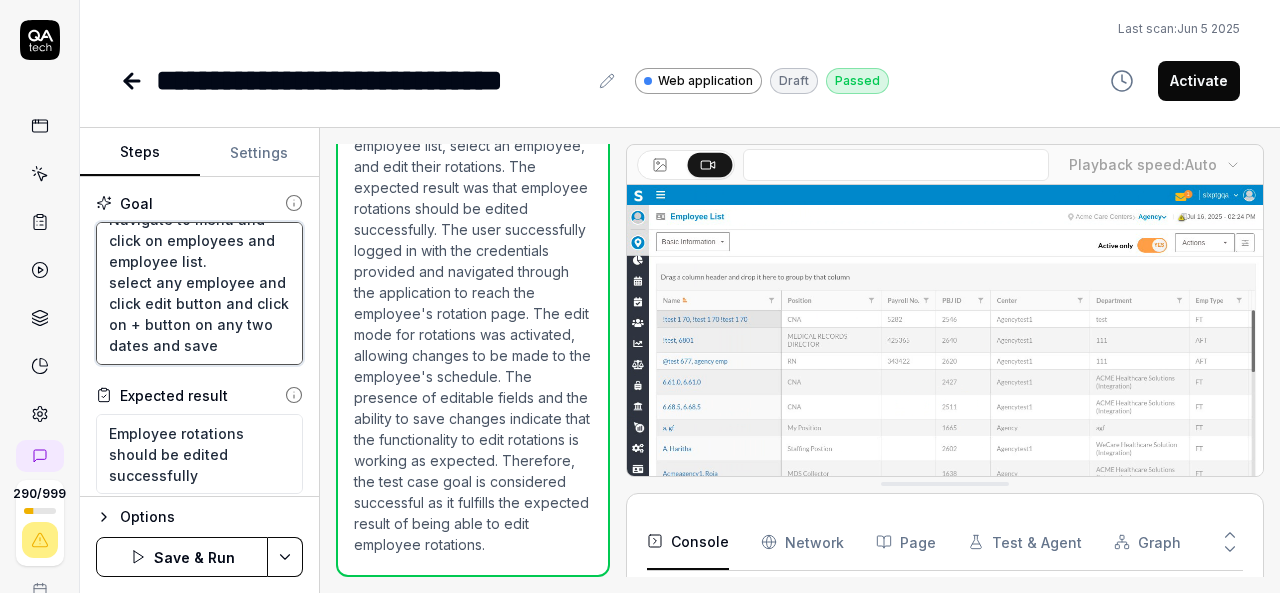 type on "Login to application.
Navigate to menu and click on employees and employee list.
select any employee and click edit button and click on + button on any two dates and save" 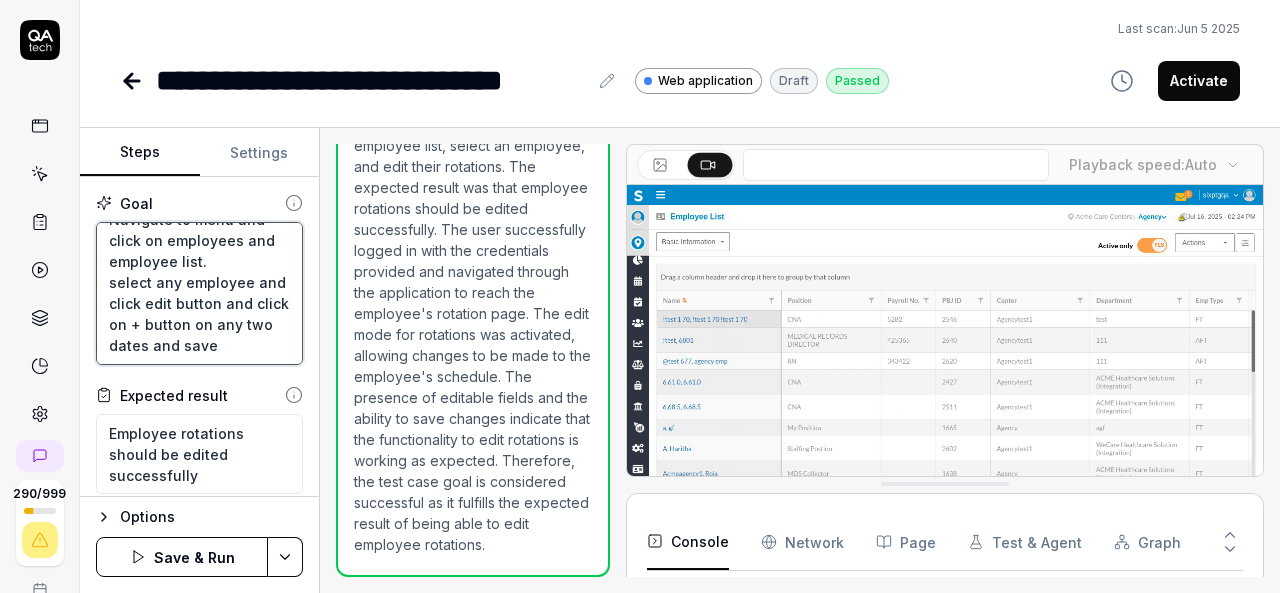 type on "*" 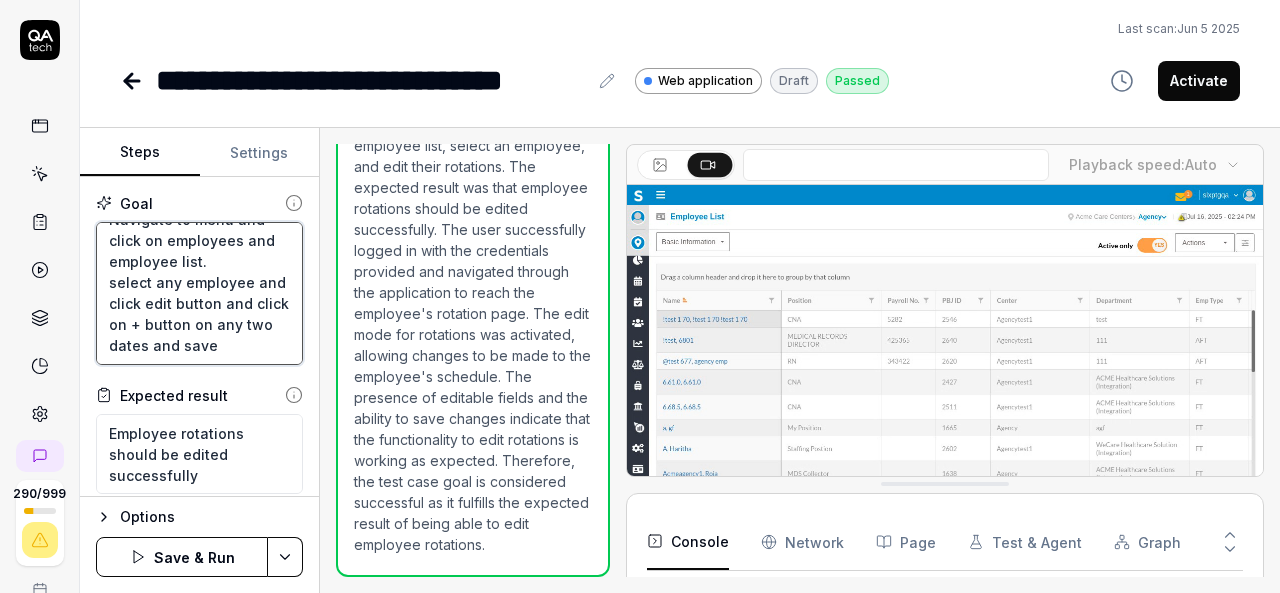 type on "Login to application.
Navigate to menu and click on employees and employee list.
select any employee and click edit button and click on + button on any two dates and save t" 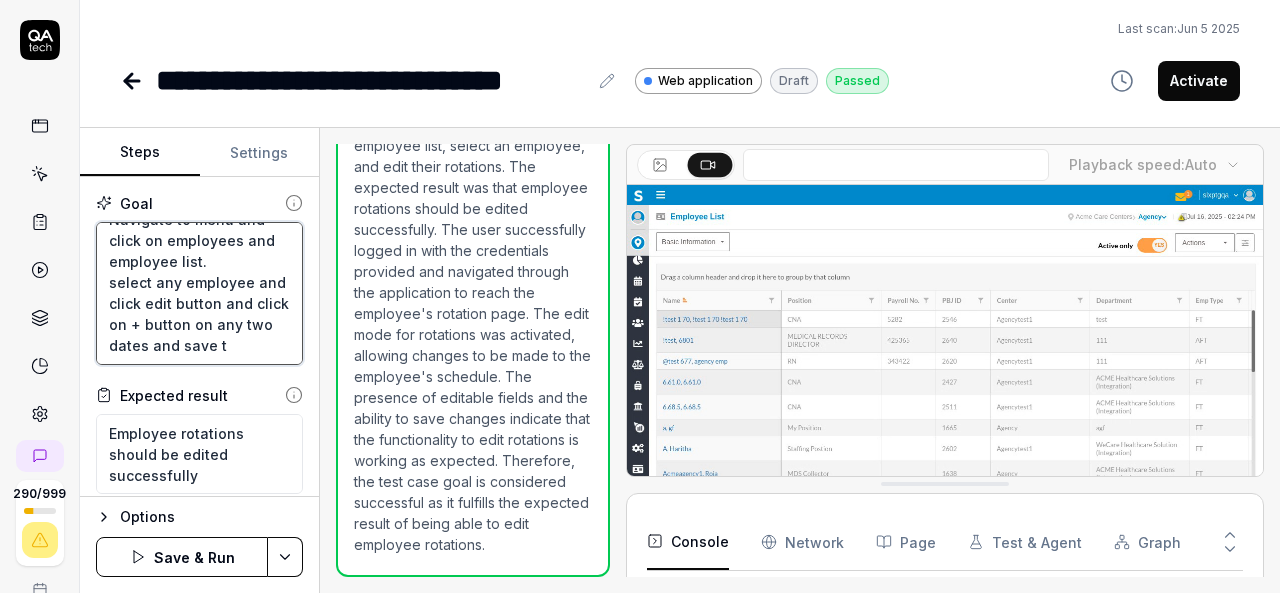 type on "*" 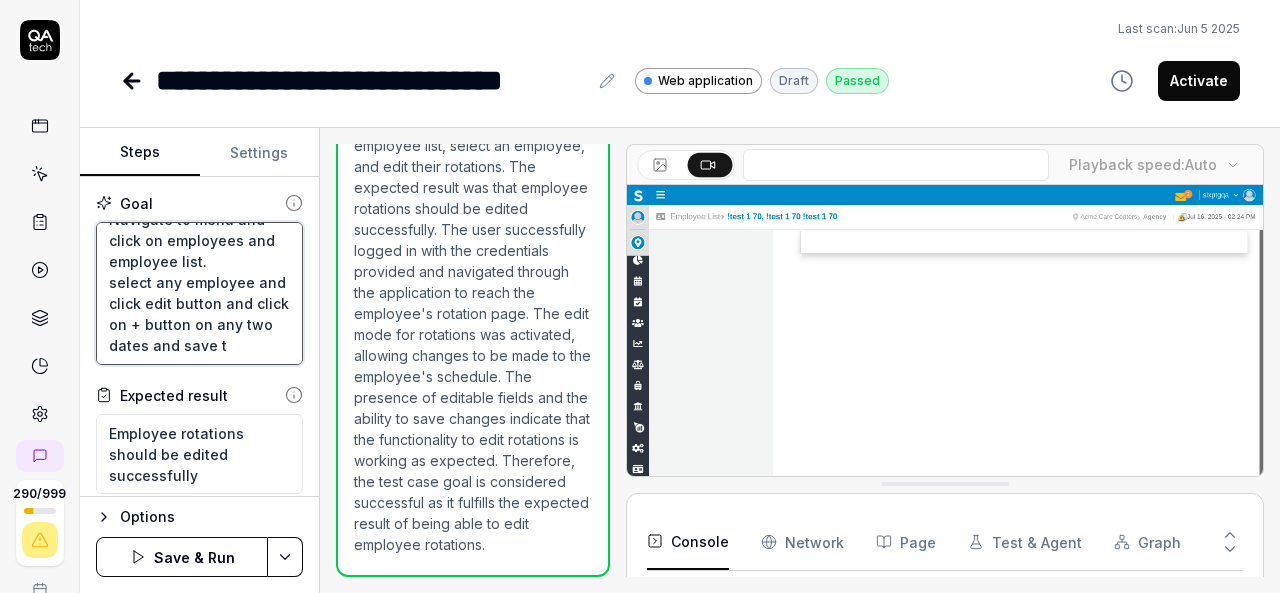 type on "Login to application.
Navigate to menu and click on employees and employee list.
select any employee and click edit button and click on + button on any two dates and save th" 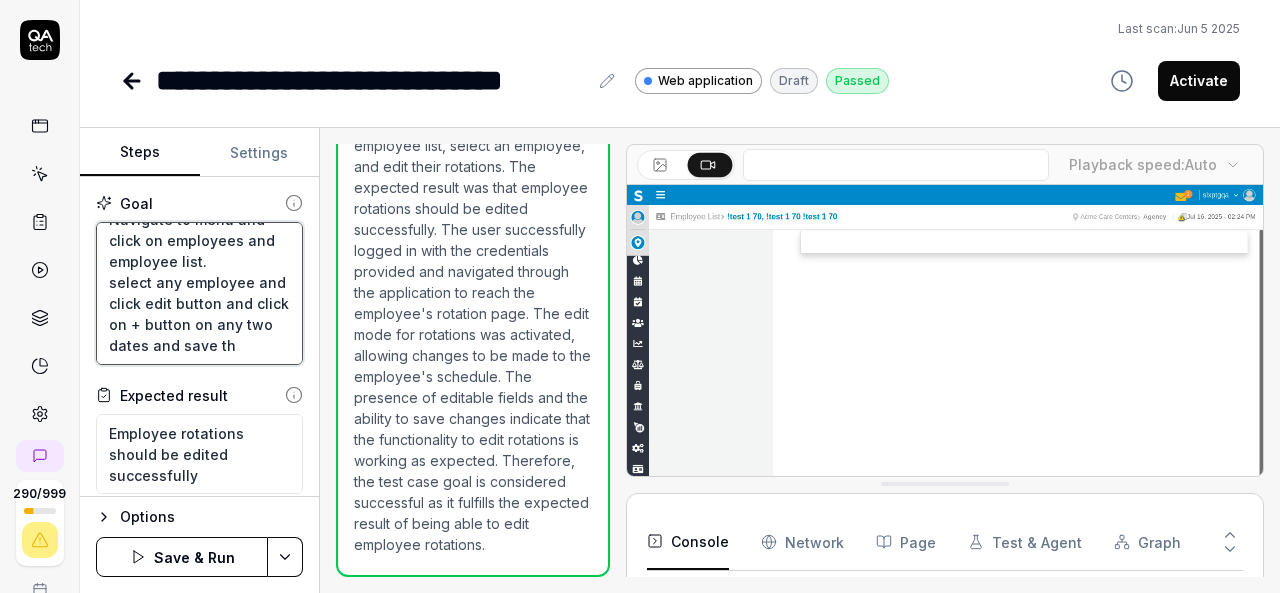 type on "*" 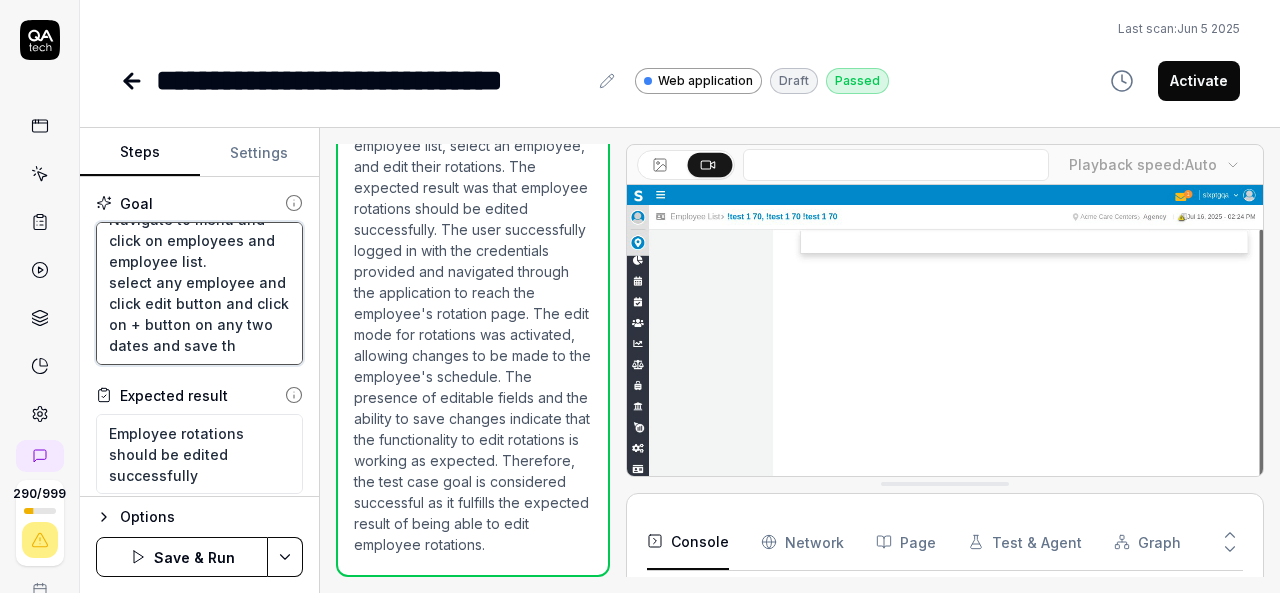 type on "Login to application.
Navigate to menu and click on employees and employee list.
select any employee and click edit button and click on + button on any two dates and save the" 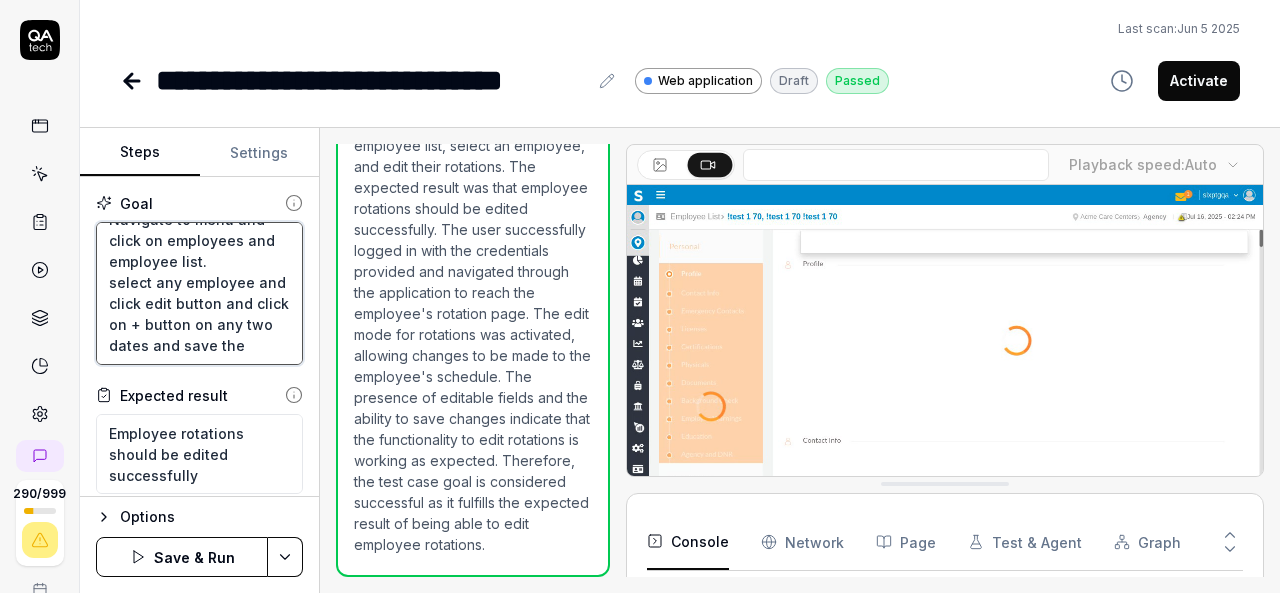 type on "*" 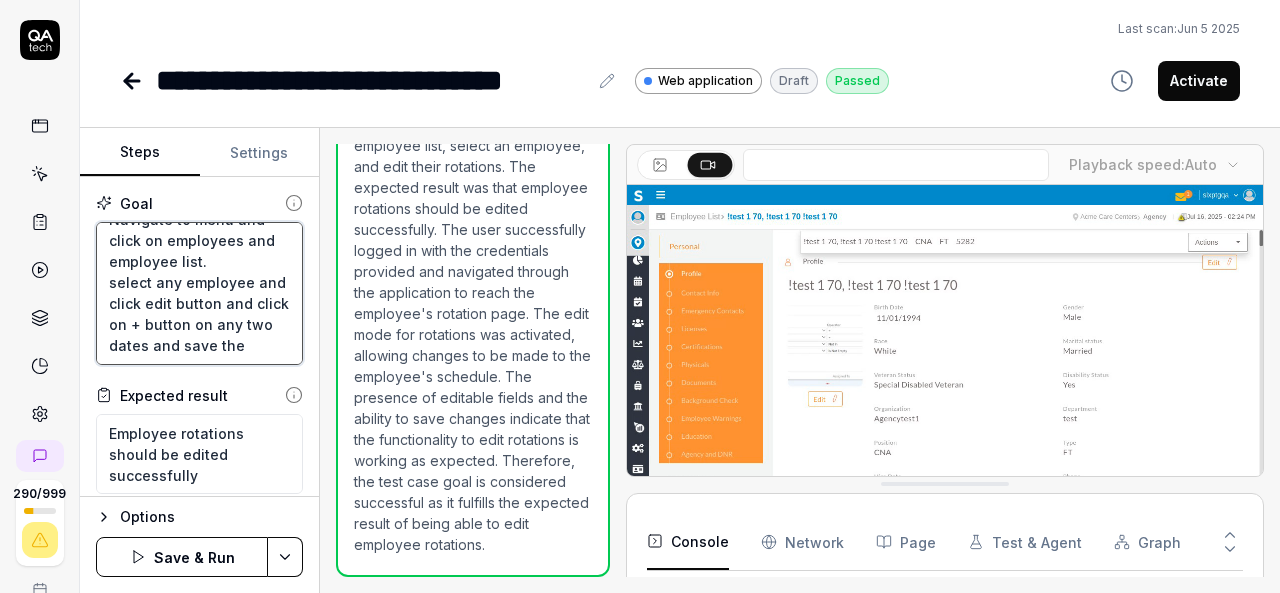 type on "Login to application.
Navigate to menu and click on employees and employee list.
select any employee and click edit button and click on + button on any two dates and save the" 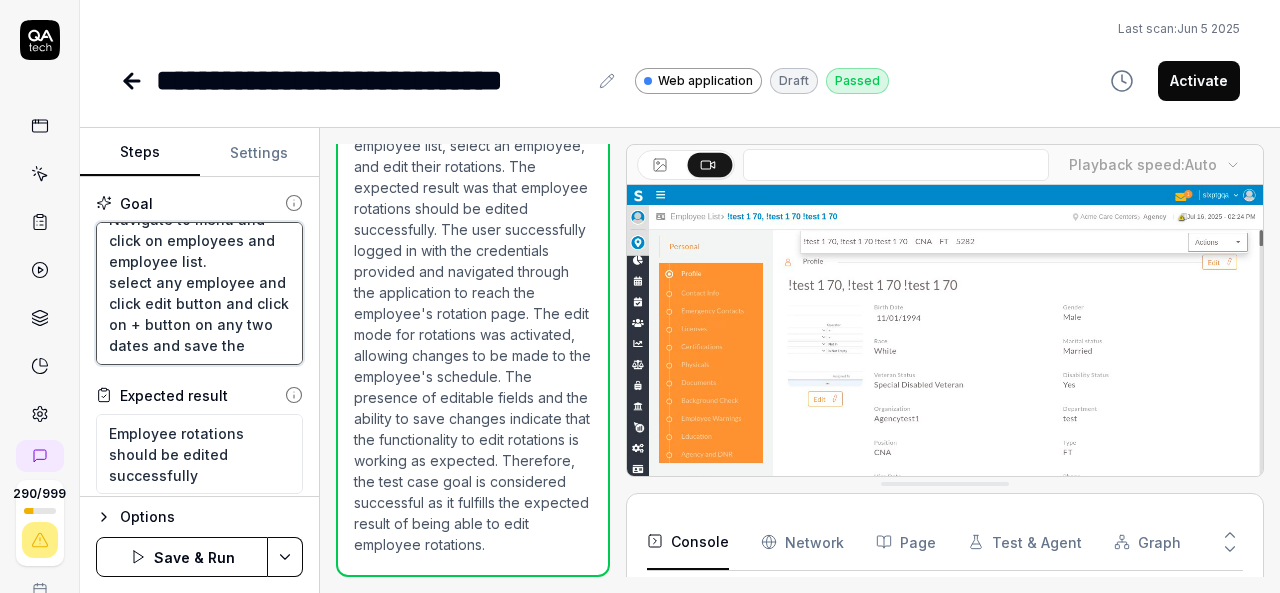 type on "*" 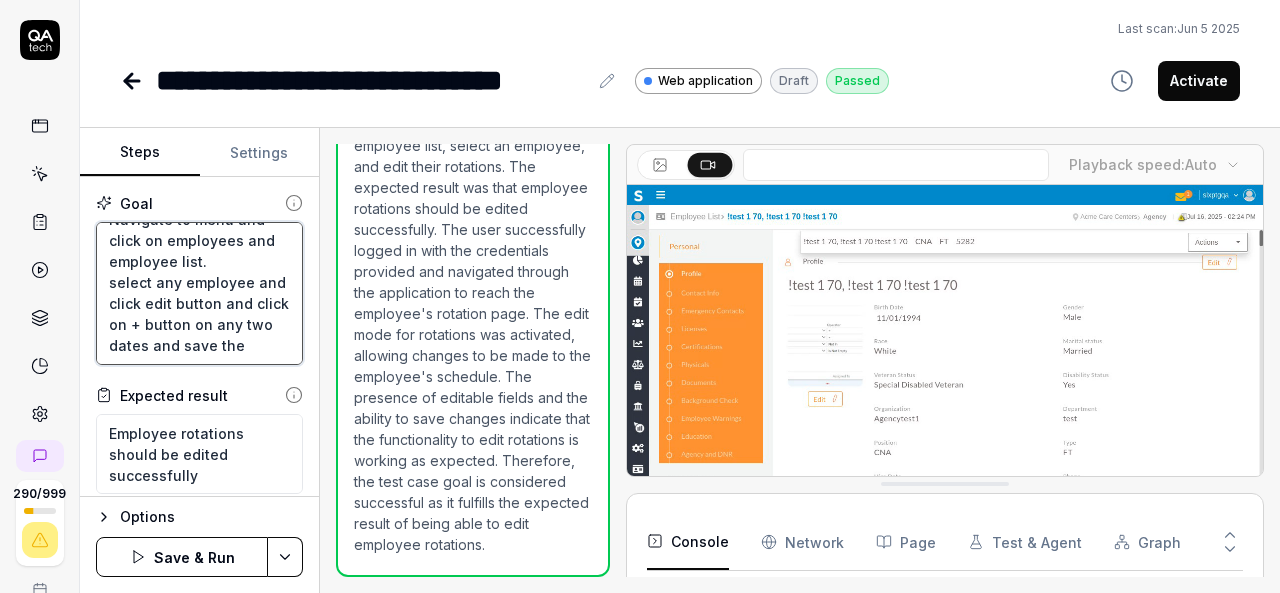 type on "Login to application.
Navigate to menu and click on employees and employee list.
select any employee and click edit button and click on + button on any two dates and save the d" 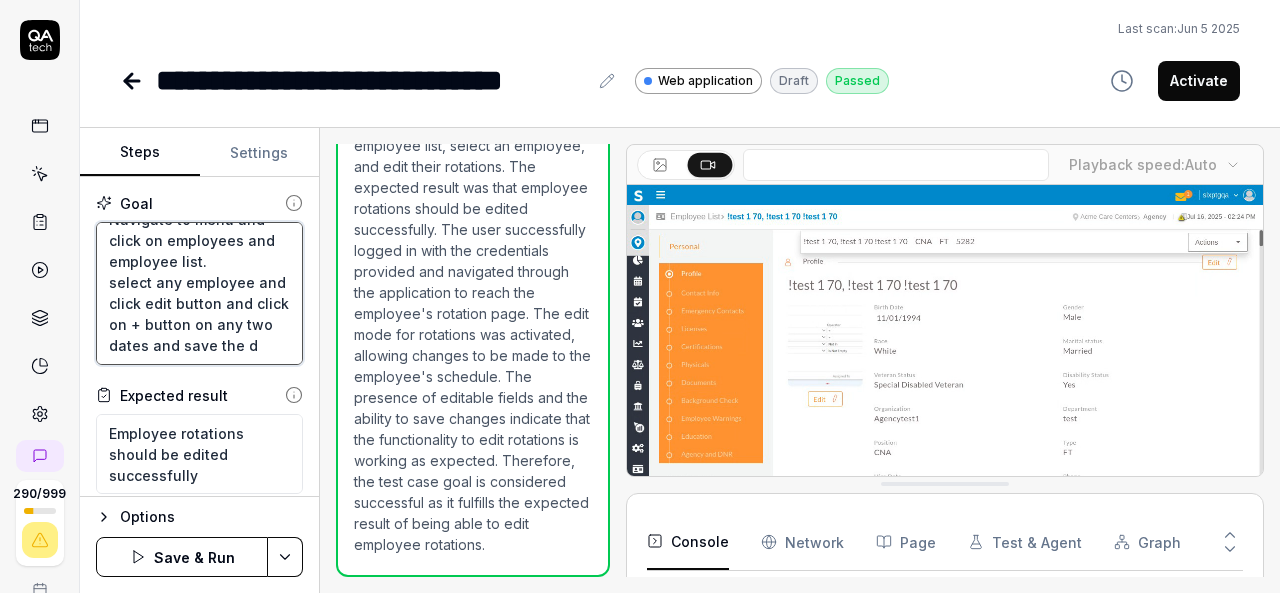 type on "*" 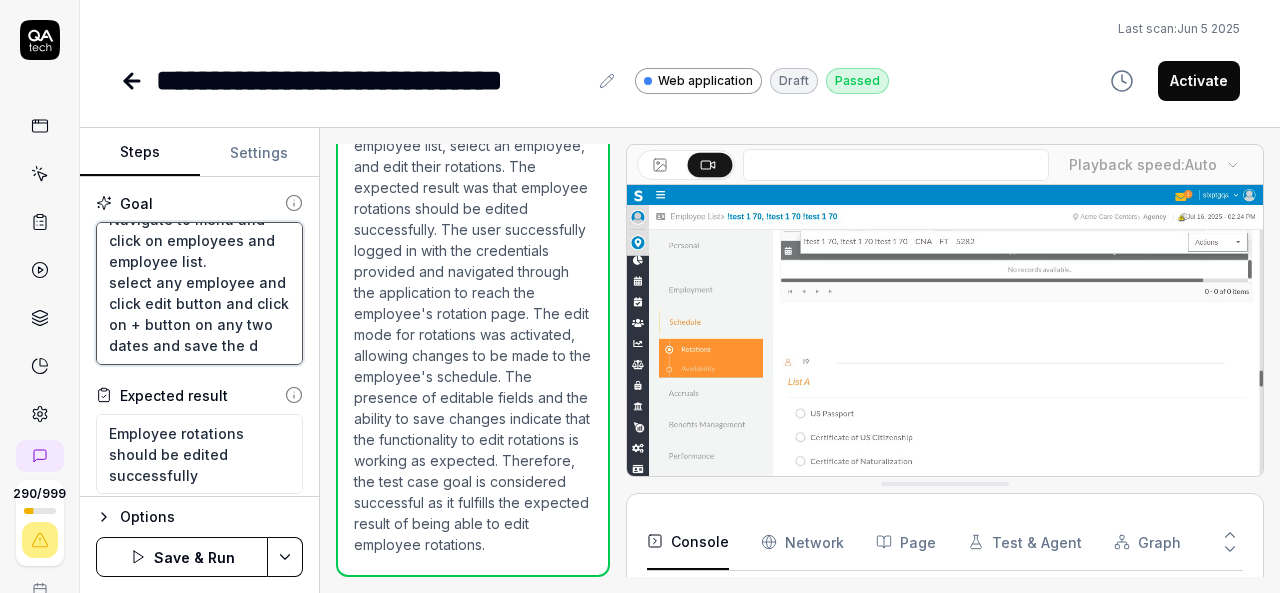 type on "Login to application.
Navigate to menu and click on employees and employee list.
select any employee and click edit button and click on + button on any two dates and save the da" 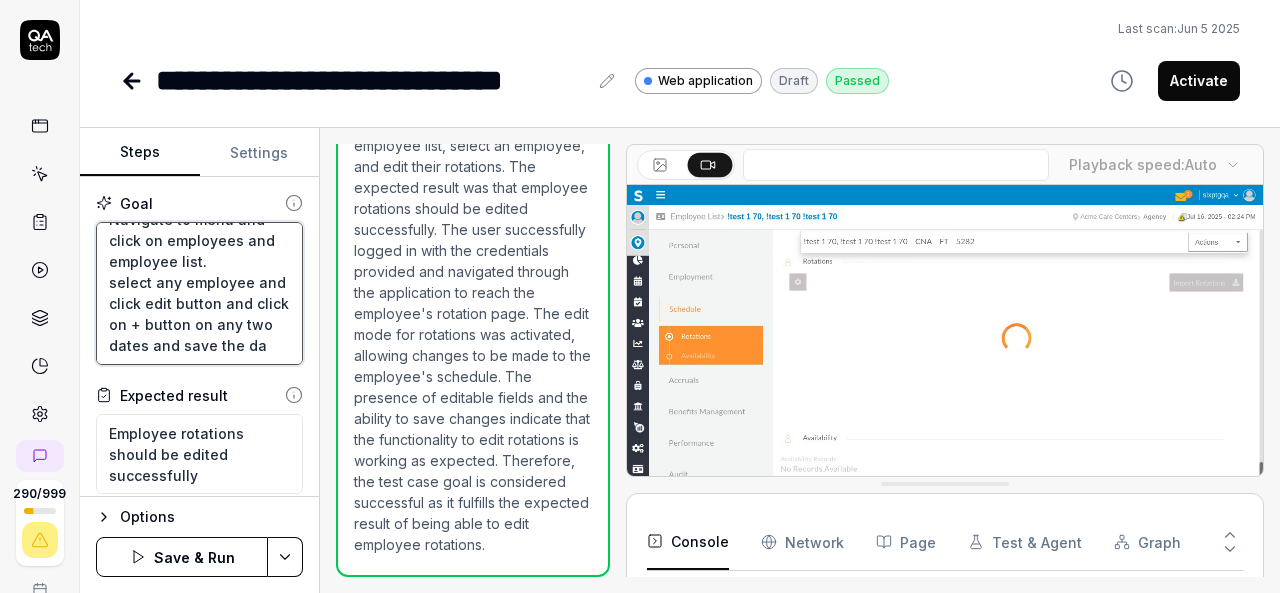 type on "*" 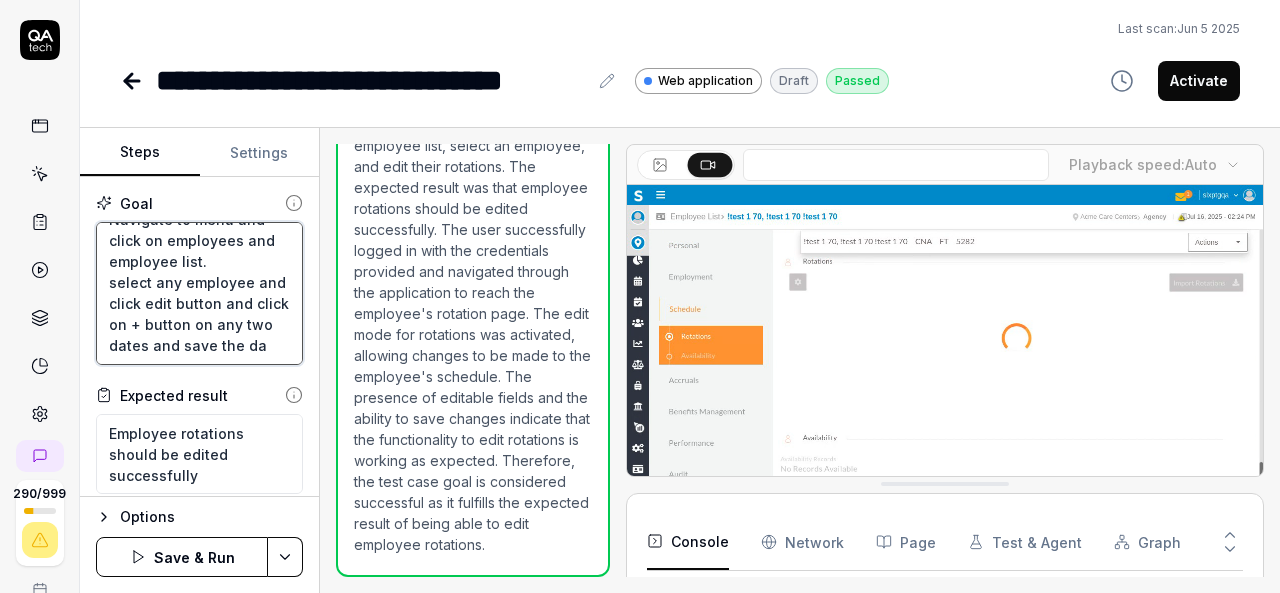 type on "Login to application.
Navigate to menu and click on employees and employee list.
select any employee and click edit button and click on + button on any two dates and save the dat" 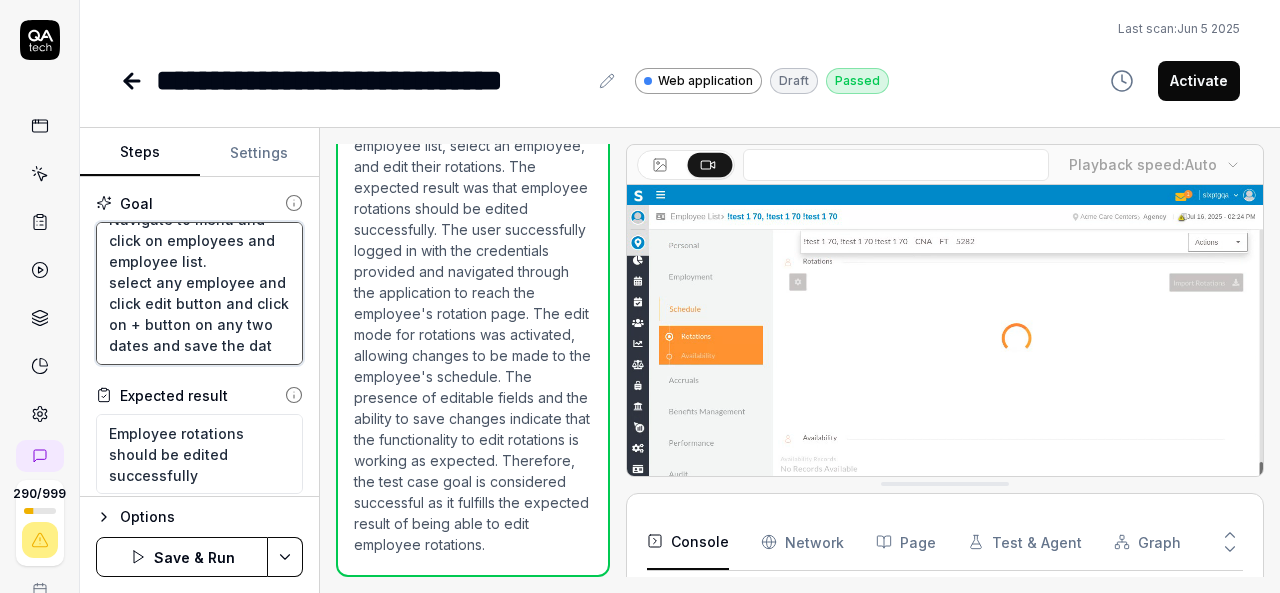 type on "*" 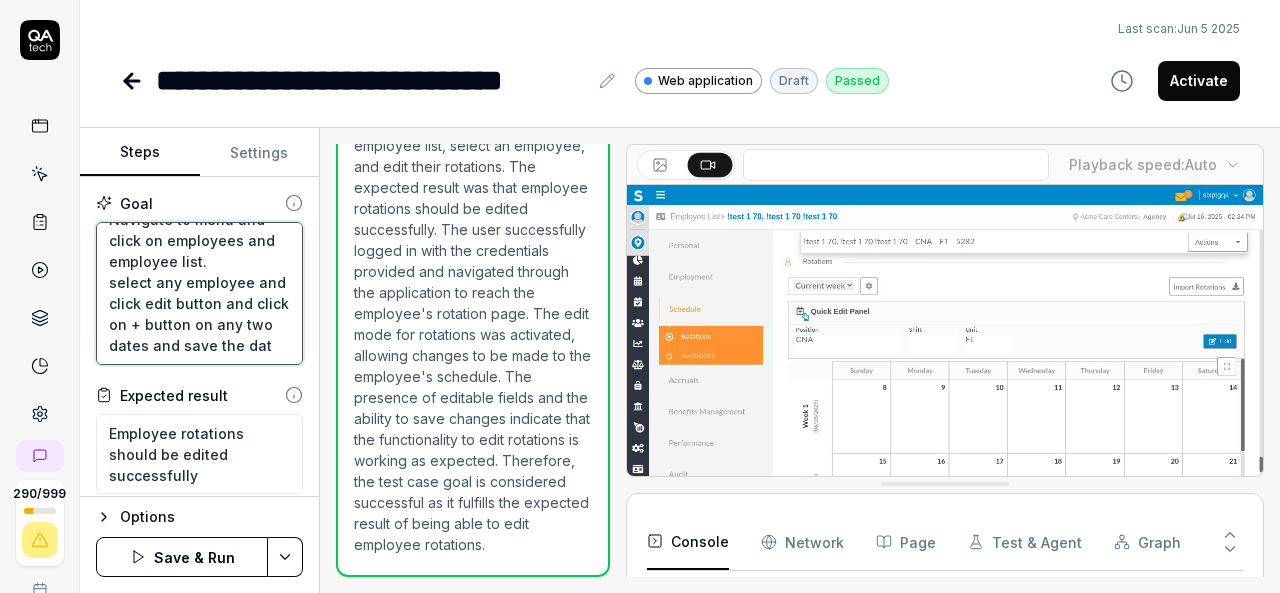 type on "Login to application.
Navigate to menu and click on employees and employee list.
select any employee and click edit button and click on + button on any two dates and save the data" 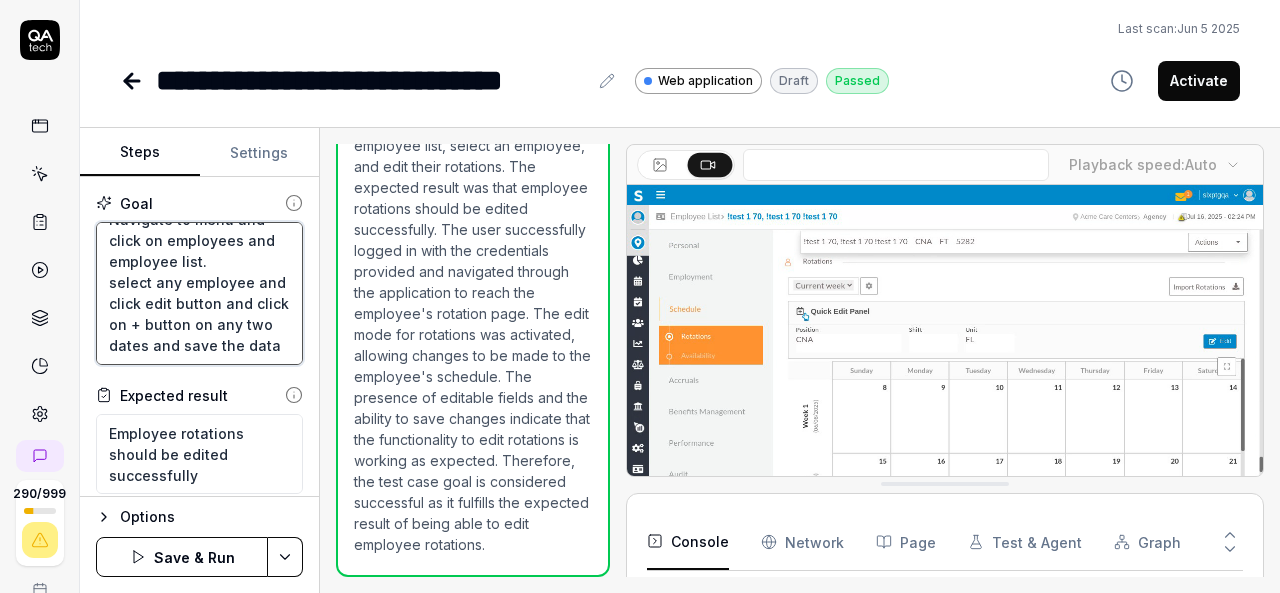 type on "*" 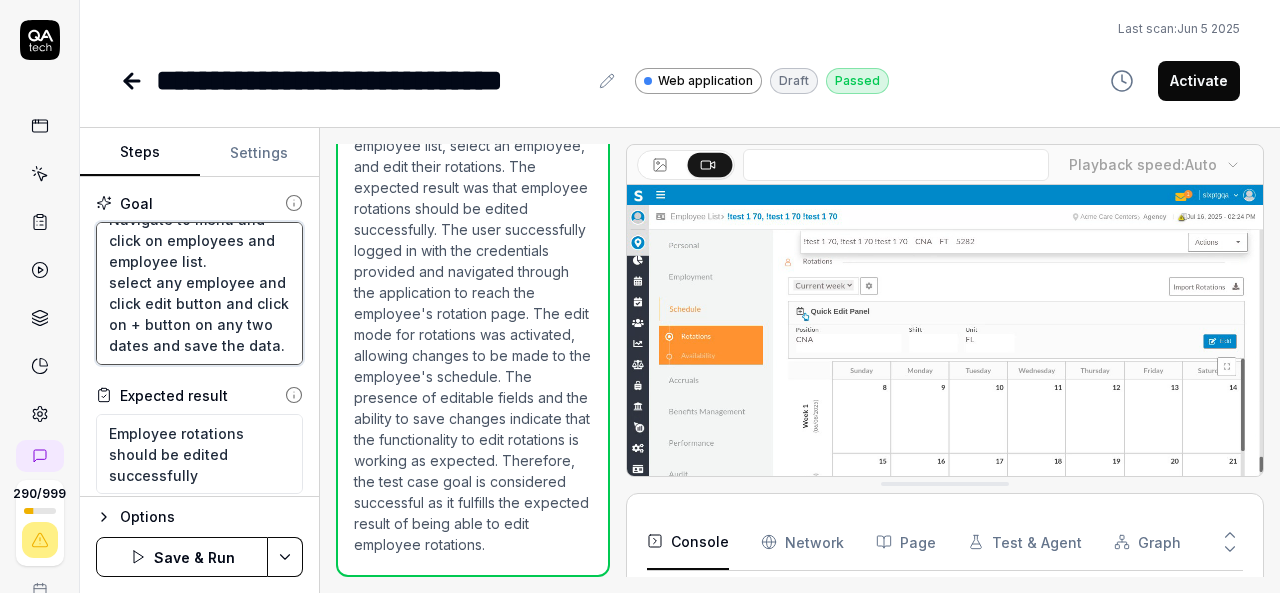 scroll, scrollTop: 105, scrollLeft: 0, axis: vertical 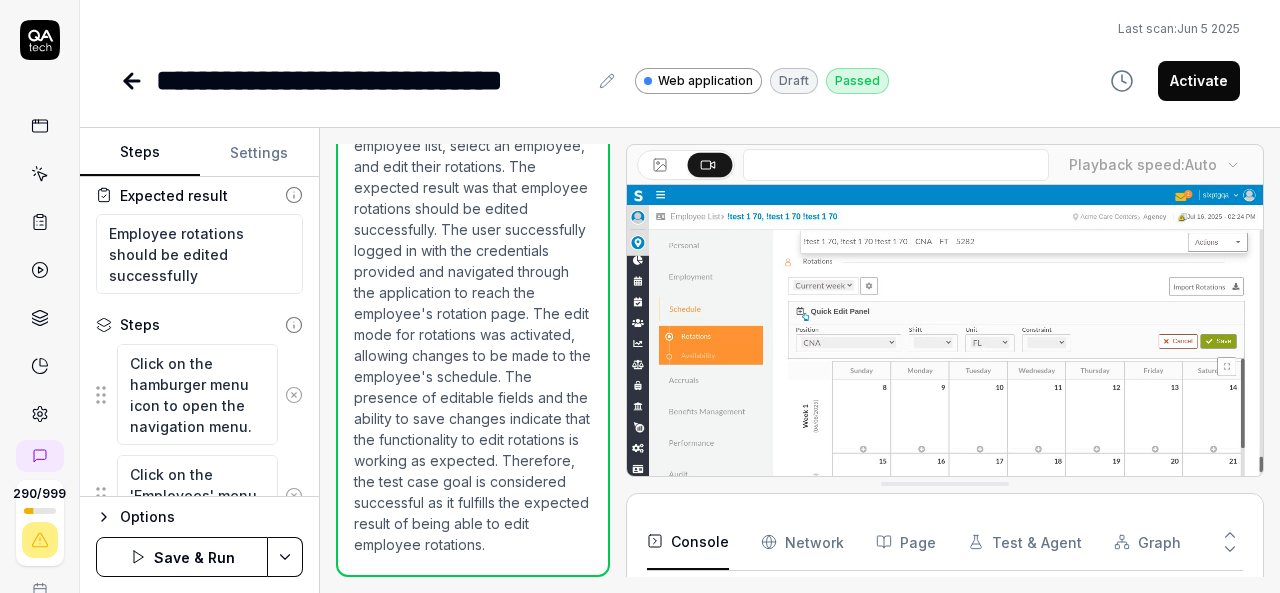 type on "Login to application.
Navigate to menu and click on employees and employee list.
select any employee and click edit button and click on + button on any two dates and save the data." 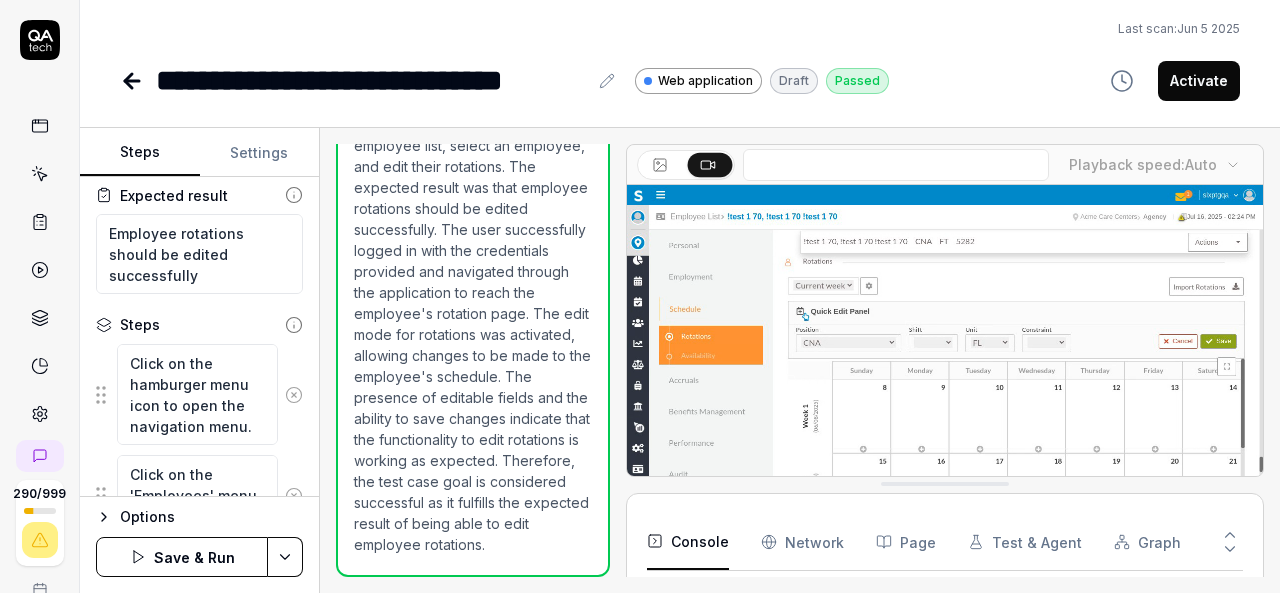 click on "**********" at bounding box center (640, 296) 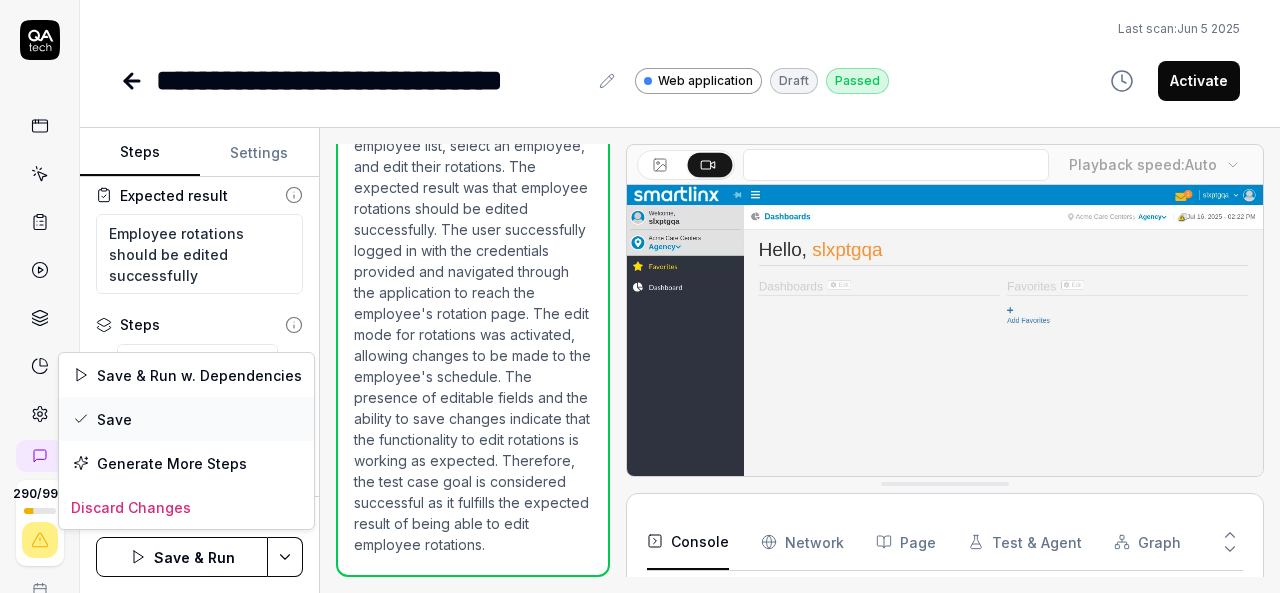 click on "Save" at bounding box center (186, 419) 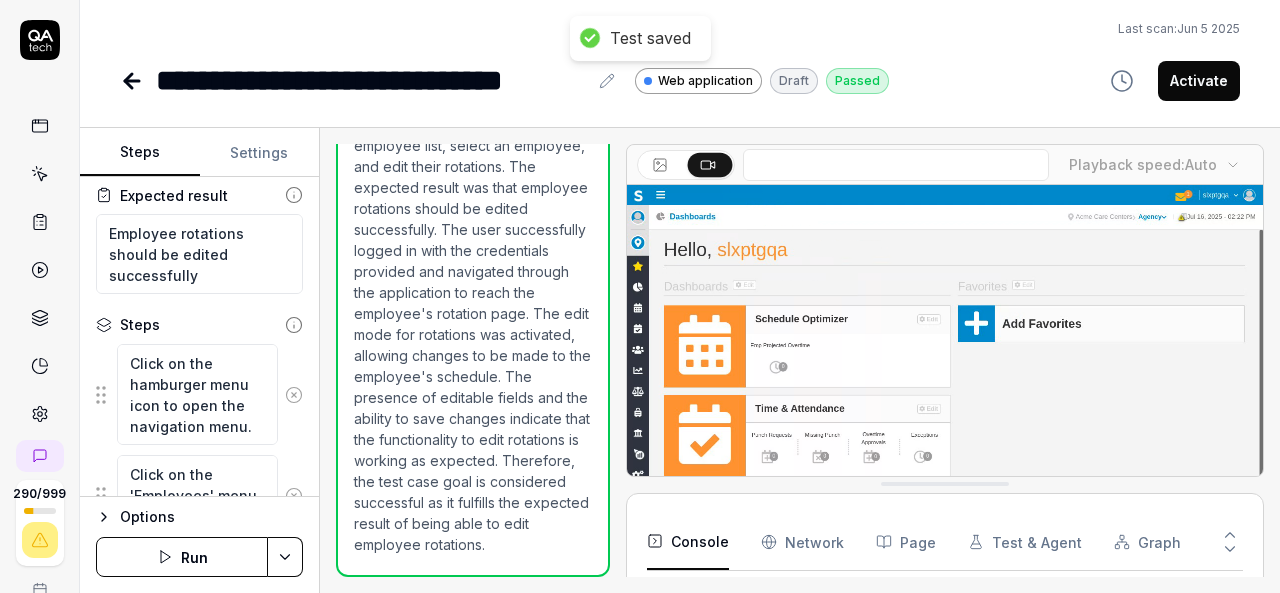 click 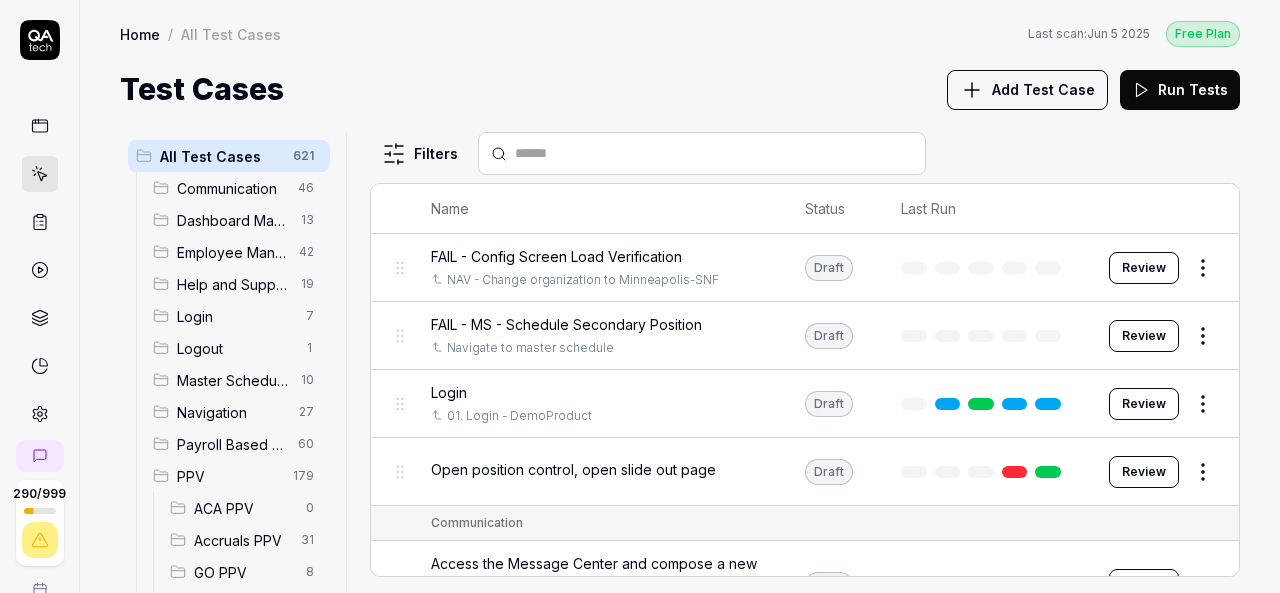 scroll, scrollTop: 200, scrollLeft: 0, axis: vertical 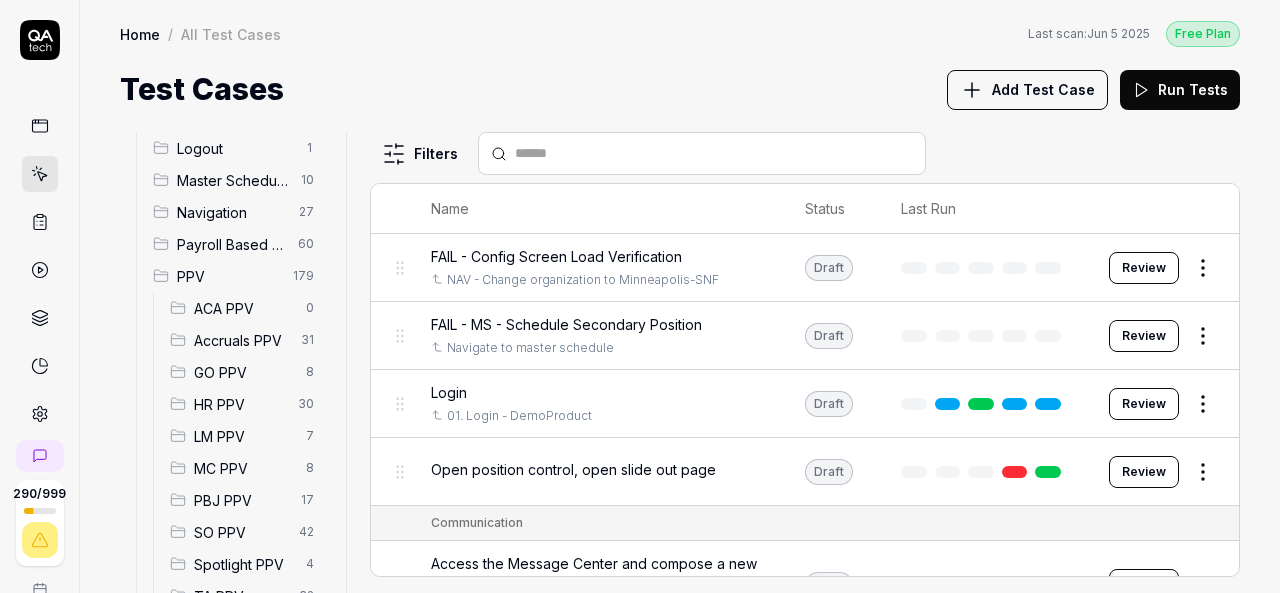 click on "HR PPV" at bounding box center [240, 404] 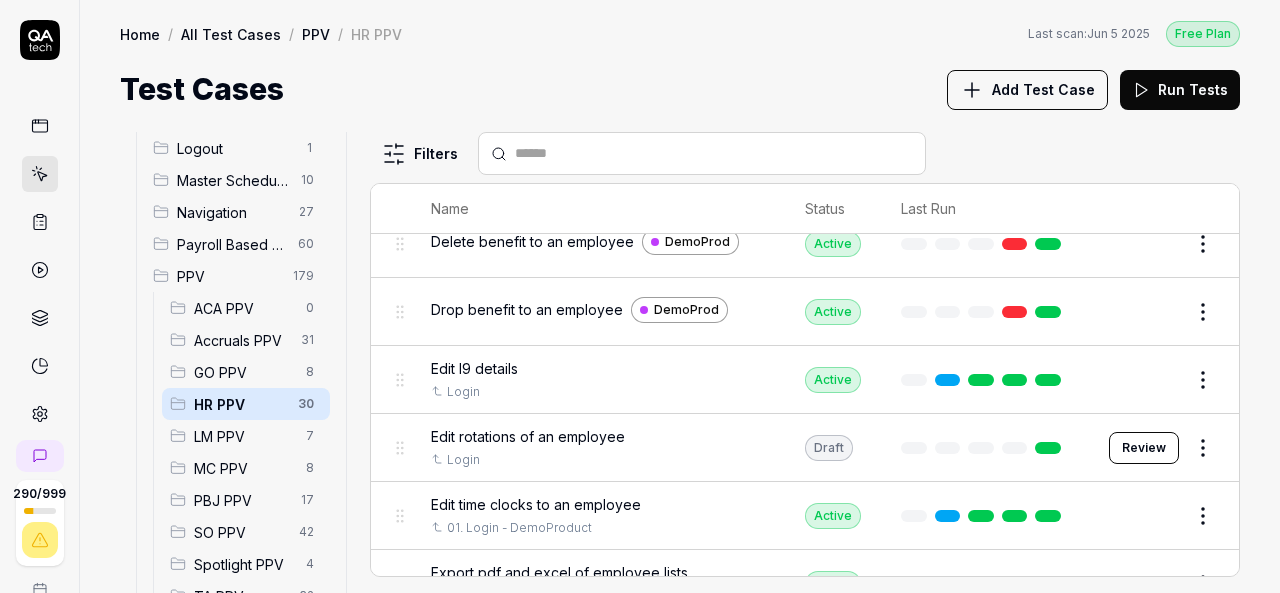 scroll, scrollTop: 1000, scrollLeft: 0, axis: vertical 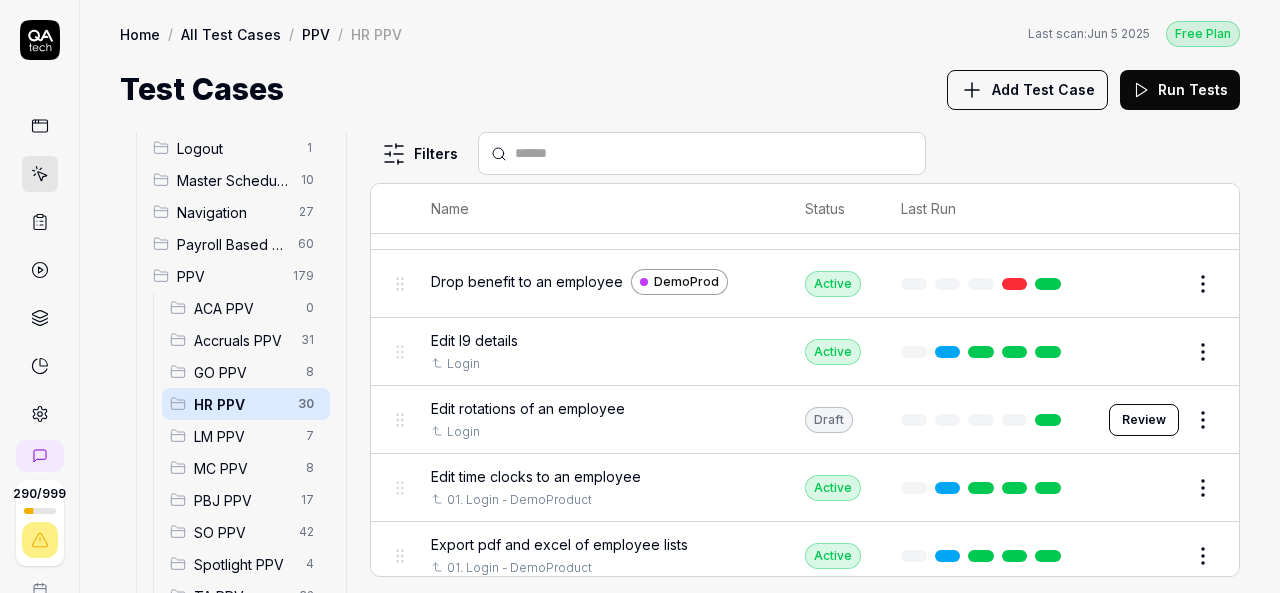 click on "Edit rotations of an employee" at bounding box center [528, 408] 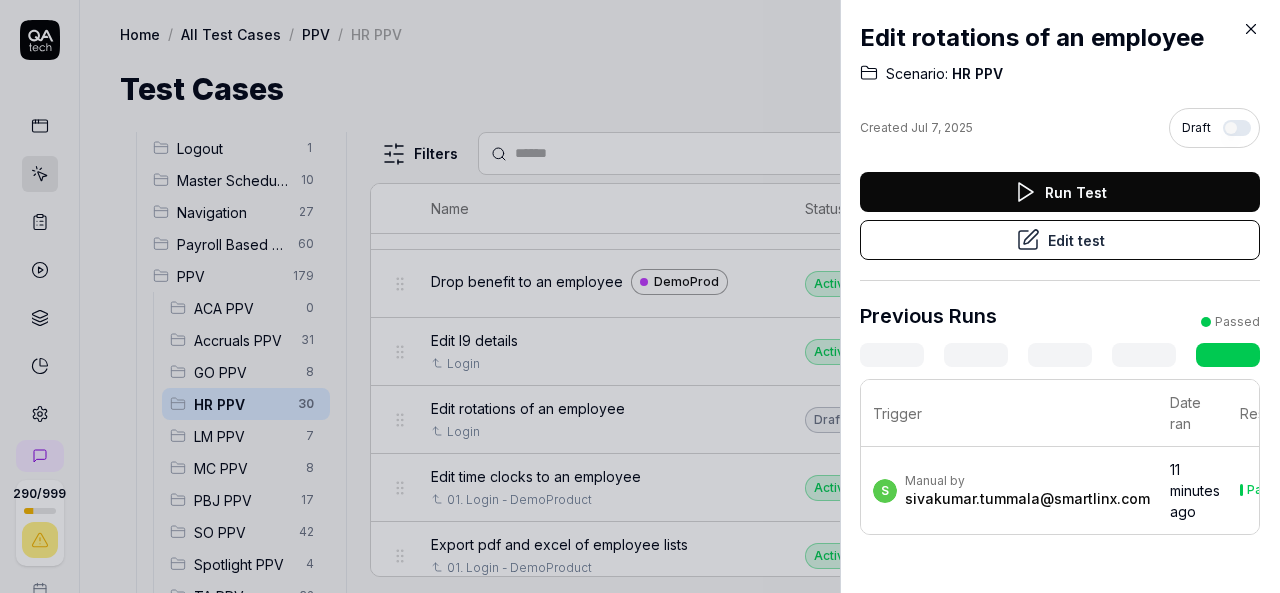 click 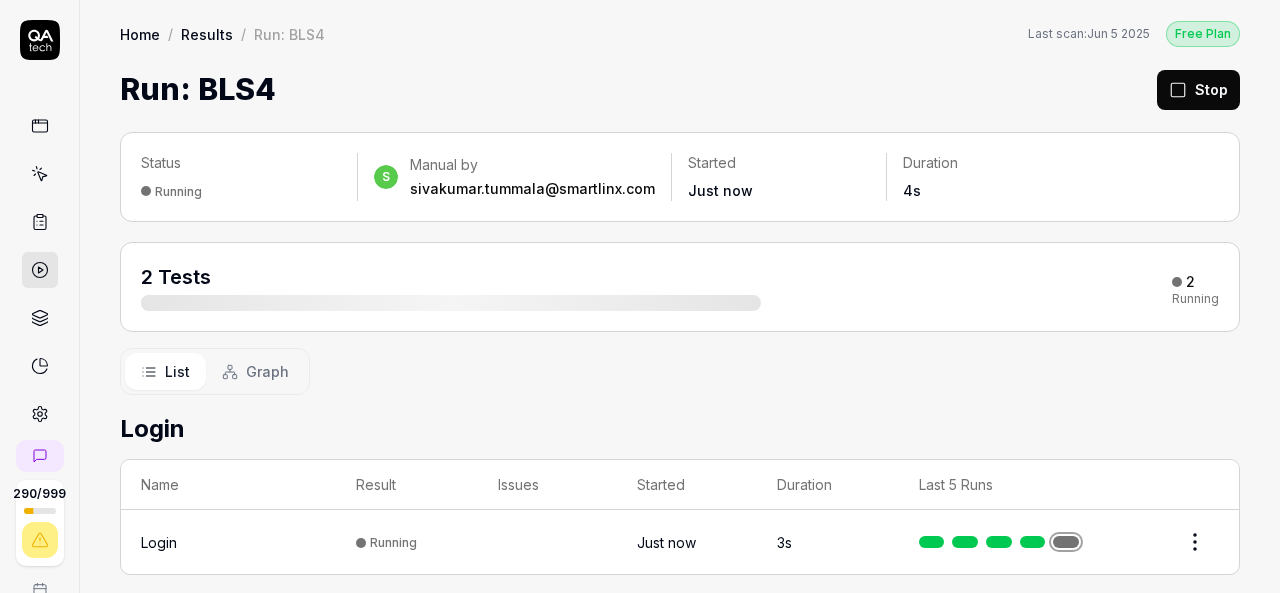 click 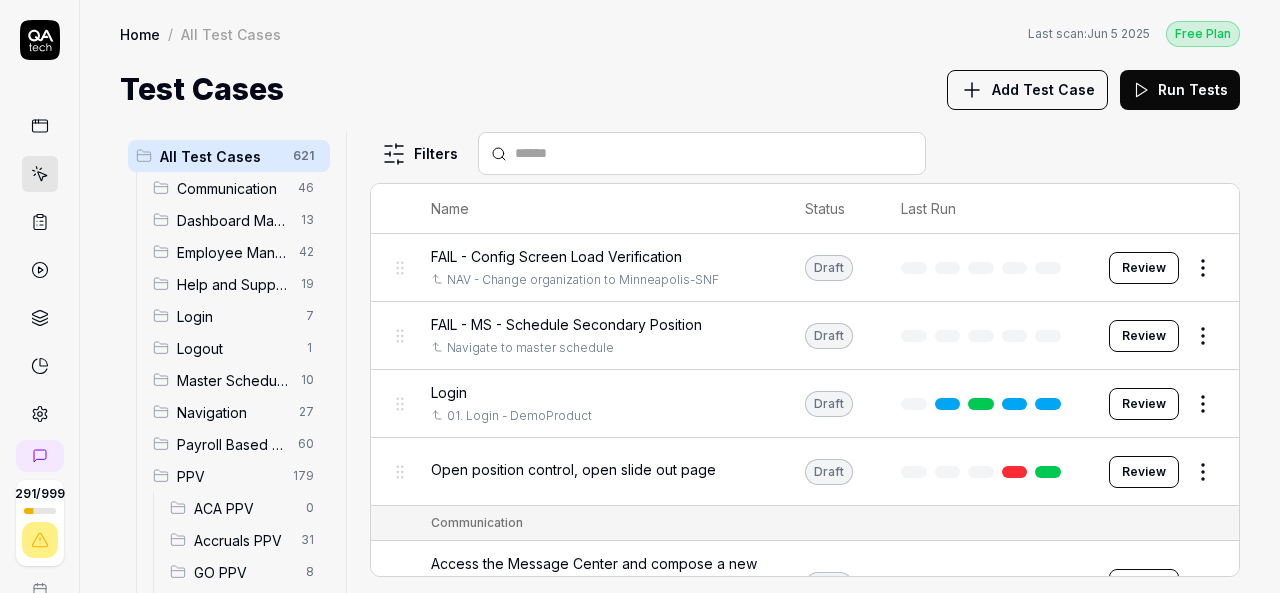click on "HR PPV" at bounding box center [240, 604] 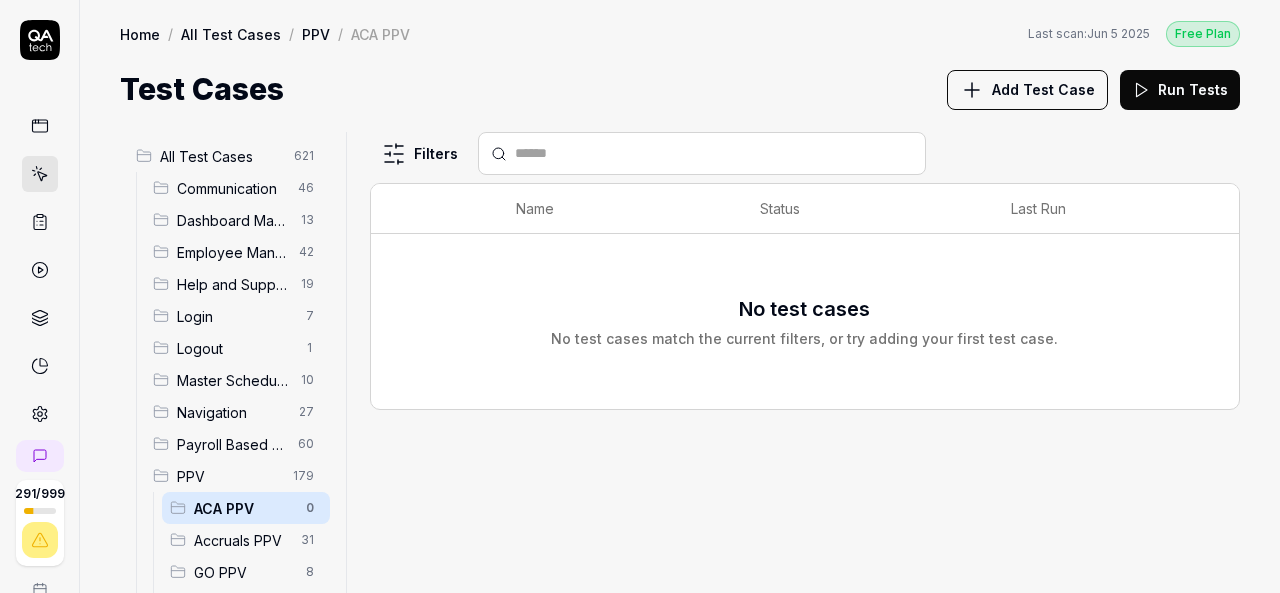 scroll, scrollTop: 300, scrollLeft: 0, axis: vertical 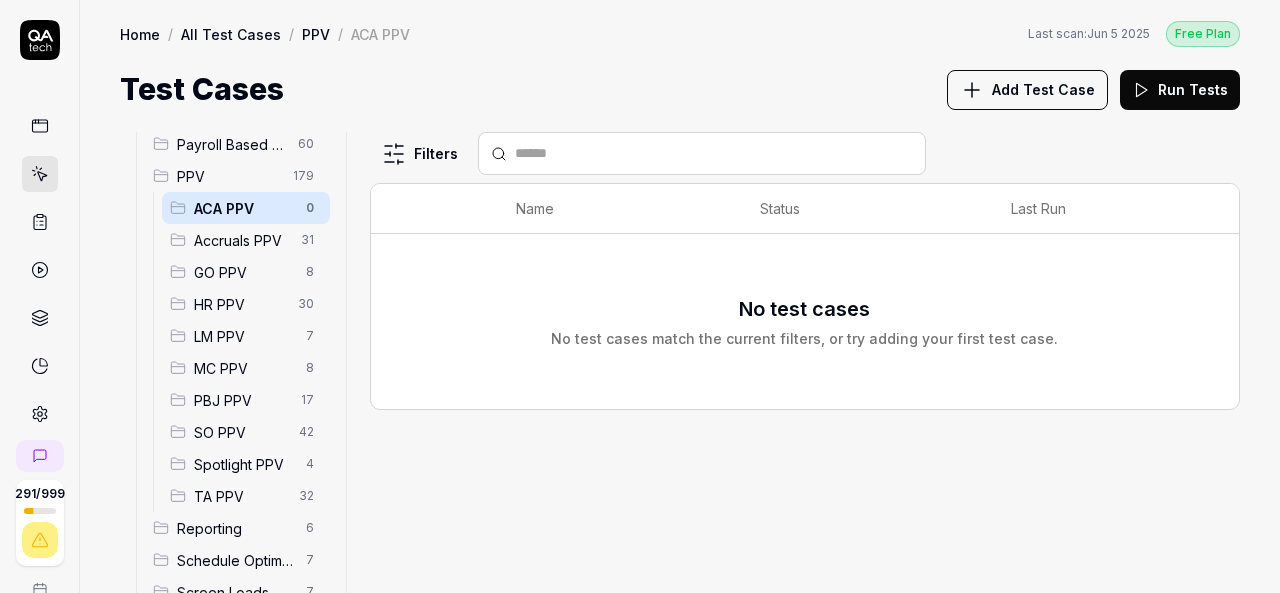 click on "HR PPV" at bounding box center [240, 304] 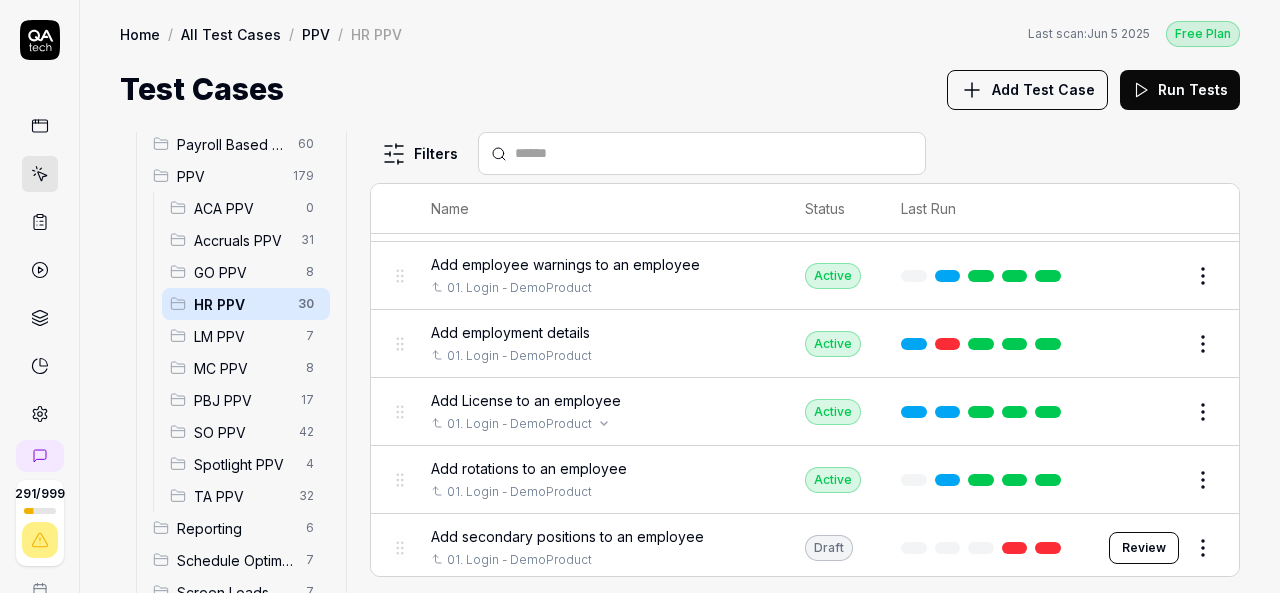 scroll, scrollTop: 700, scrollLeft: 0, axis: vertical 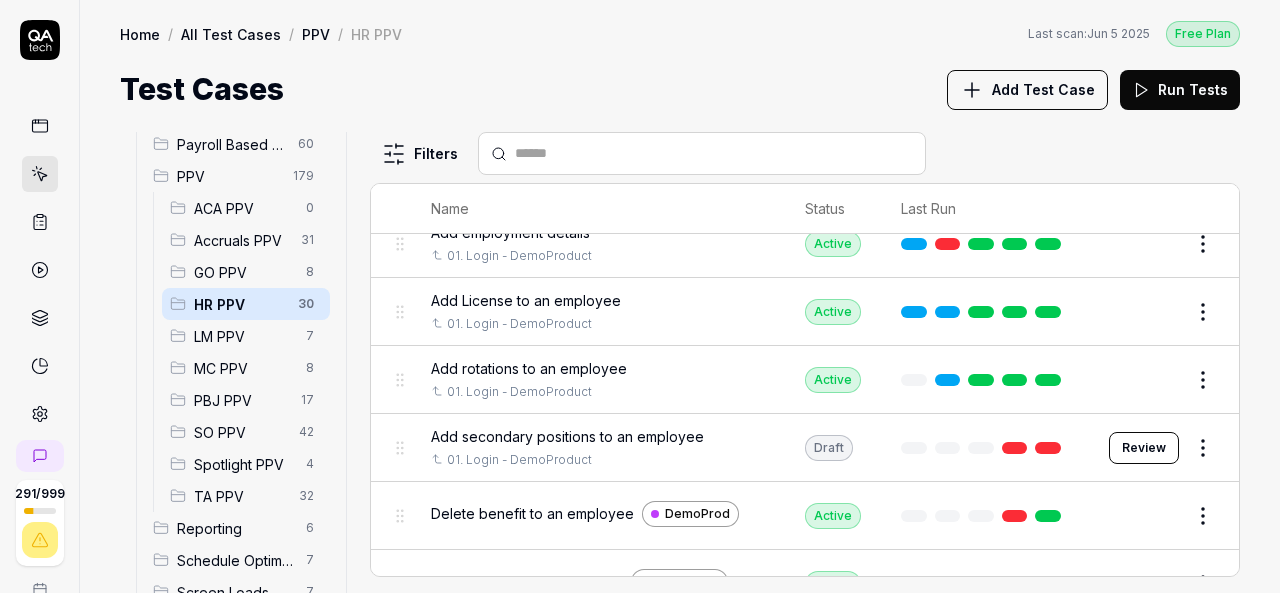 click on "Review" at bounding box center (1144, 448) 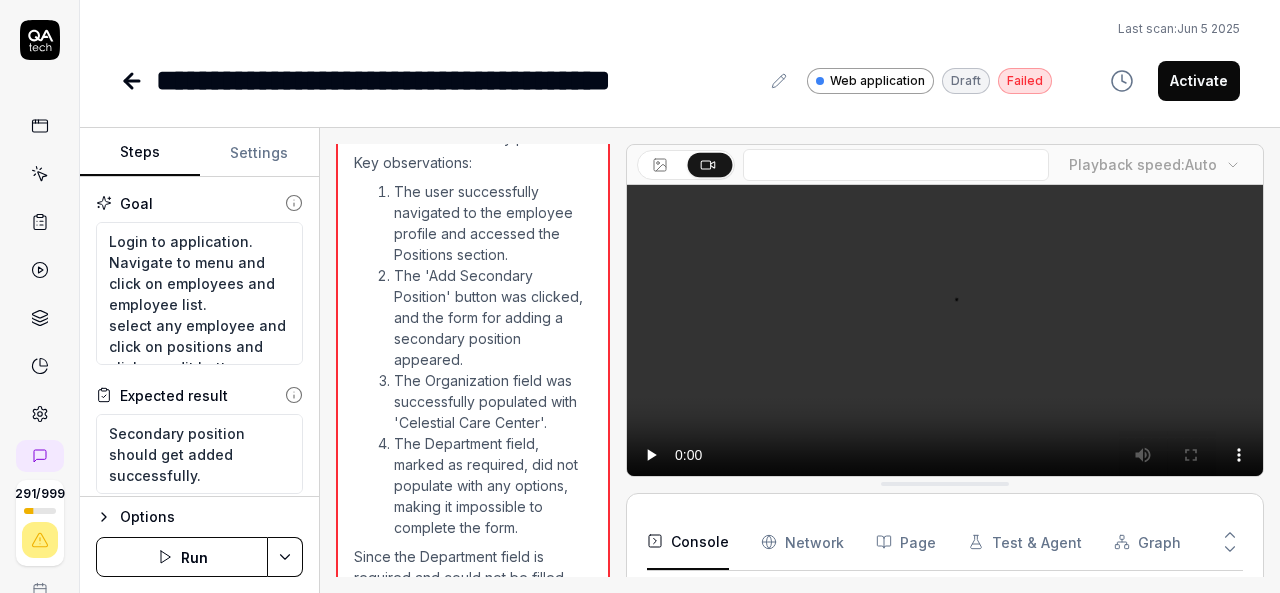 scroll, scrollTop: 2403, scrollLeft: 0, axis: vertical 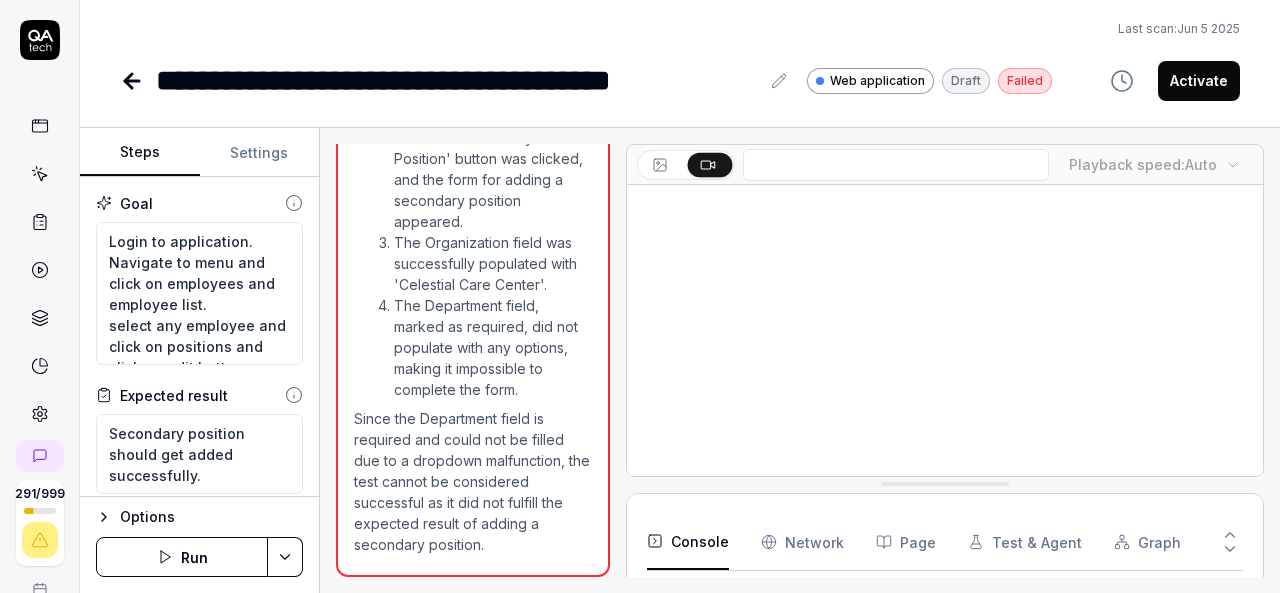 type on "*" 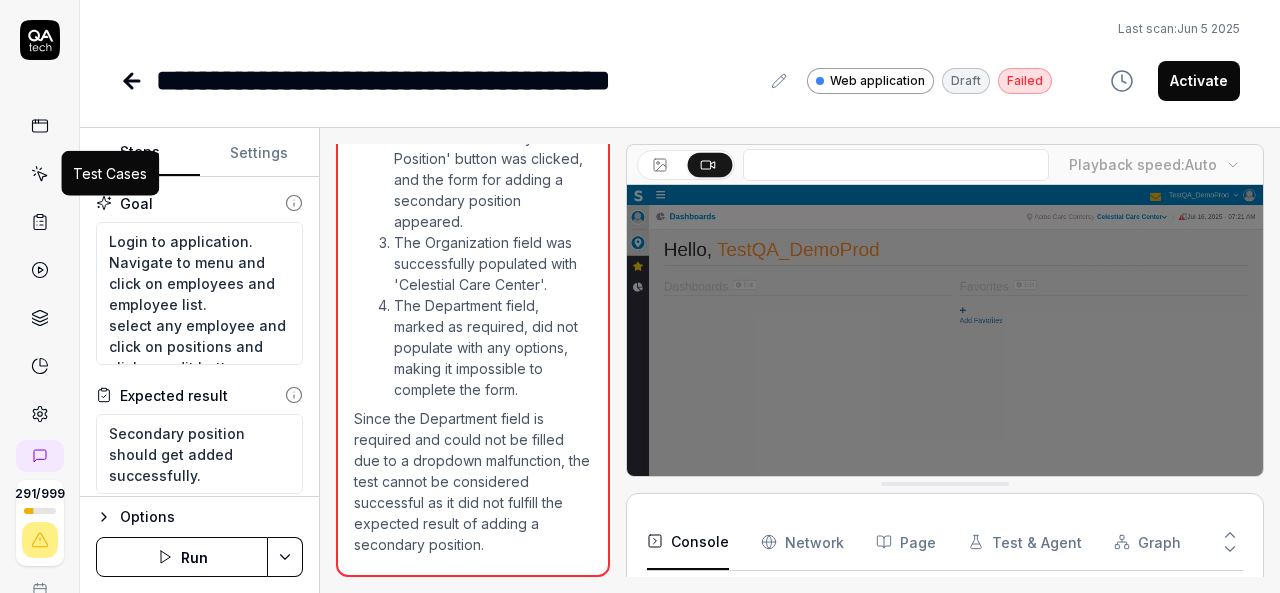 click 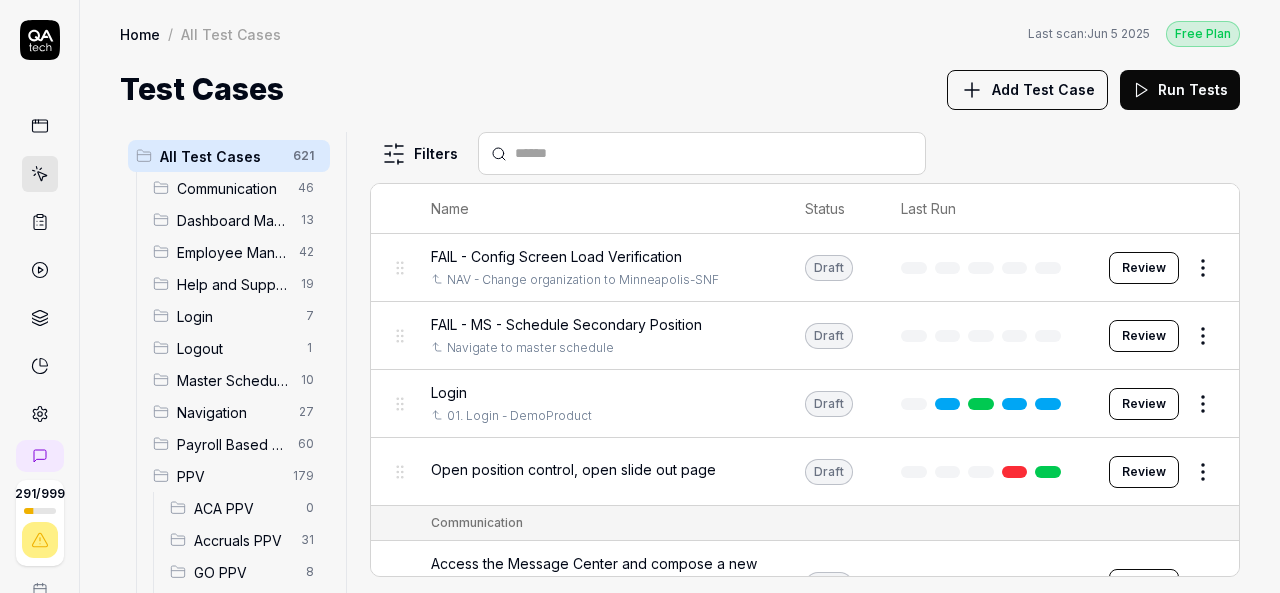scroll, scrollTop: 200, scrollLeft: 0, axis: vertical 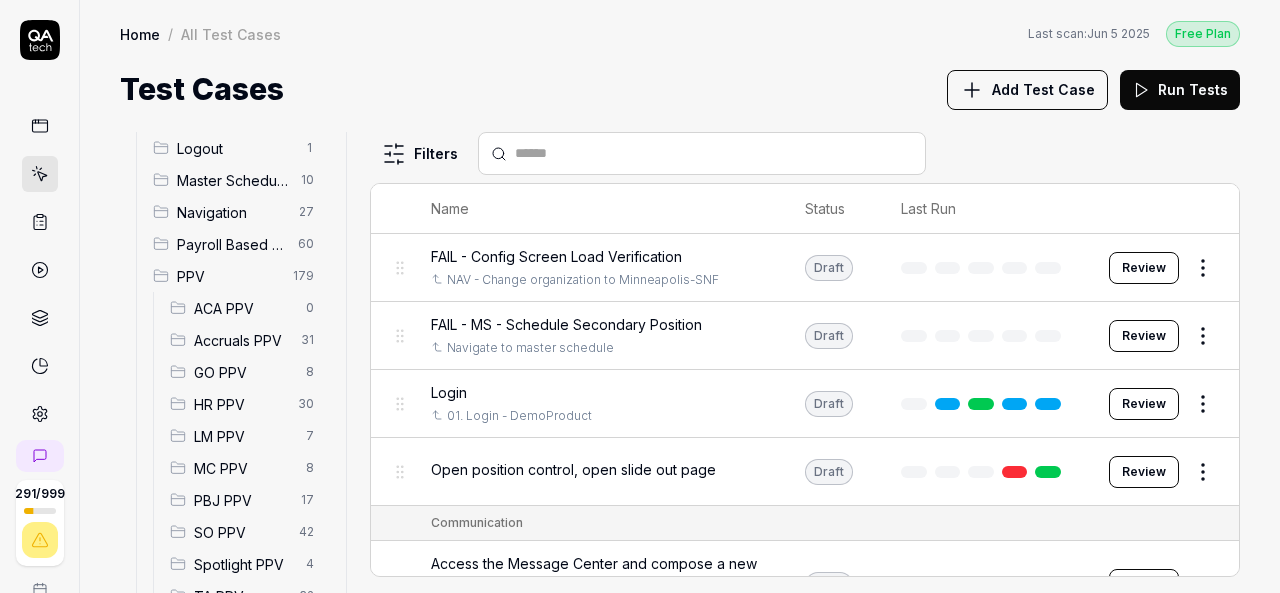 click on "HR PPV" at bounding box center (240, 404) 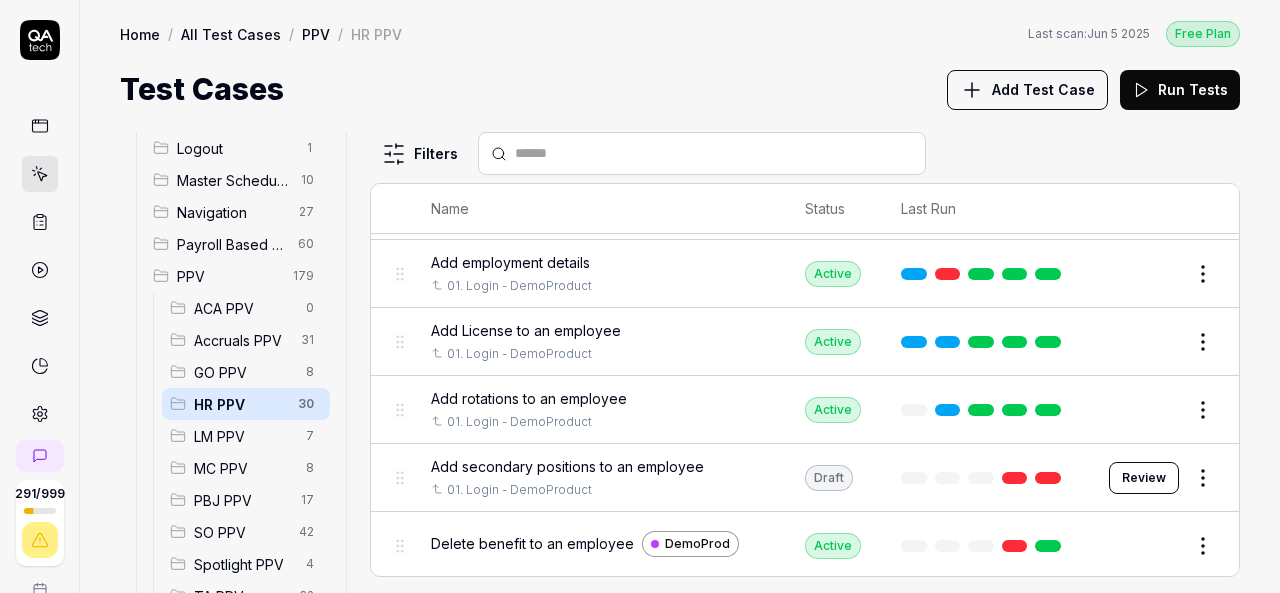 scroll, scrollTop: 700, scrollLeft: 0, axis: vertical 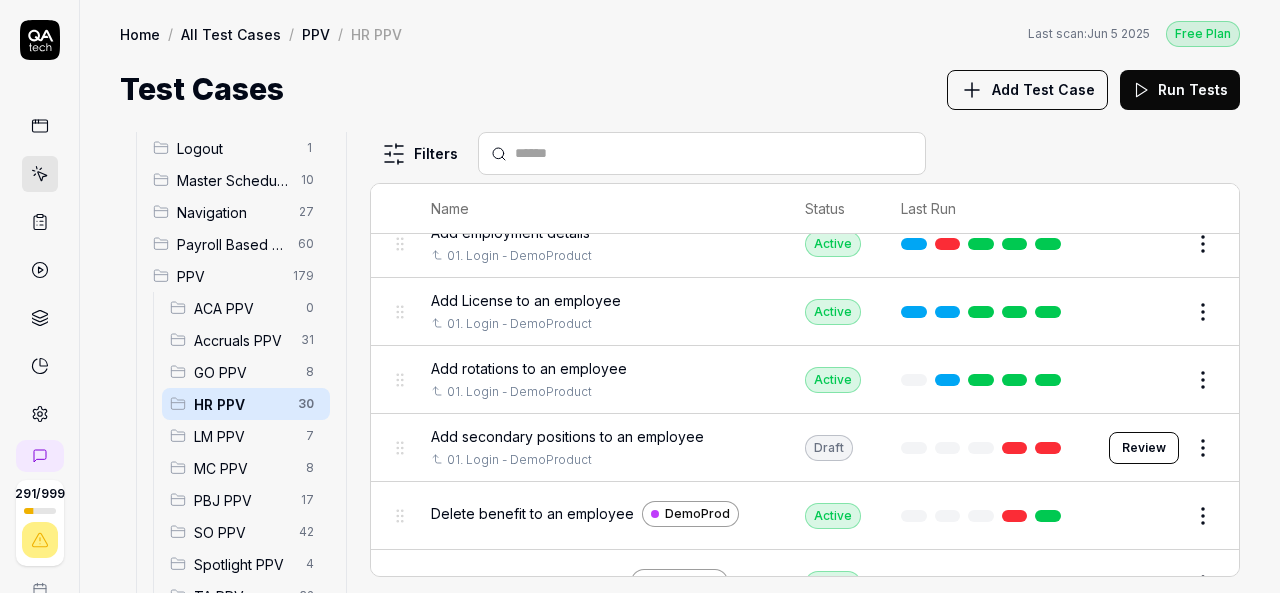 click on "Add secondary positions to an employee" at bounding box center [567, 436] 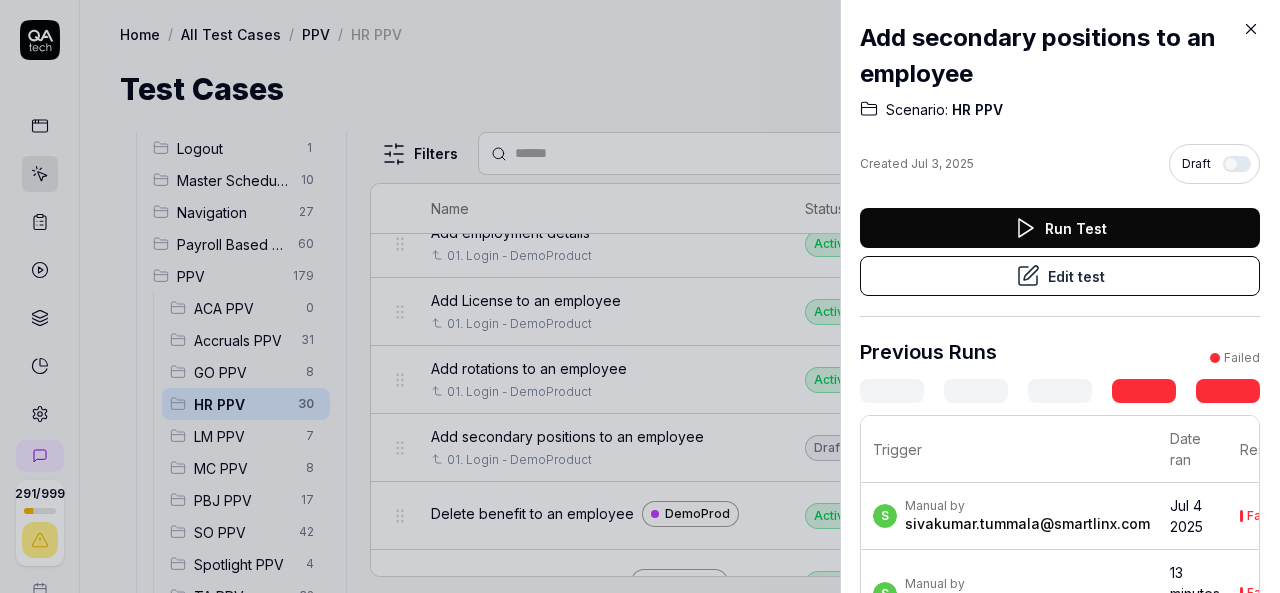 click on "Run Test" at bounding box center (1060, 228) 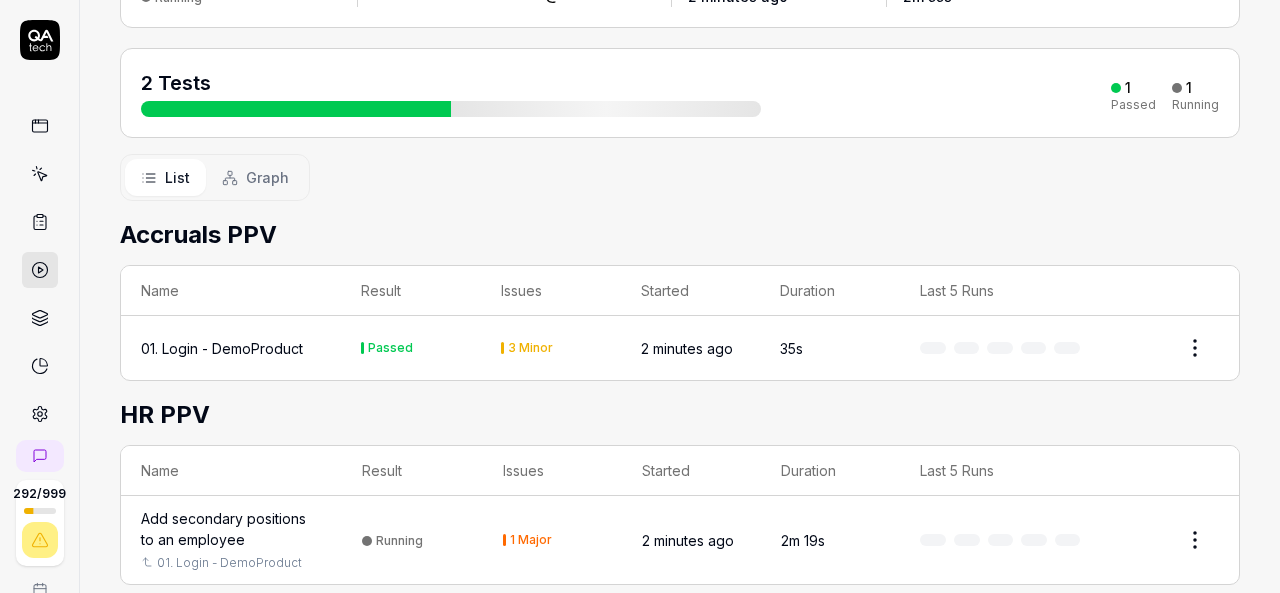 scroll, scrollTop: 220, scrollLeft: 0, axis: vertical 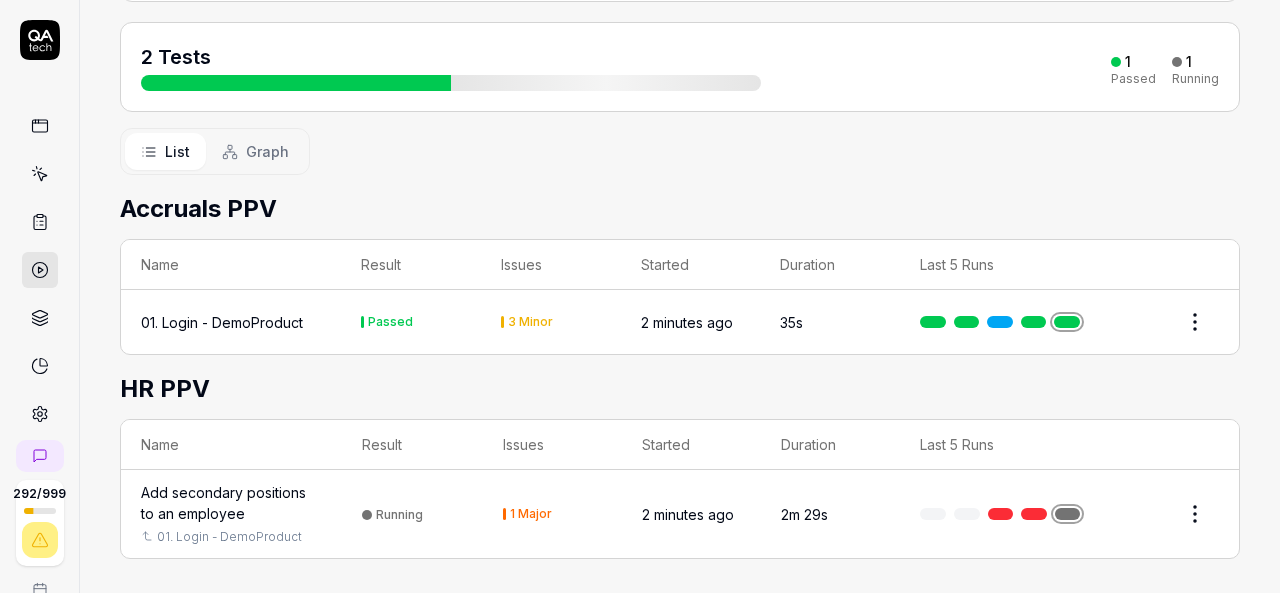 click 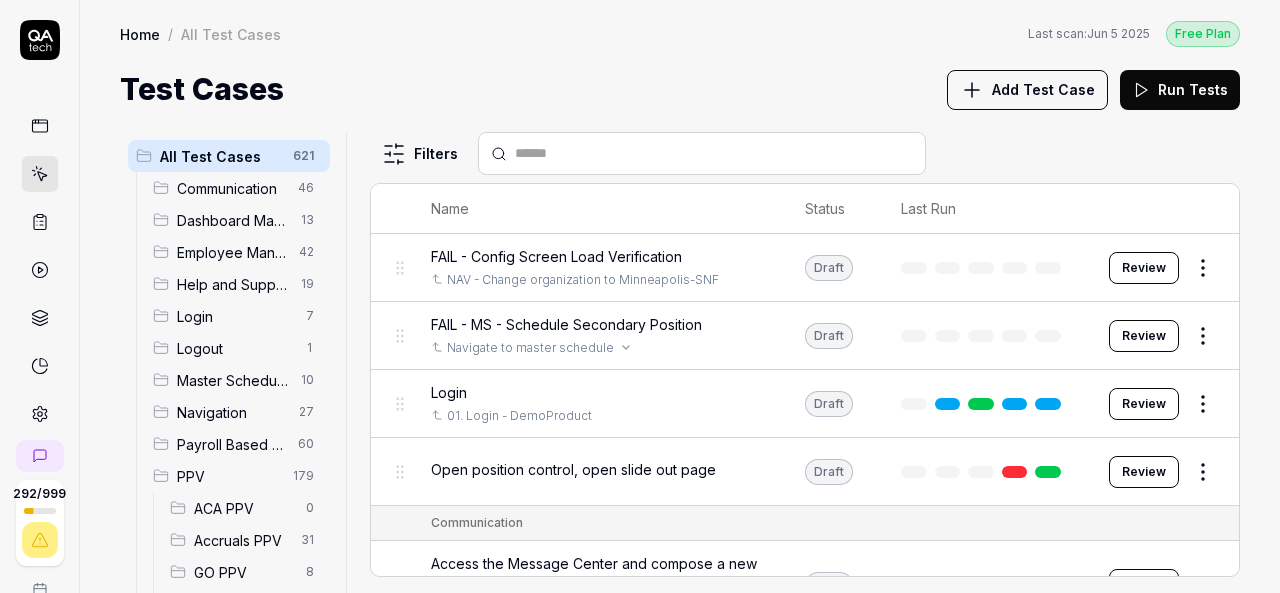 scroll, scrollTop: 0, scrollLeft: 0, axis: both 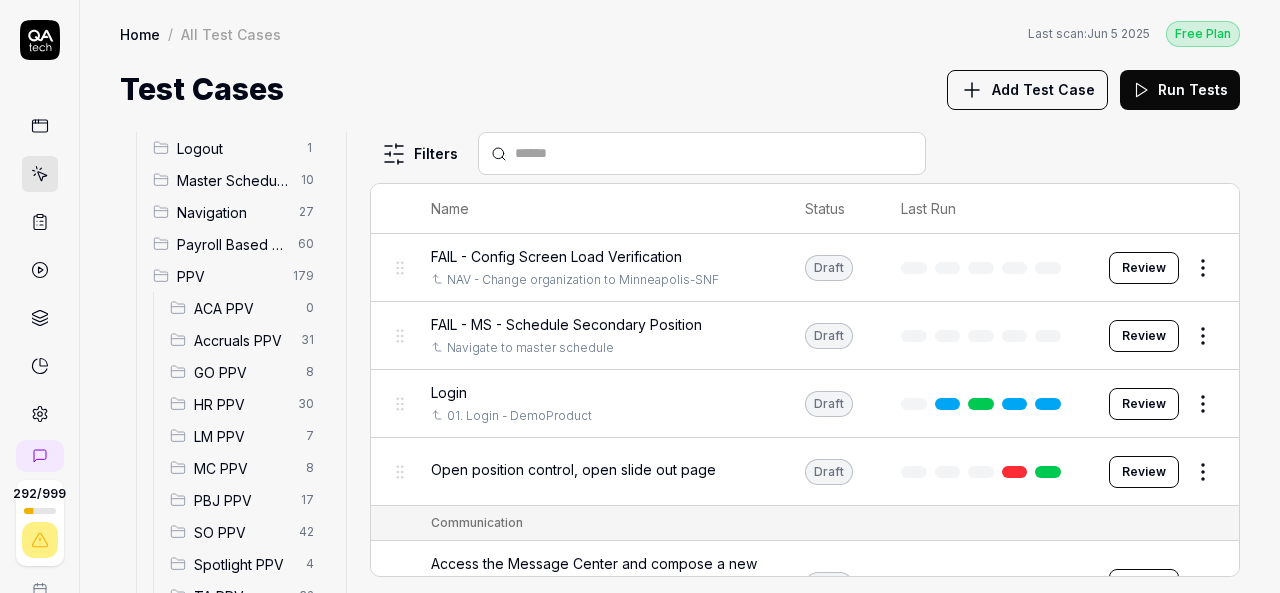 click on "HR PPV" at bounding box center (240, 404) 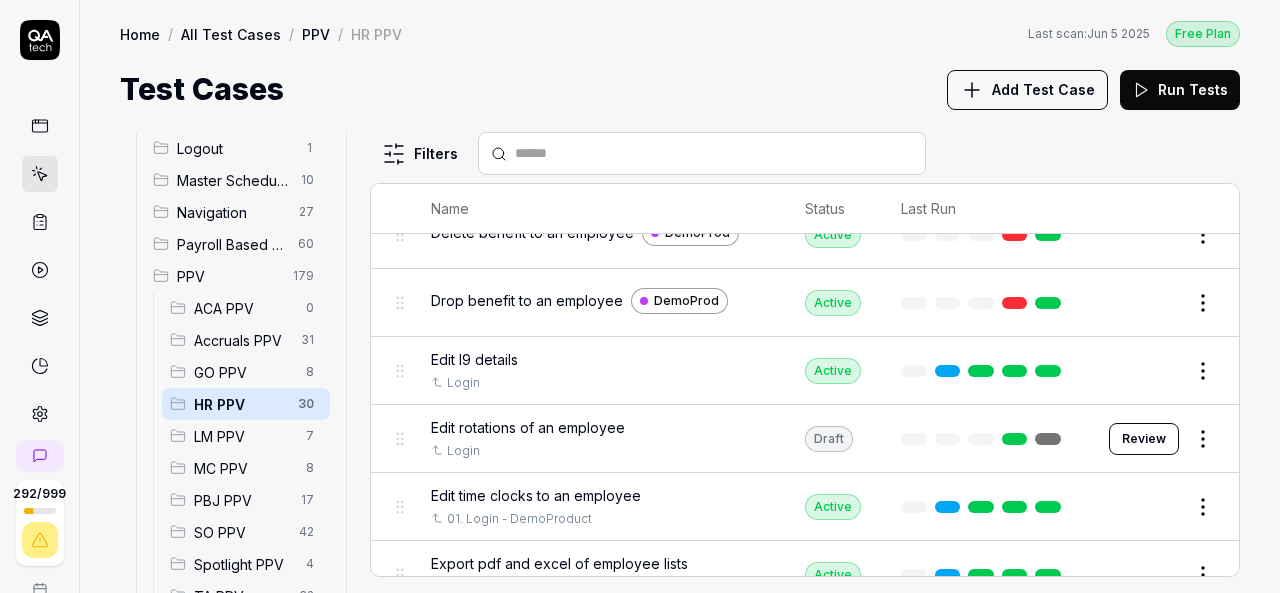 scroll, scrollTop: 1000, scrollLeft: 0, axis: vertical 